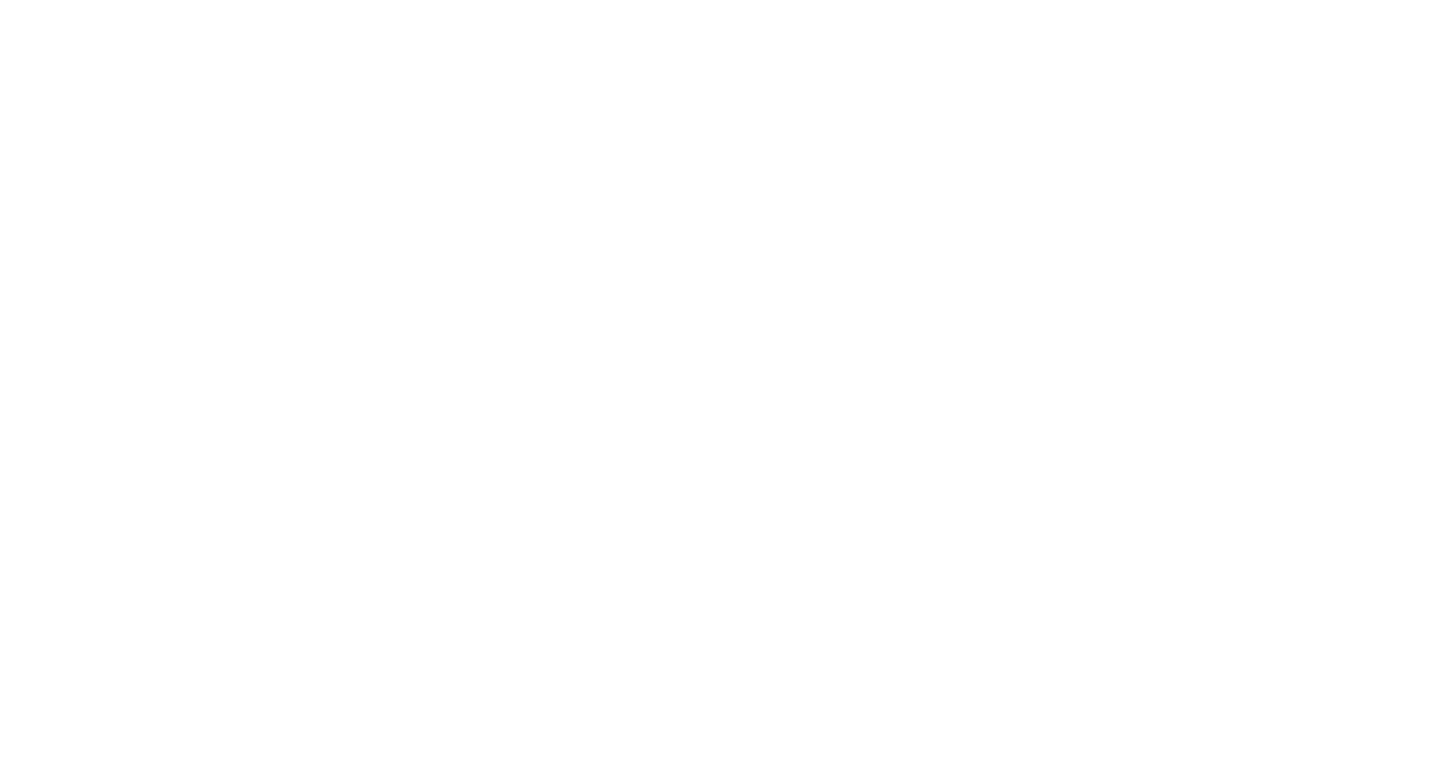 scroll, scrollTop: 0, scrollLeft: 0, axis: both 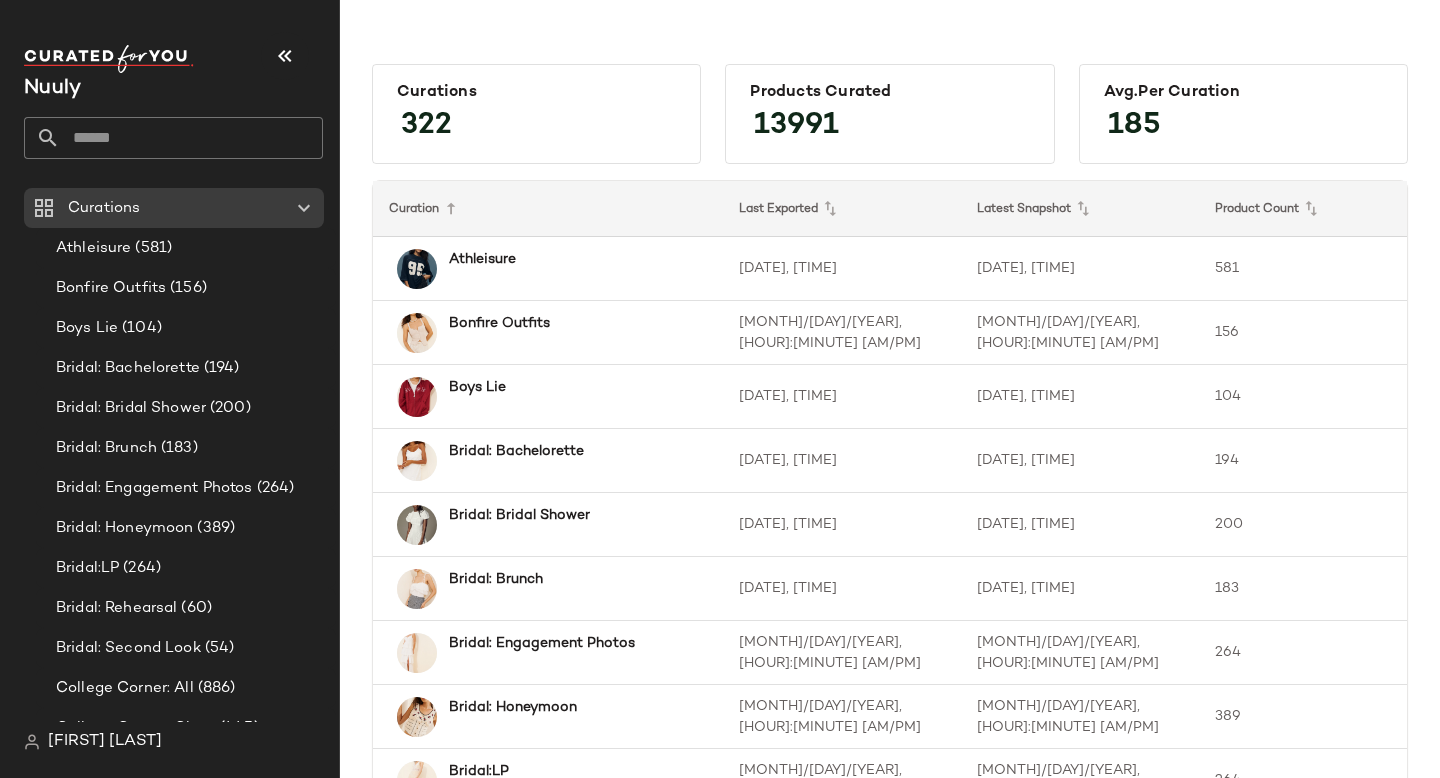 click 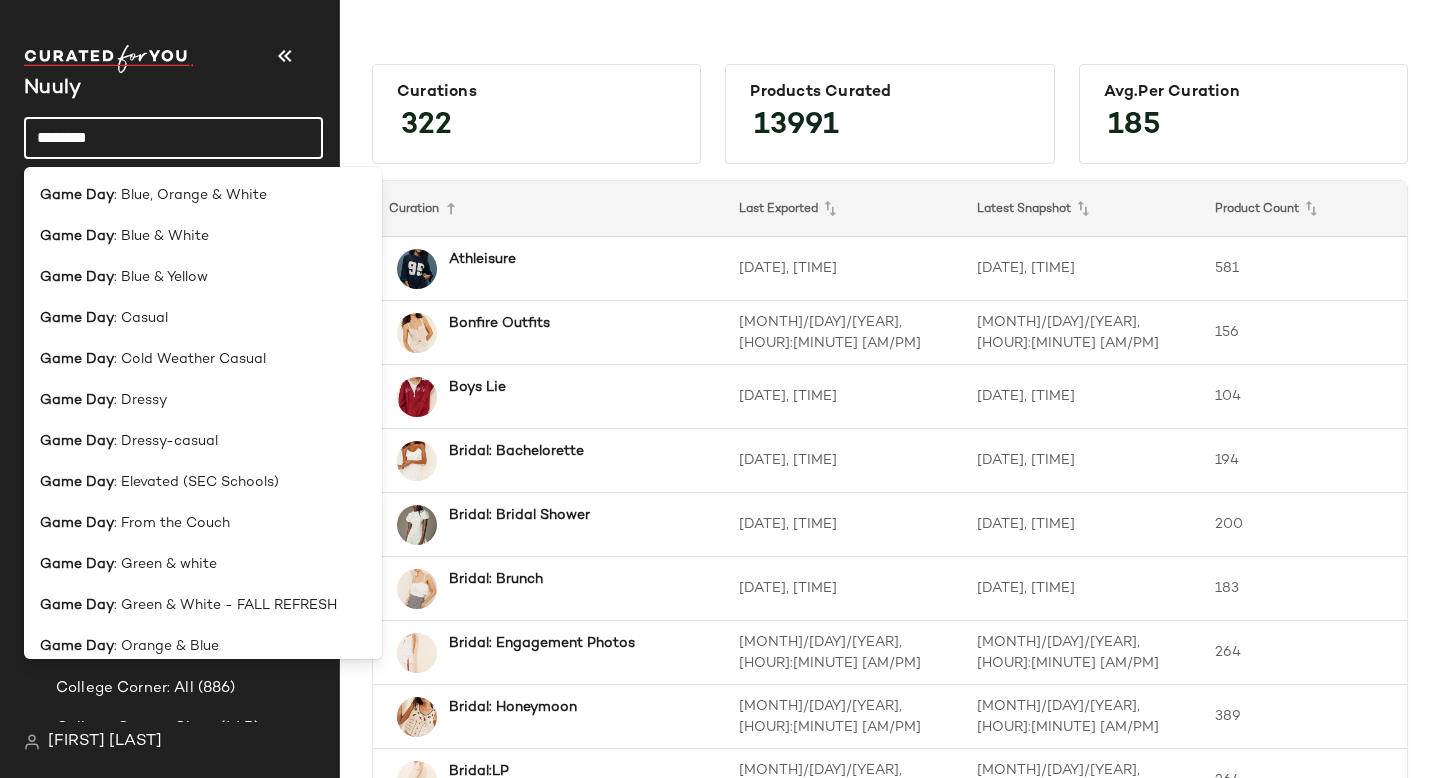type on "********" 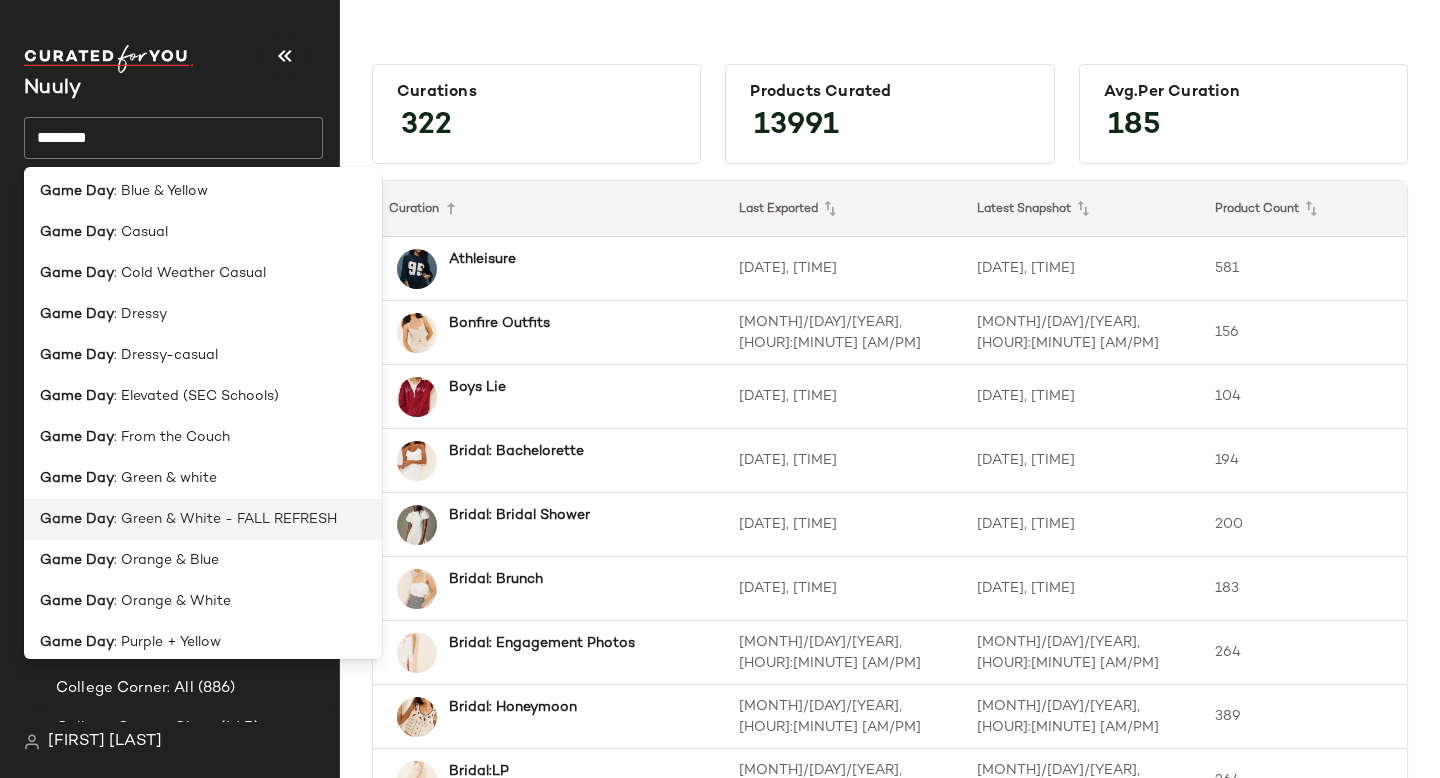 scroll, scrollTop: 0, scrollLeft: 0, axis: both 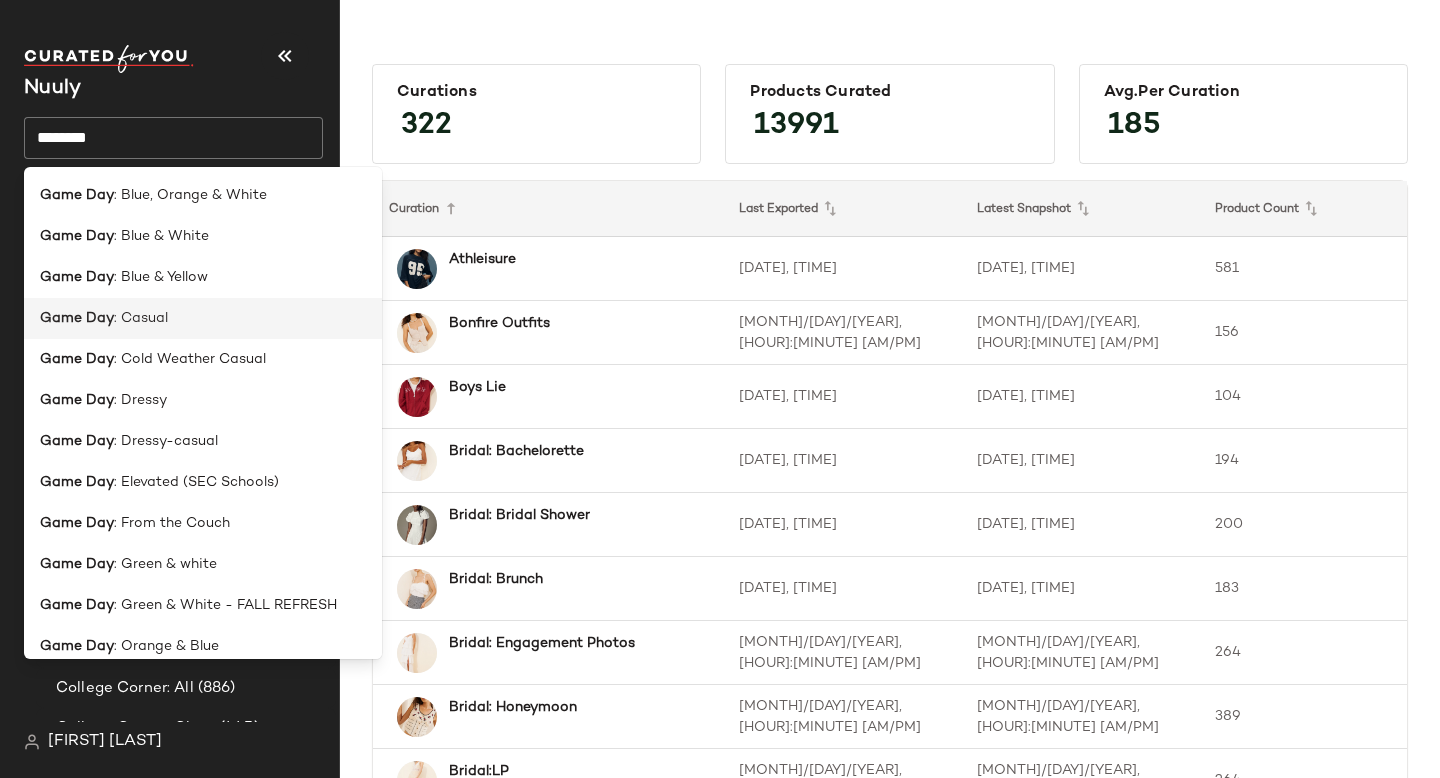 click on "Game Day : Casual" 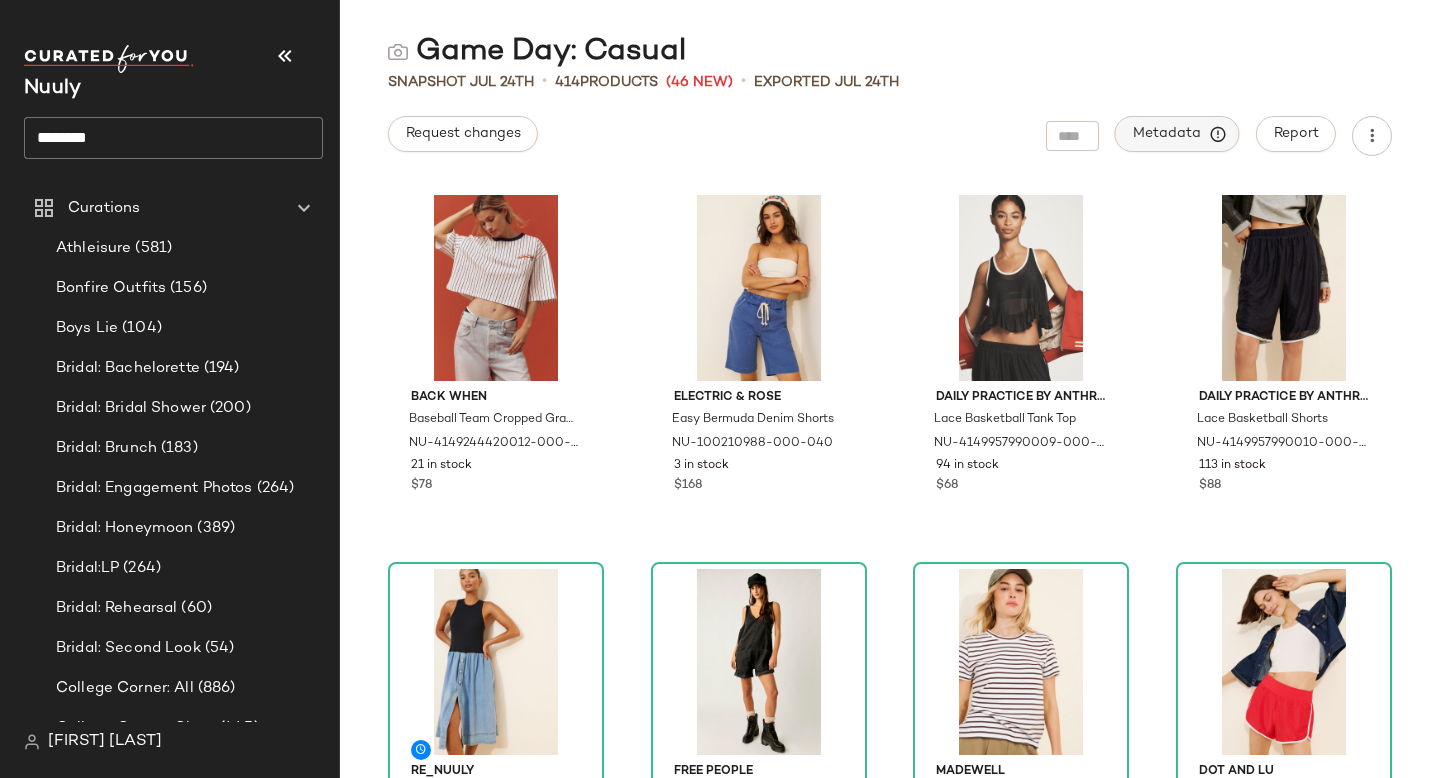 click on "Metadata" at bounding box center [1177, 134] 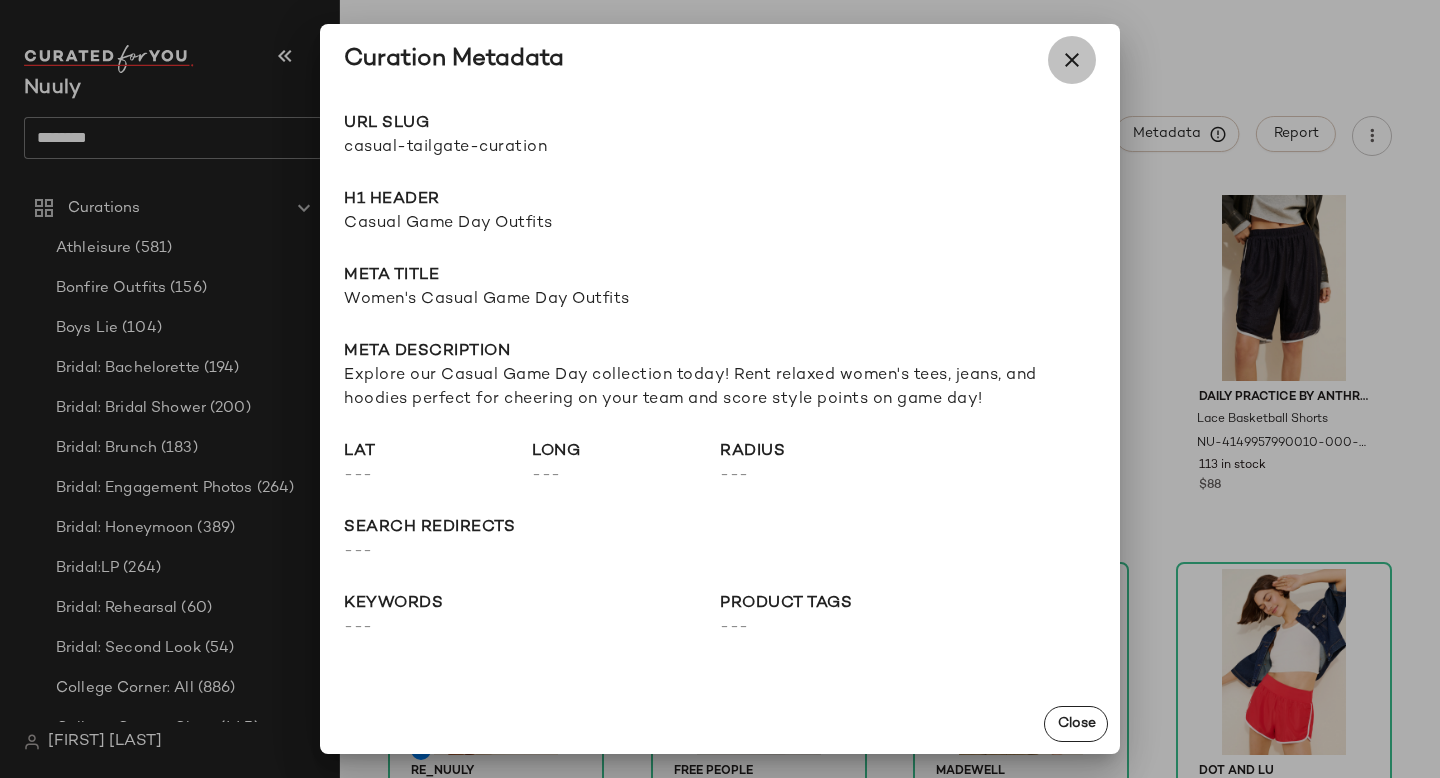 click at bounding box center (1072, 60) 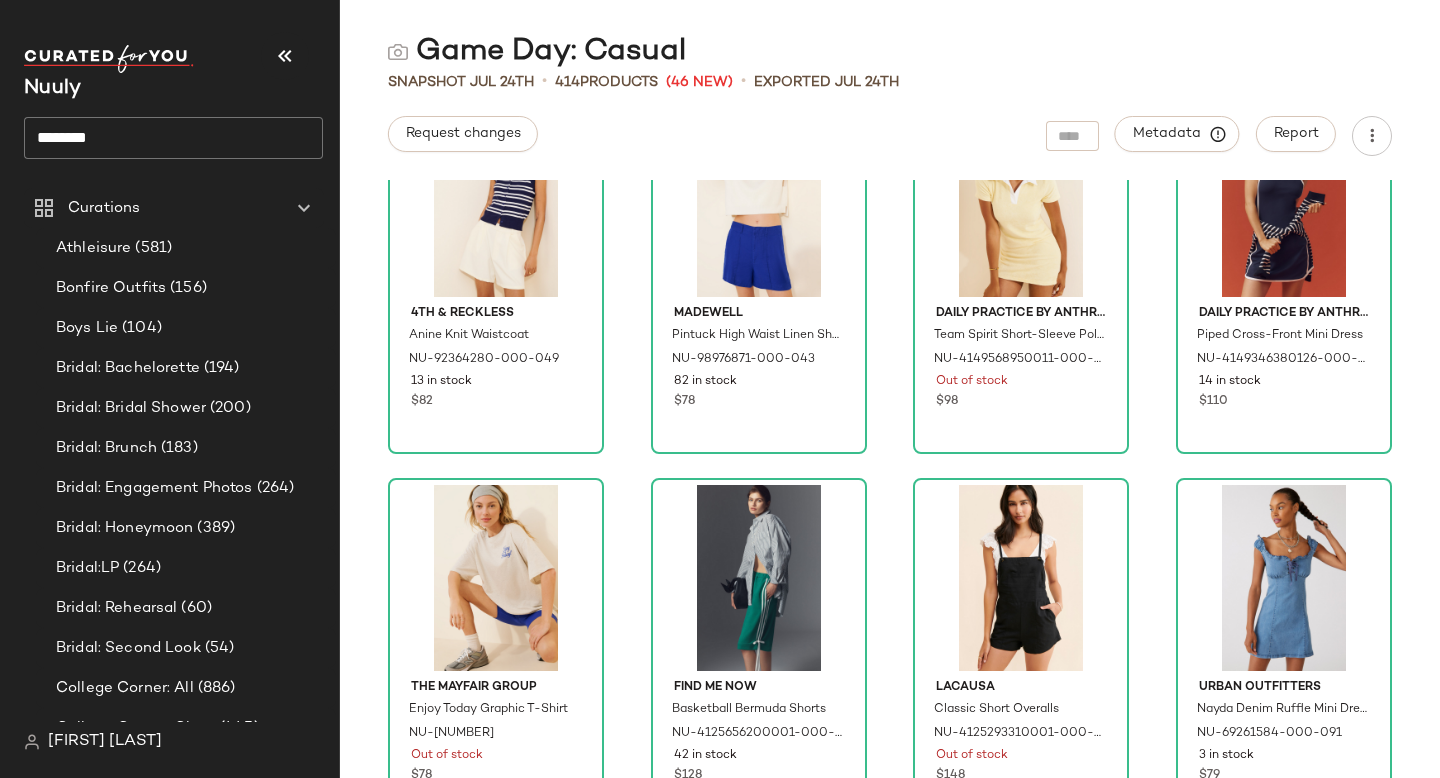 scroll, scrollTop: 1748, scrollLeft: 0, axis: vertical 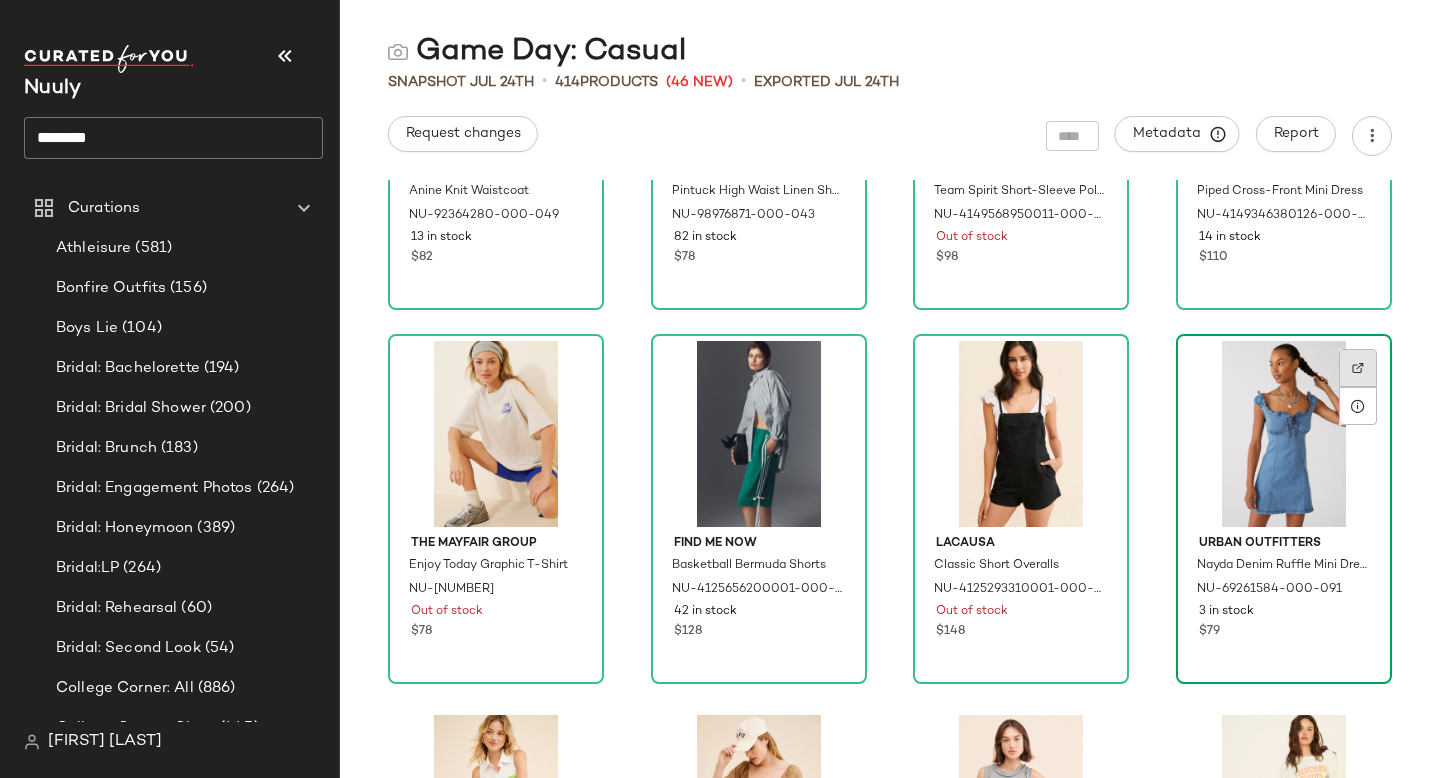 click 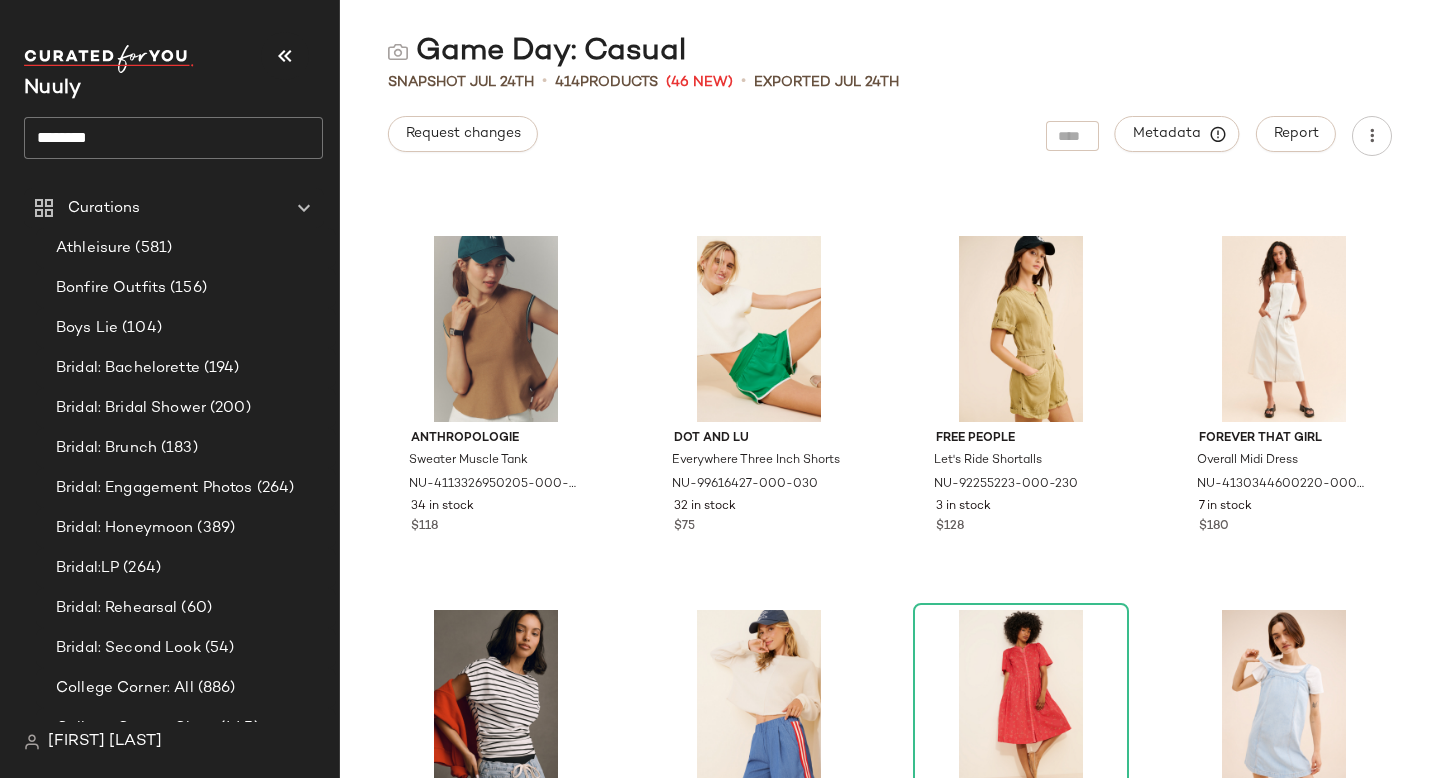 scroll, scrollTop: 2593, scrollLeft: 0, axis: vertical 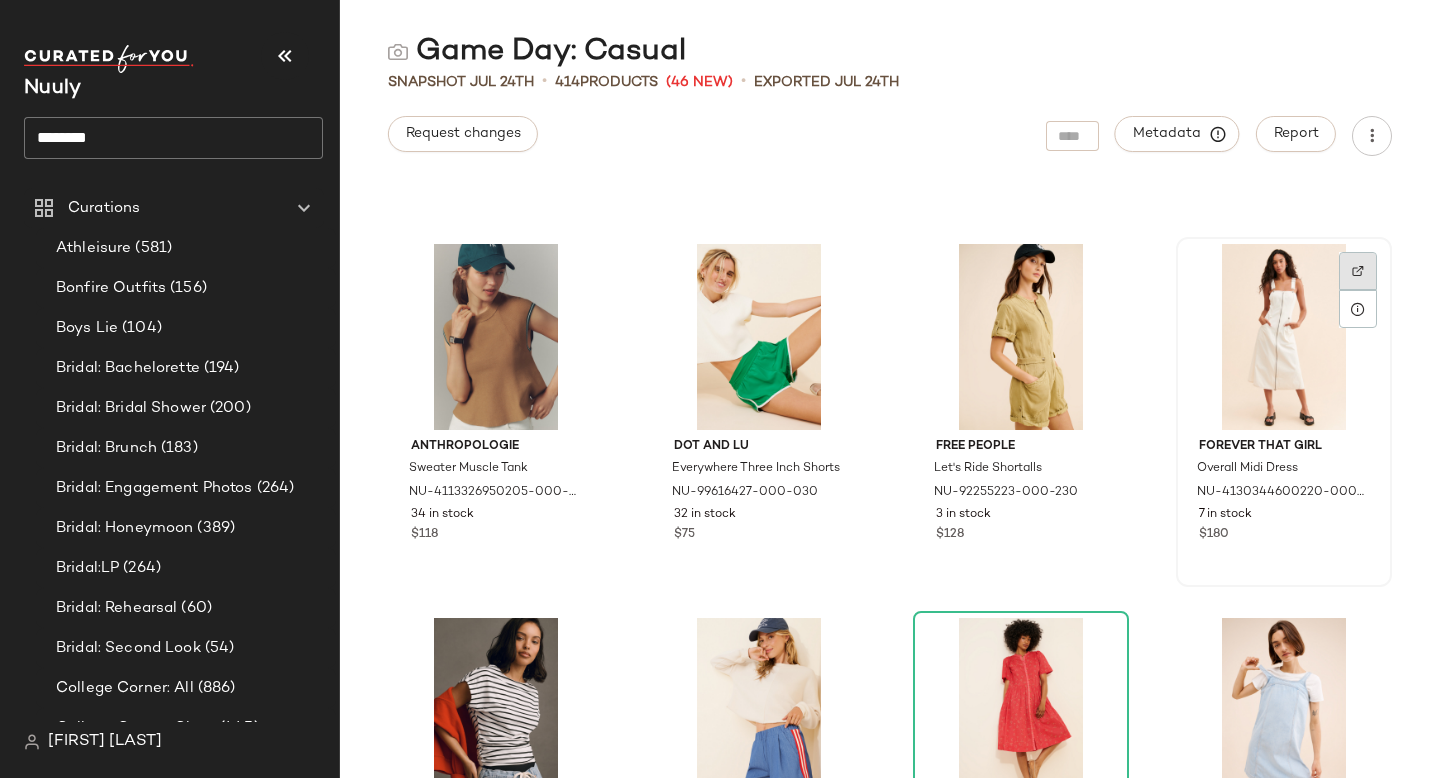 click 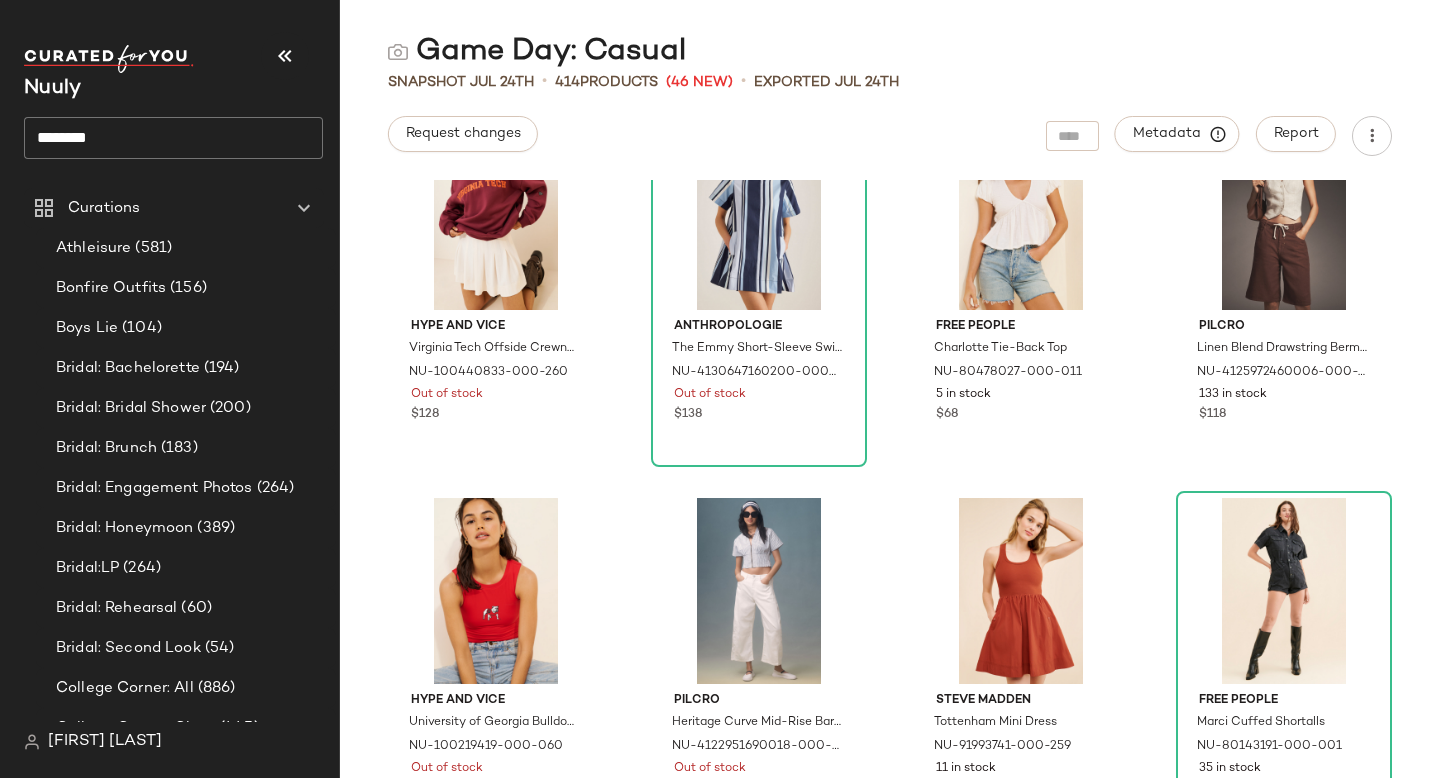 scroll, scrollTop: 5354, scrollLeft: 0, axis: vertical 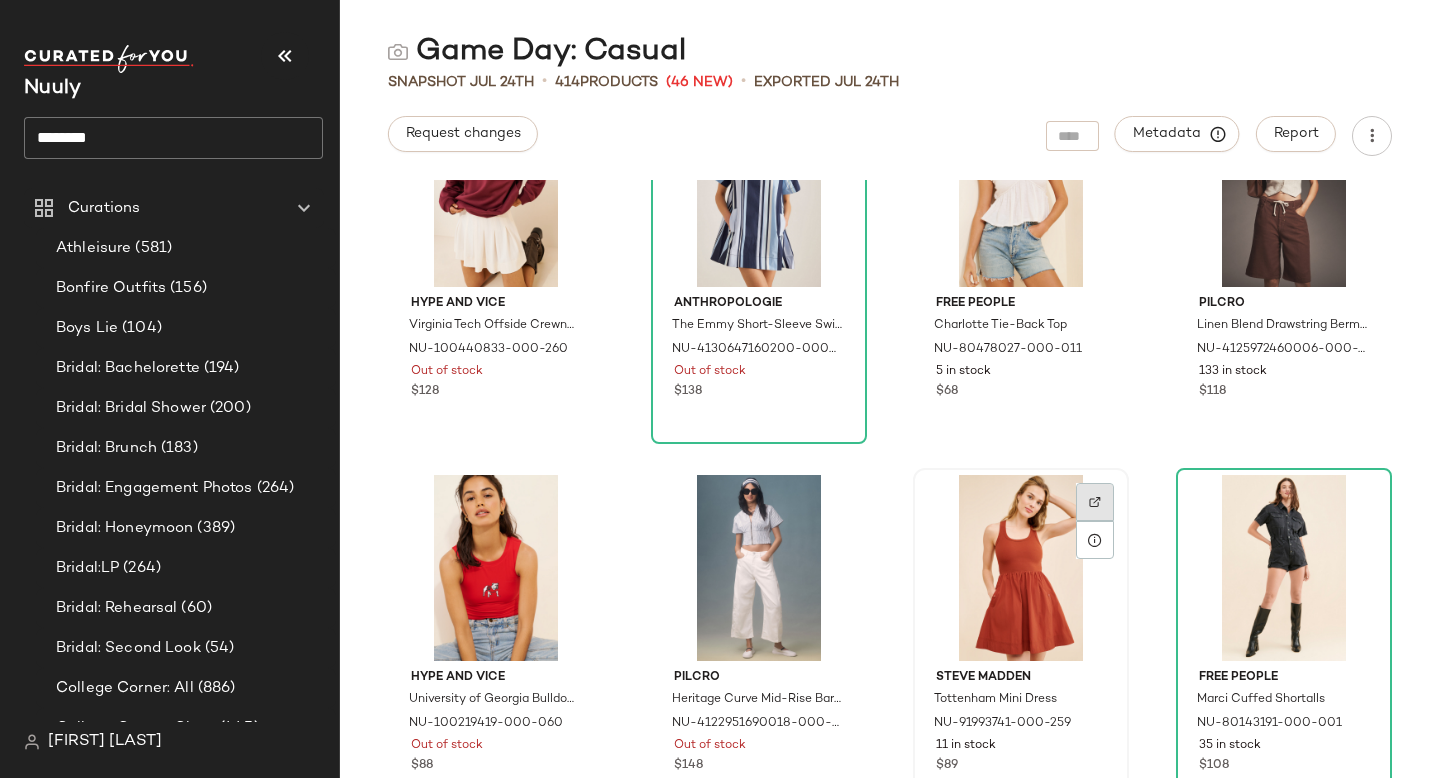 click 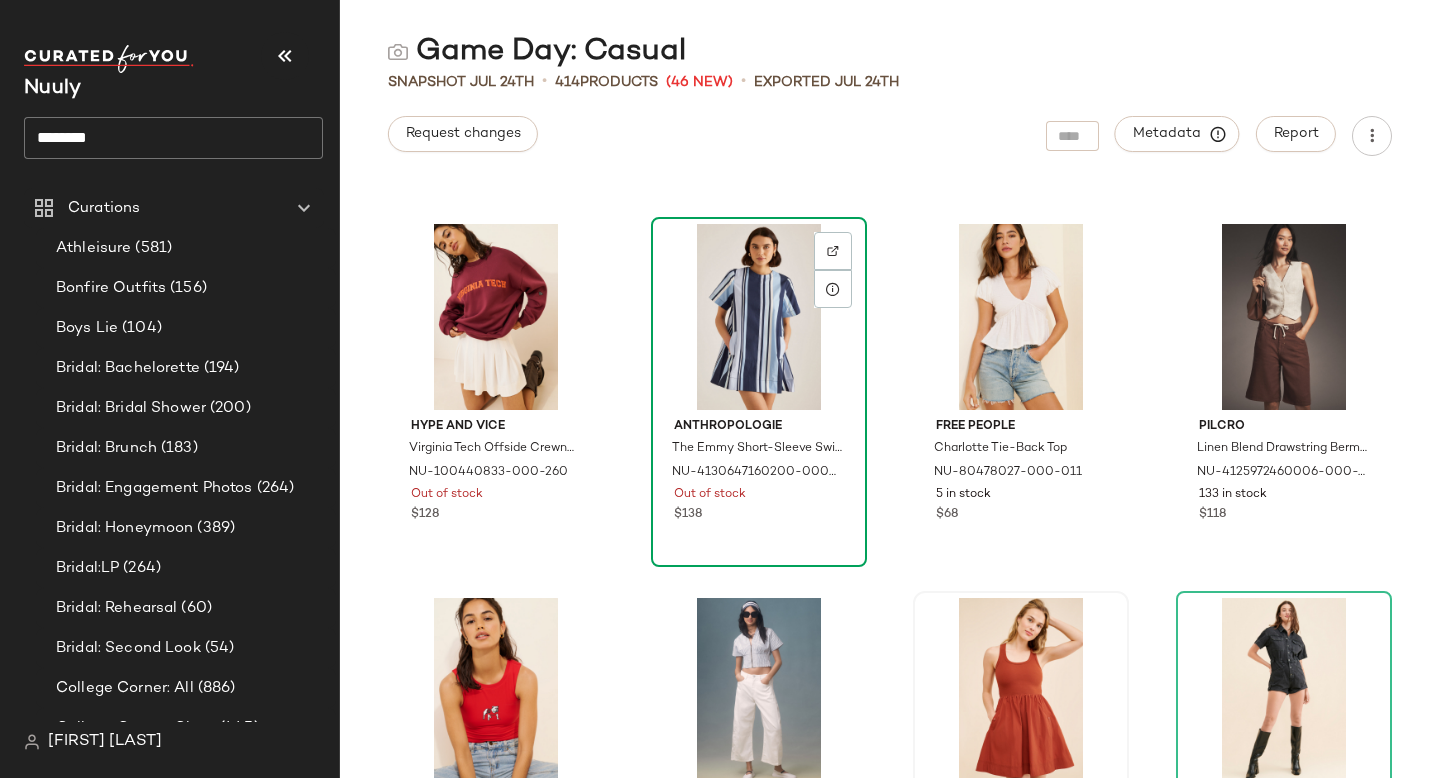 scroll, scrollTop: 5229, scrollLeft: 0, axis: vertical 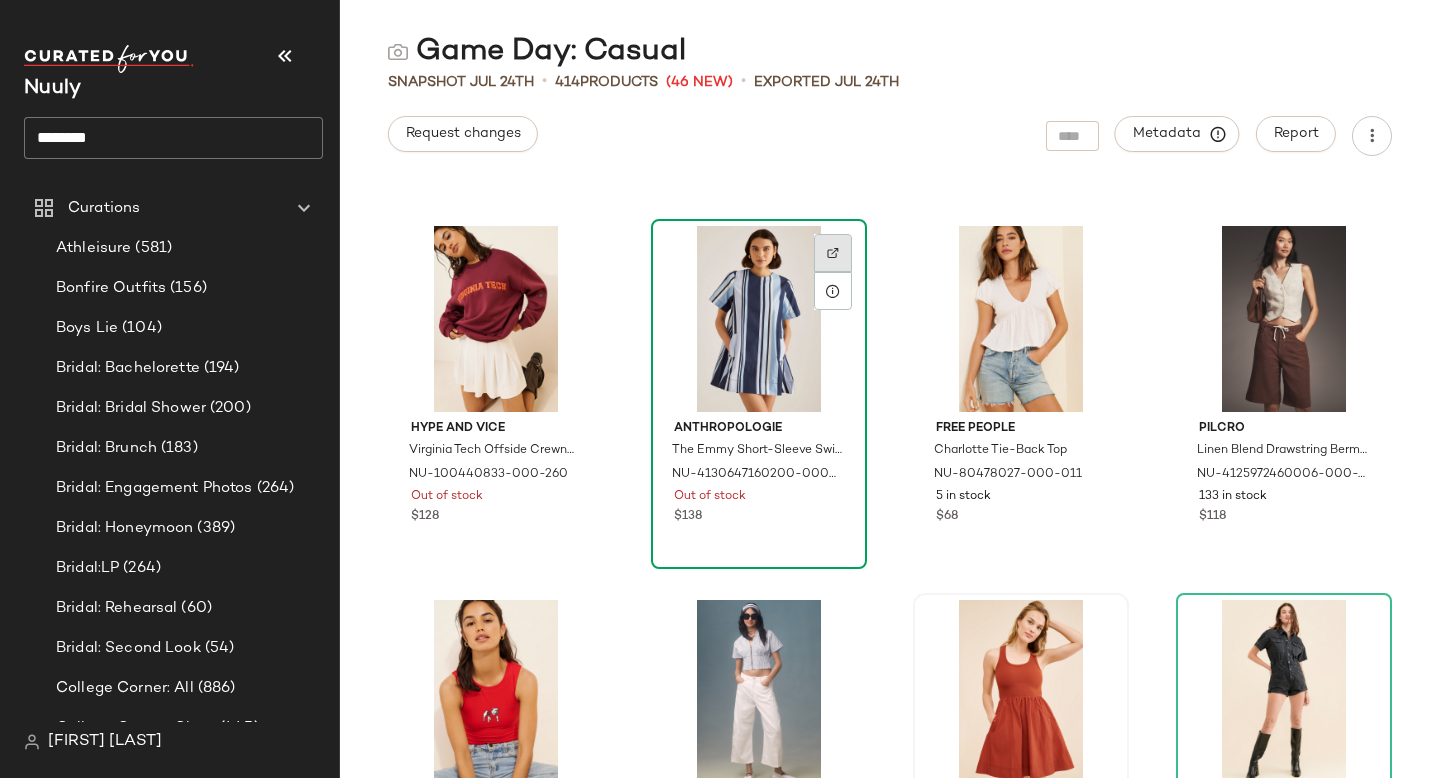 click 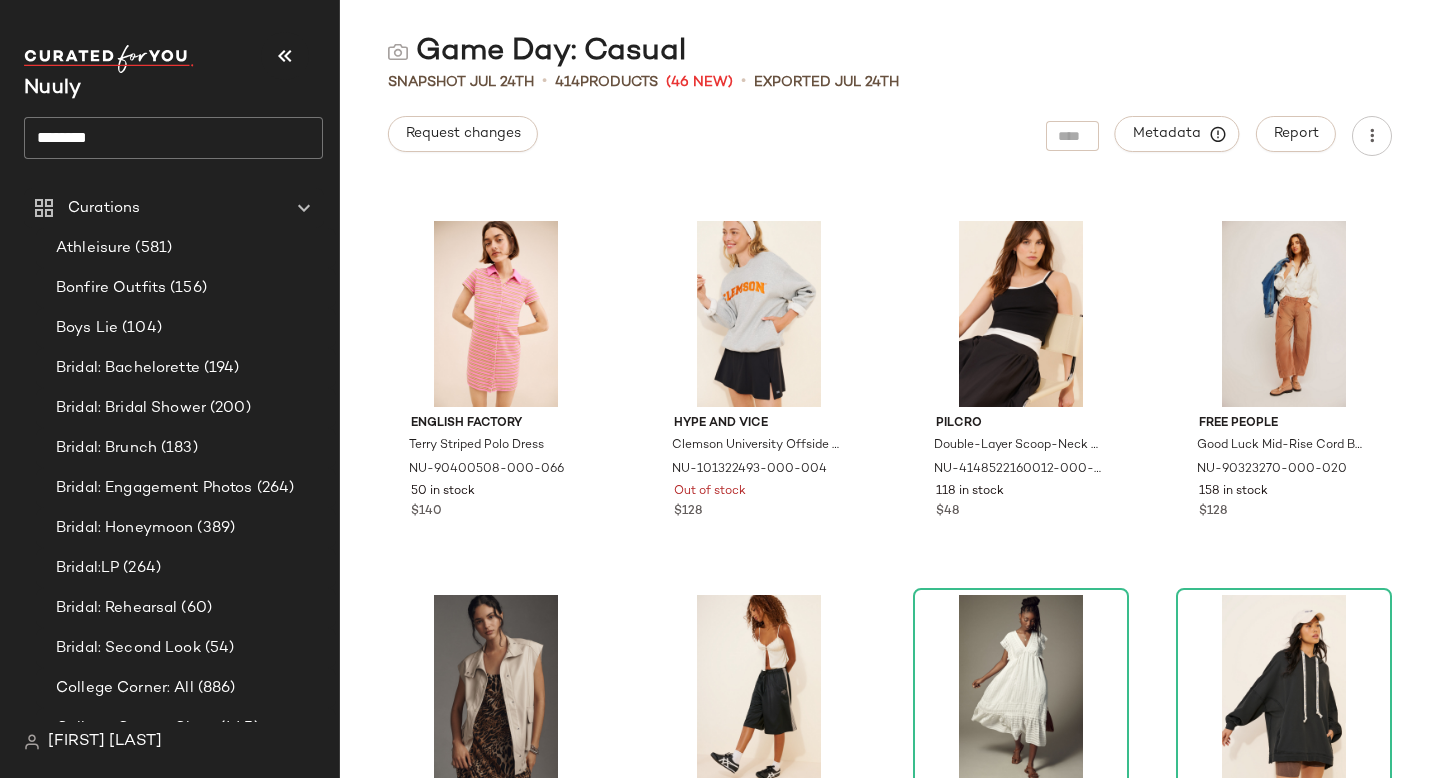 scroll, scrollTop: 7473, scrollLeft: 0, axis: vertical 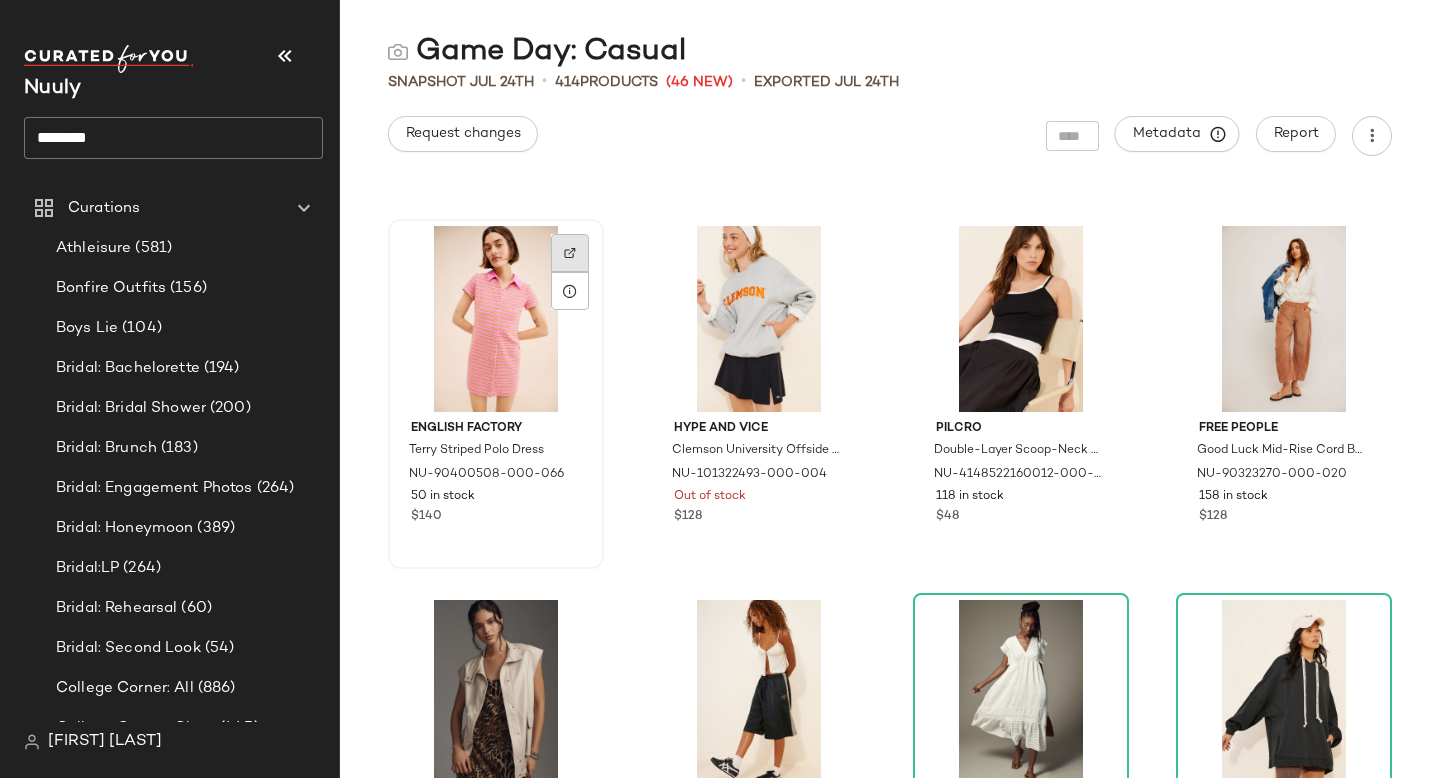 click 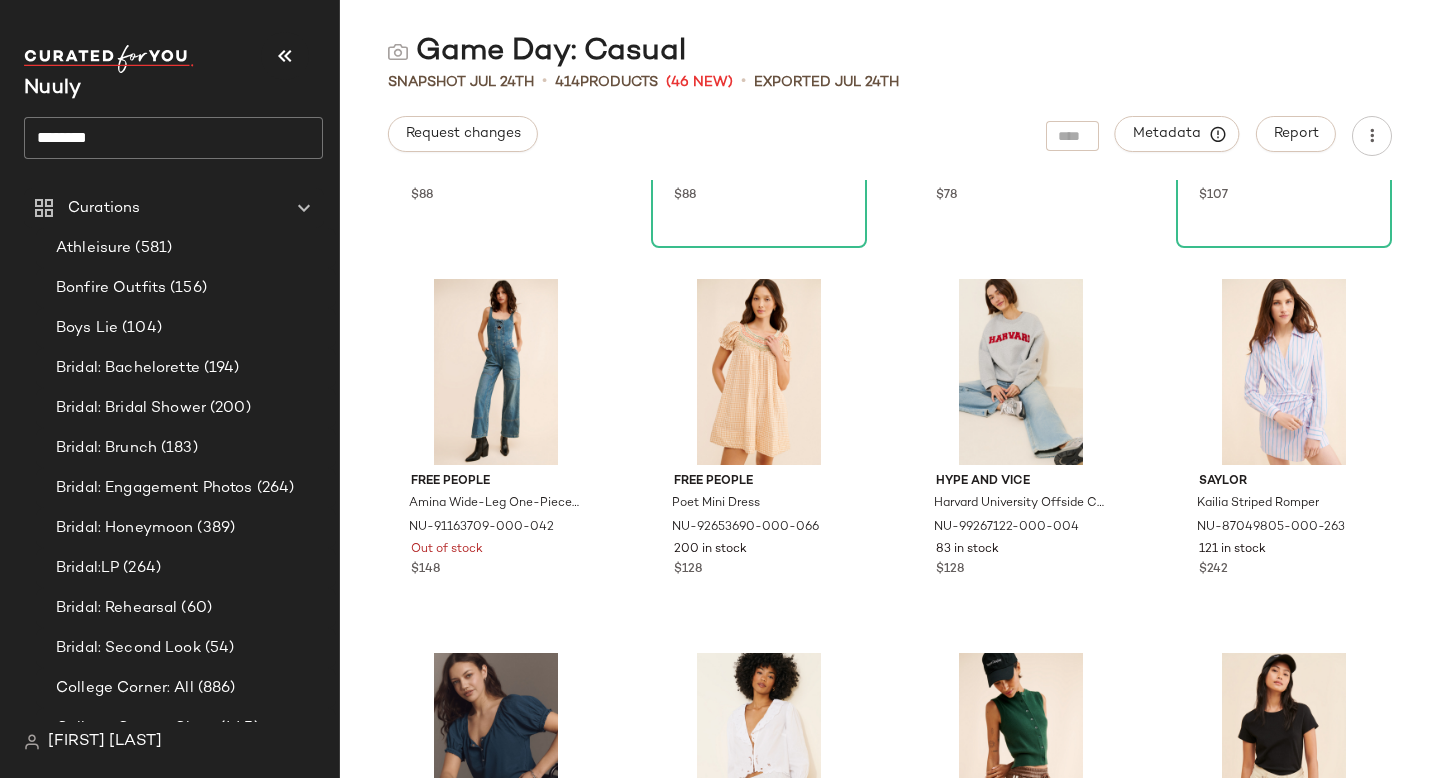 scroll, scrollTop: 9667, scrollLeft: 0, axis: vertical 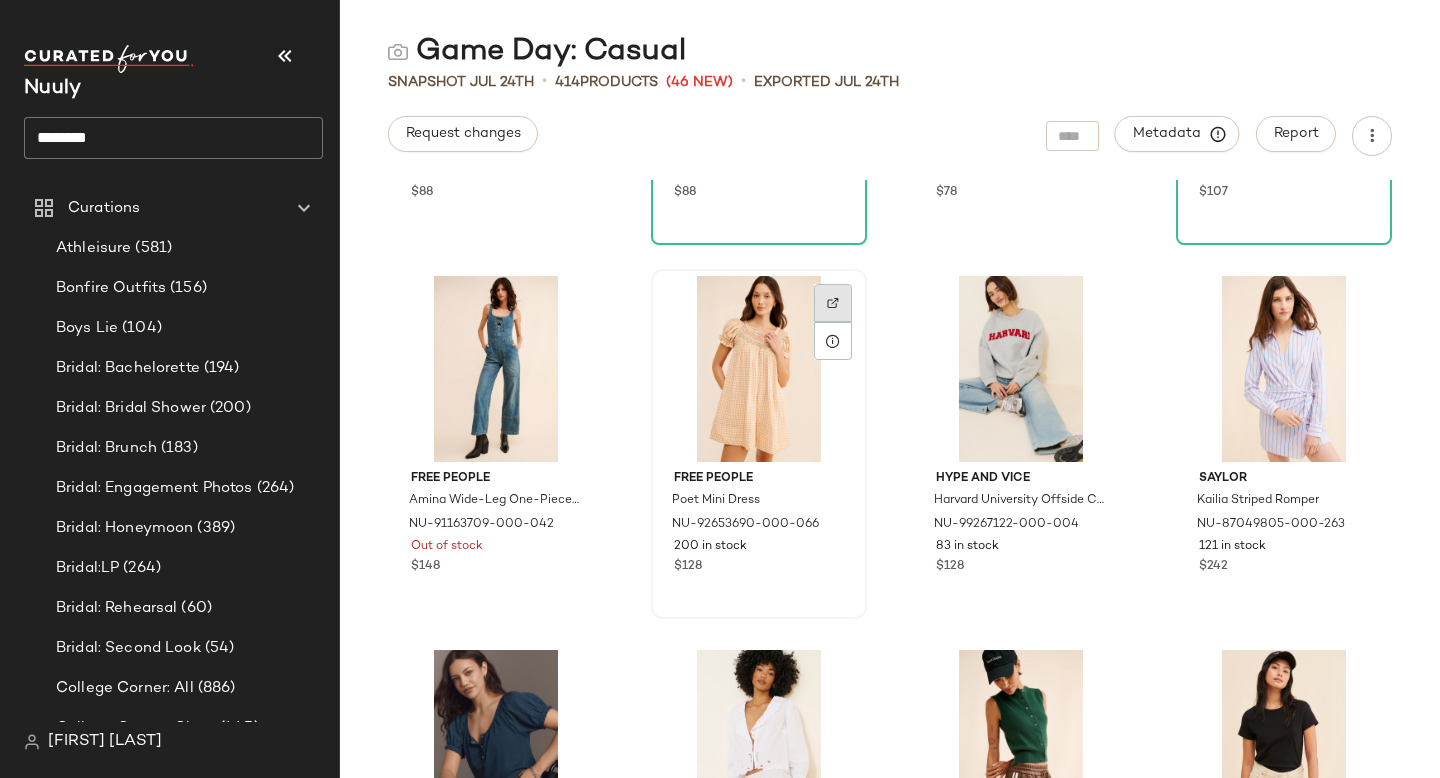 click 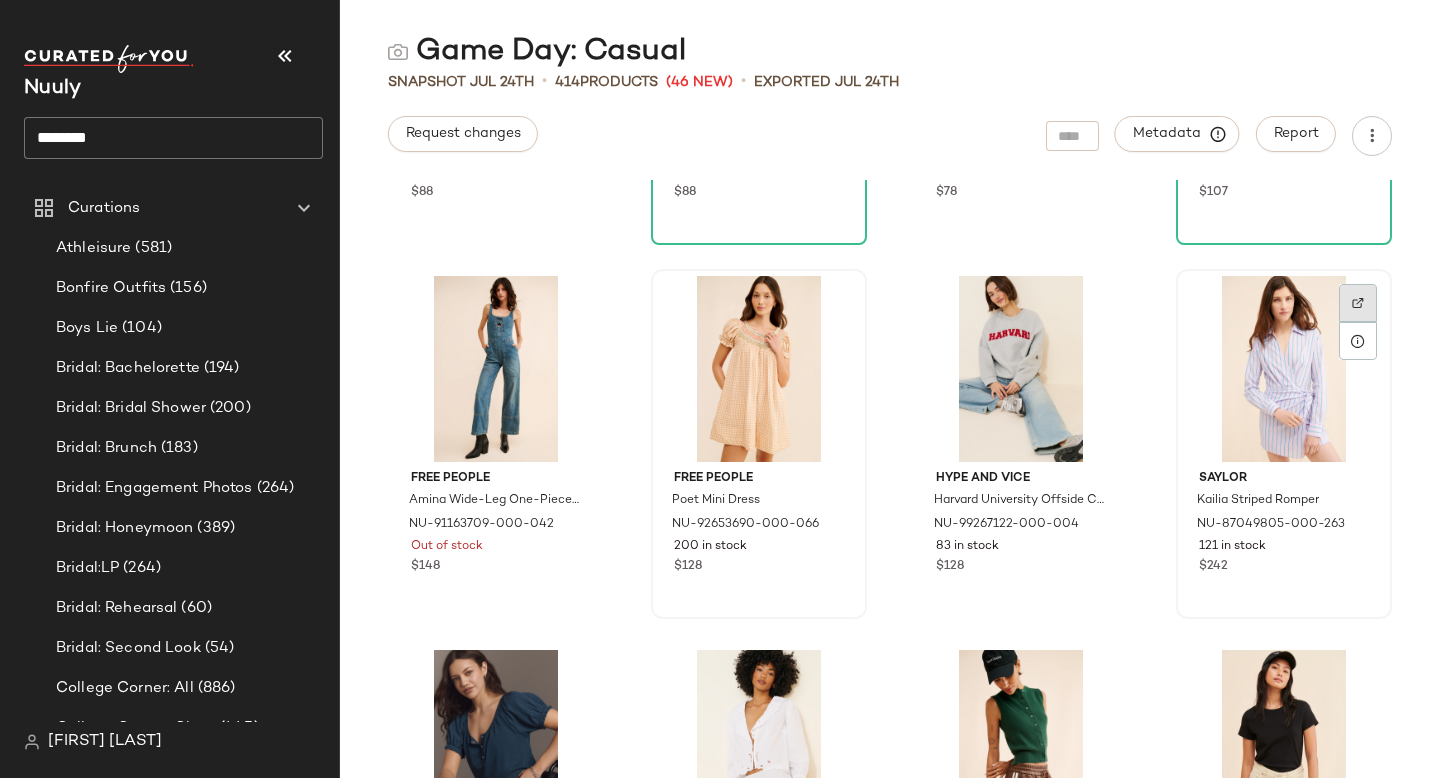click 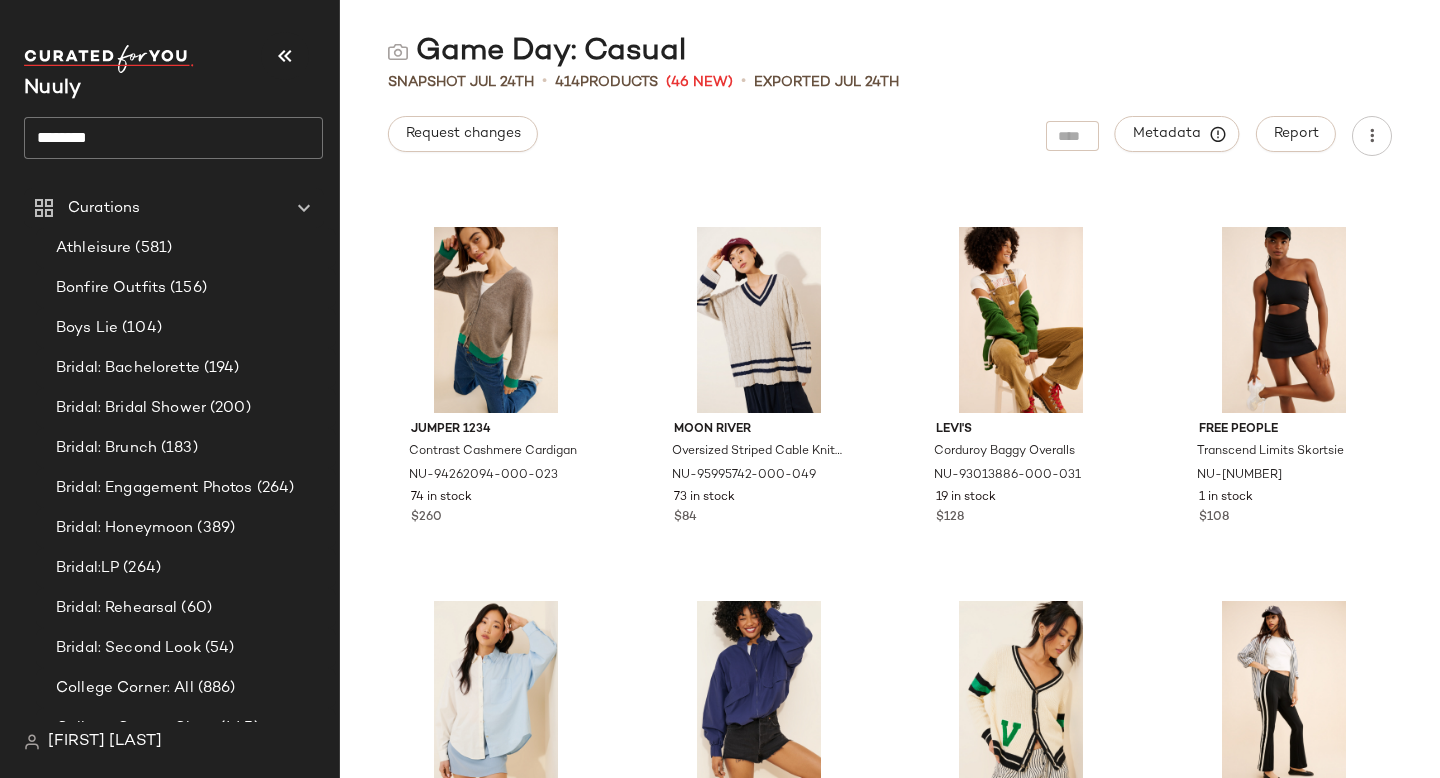 scroll, scrollTop: 17568, scrollLeft: 0, axis: vertical 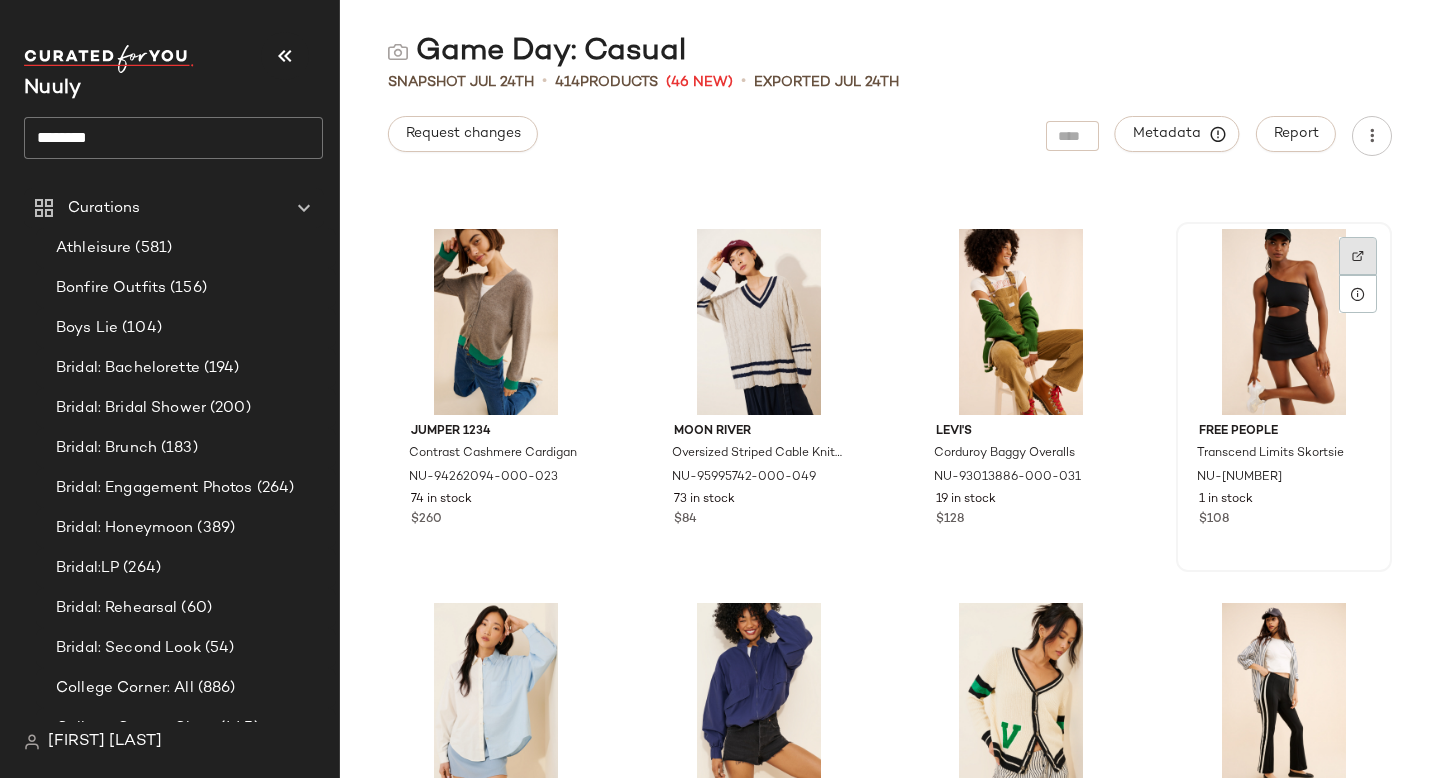 click 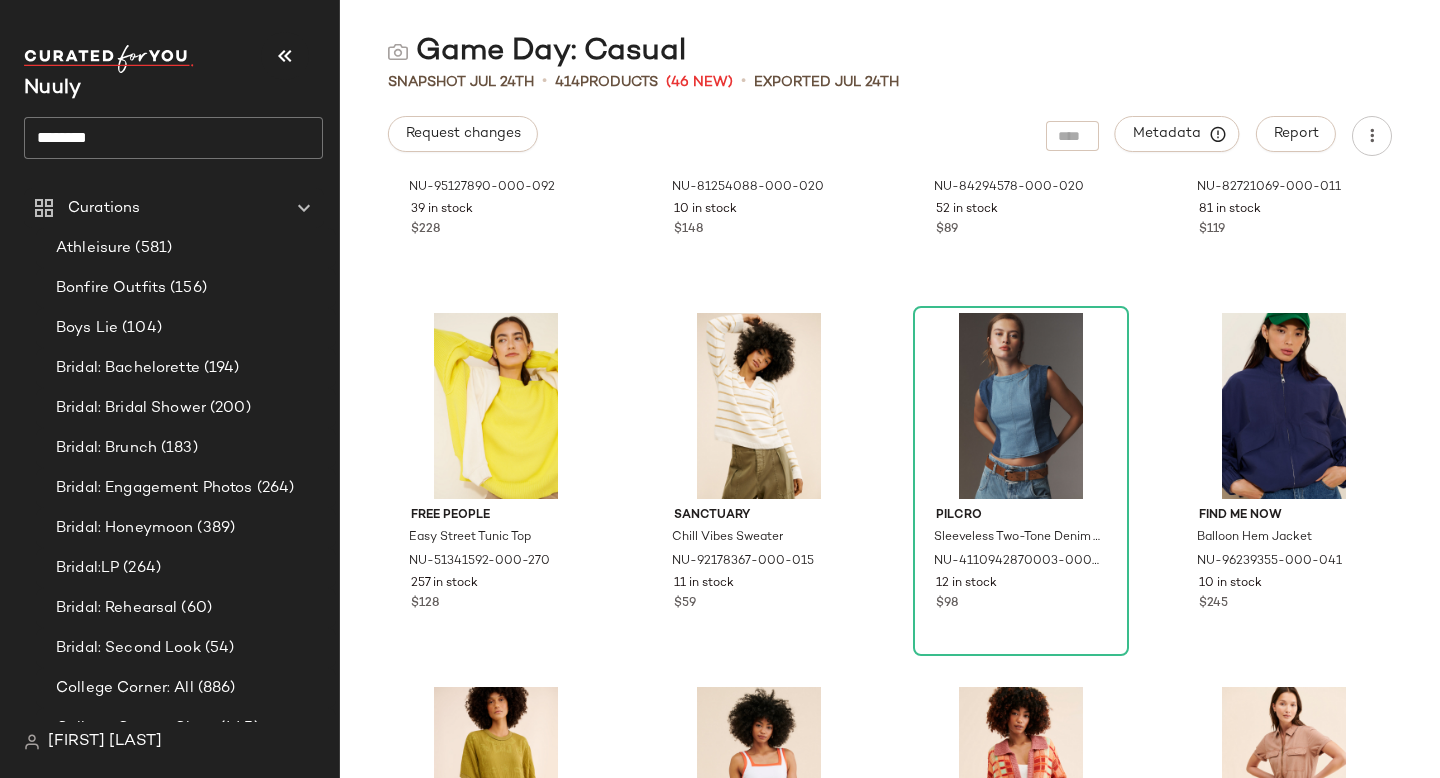 scroll, scrollTop: 19768, scrollLeft: 0, axis: vertical 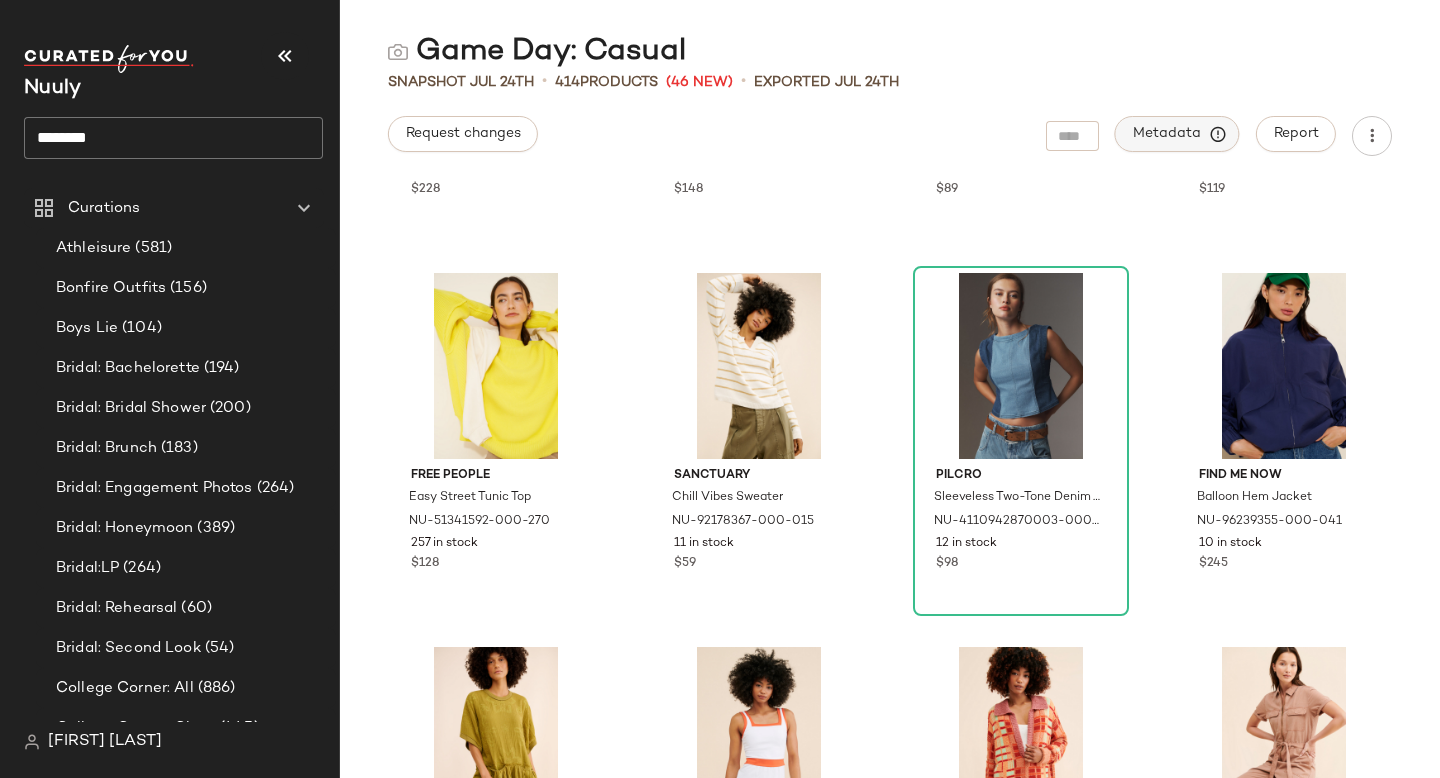 click on "Metadata" 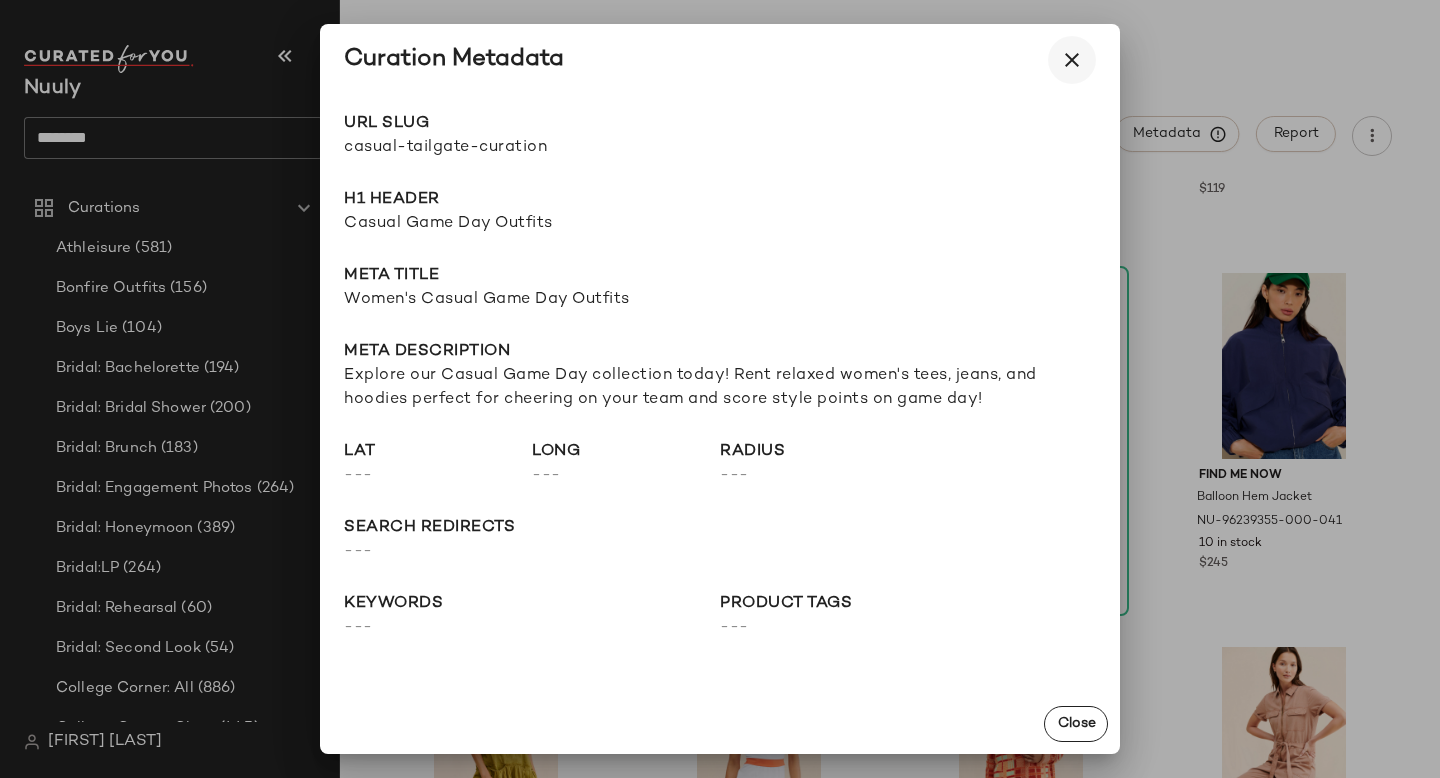 click at bounding box center [1072, 60] 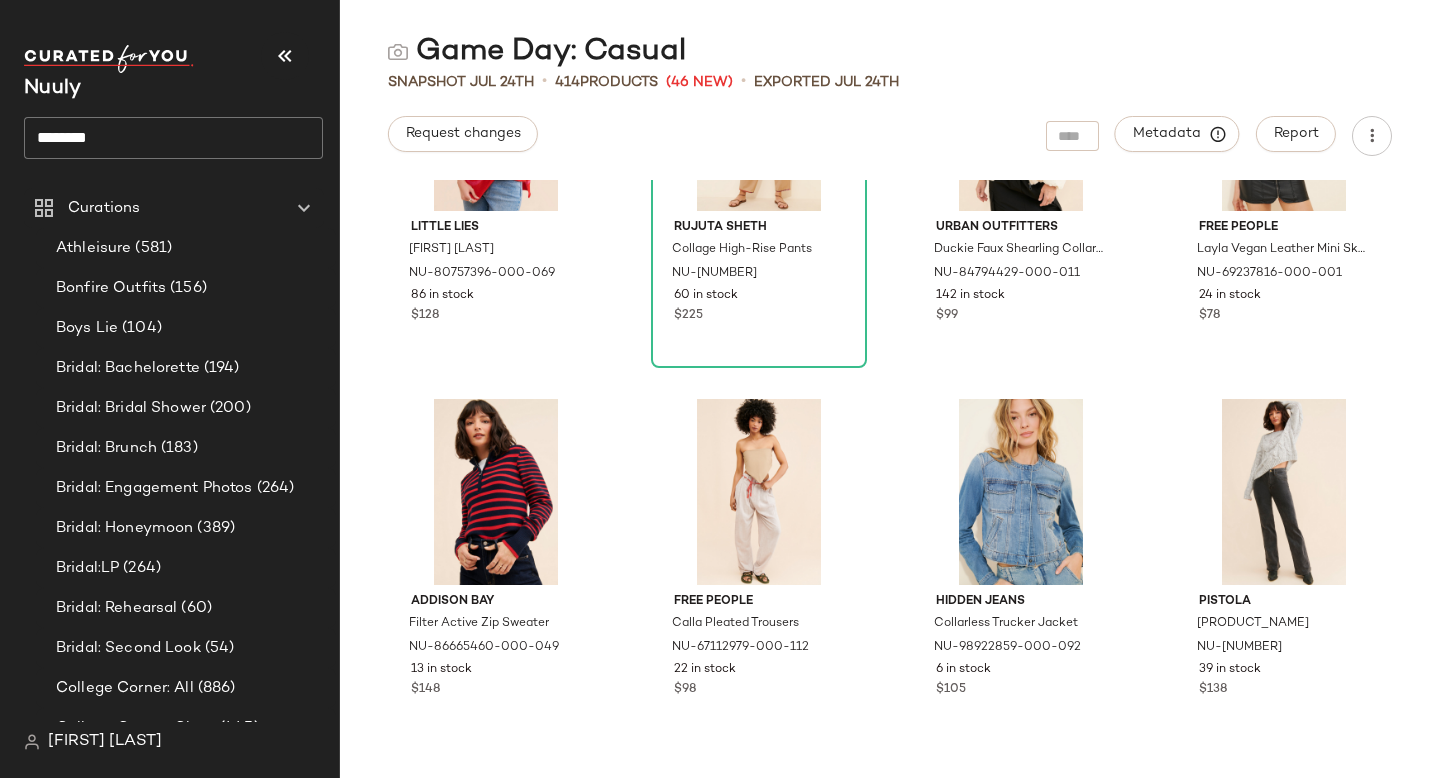 scroll, scrollTop: 24519, scrollLeft: 0, axis: vertical 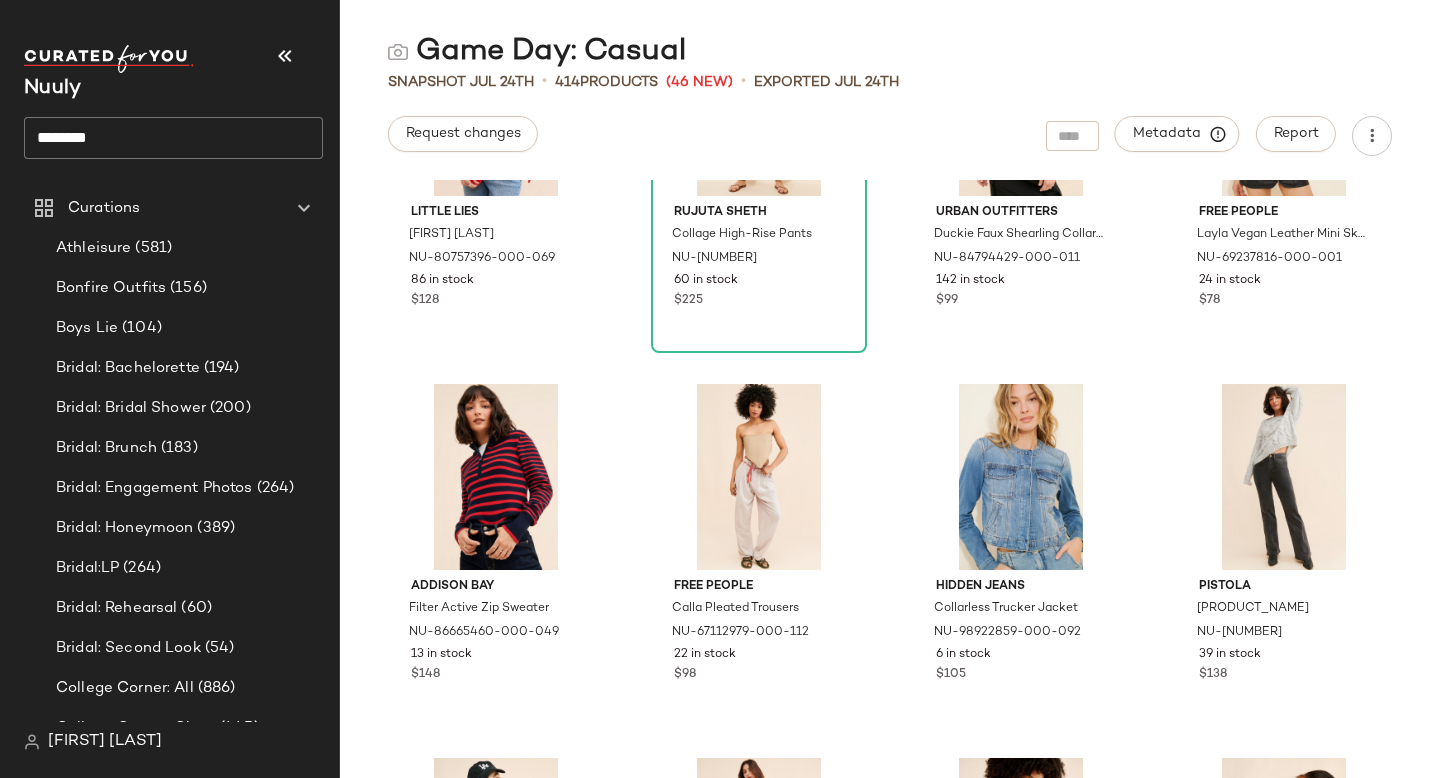 click on "********" 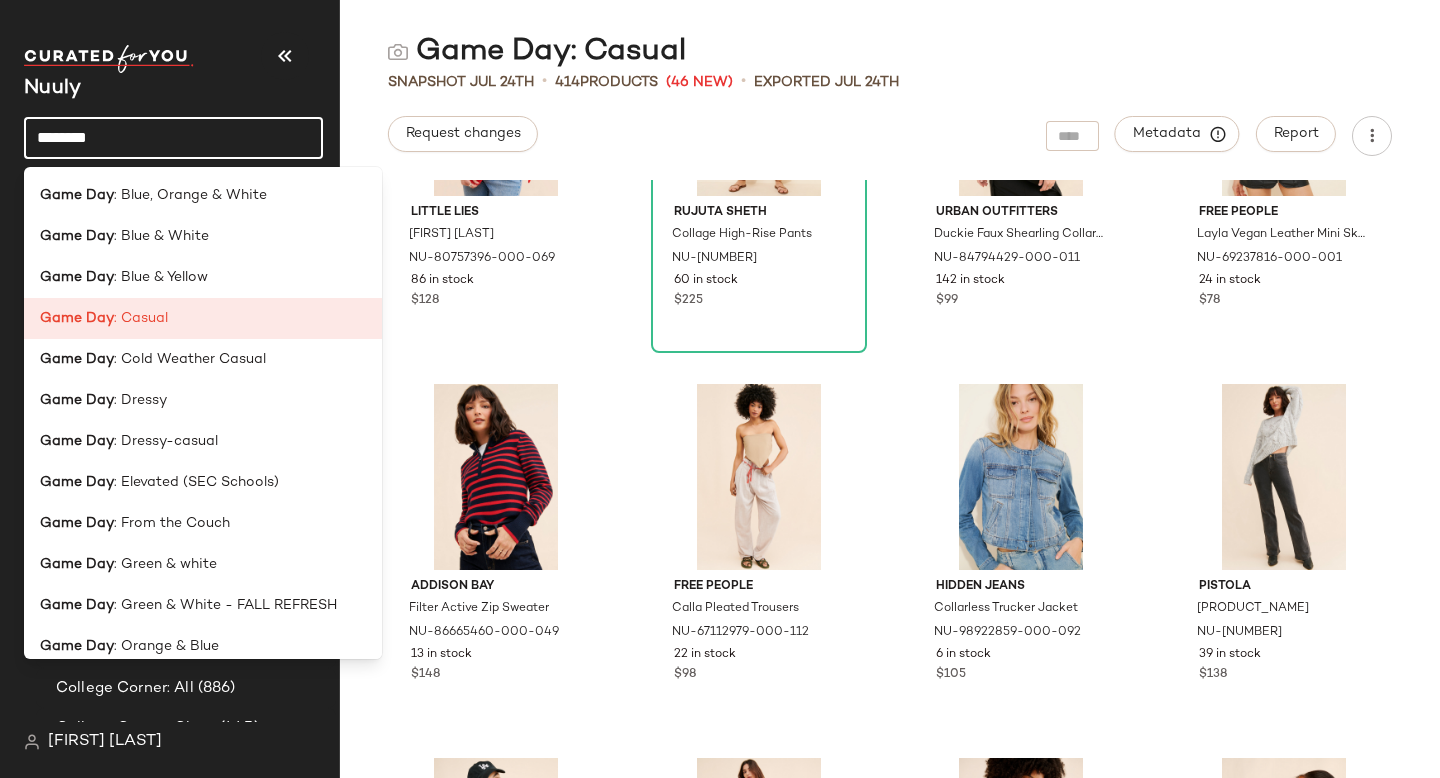 click on "Little Lies Suri Stripe Sweater NU-80757396-000-069 86 in stock $128 Rujuta Sheth Collage High-Rise Pants NU-98187263-000-024 60 in stock $225 Urban Outfitters Duckie Faux Shearling Collar Puffer Jacket NU-84794429-000-011 142 in stock $99 Free People Layla Vegan Leather Mini Skirt NU-69237816-000-001 24 in stock $78 Addison Bay Filter Active Zip Sweater NU-86665460-000-049 13 in stock $148 Free People Calla Pleated Trousers NU-67112979-000-112 22 in stock $98 Hidden Jeans Collarless Trucker Jacket NU-98922859-000-092 6 in stock $105 Pistola Stevie High Rise Relaxed Jeans NU-69271104-000-001 39 in stock $138 Central Park West Colorblock Polo Cardigan Sweater NU-4113688110011-000-011 19 in stock $118 Hudson Remi High Rise Cropped Jeans NU-85203727-000-091 Out of stock $195 Anthropologie Sleeveless Utility At The Knee Dress NU-4149522160117-000-001 18 in stock $110 Hosbjerg Roxana Polo Sweater NU-94417151-000-009 170 in stock $163 RD Style Mabel Mossy Quarter Zip Sweater NU-80780323-000-010 67 in stock $85 $238" 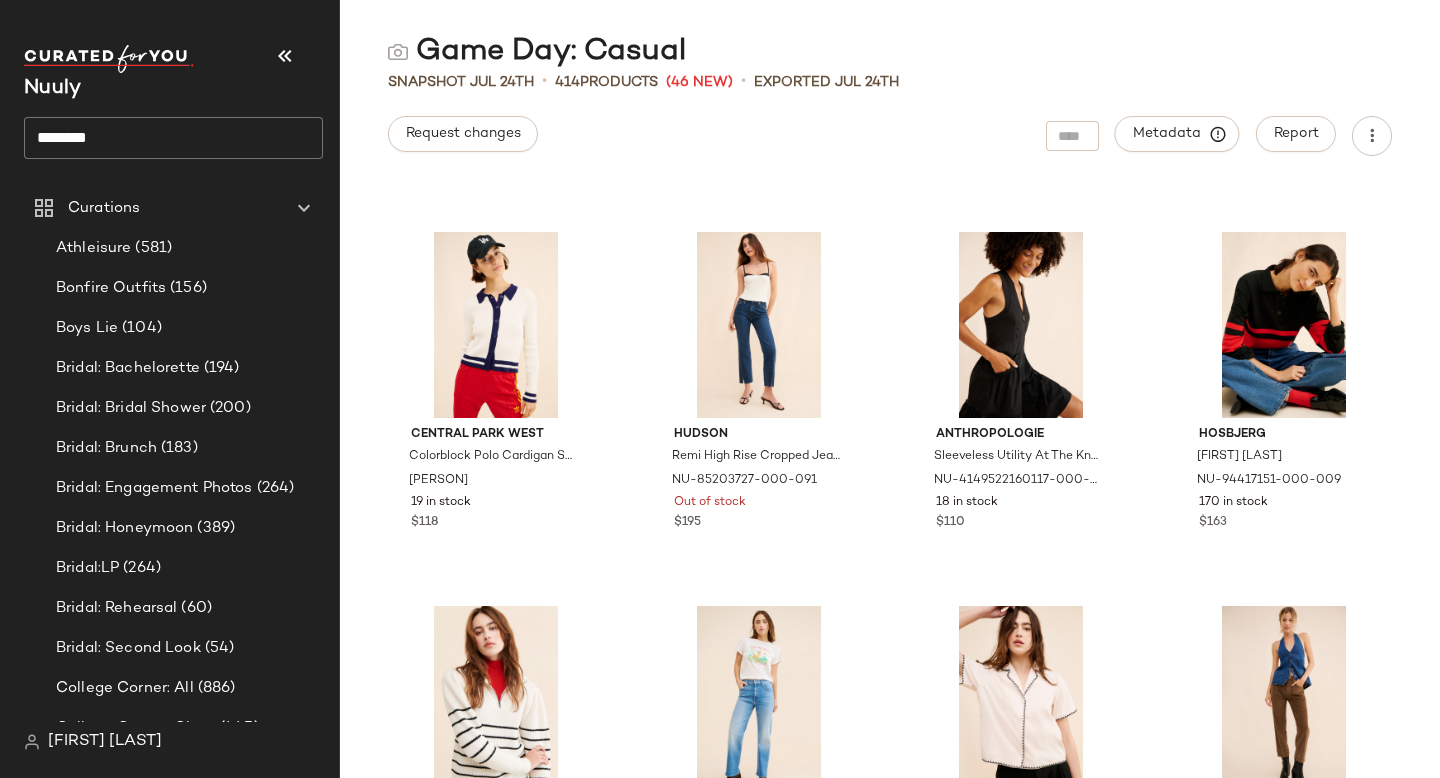 scroll, scrollTop: 25044, scrollLeft: 0, axis: vertical 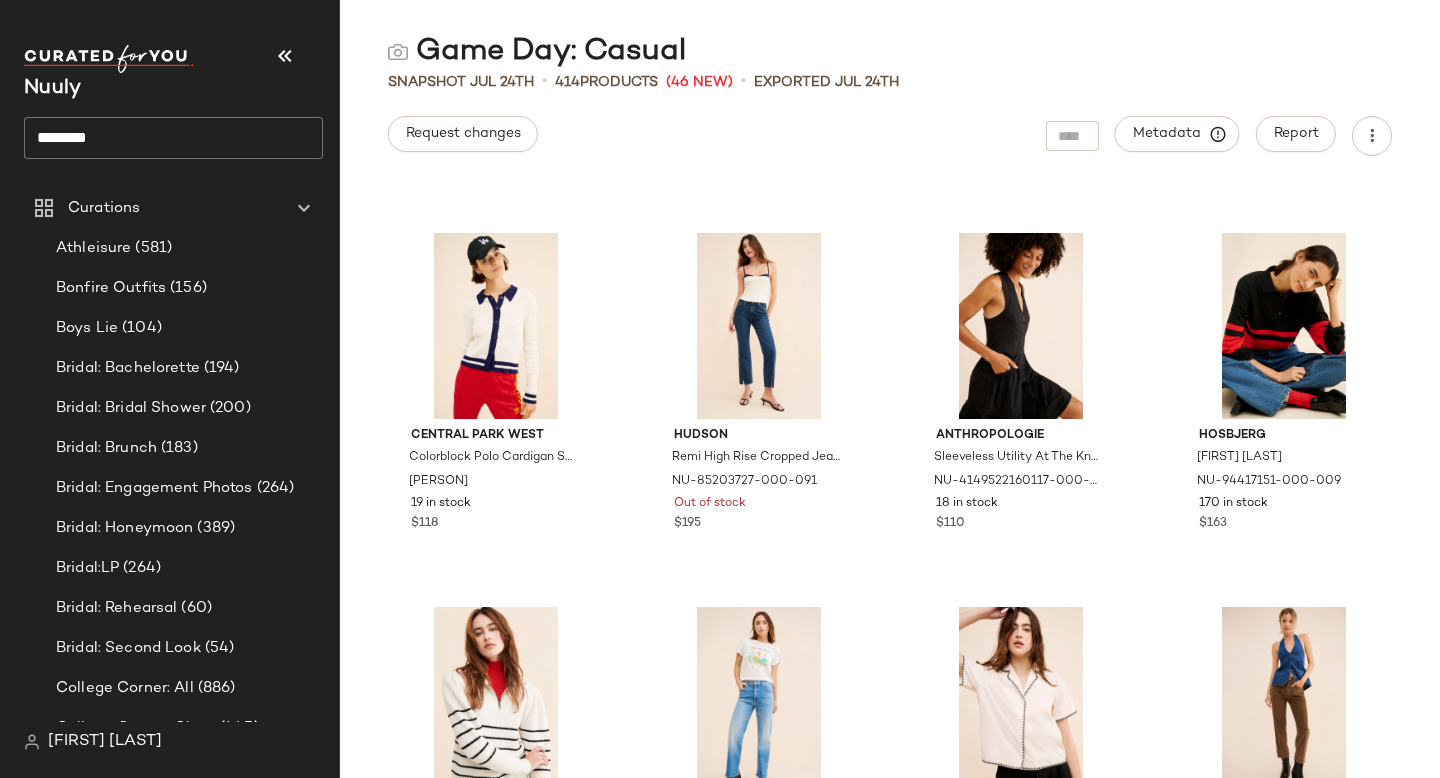 click on "********" 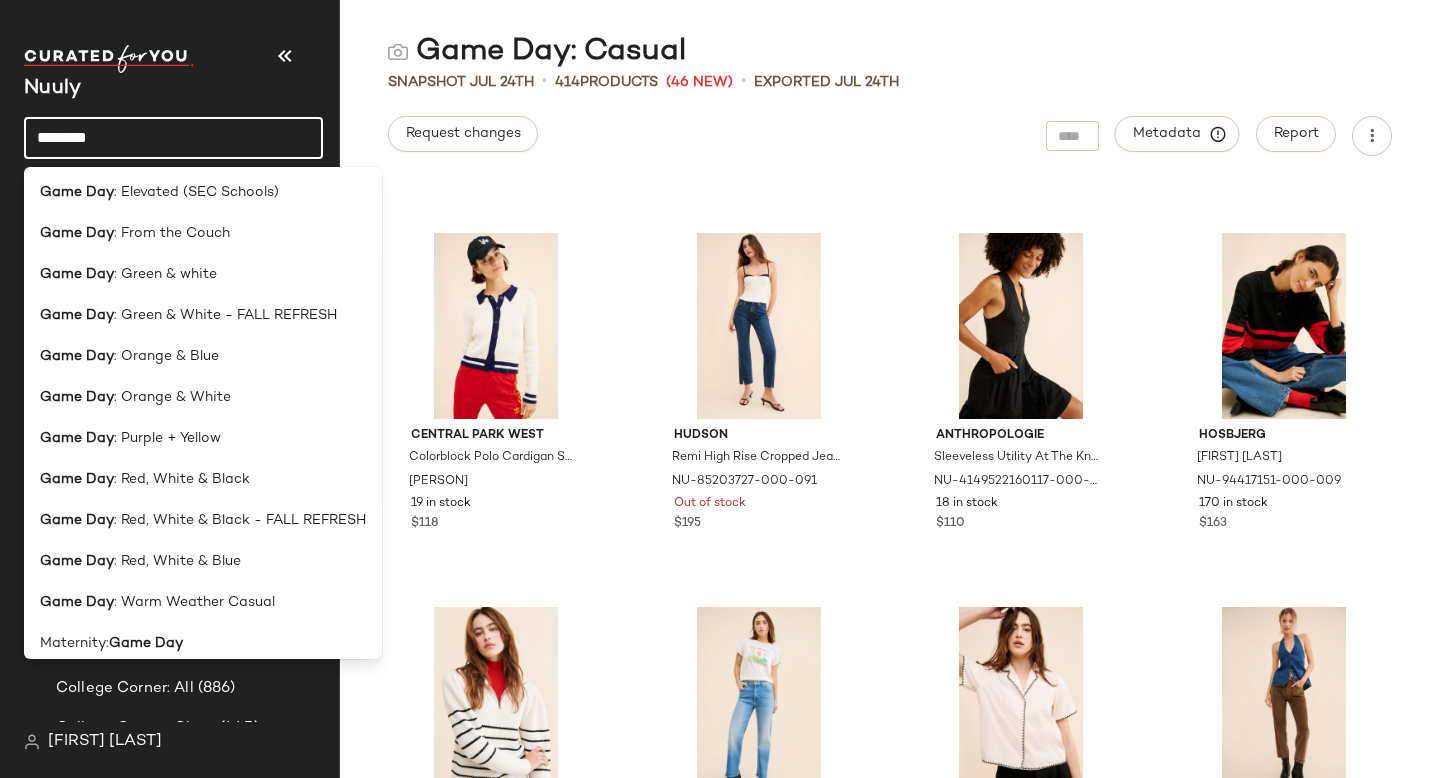 scroll, scrollTop: 303, scrollLeft: 0, axis: vertical 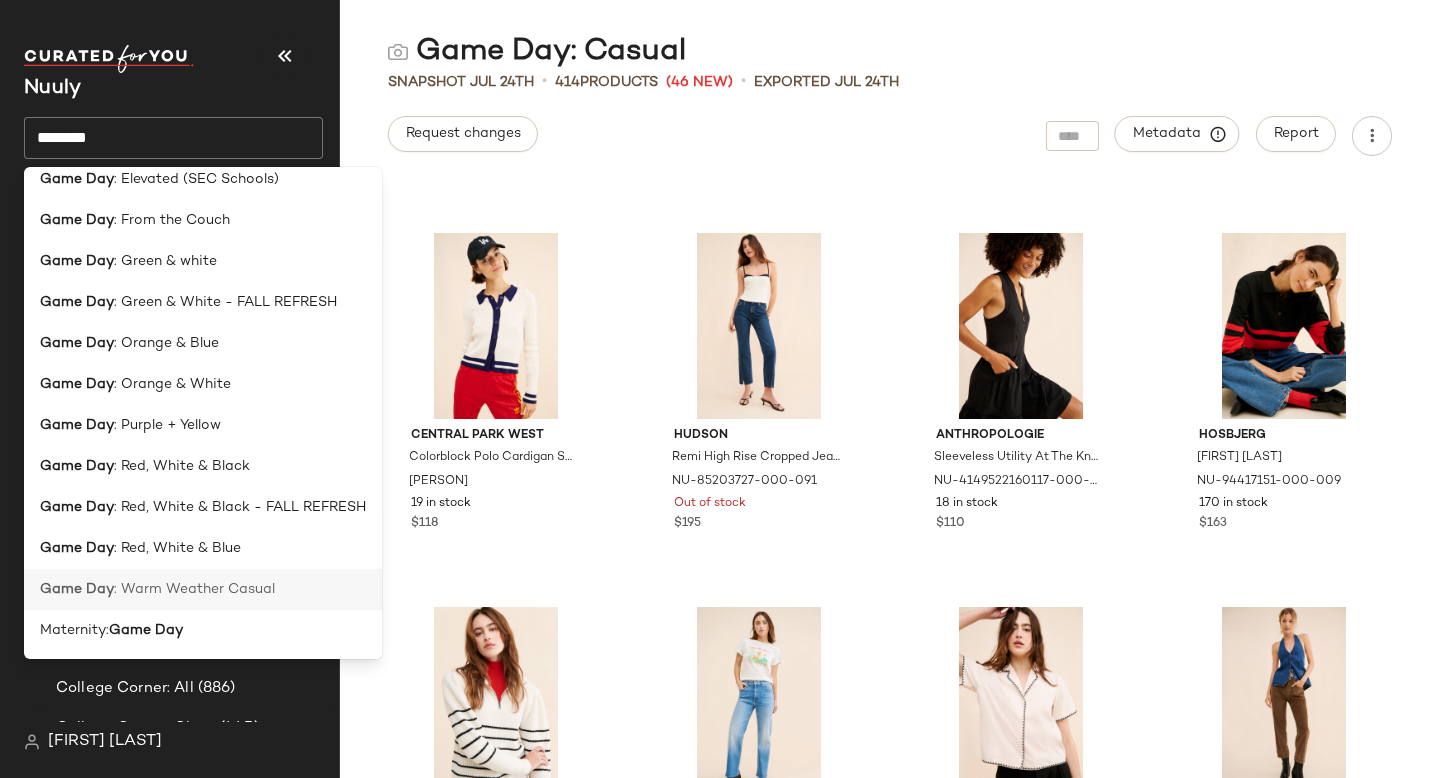 click on ": Warm Weather Casual" at bounding box center [194, 589] 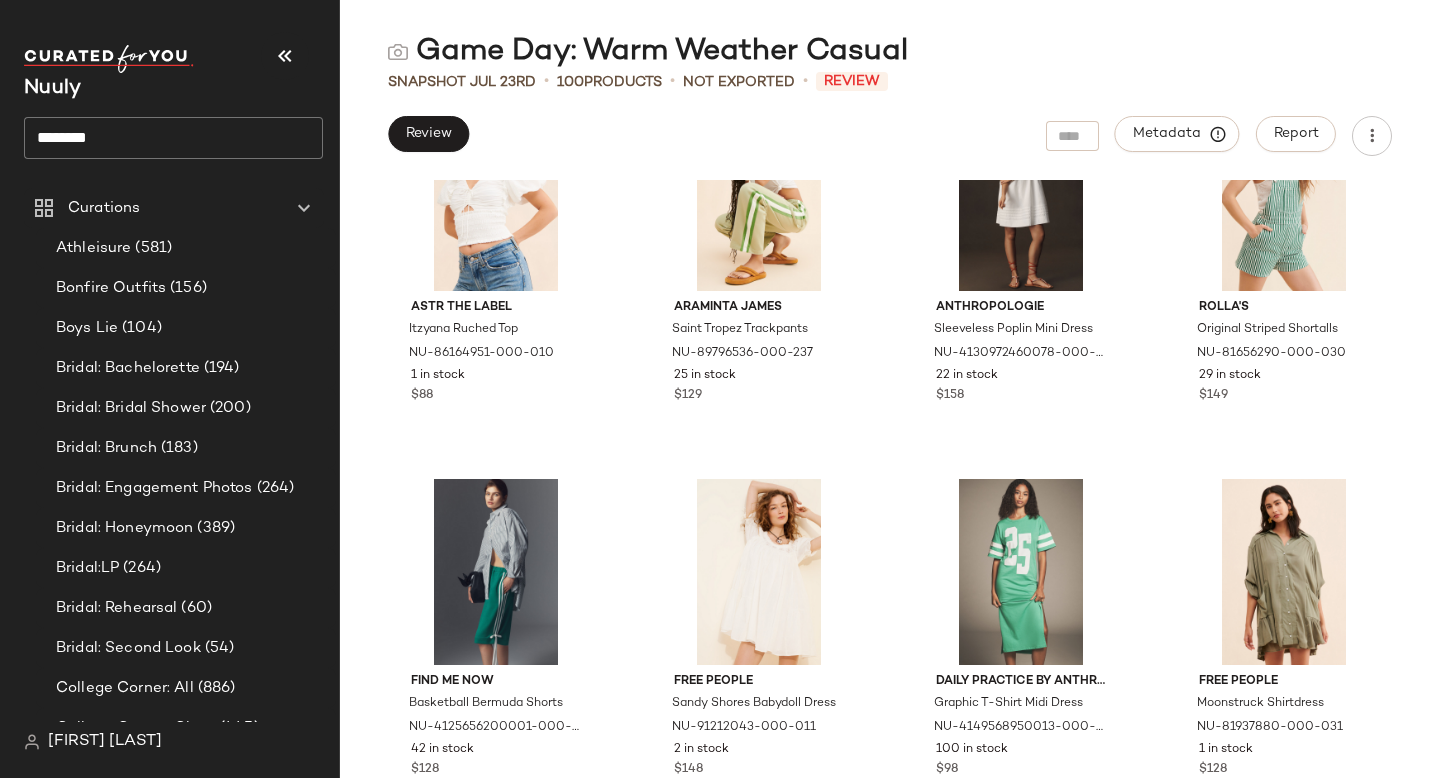 scroll, scrollTop: 8692, scrollLeft: 0, axis: vertical 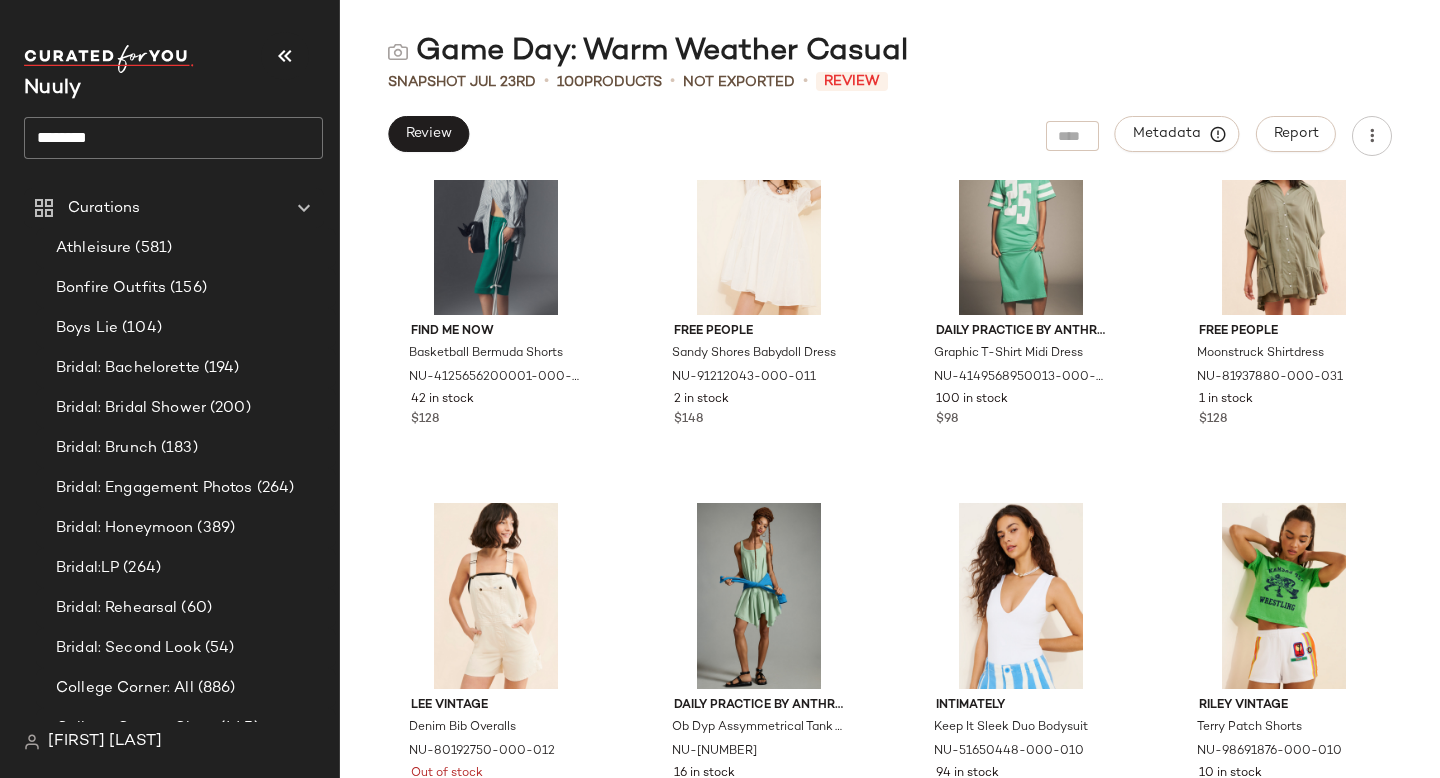 click on "Game Day: Warm Weather Casual Snapshot [DATE] • 100 Products • Not Exported • Review Review Metadata Report Find Me Now Basketball Bermuda Shorts NU-4125656200001-000-030 42 in stock $128 Free People Sandy Shores Babydoll Dress NU-91212043-000-011 2 in stock $148 Daily Practice by Anthropologie Graphic T-Shirt Midi Dress NU-4149568950013-000-030 100 in stock $98 Free People Moonstruck Shirtdress NU-81937880-000-031 1 in stock $128 Lee Vintage Denim Bib Overalls NU-80192750-000-012 Out of stock $128 Daily Practice by Anthropologie Ob Dyp Assymmetrical Tank Top NU-83086488-000-098 16 in stock $88 Intimately Keep It Sleek Duo Bodysuit NU-51650448-000-010 94 in stock $58 Riley Vintage Terry Patch Shorts NU-98691876-000-010 10 in stock $178" 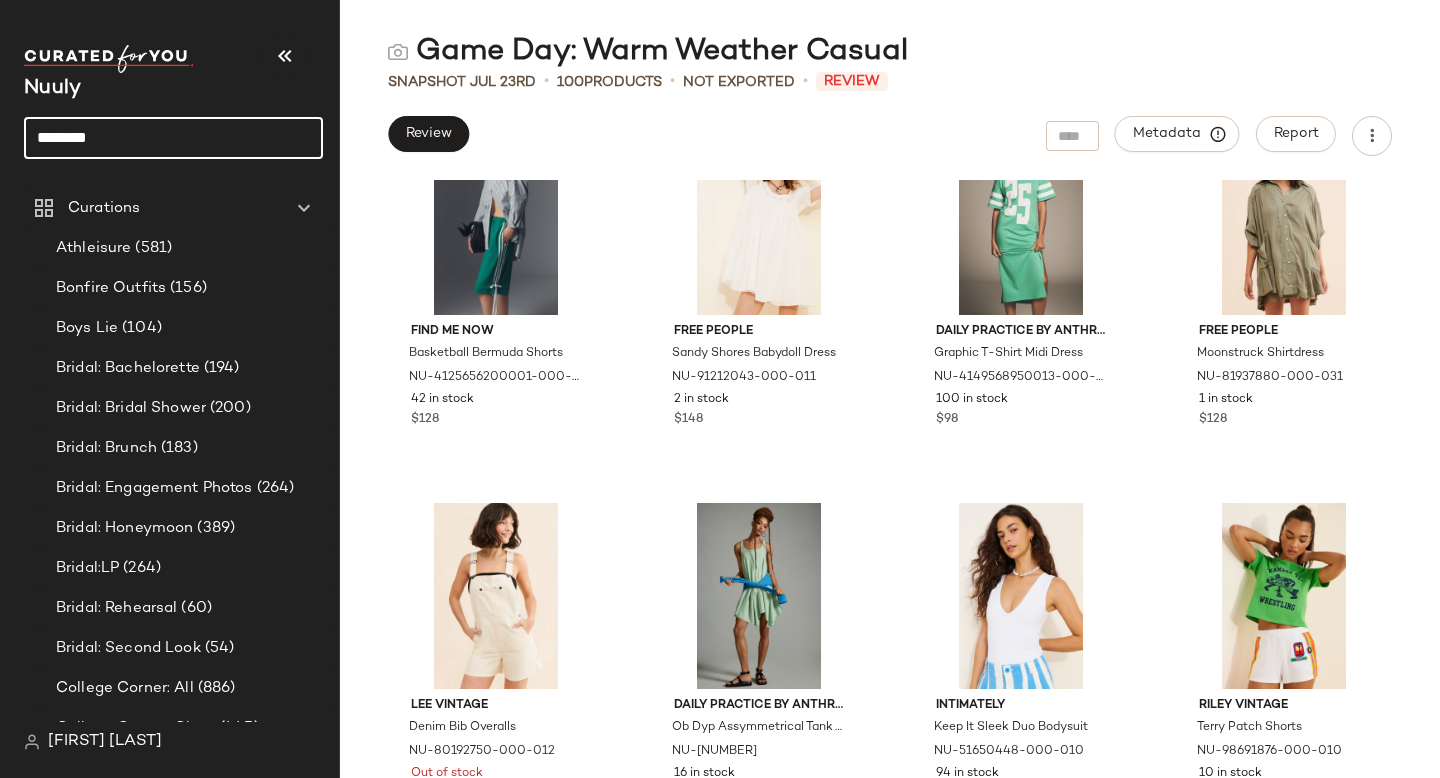 click on "********" 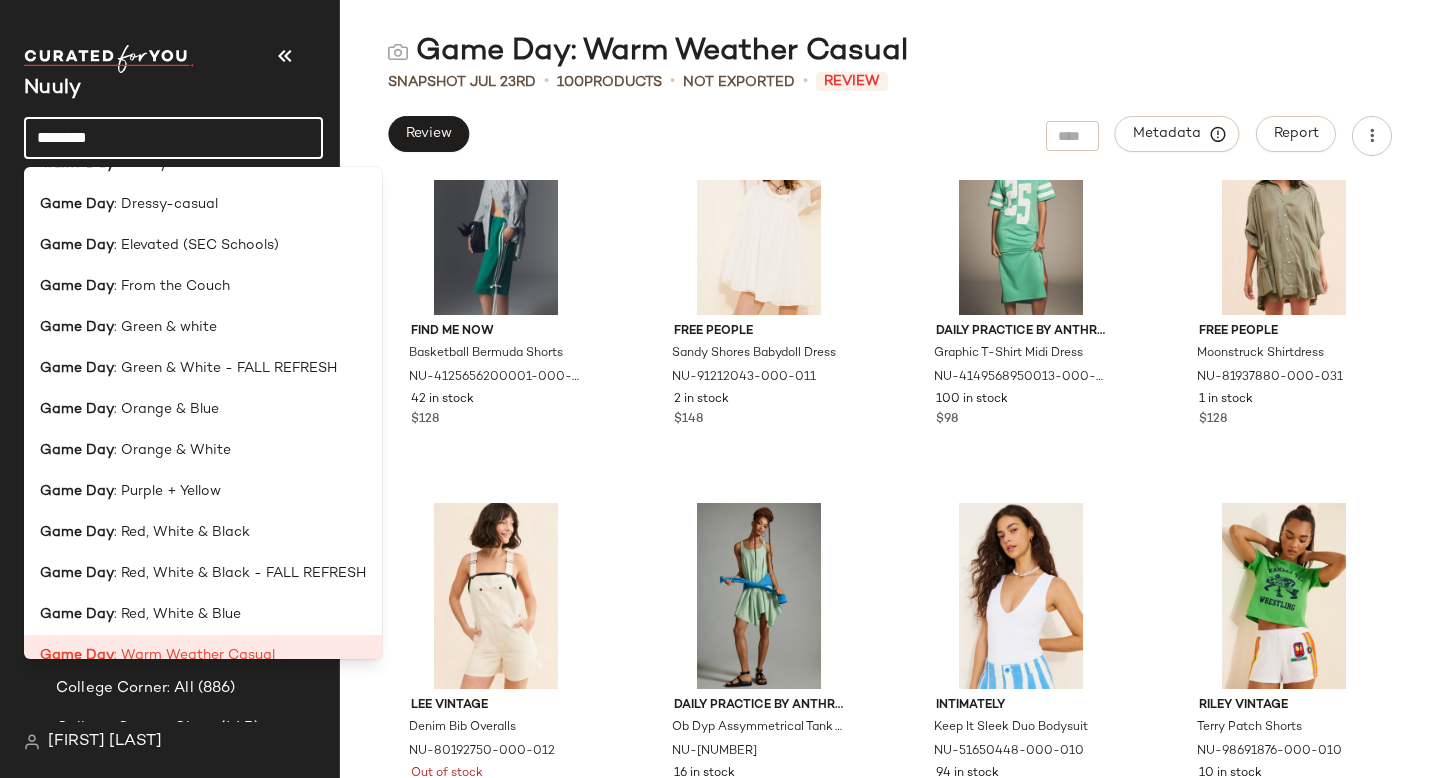 scroll, scrollTop: 163, scrollLeft: 0, axis: vertical 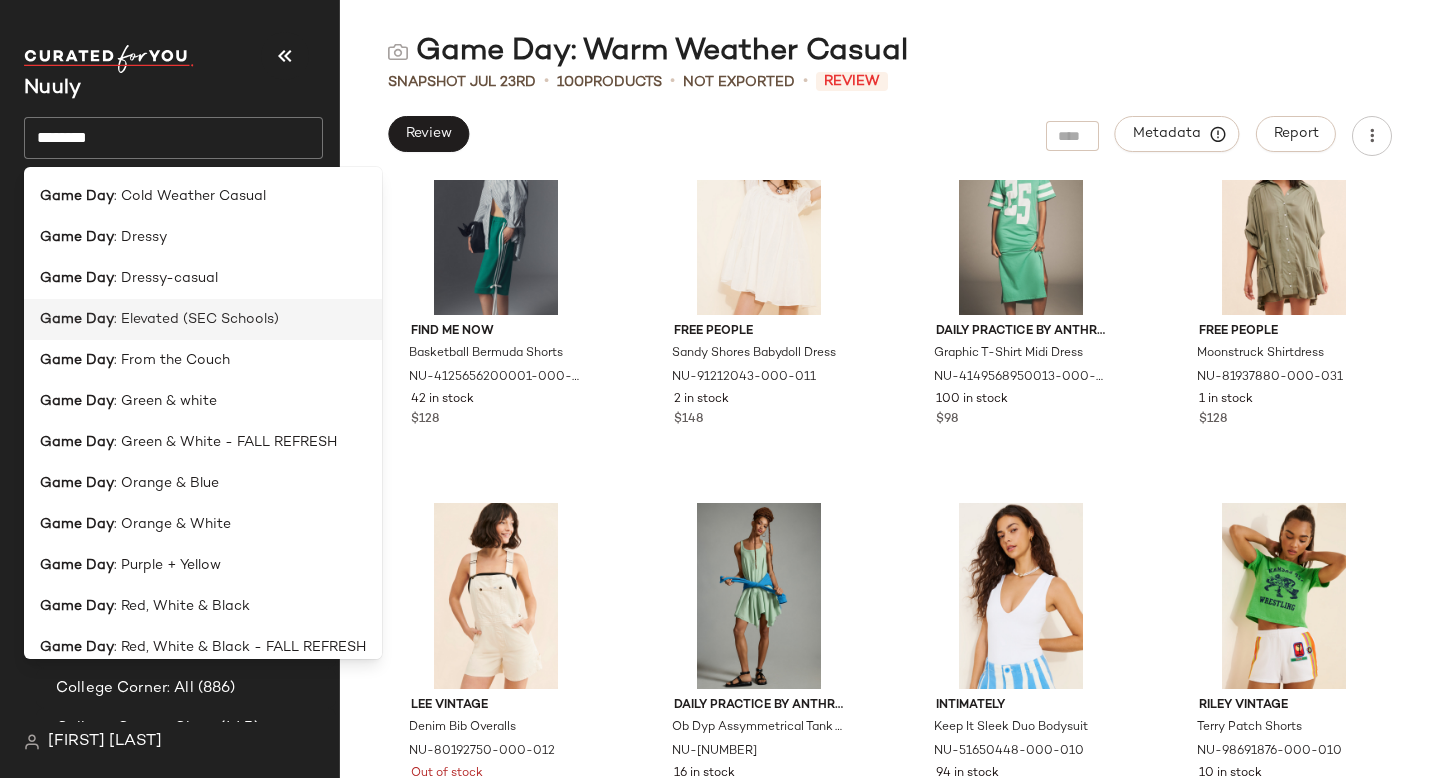 click on ": Elevated (SEC Schools)" at bounding box center (196, 319) 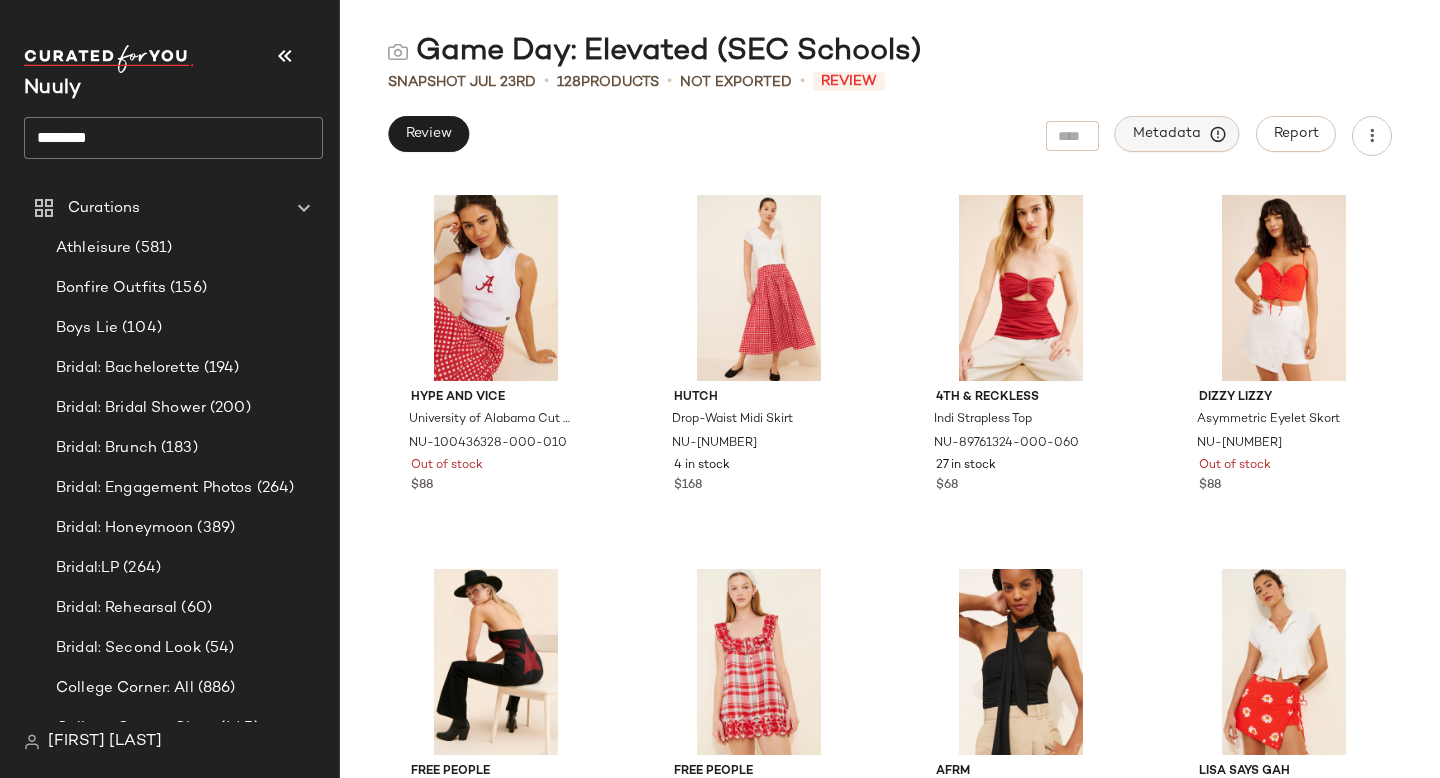 click on "Metadata" 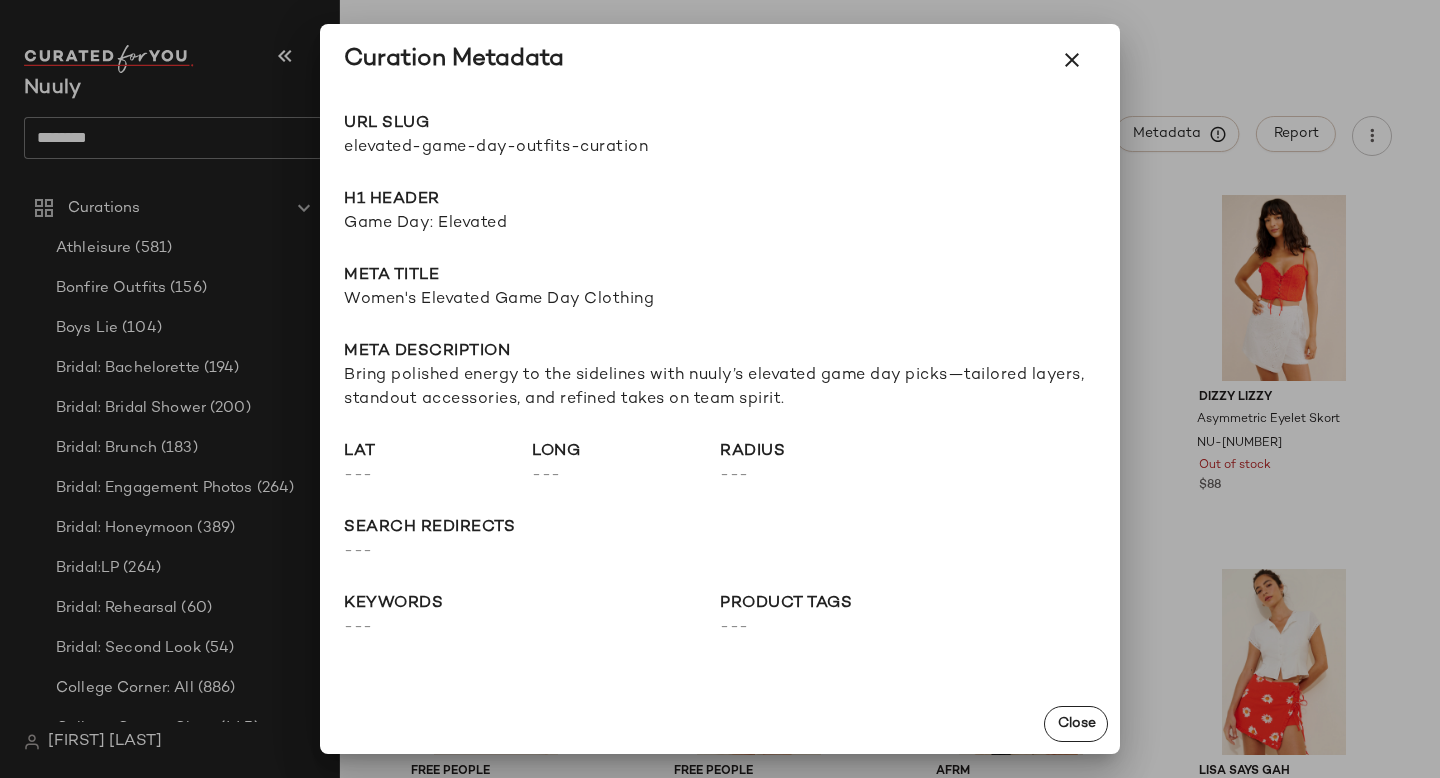 click at bounding box center (720, 389) 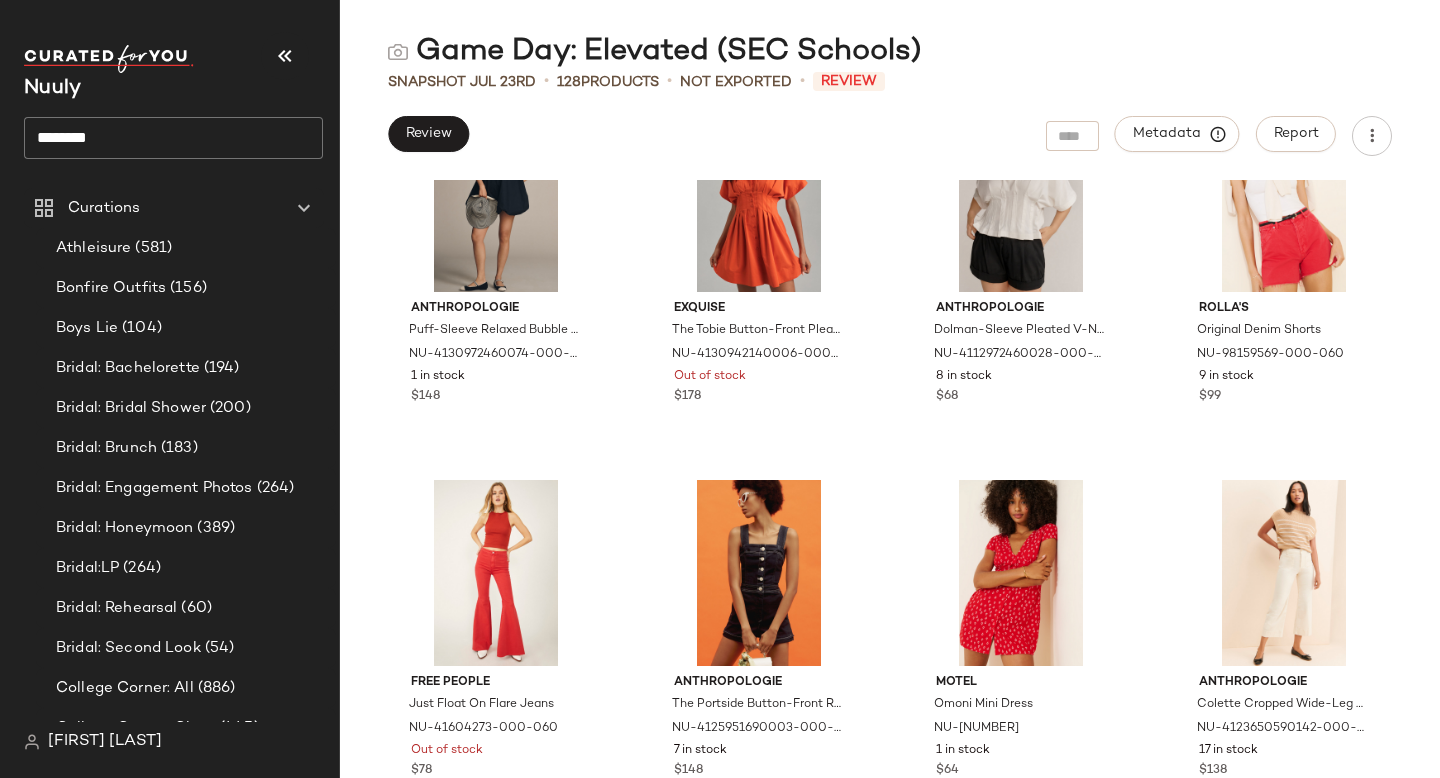 scroll, scrollTop: 11386, scrollLeft: 0, axis: vertical 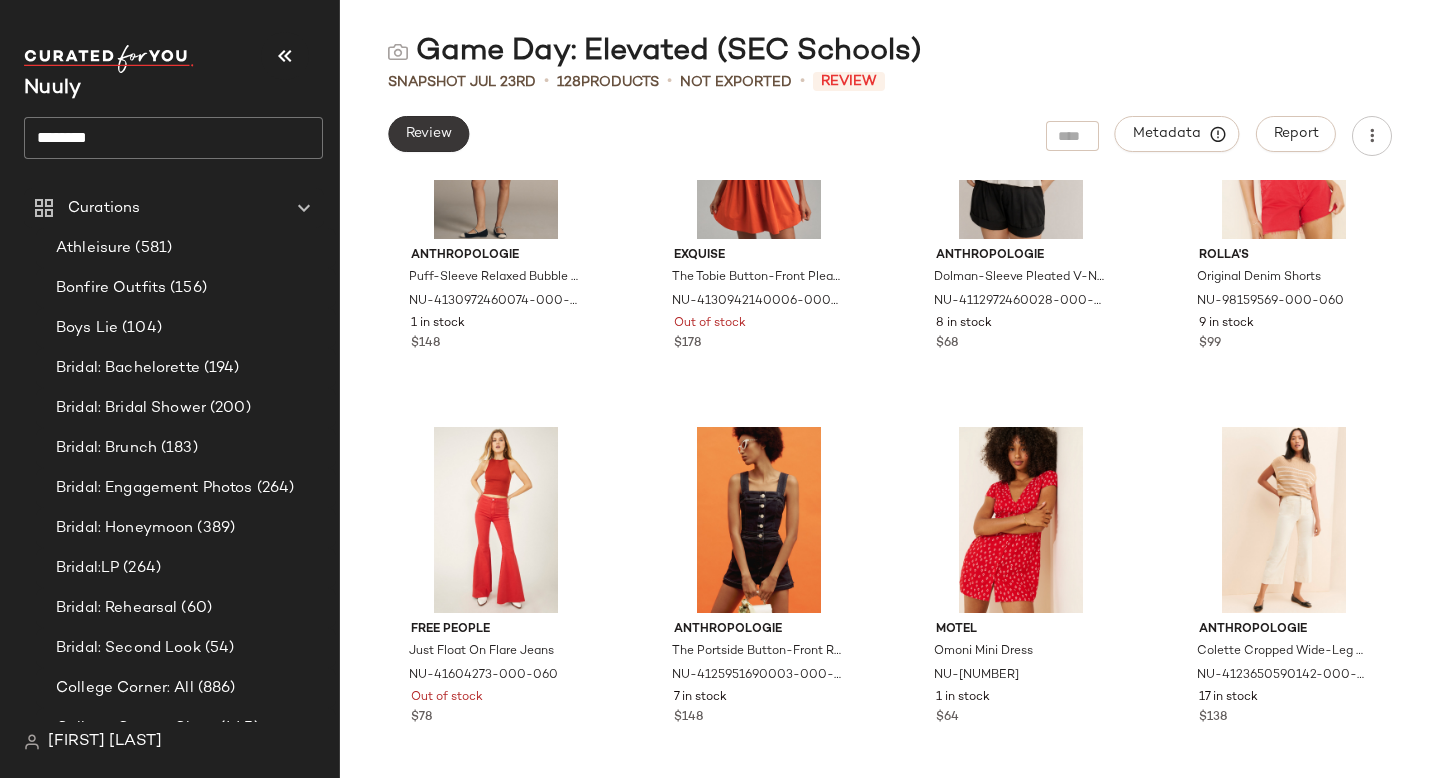 click on "Review" 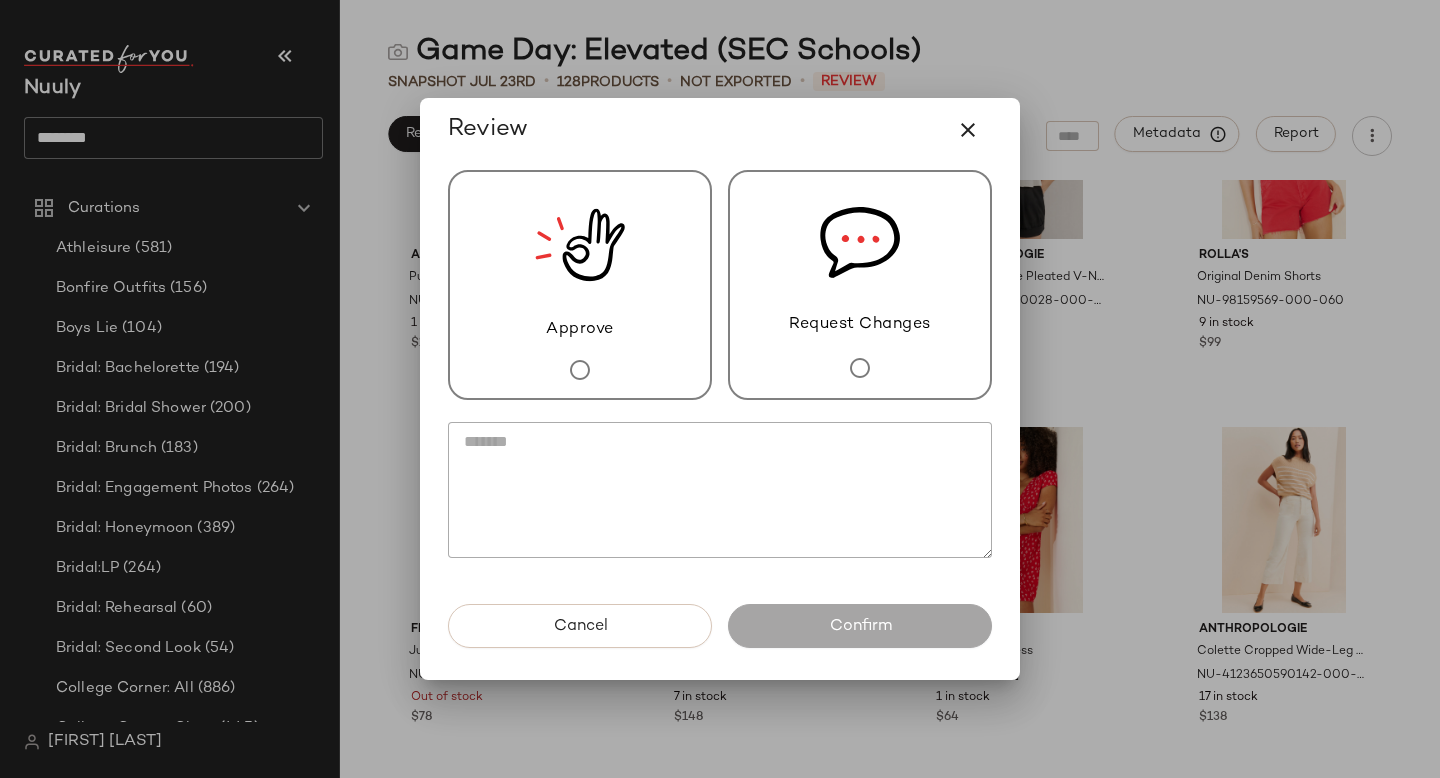 click 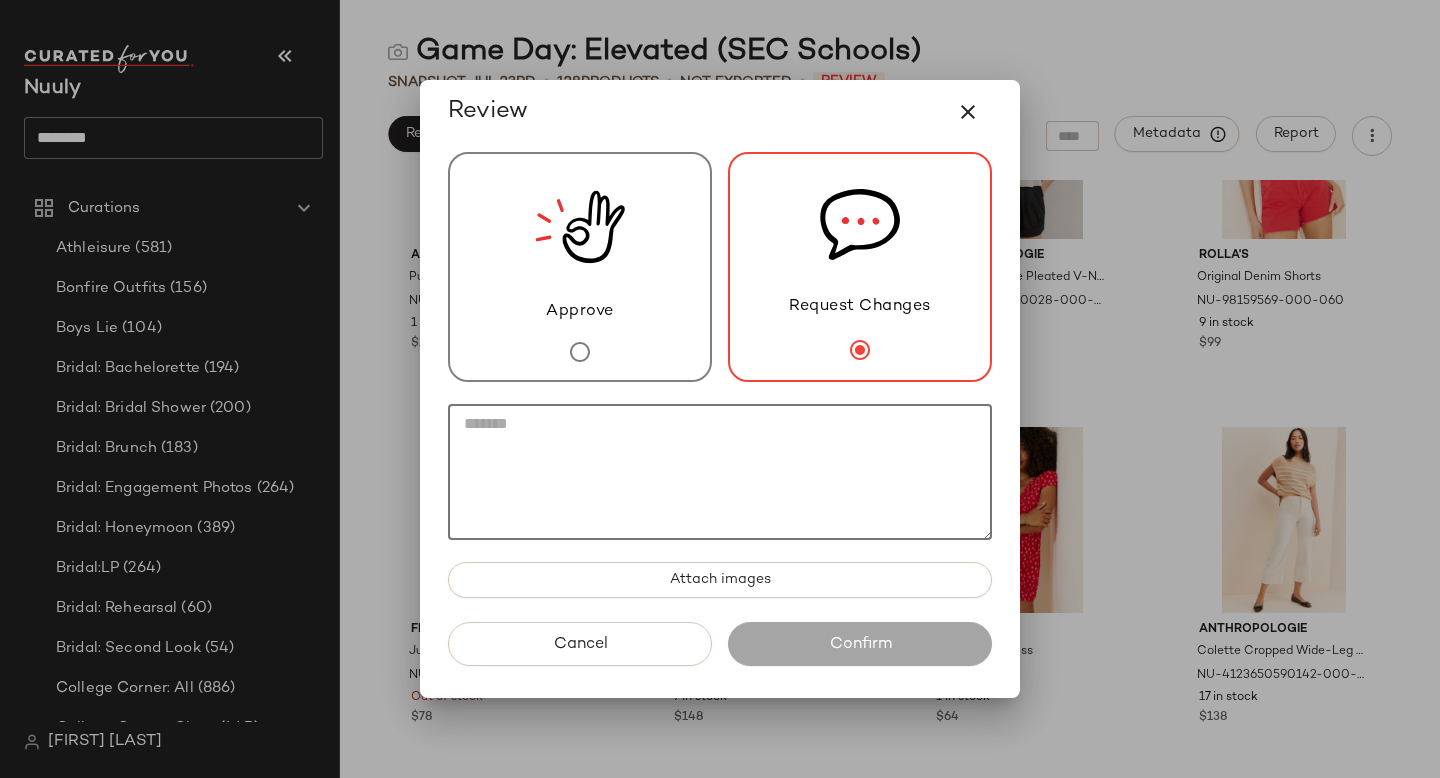 click 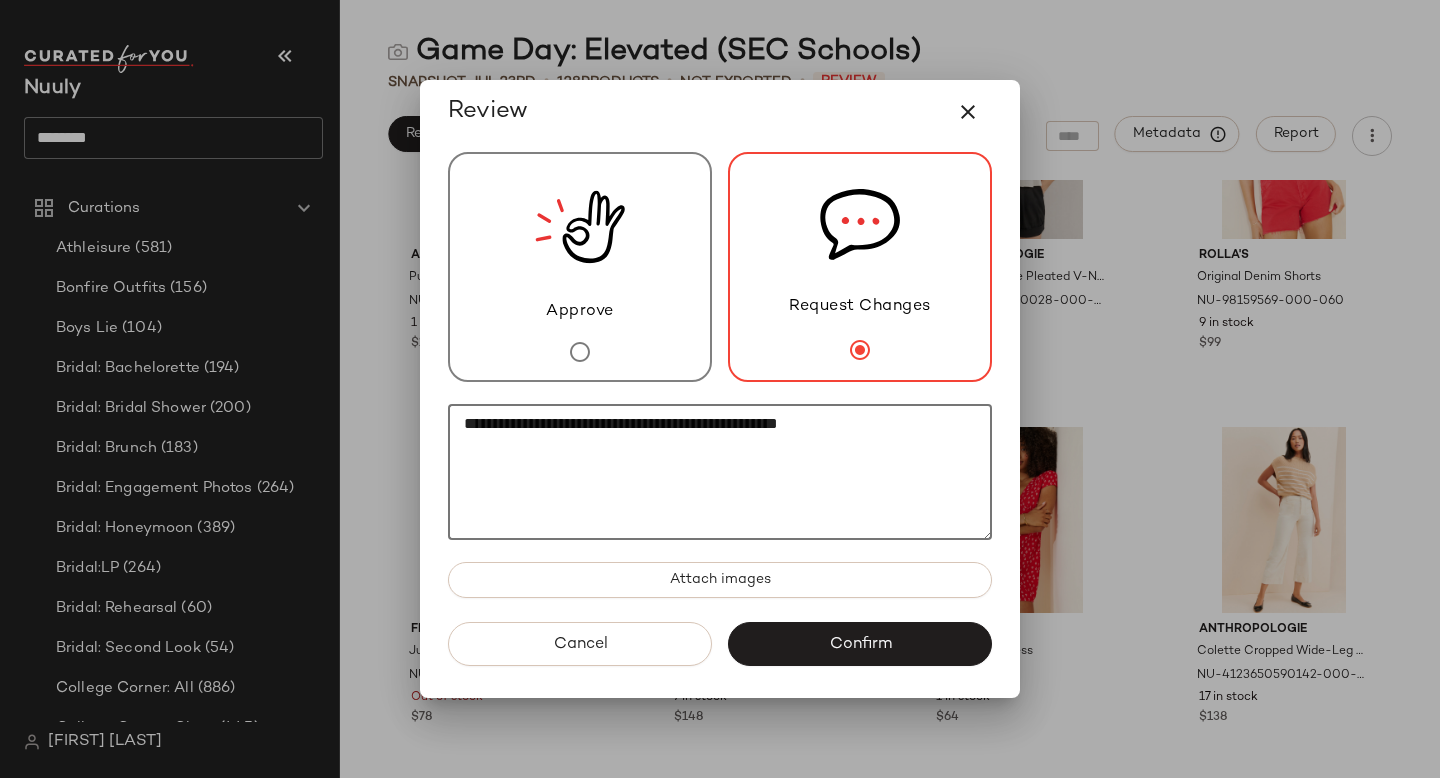 type on "**********" 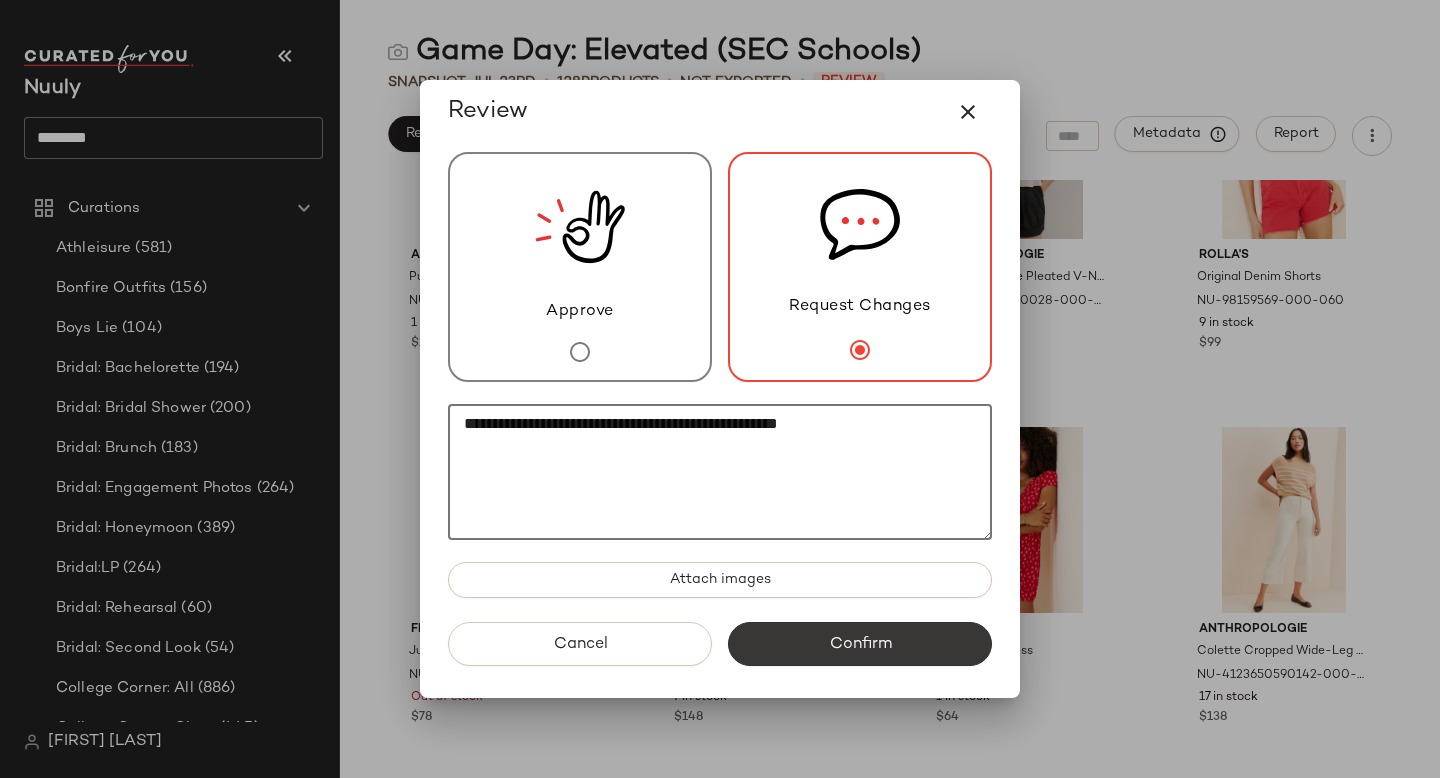 click on "Confirm" 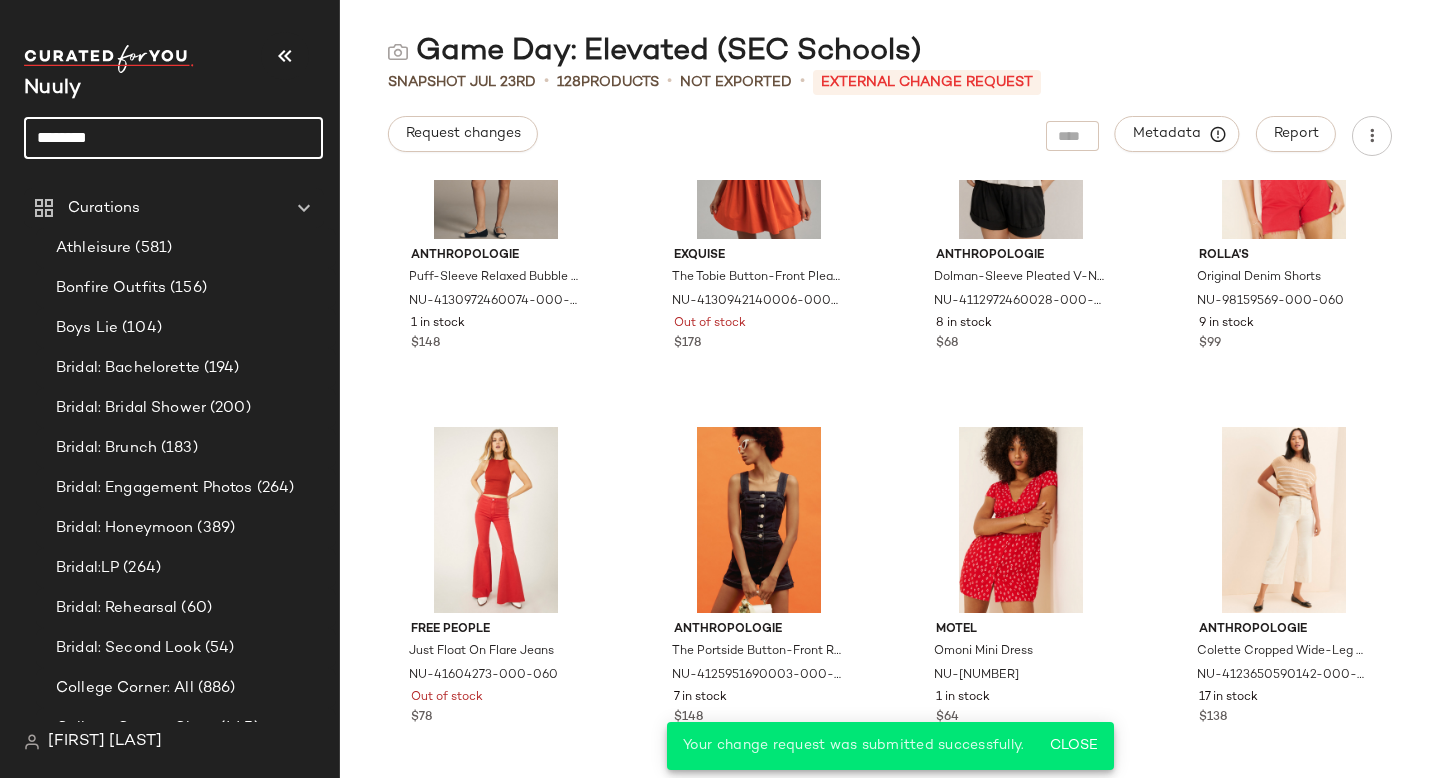 click on "********" 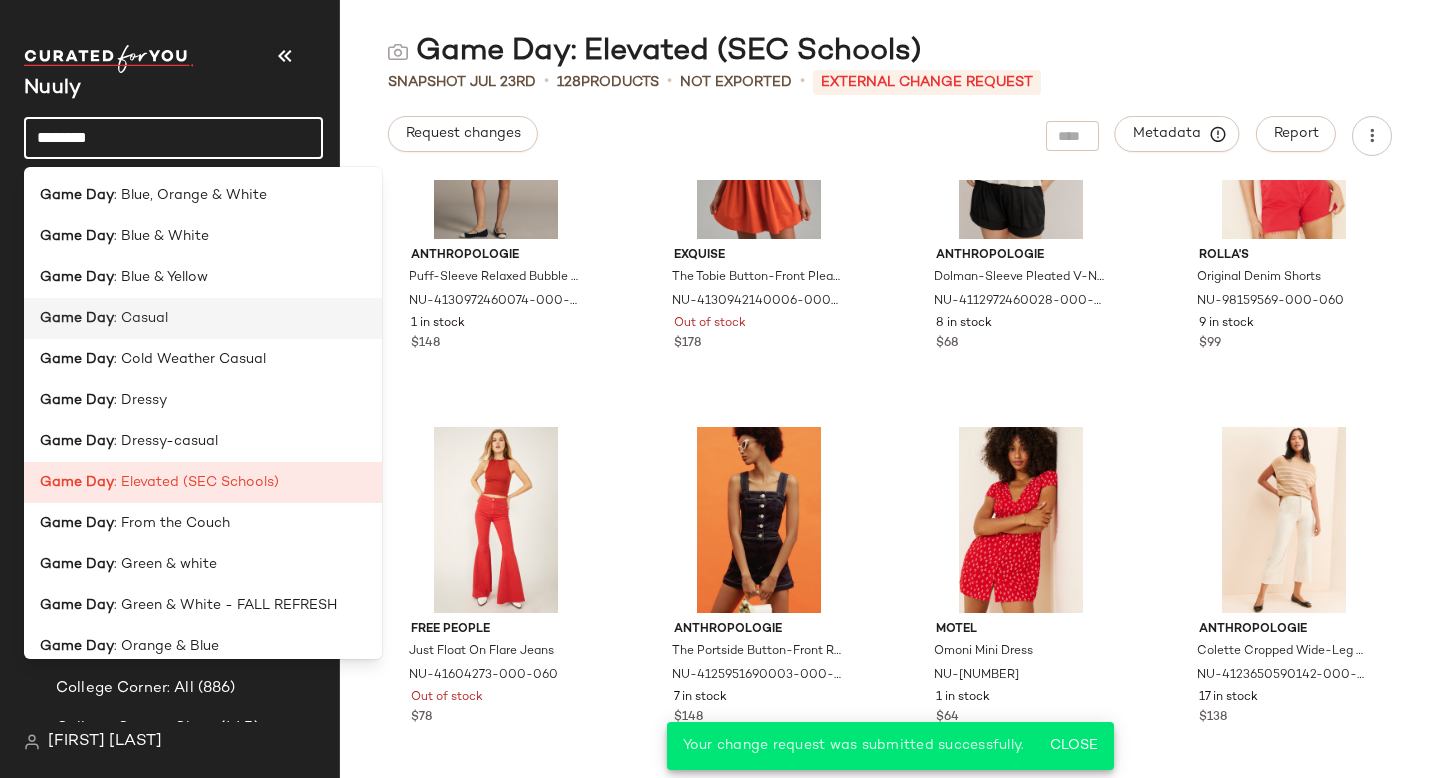 scroll, scrollTop: 303, scrollLeft: 0, axis: vertical 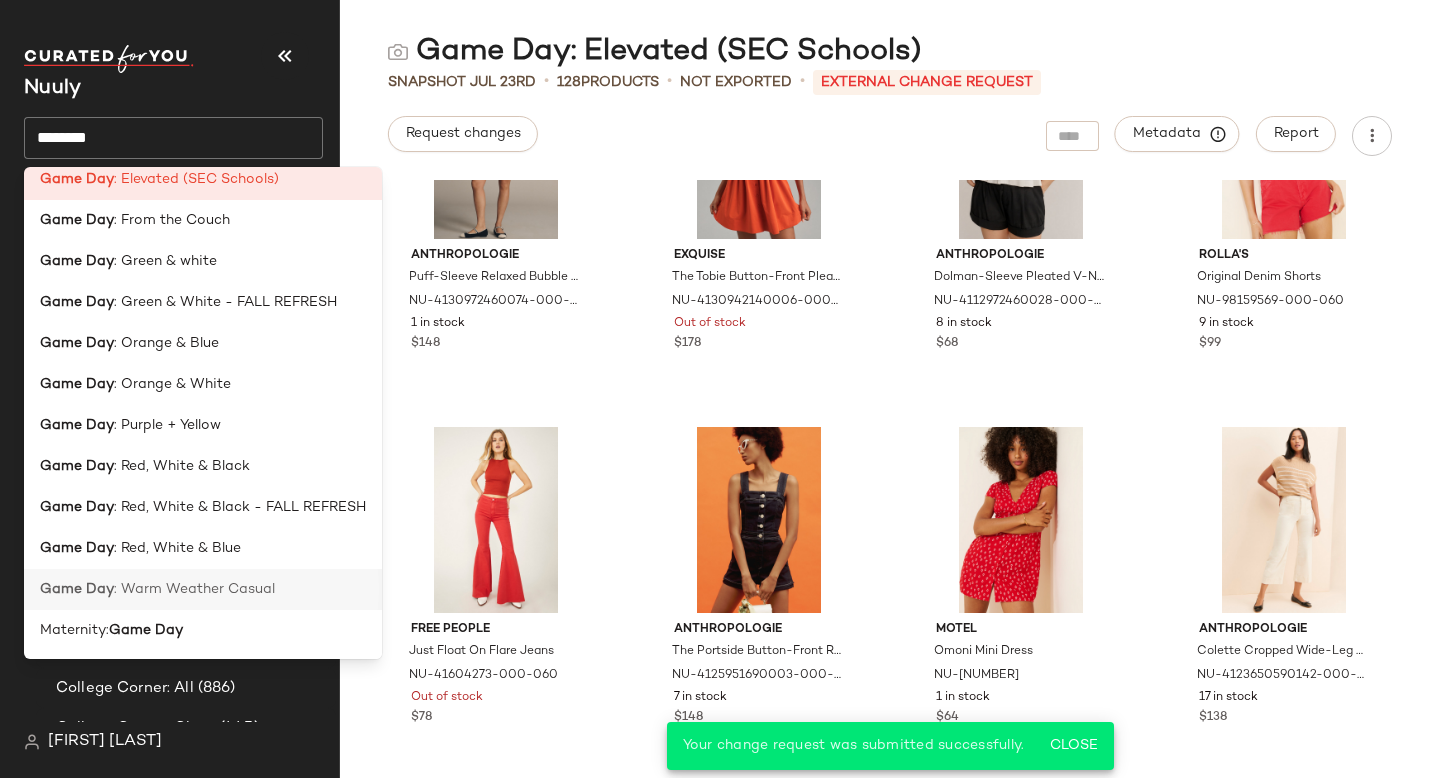 click on ": Warm Weather Casual" at bounding box center [194, 589] 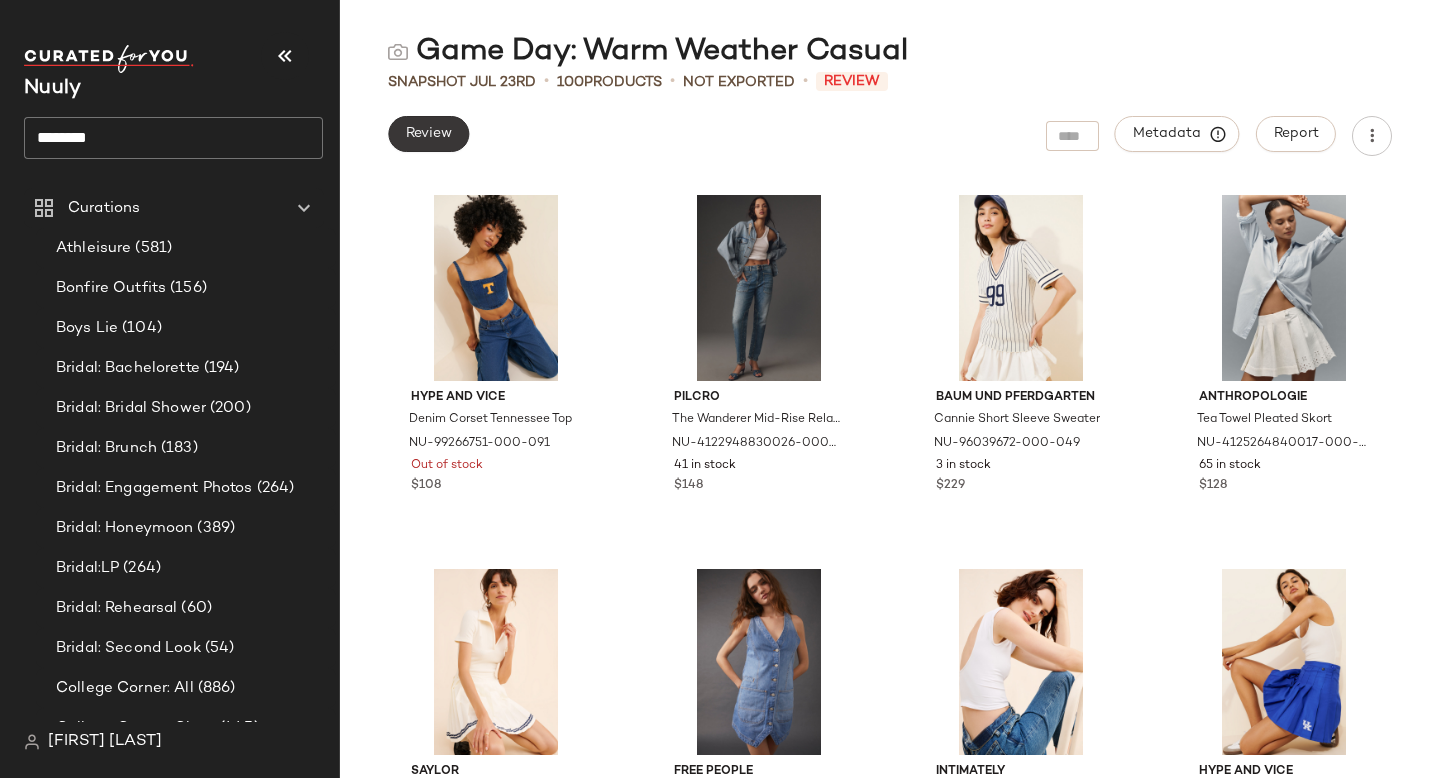 click on "Review" 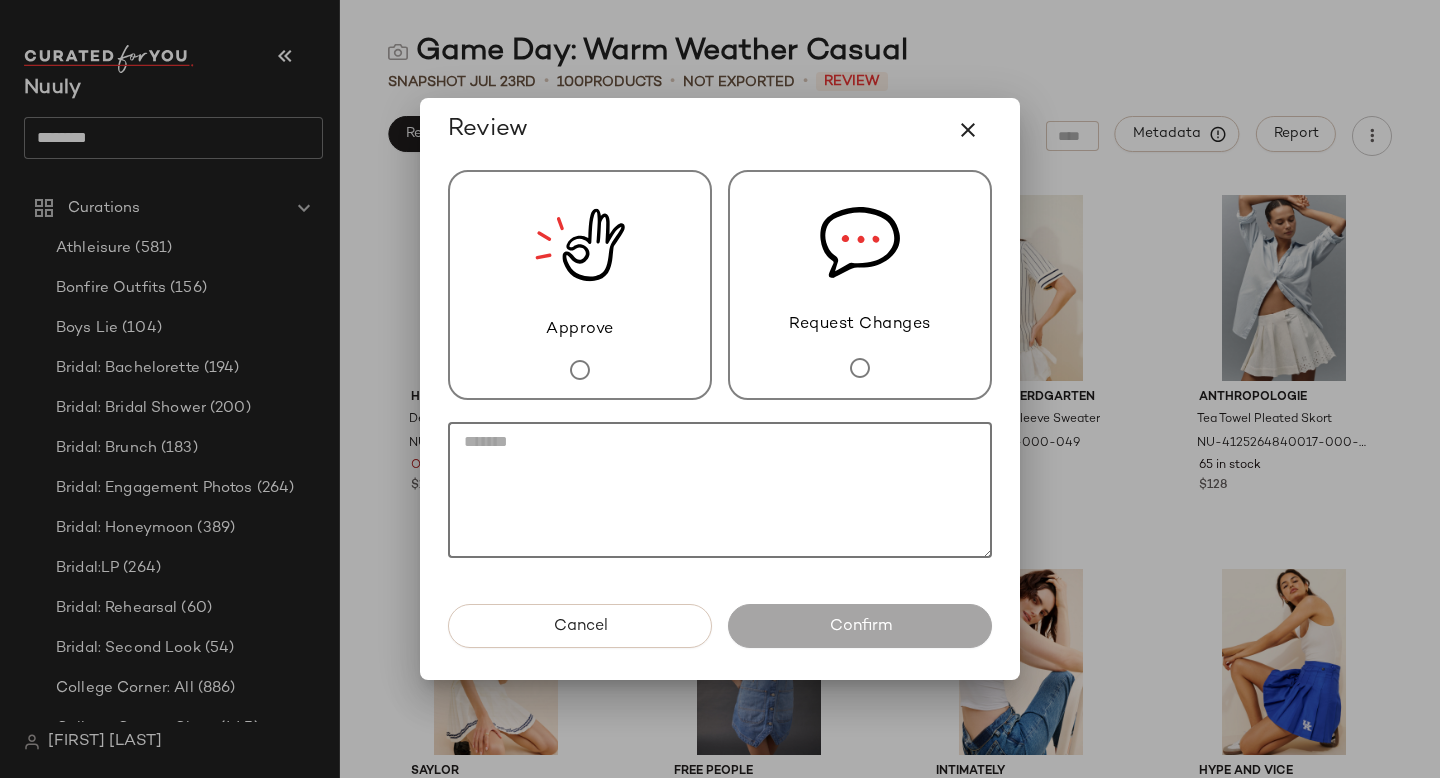 click 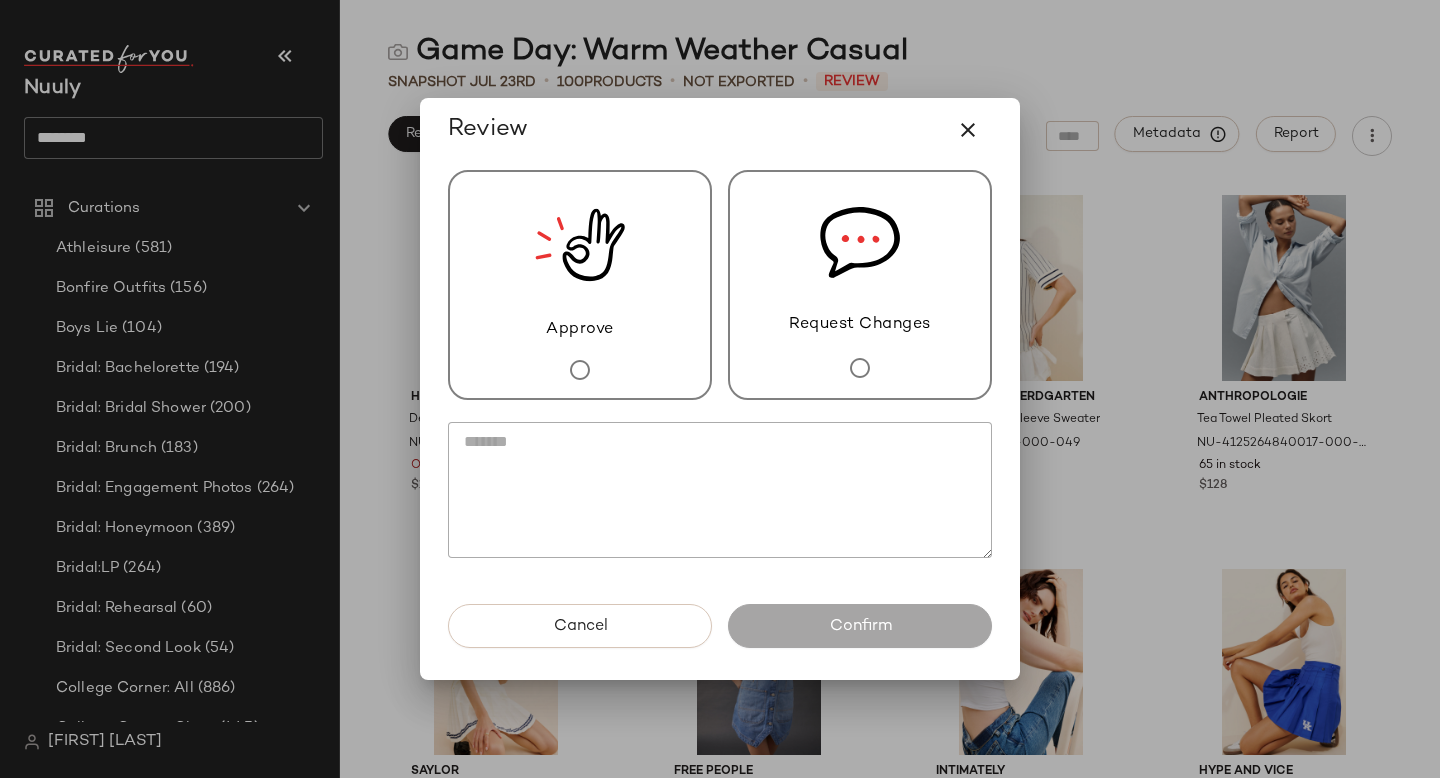 click 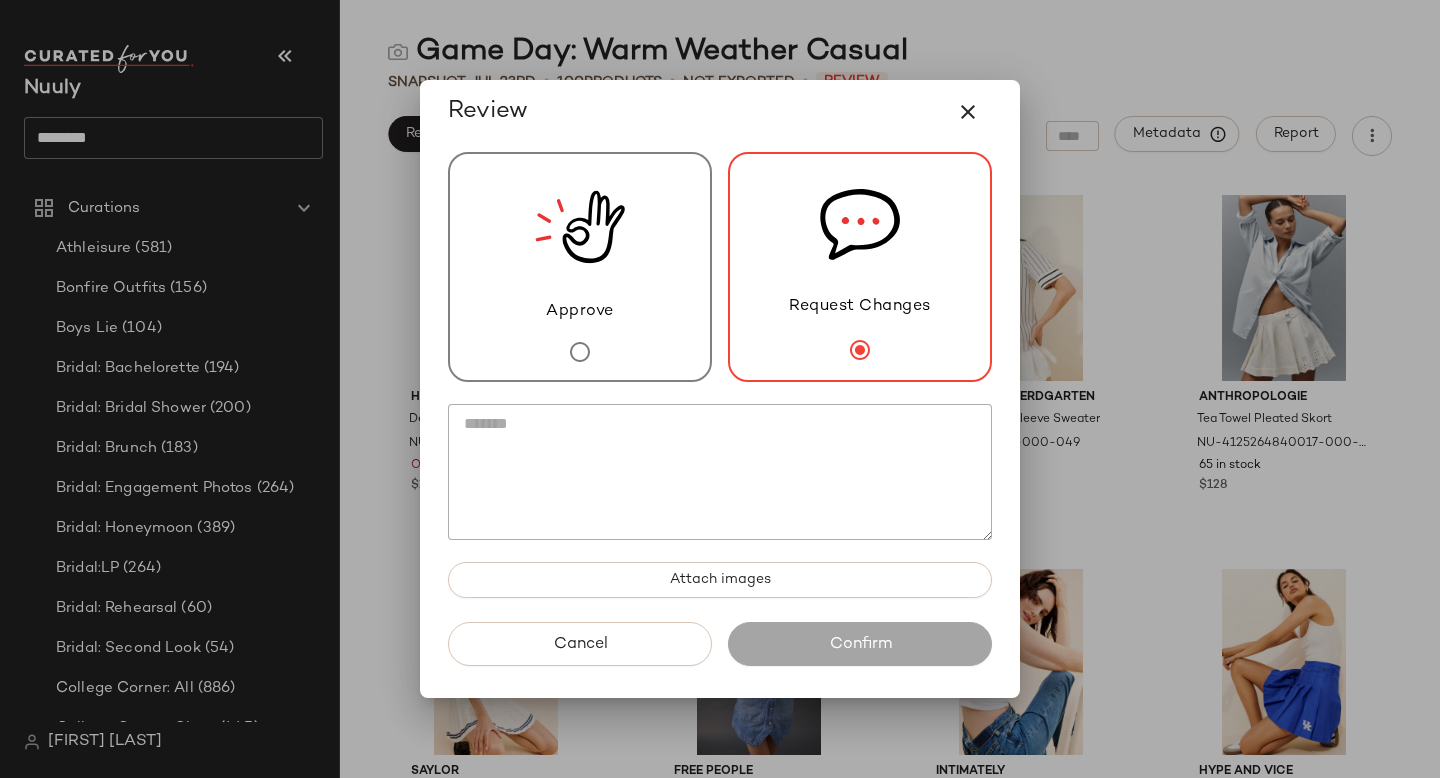 click 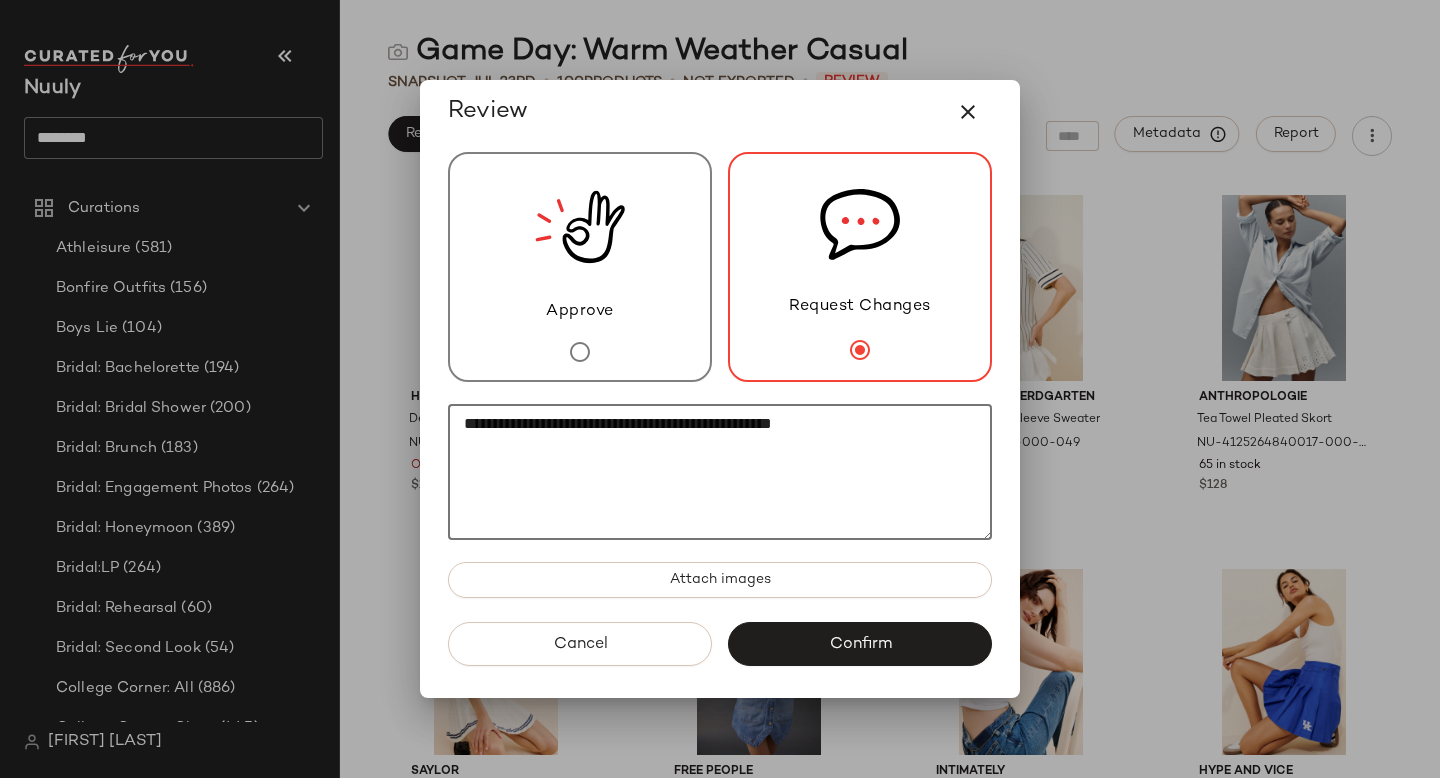 type on "**********" 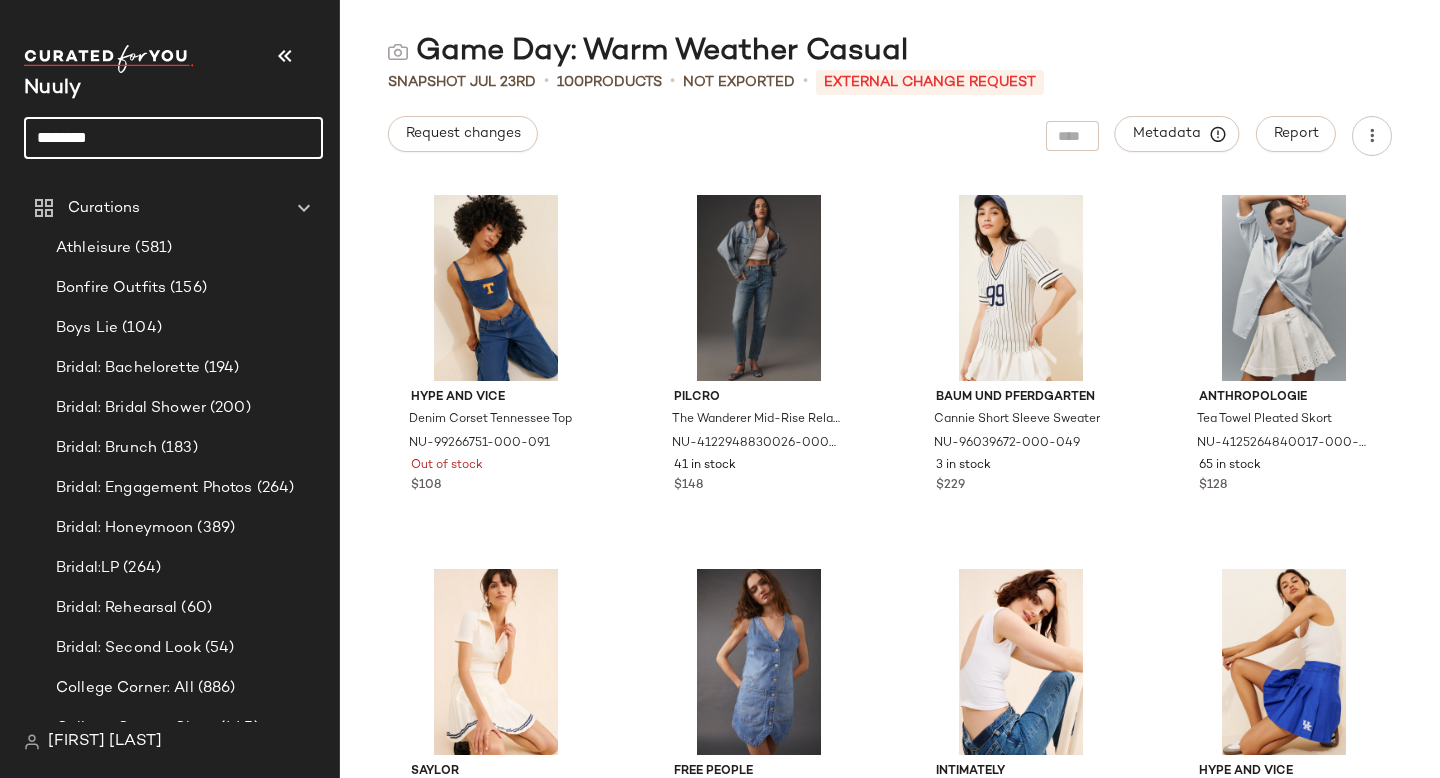 click on "********" 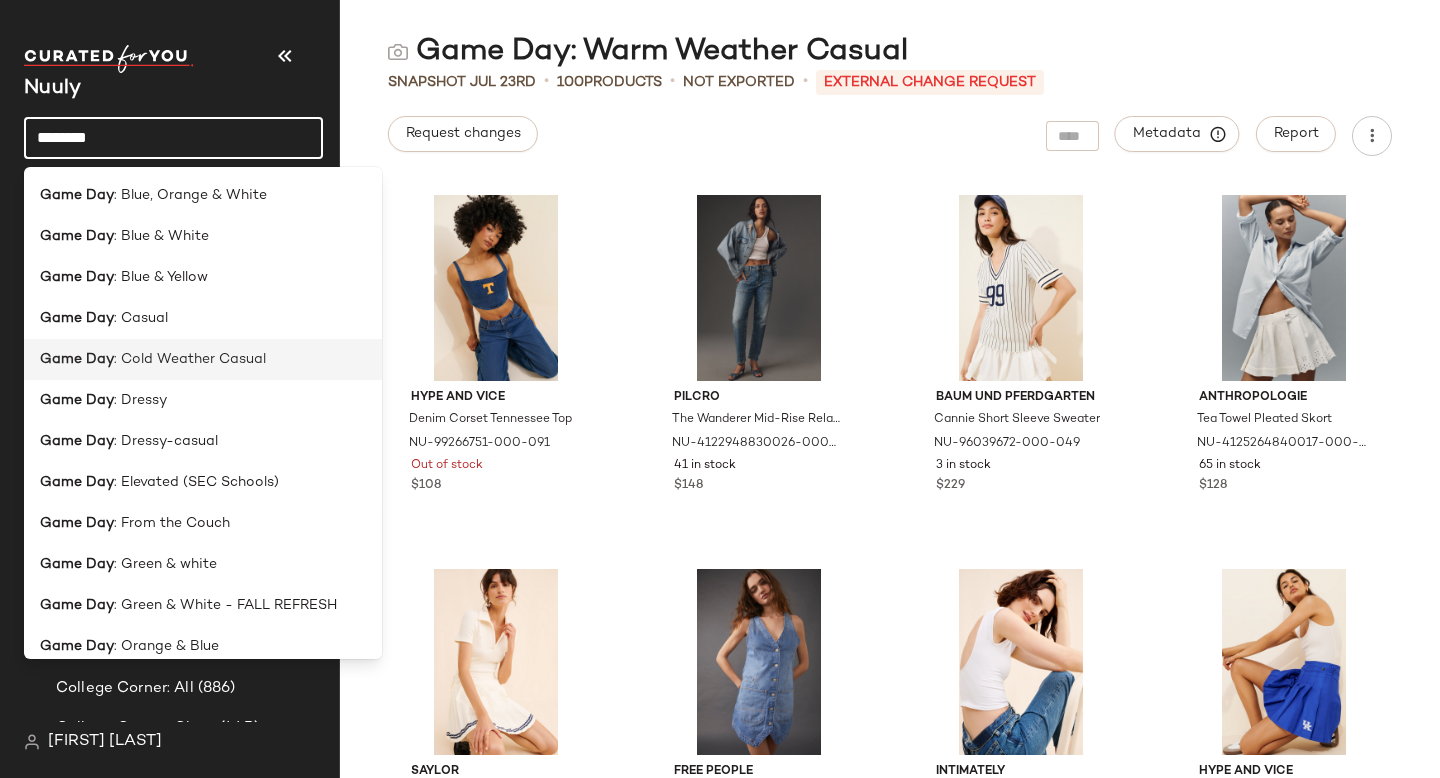 click on "Game Day : Cold Weather Casual" 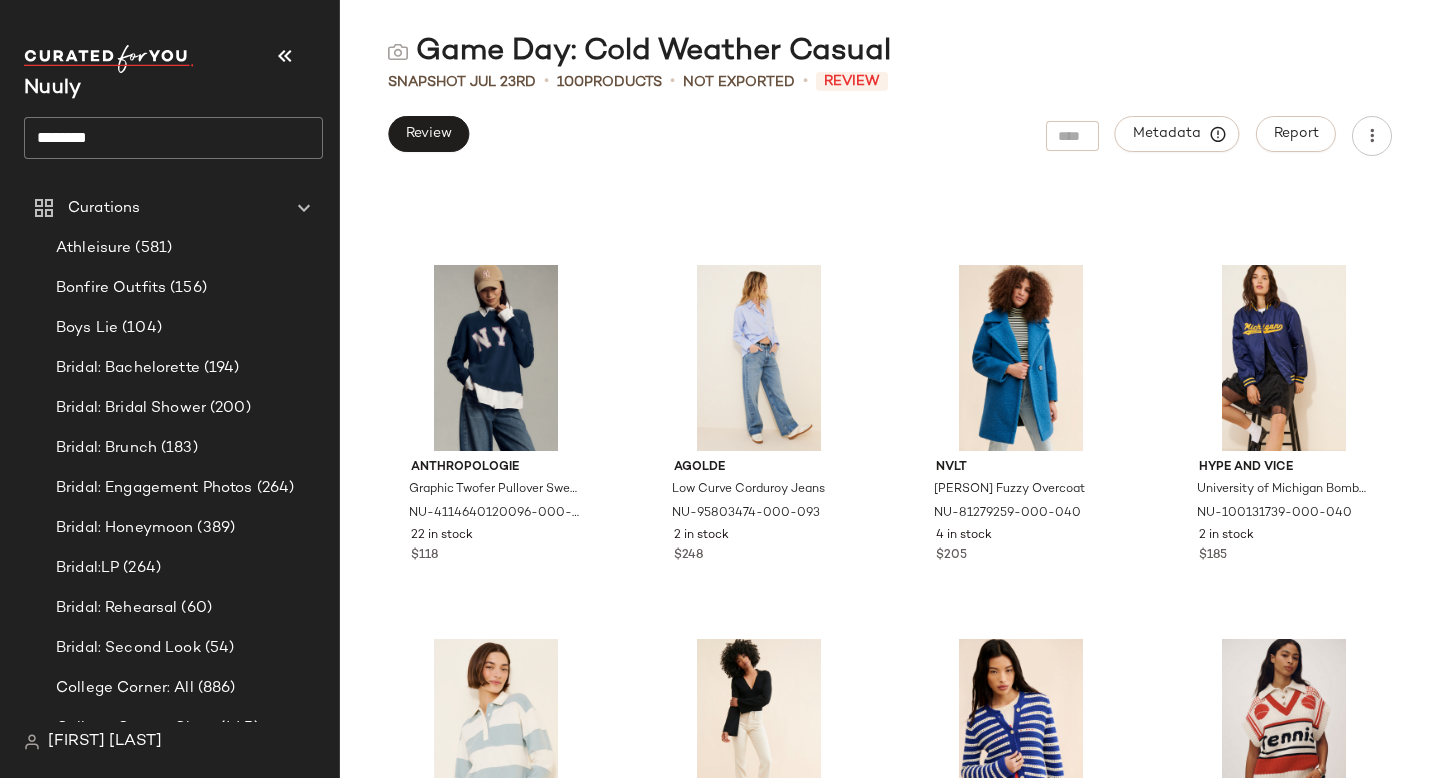 scroll, scrollTop: 2196, scrollLeft: 0, axis: vertical 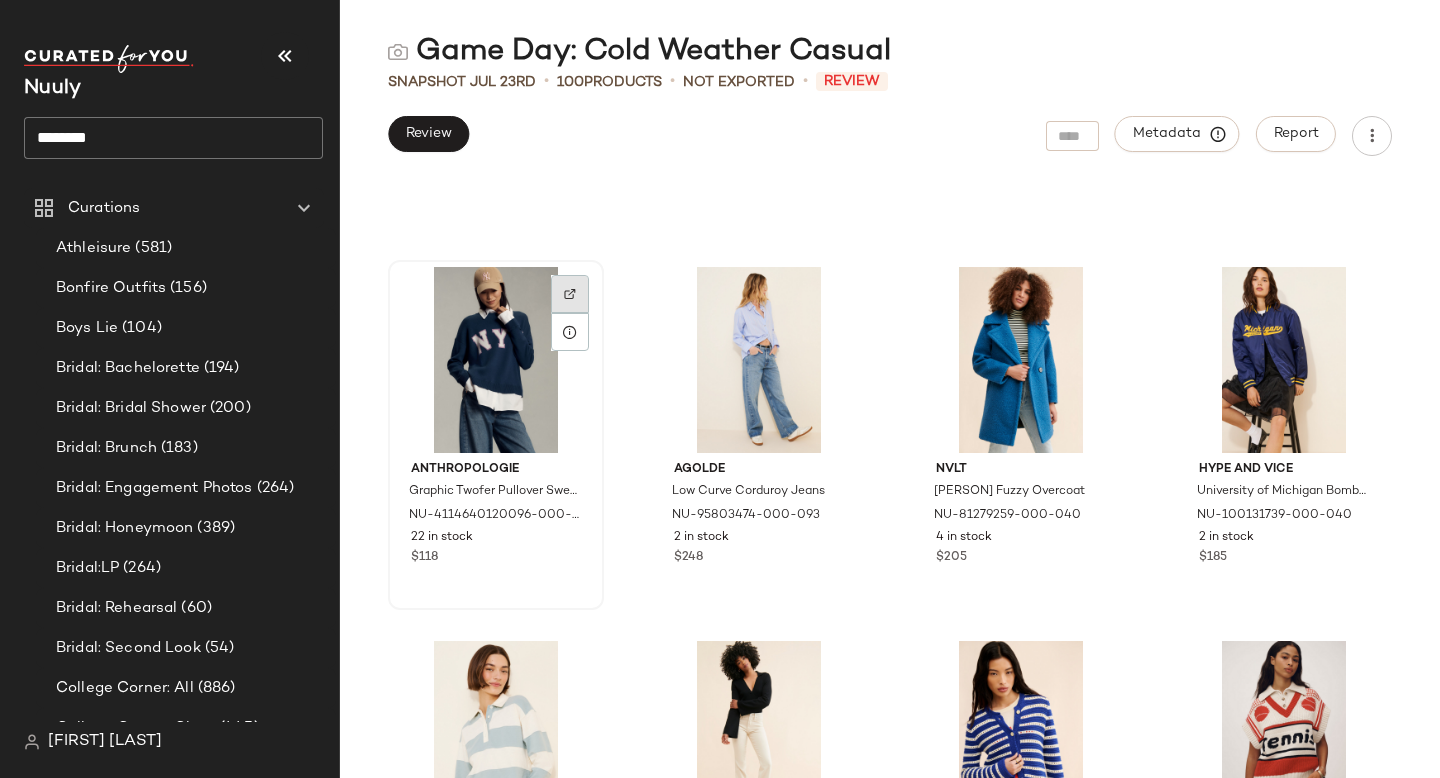 click 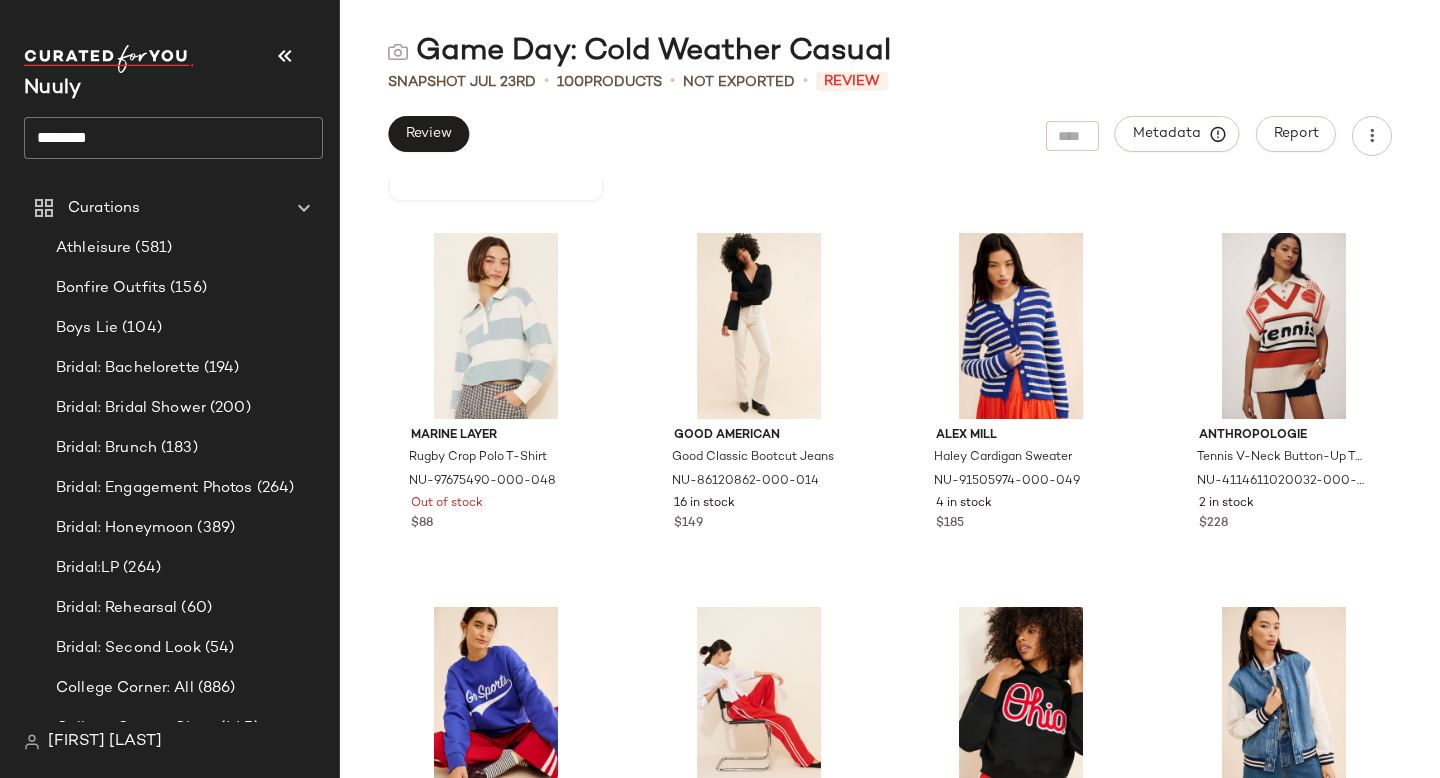 scroll, scrollTop: 2609, scrollLeft: 0, axis: vertical 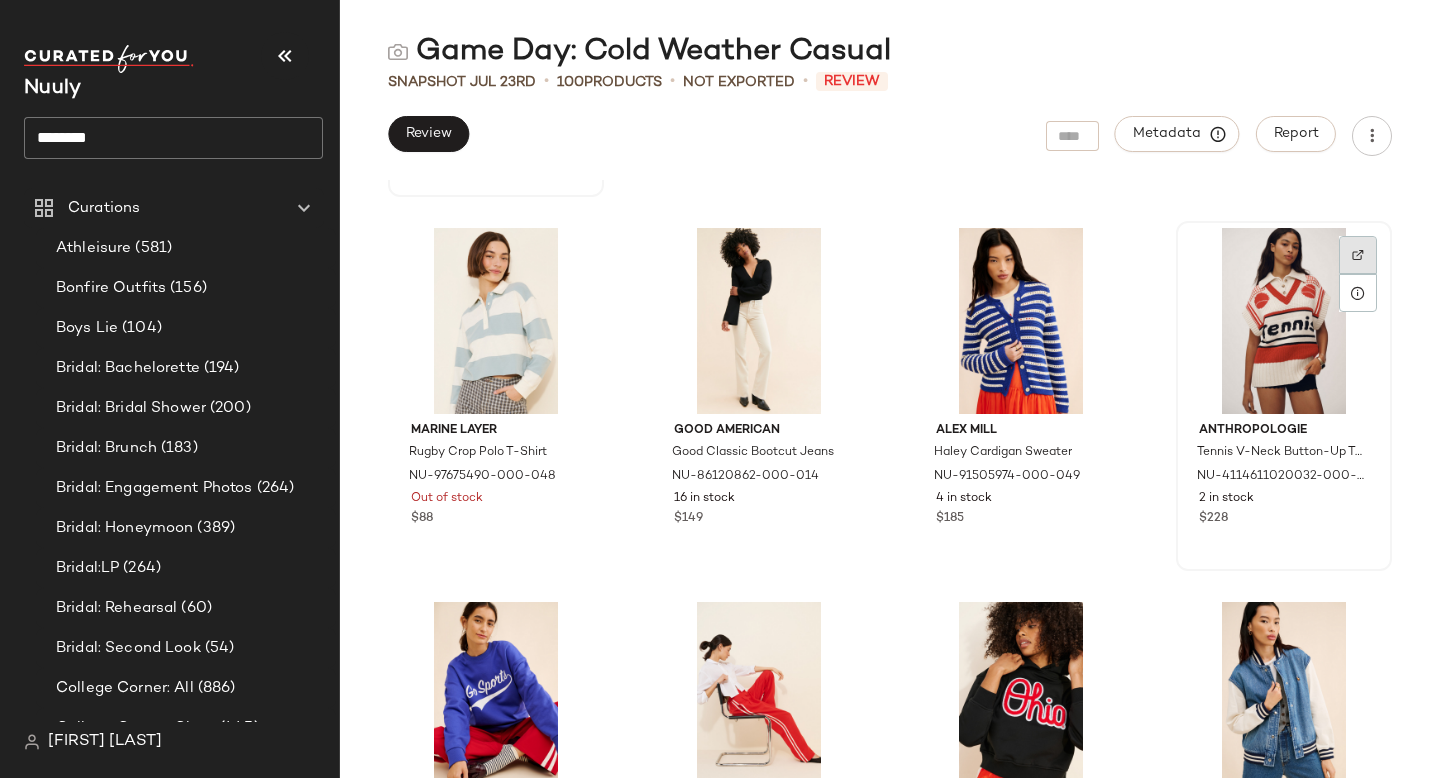 click 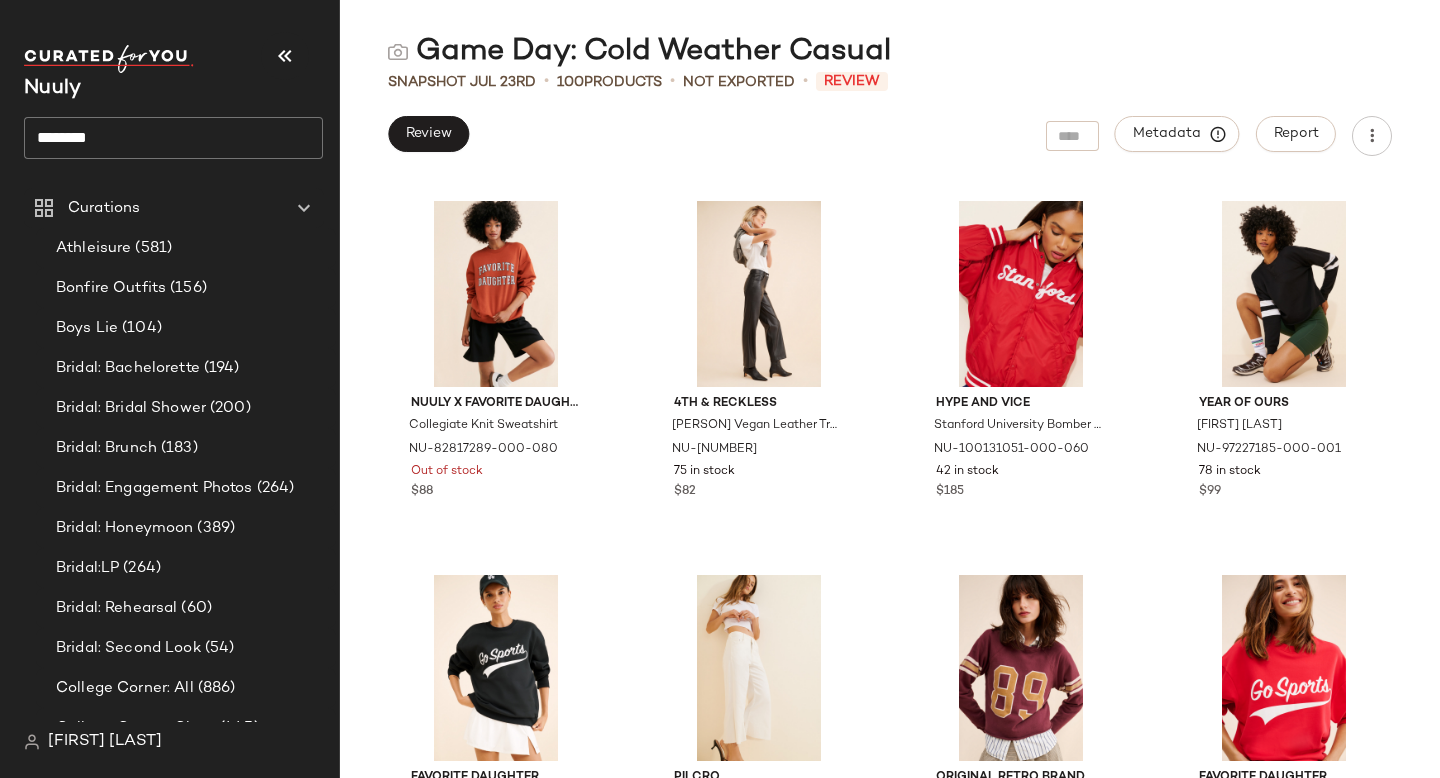 scroll, scrollTop: 3373, scrollLeft: 0, axis: vertical 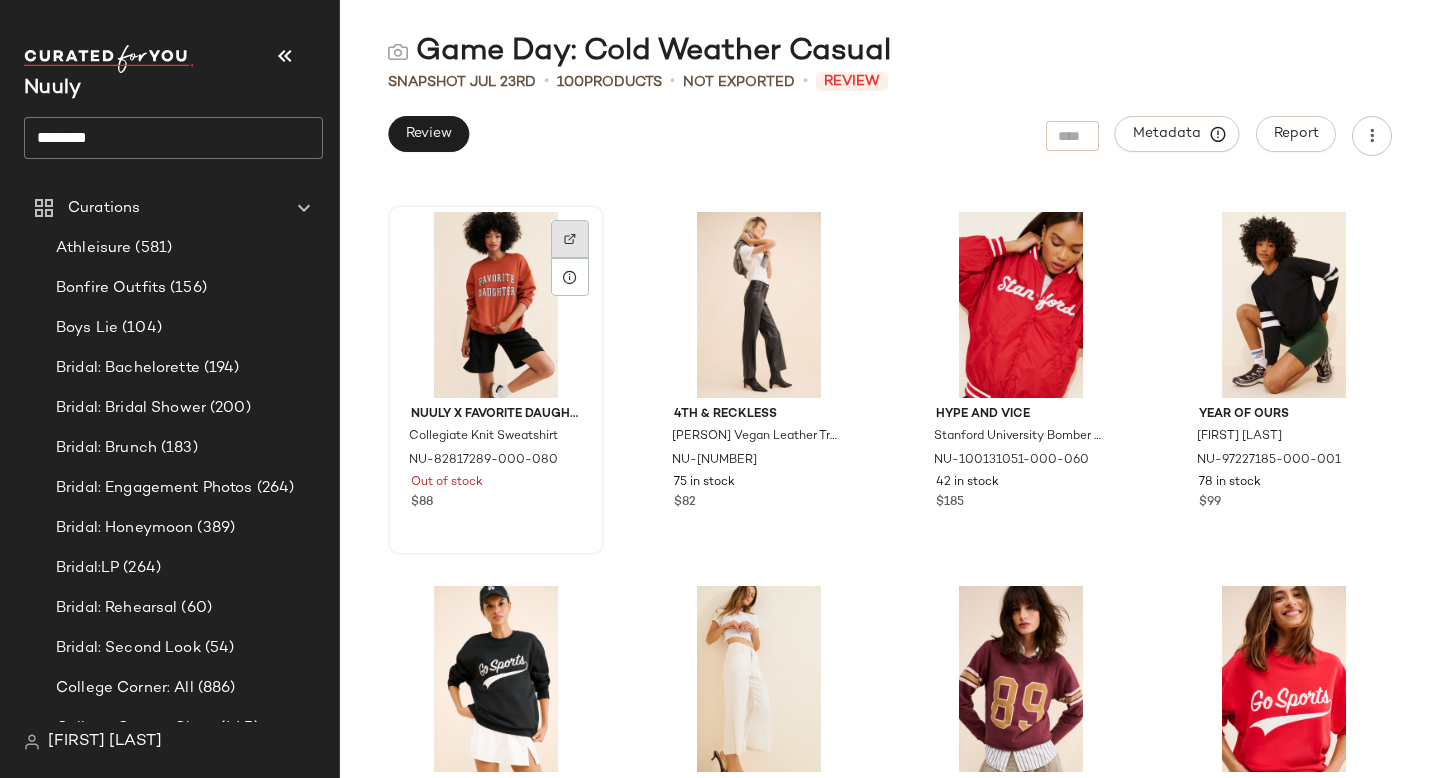 click 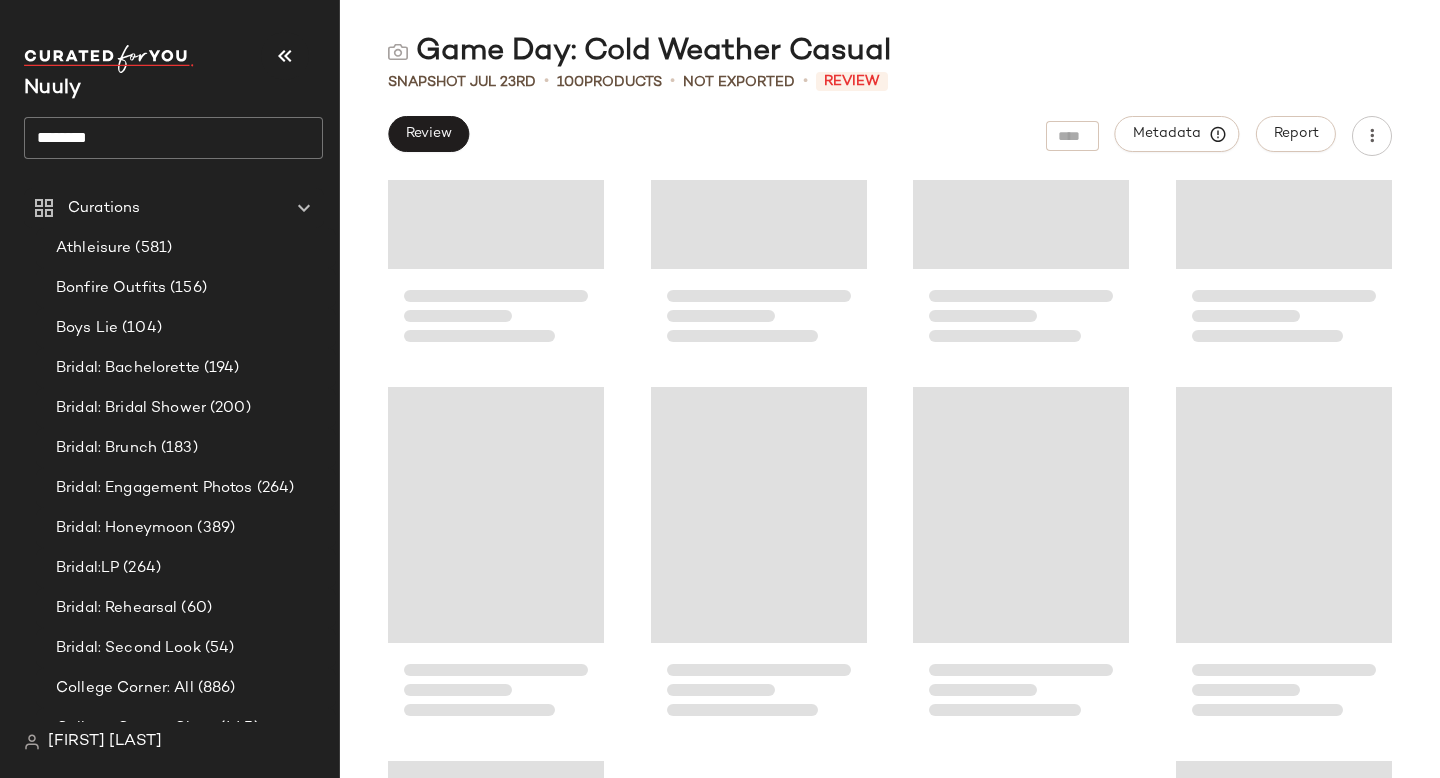 scroll, scrollTop: 3942, scrollLeft: 0, axis: vertical 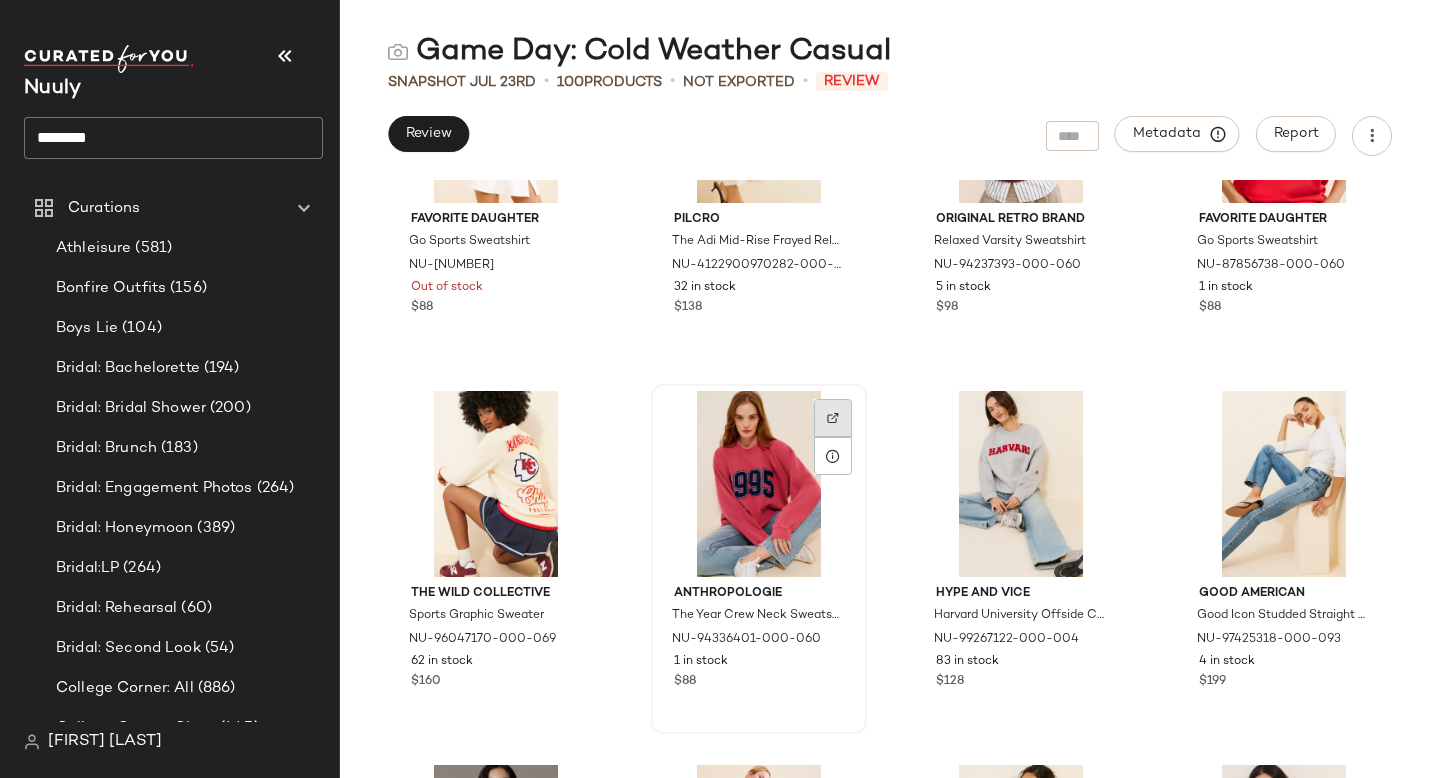 click 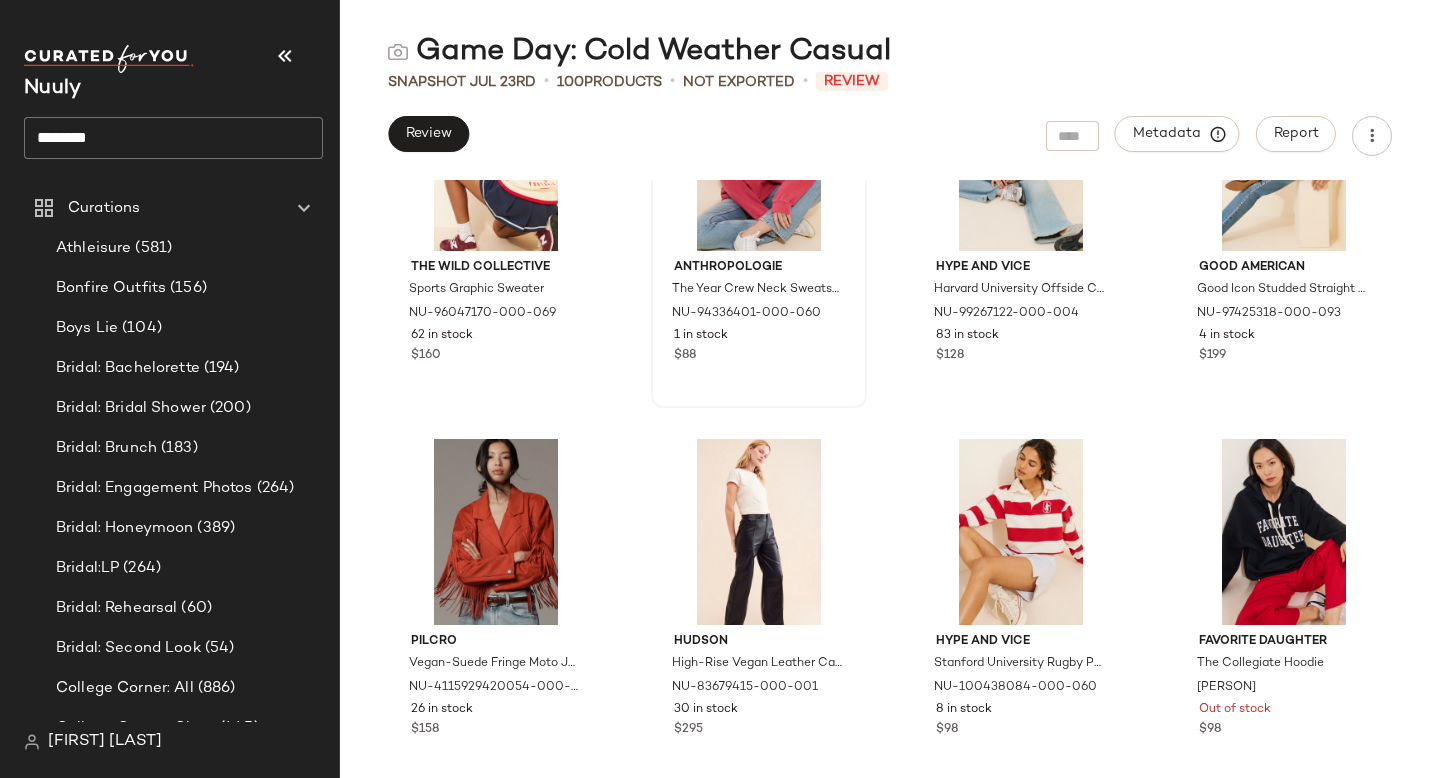 scroll, scrollTop: 4308, scrollLeft: 0, axis: vertical 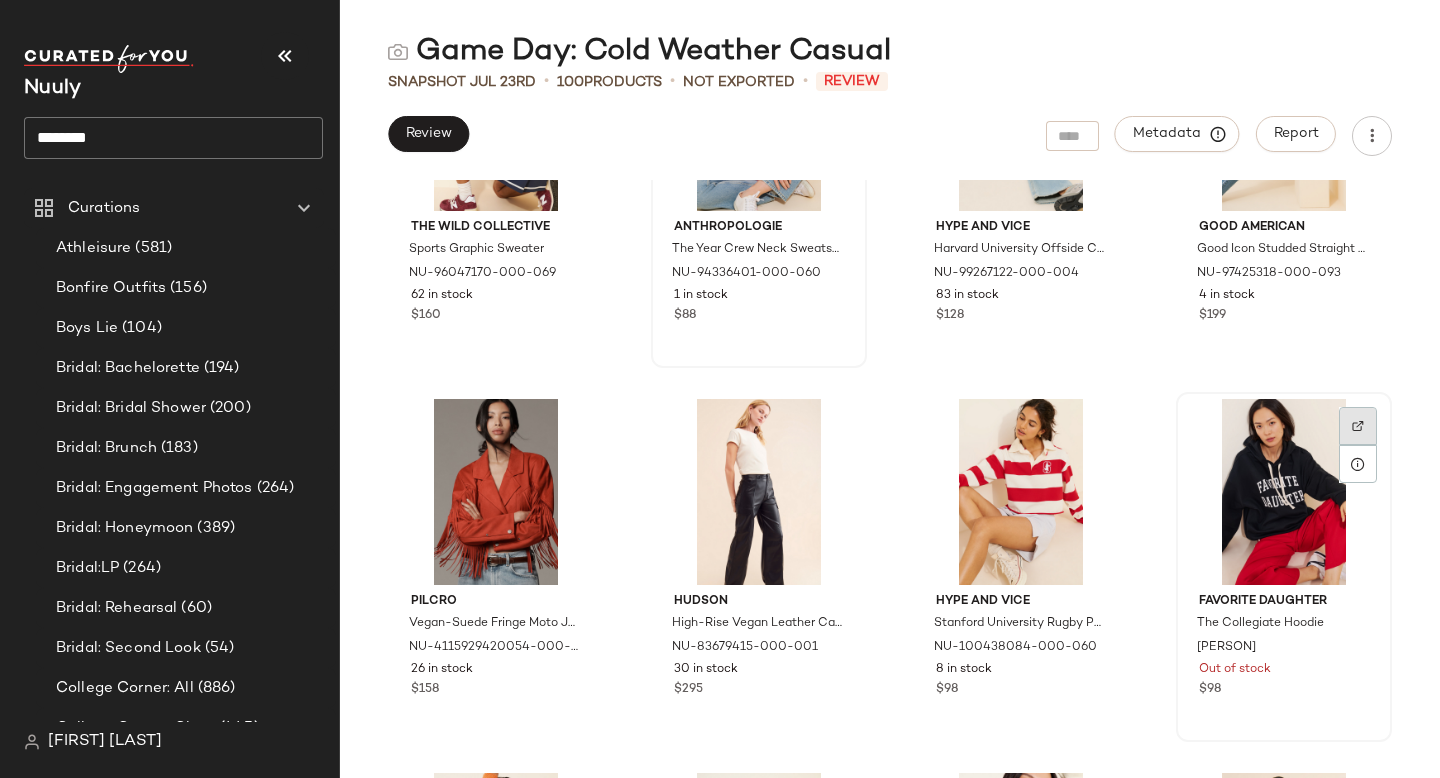 click 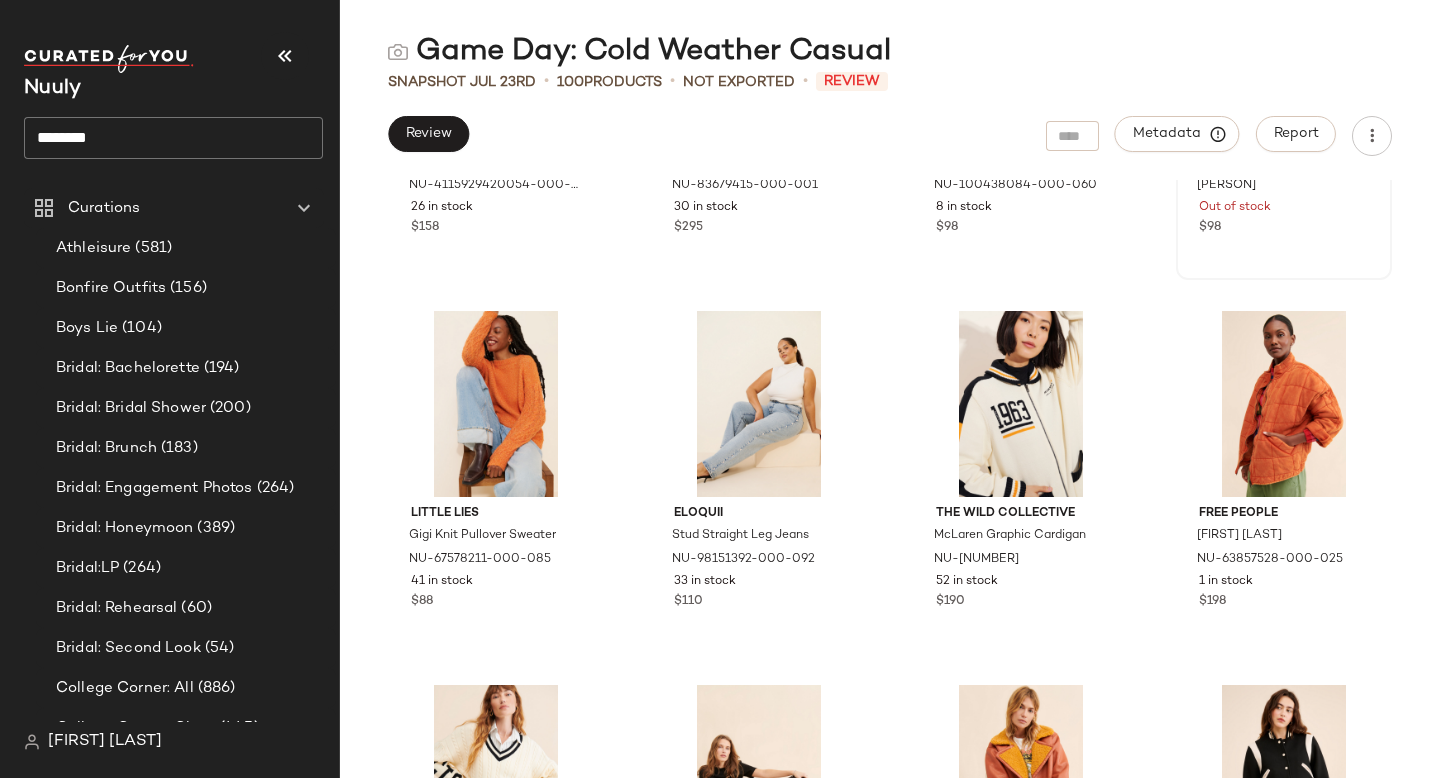 scroll, scrollTop: 4776, scrollLeft: 0, axis: vertical 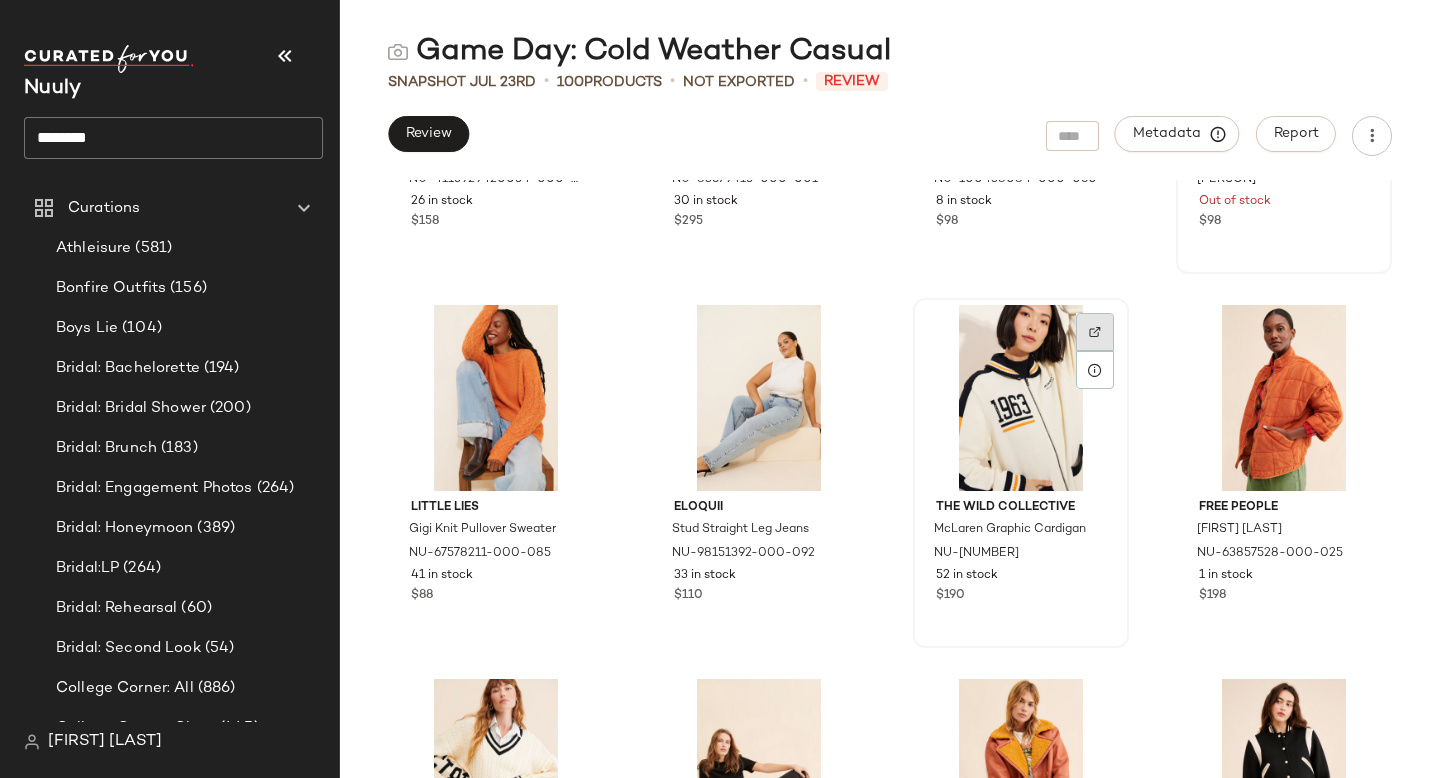 click 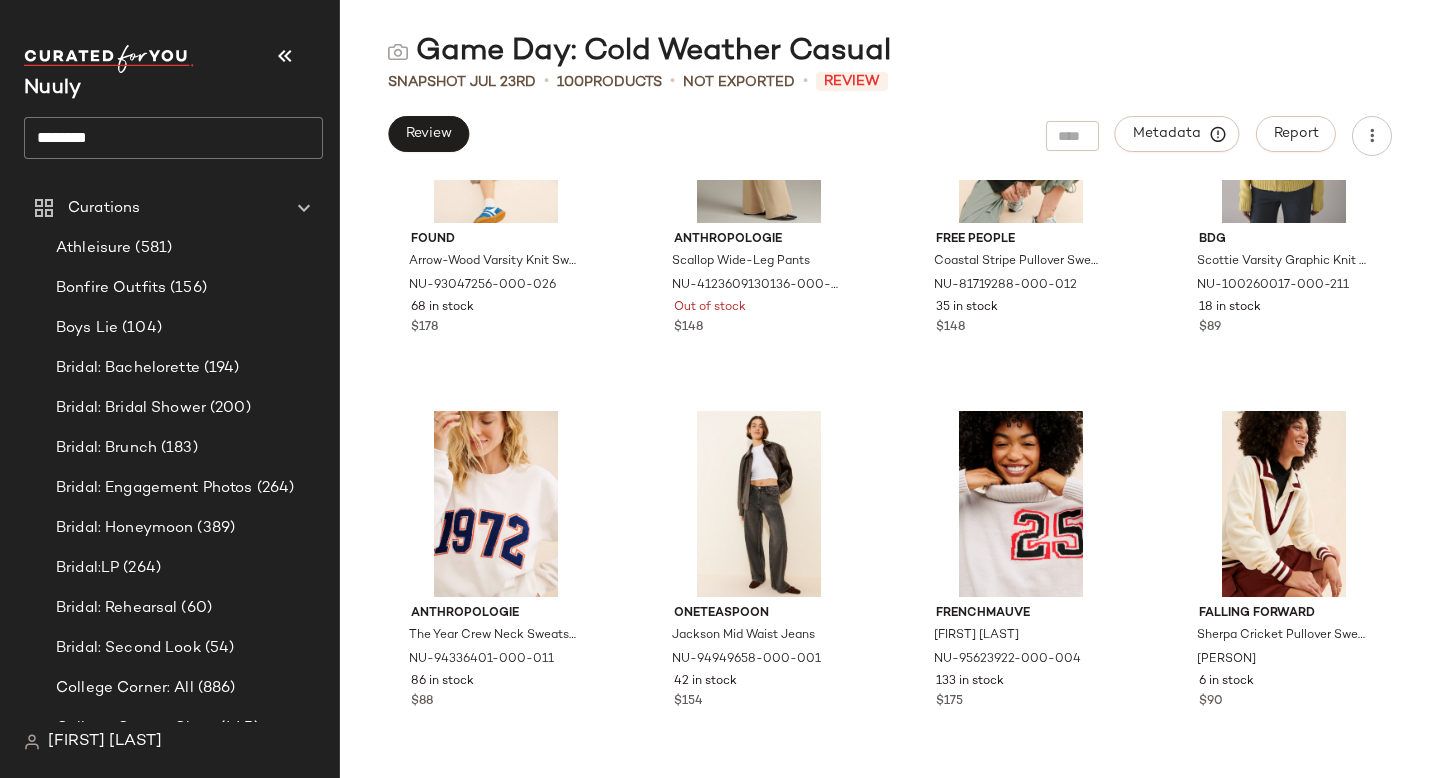 scroll, scrollTop: 7710, scrollLeft: 0, axis: vertical 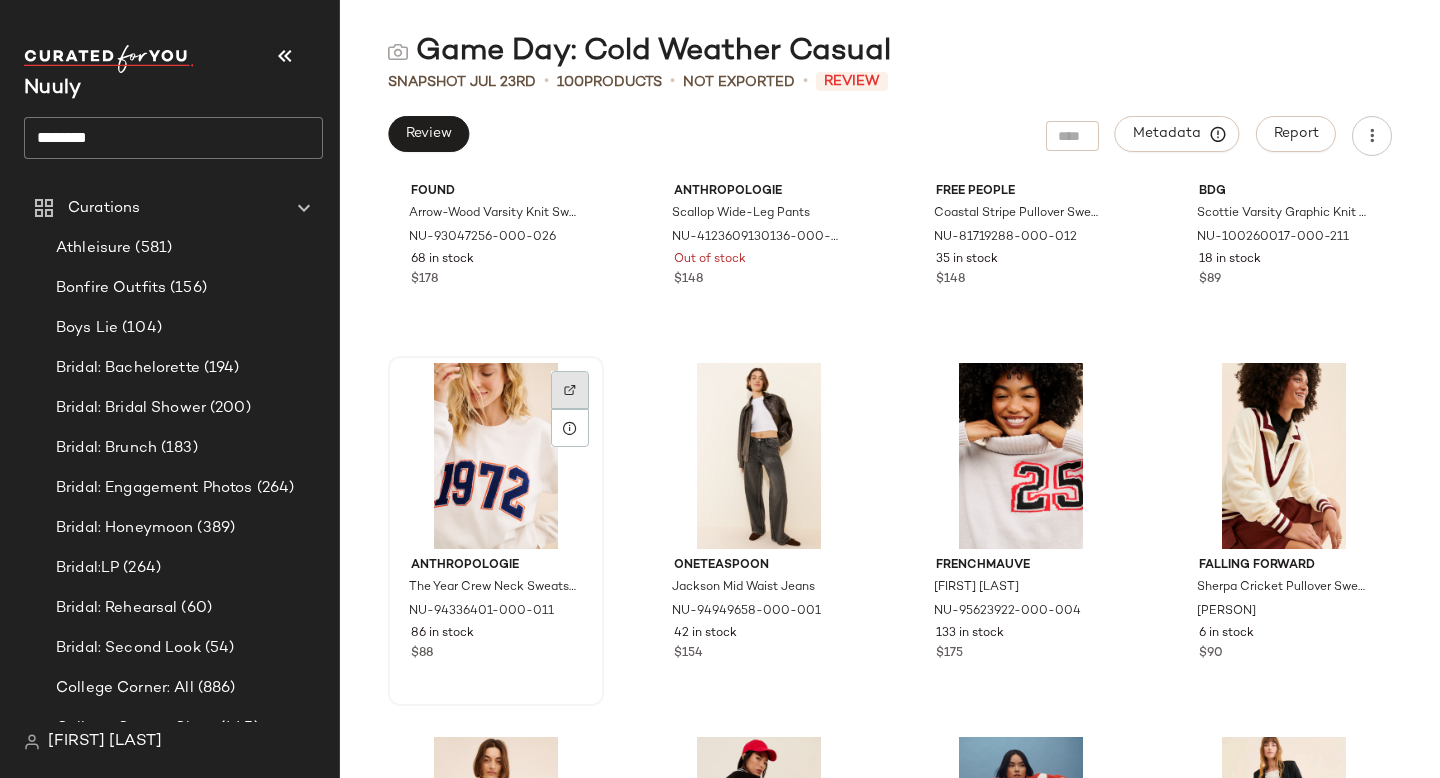 click 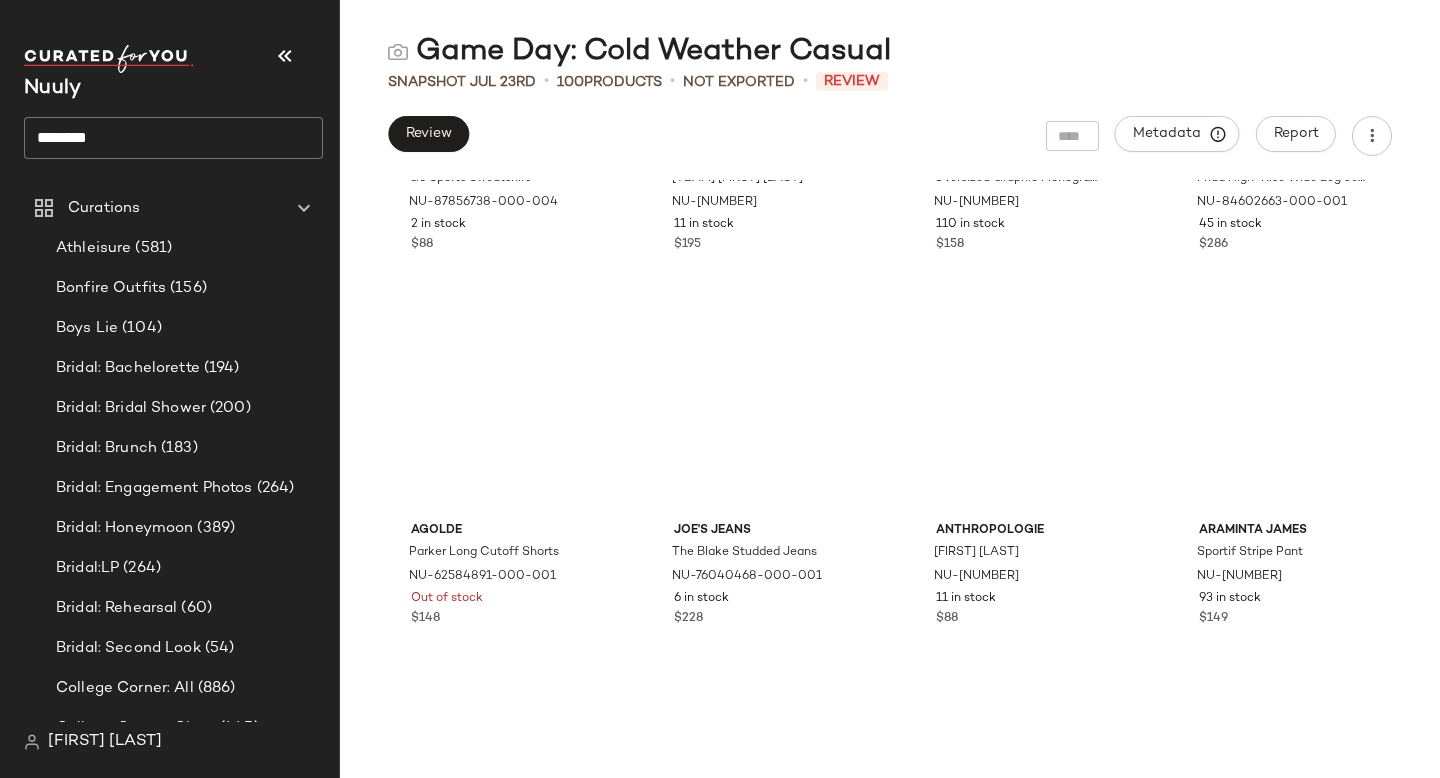 scroll, scrollTop: 8768, scrollLeft: 0, axis: vertical 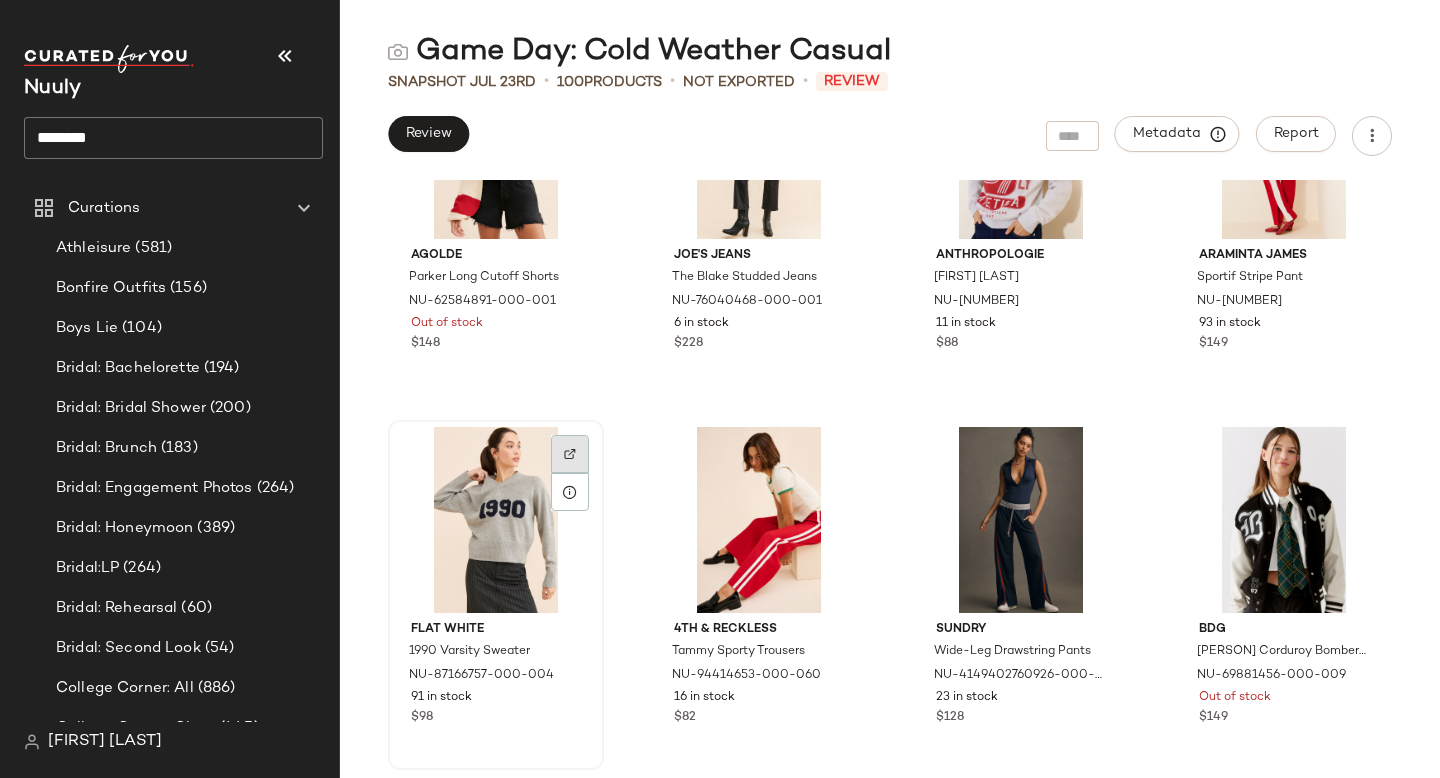 click 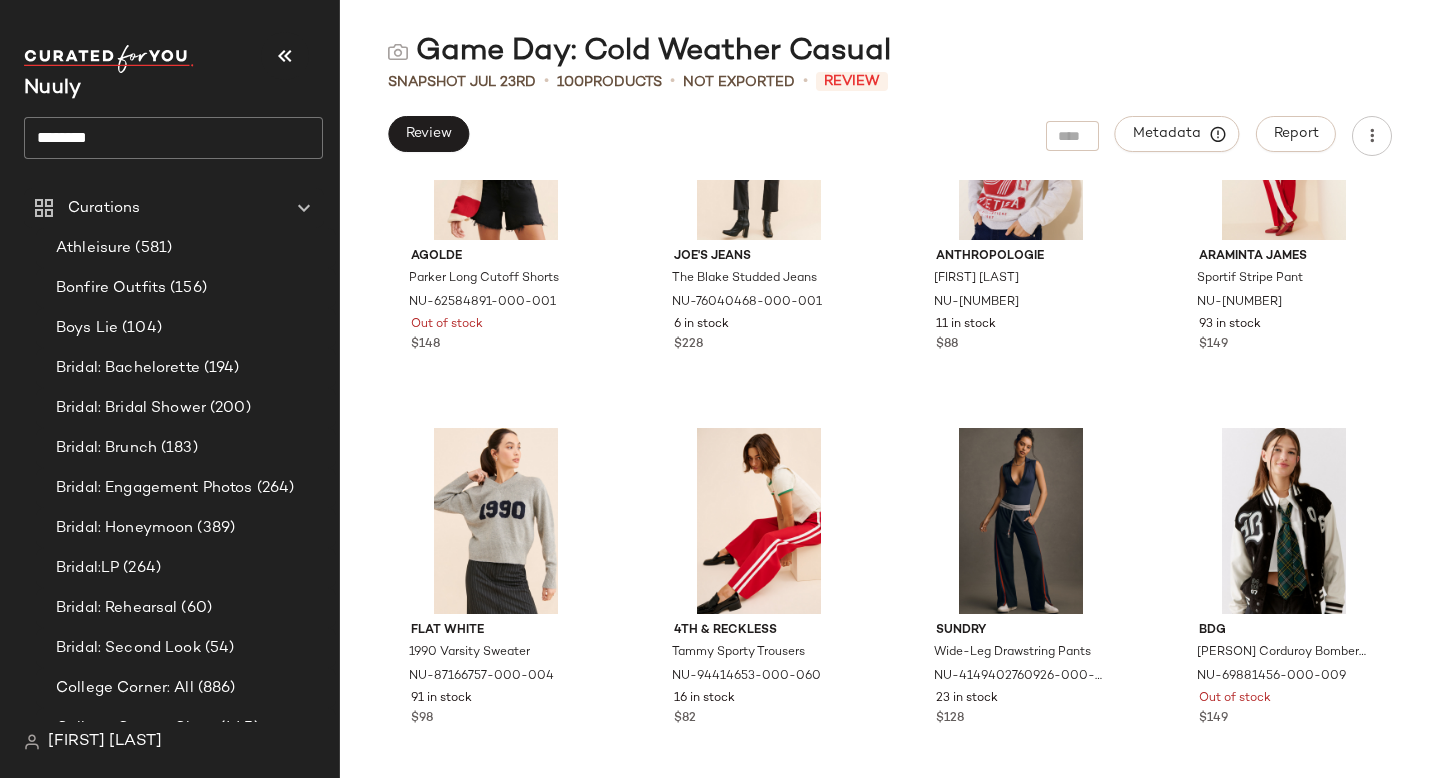 scroll, scrollTop: 8768, scrollLeft: 0, axis: vertical 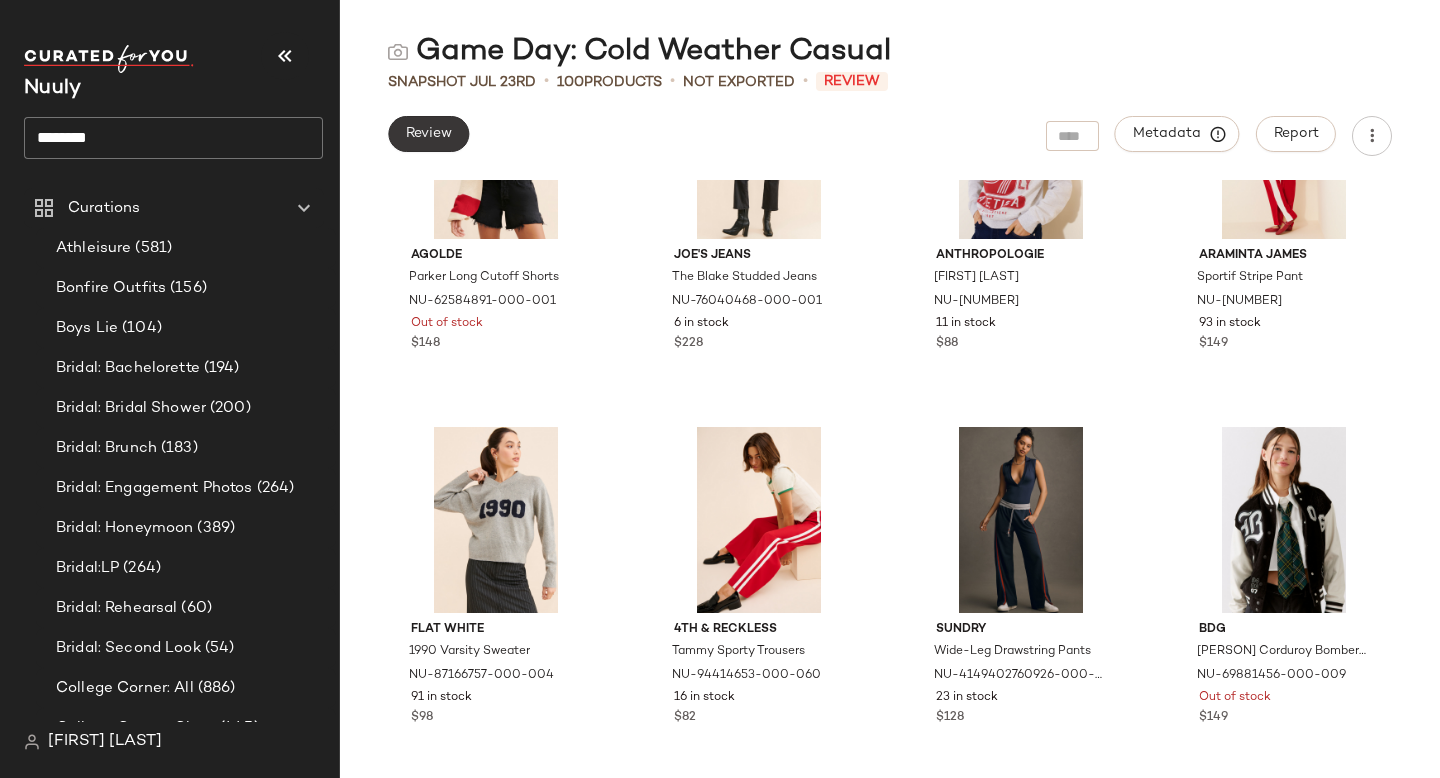 click on "Review" 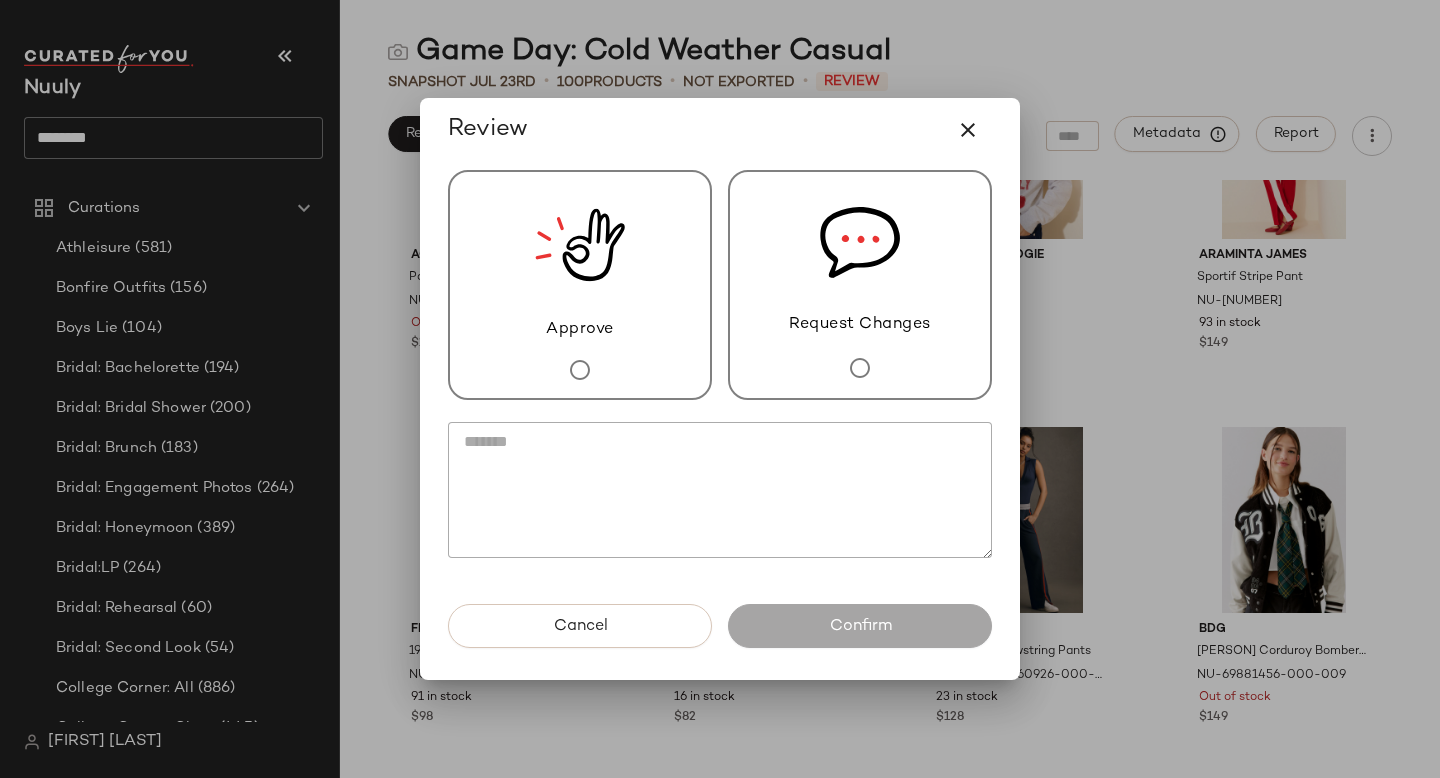 click 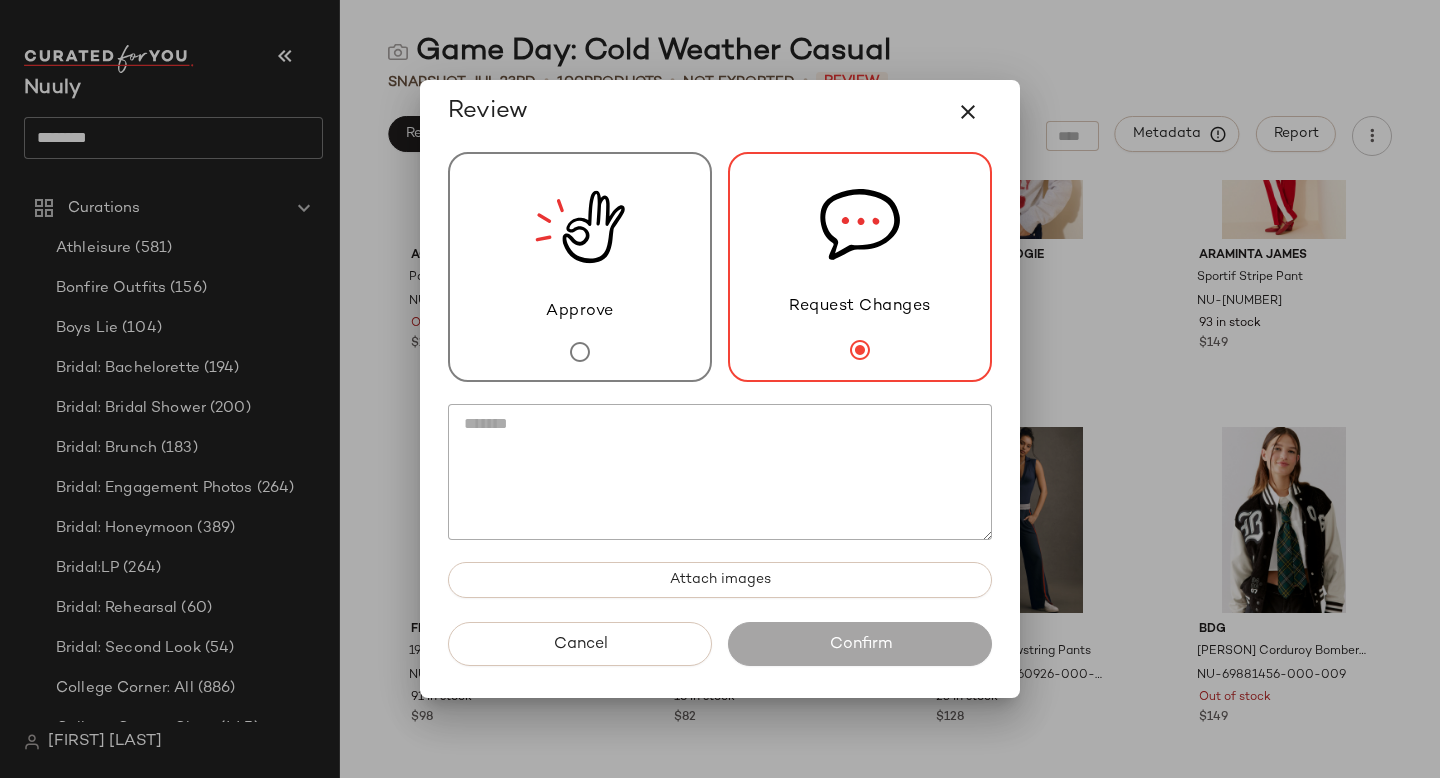 click 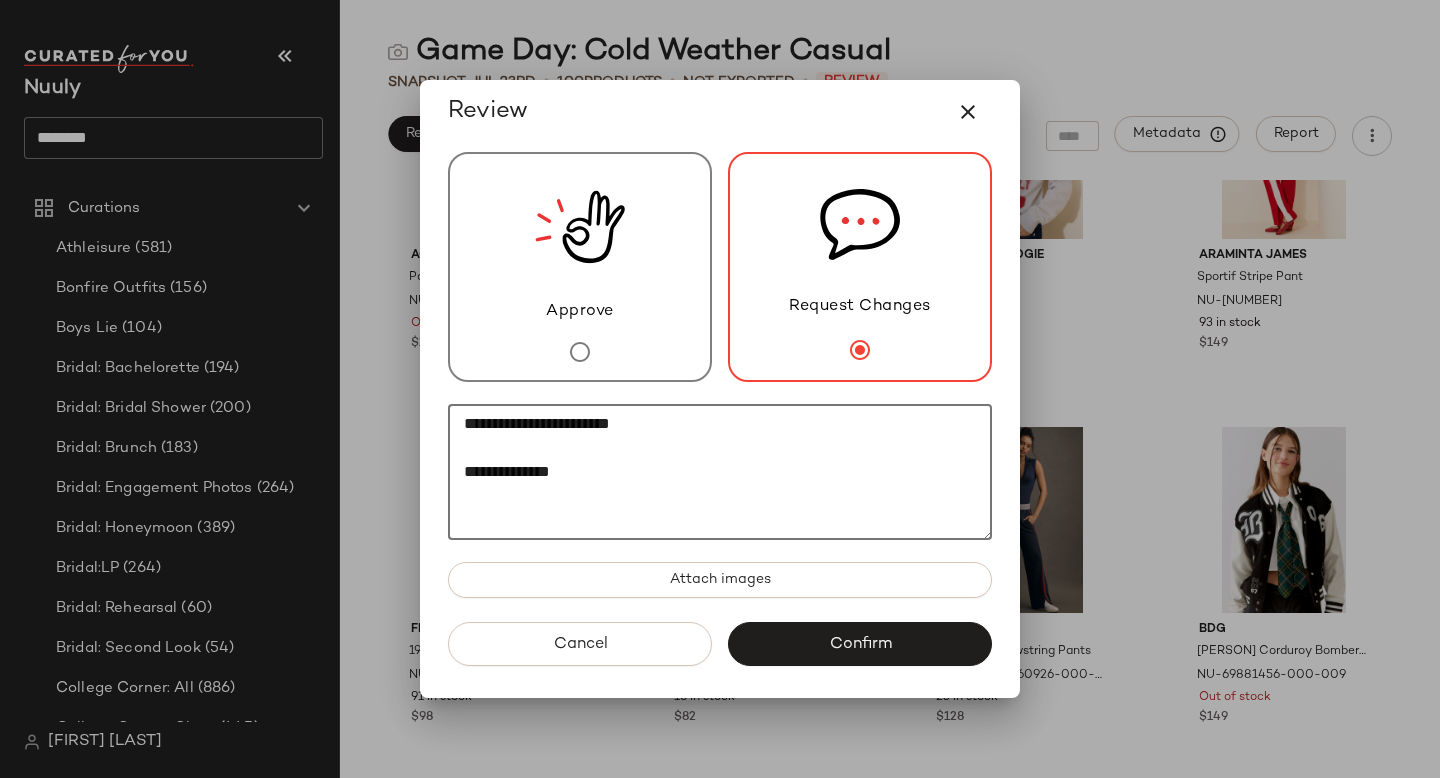 paste on "********" 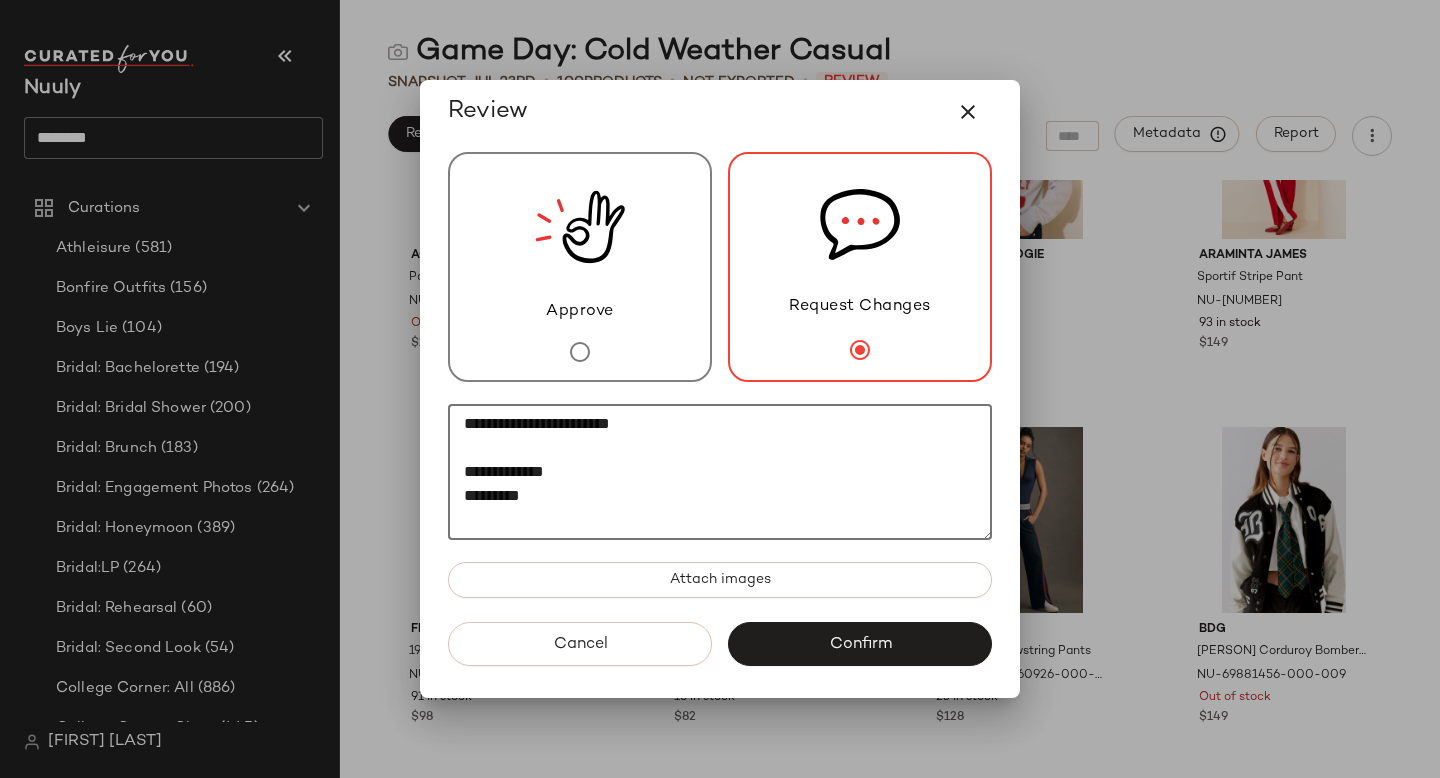 paste on "********" 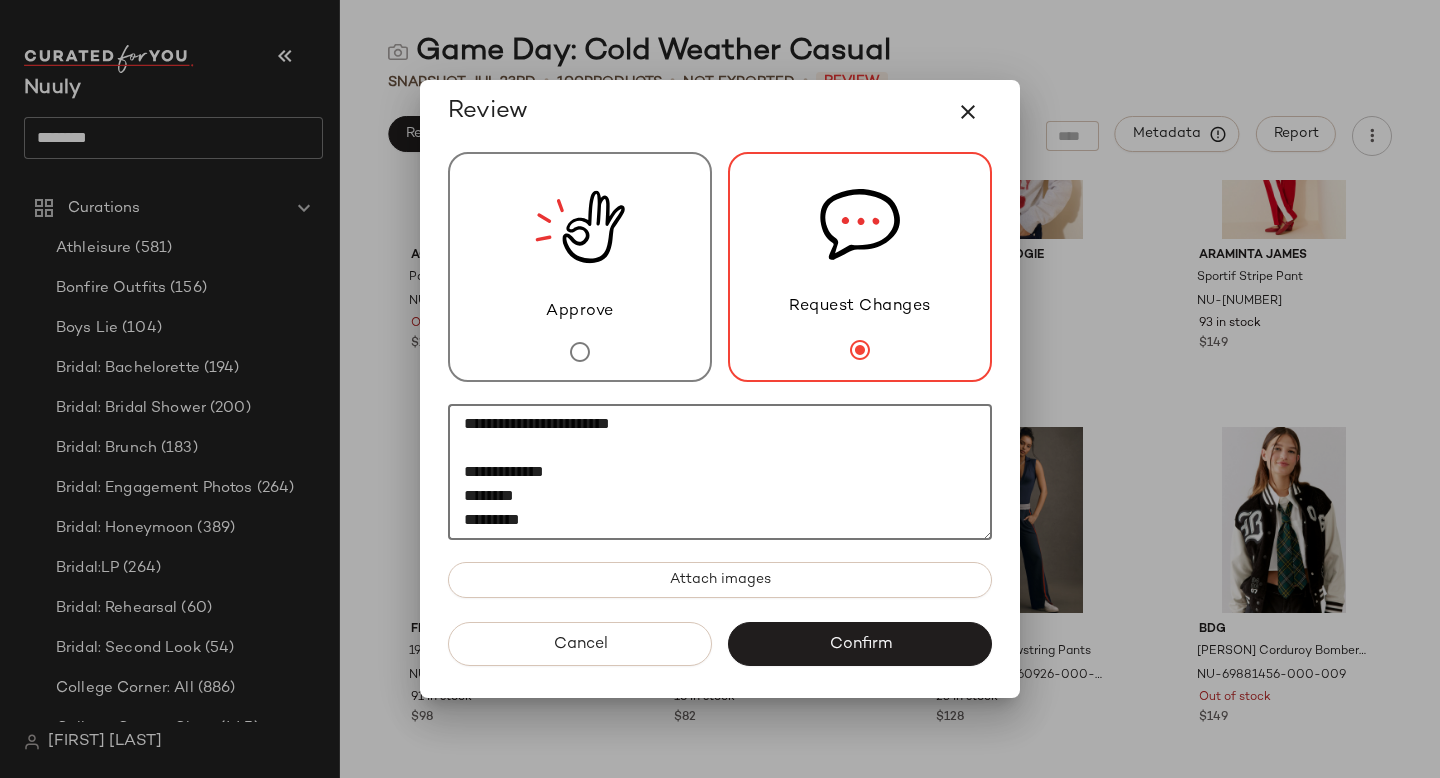 scroll, scrollTop: 12, scrollLeft: 0, axis: vertical 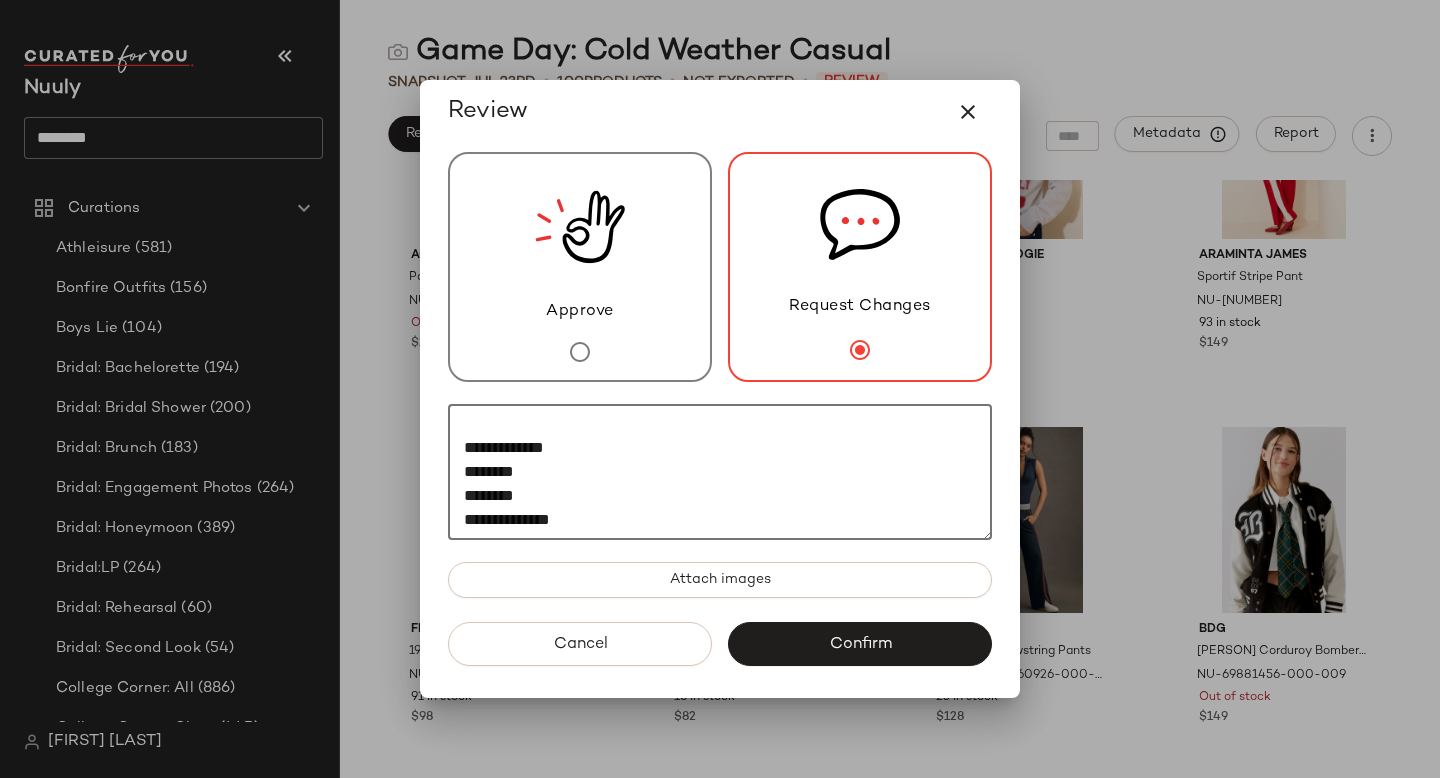 type on "**********" 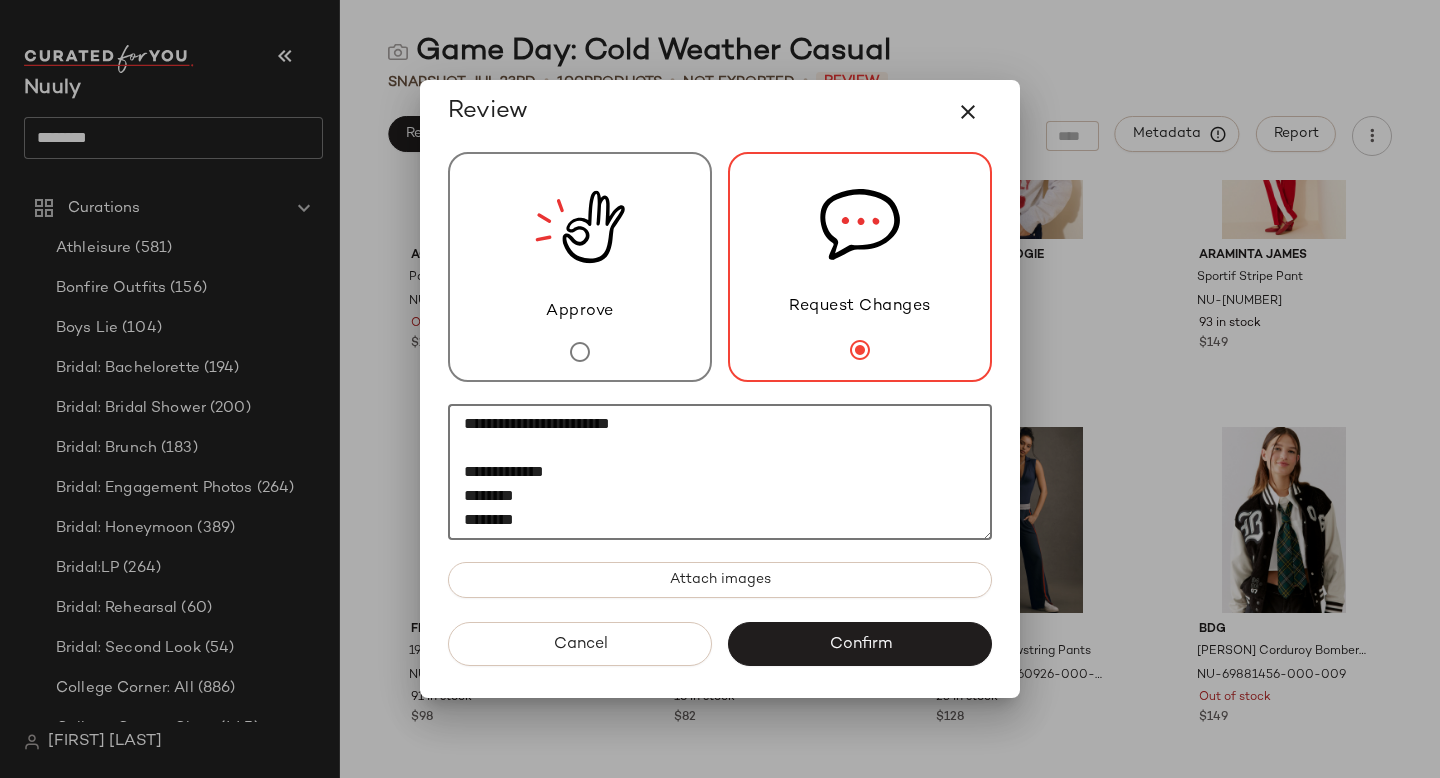 click on "**********" 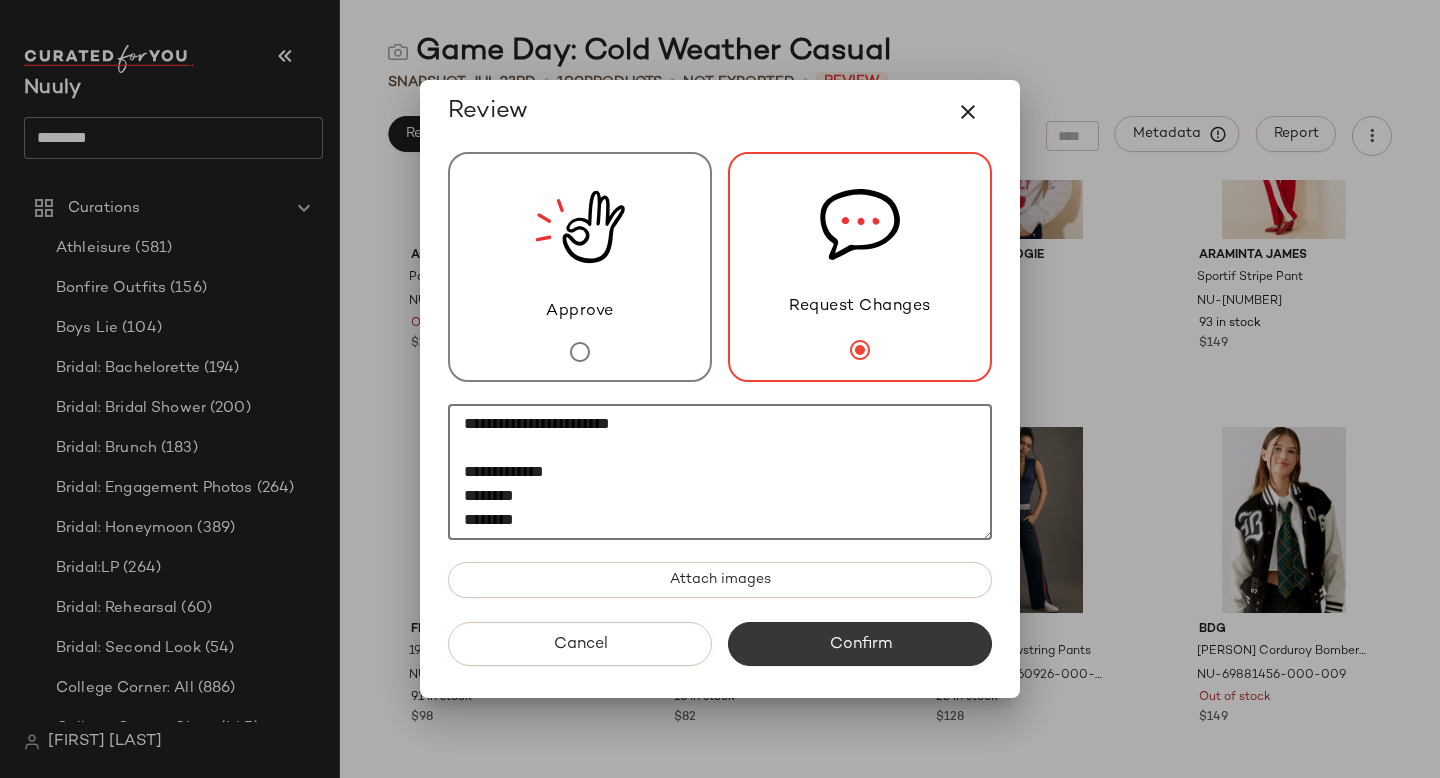 click on "Confirm" at bounding box center [860, 644] 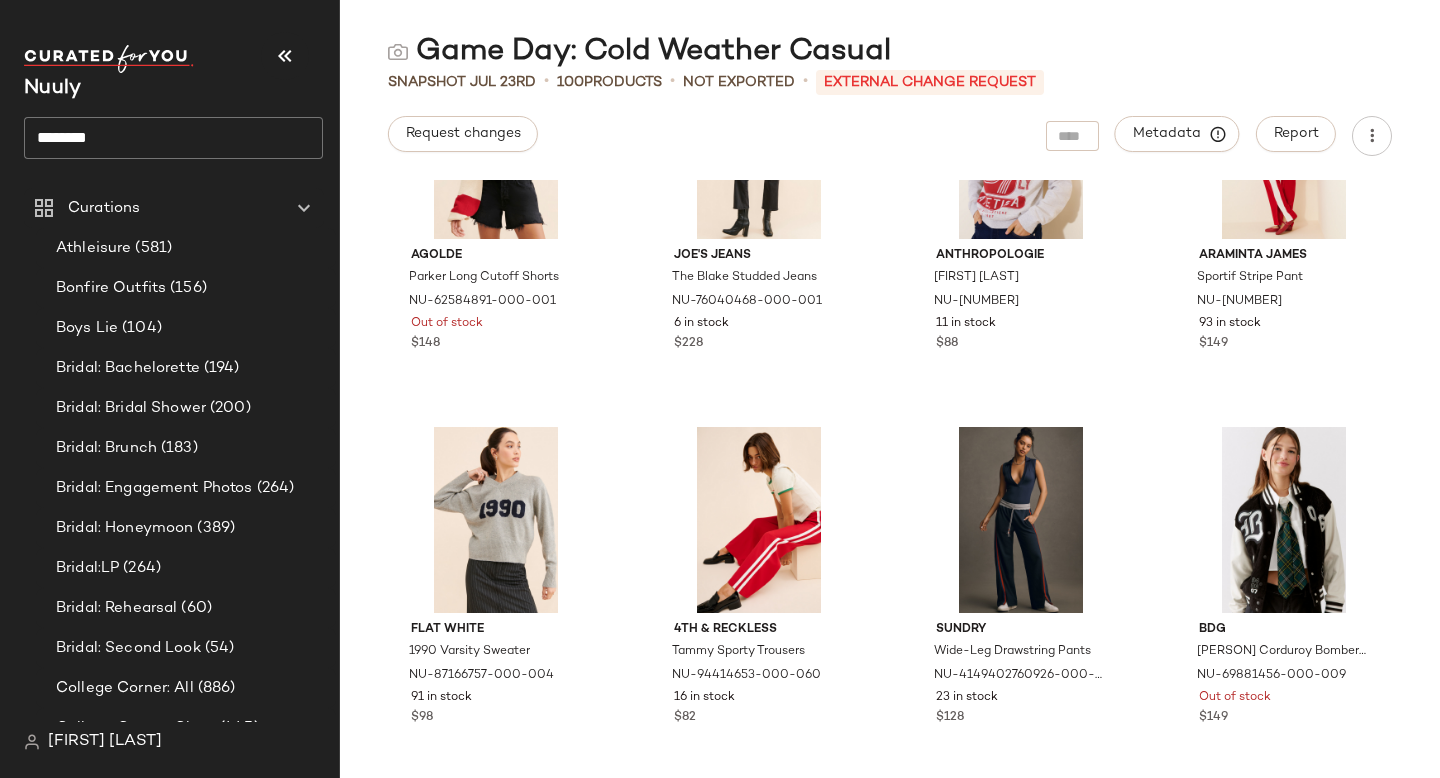 click on "********" 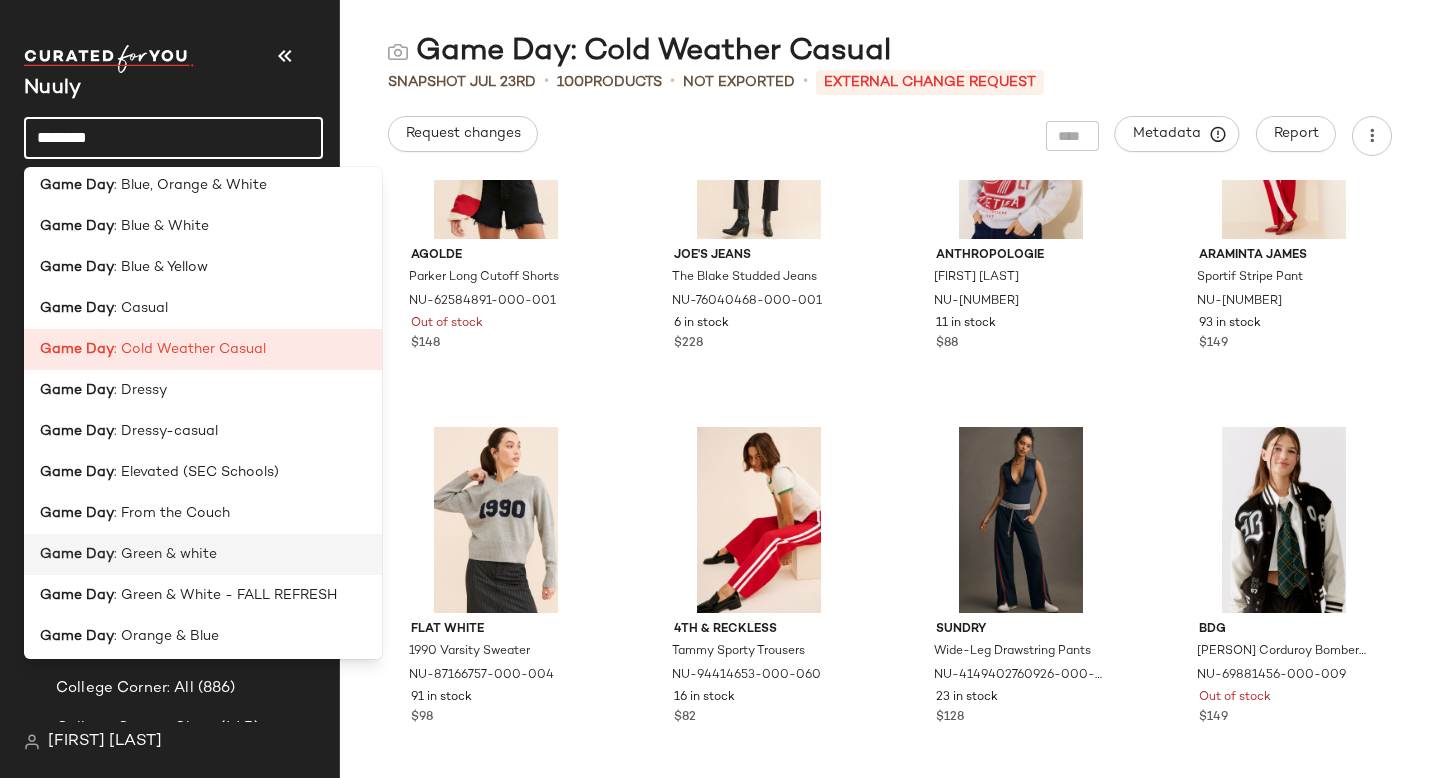scroll, scrollTop: 0, scrollLeft: 0, axis: both 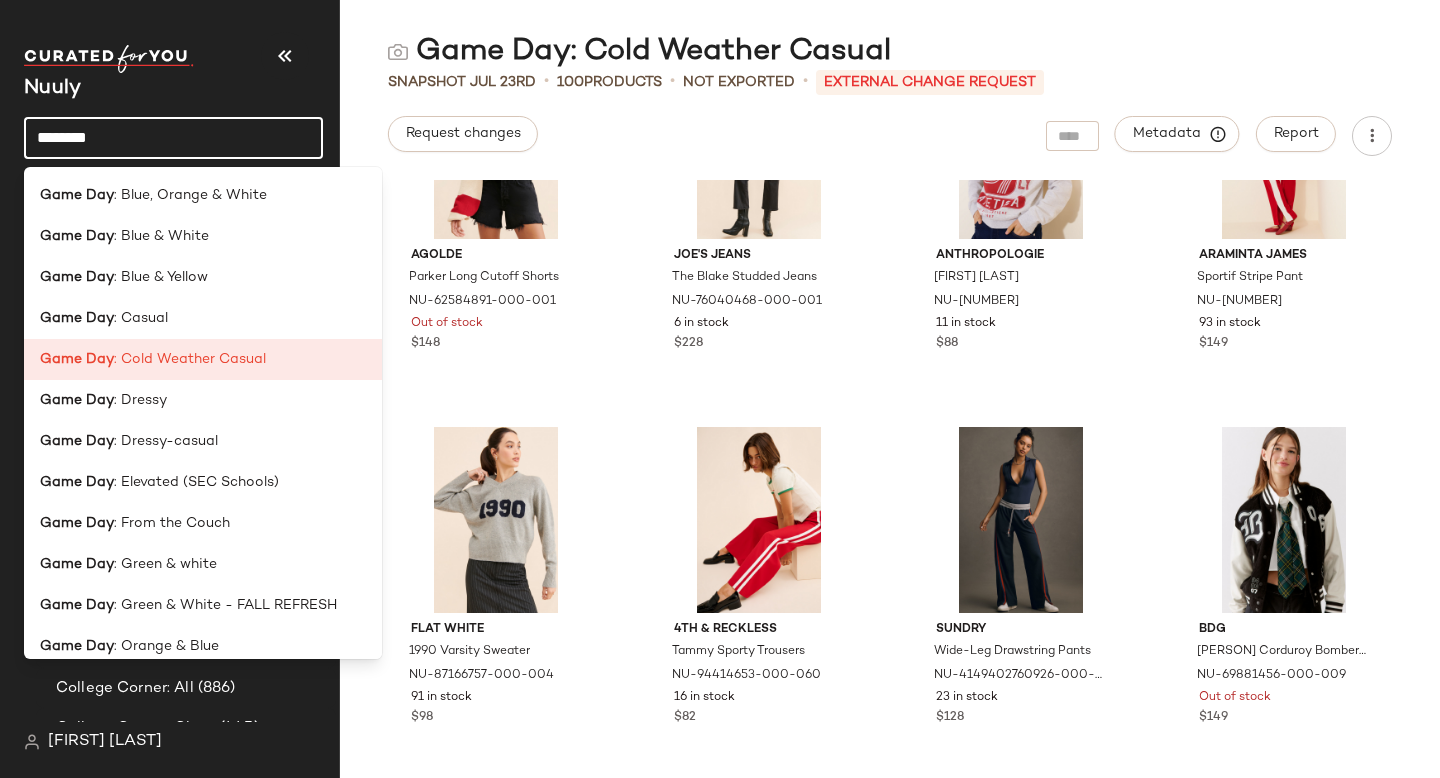 drag, startPoint x: 154, startPoint y: 130, endPoint x: 0, endPoint y: 130, distance: 154 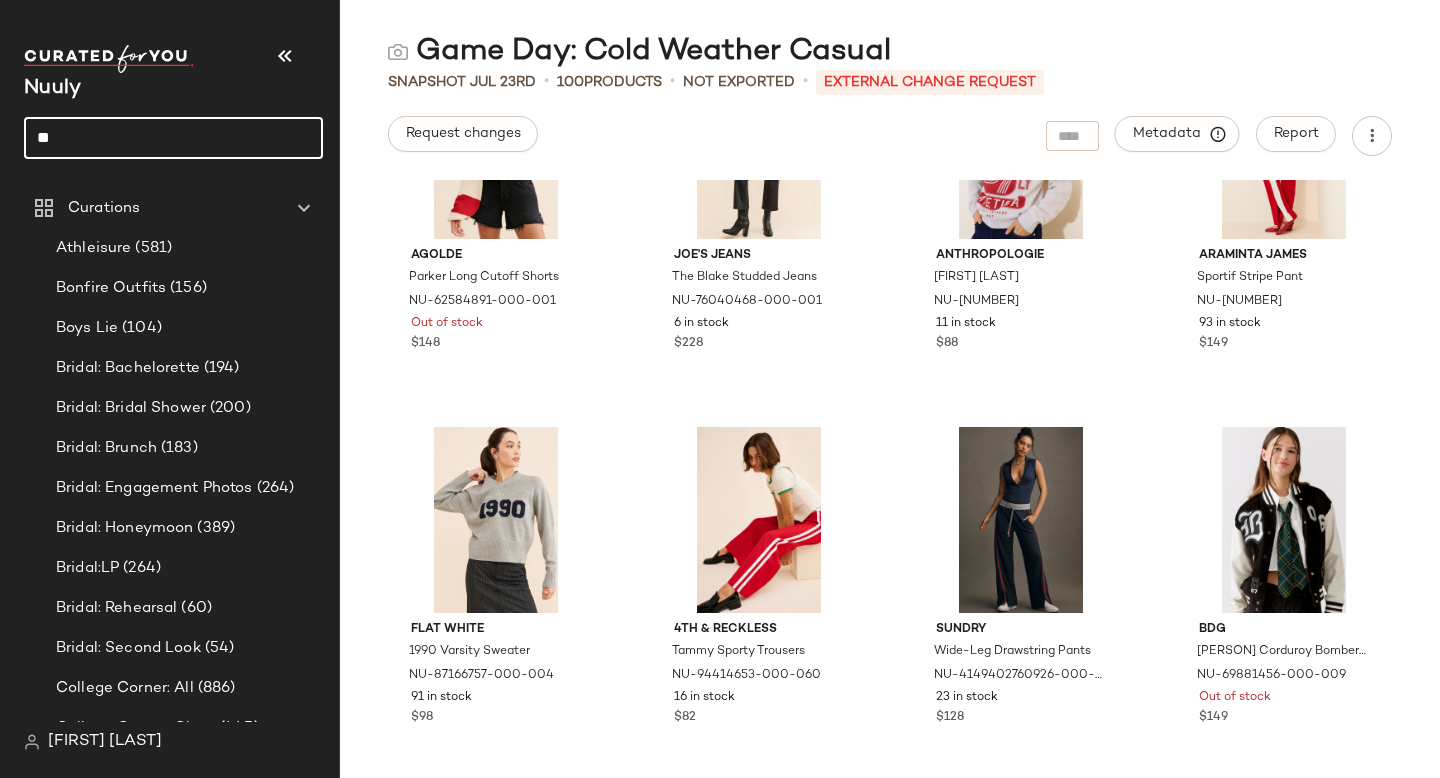 type on "*" 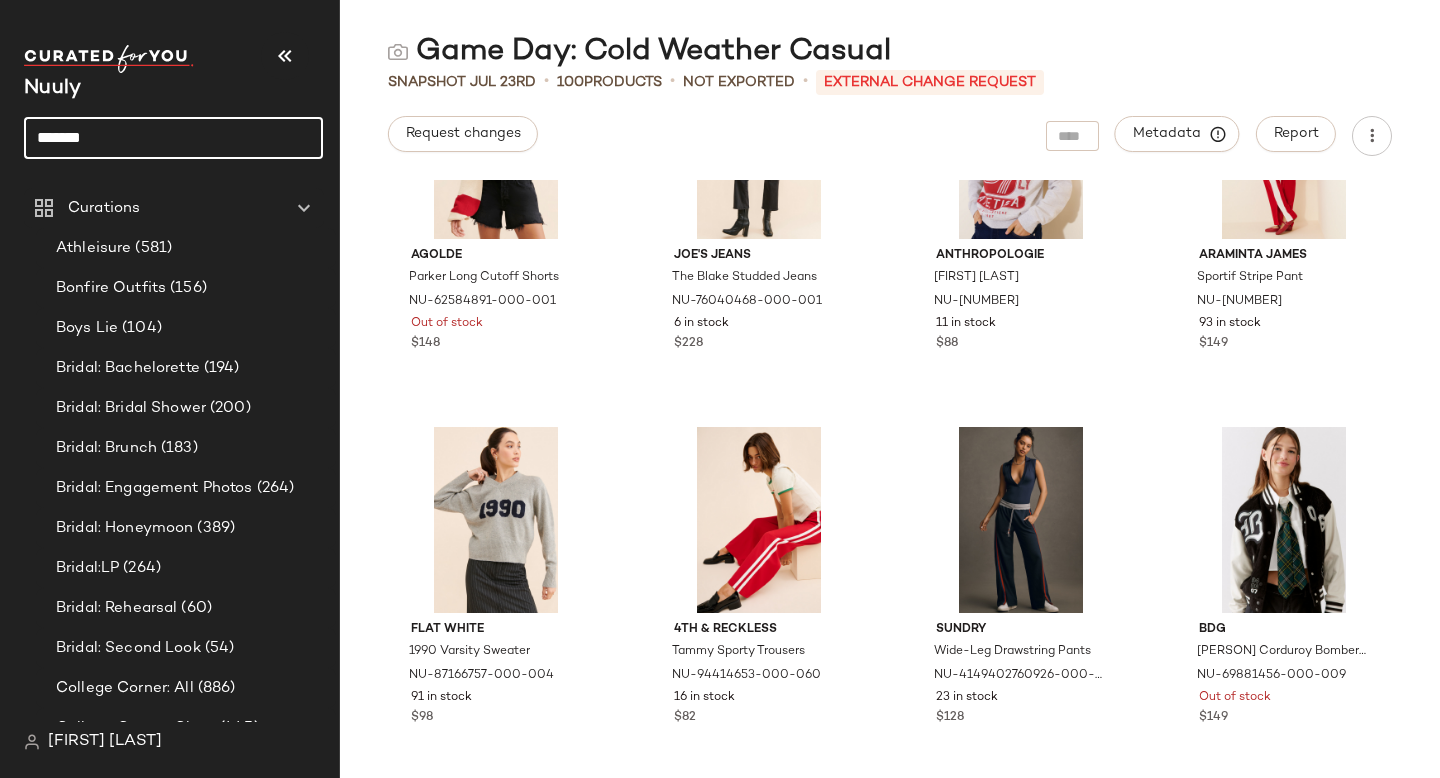 type on "********" 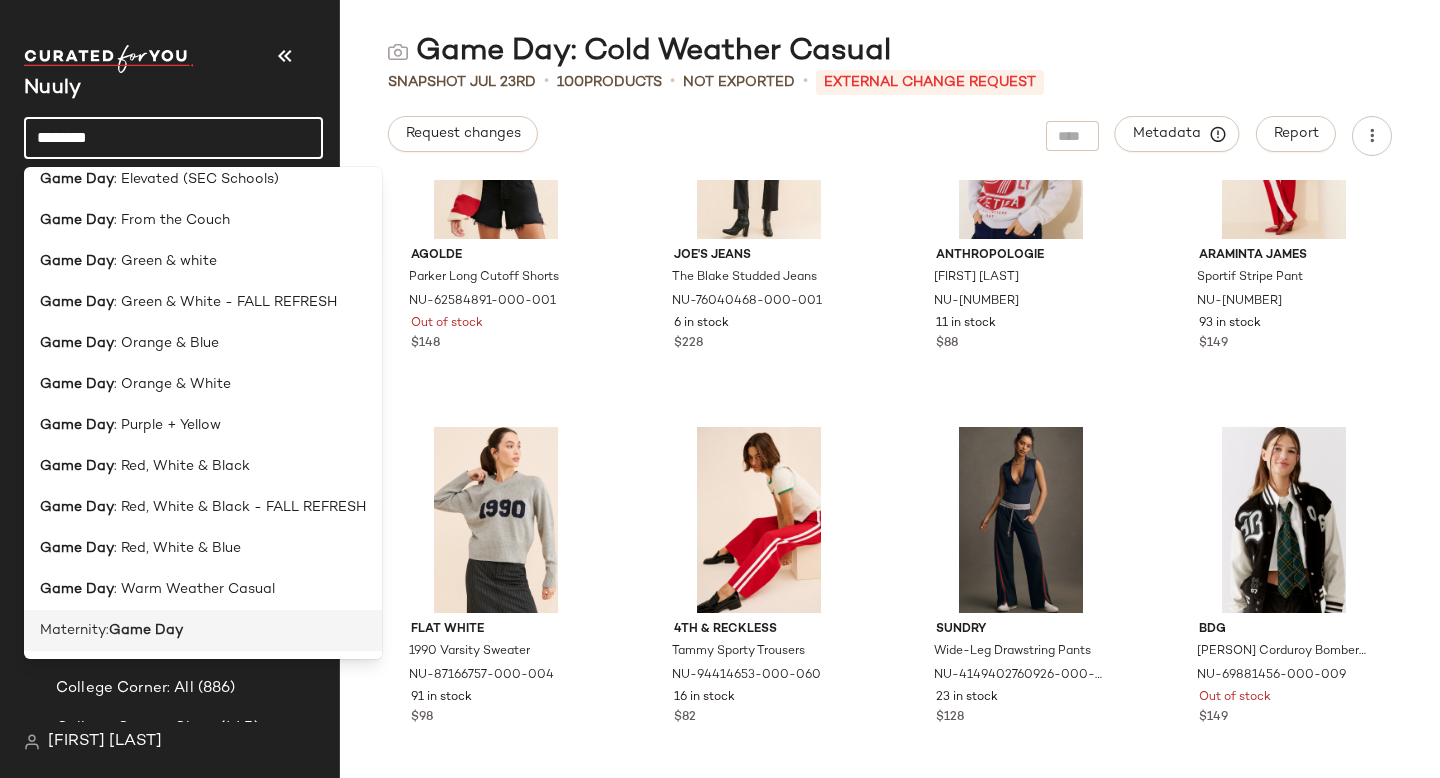 scroll, scrollTop: 0, scrollLeft: 0, axis: both 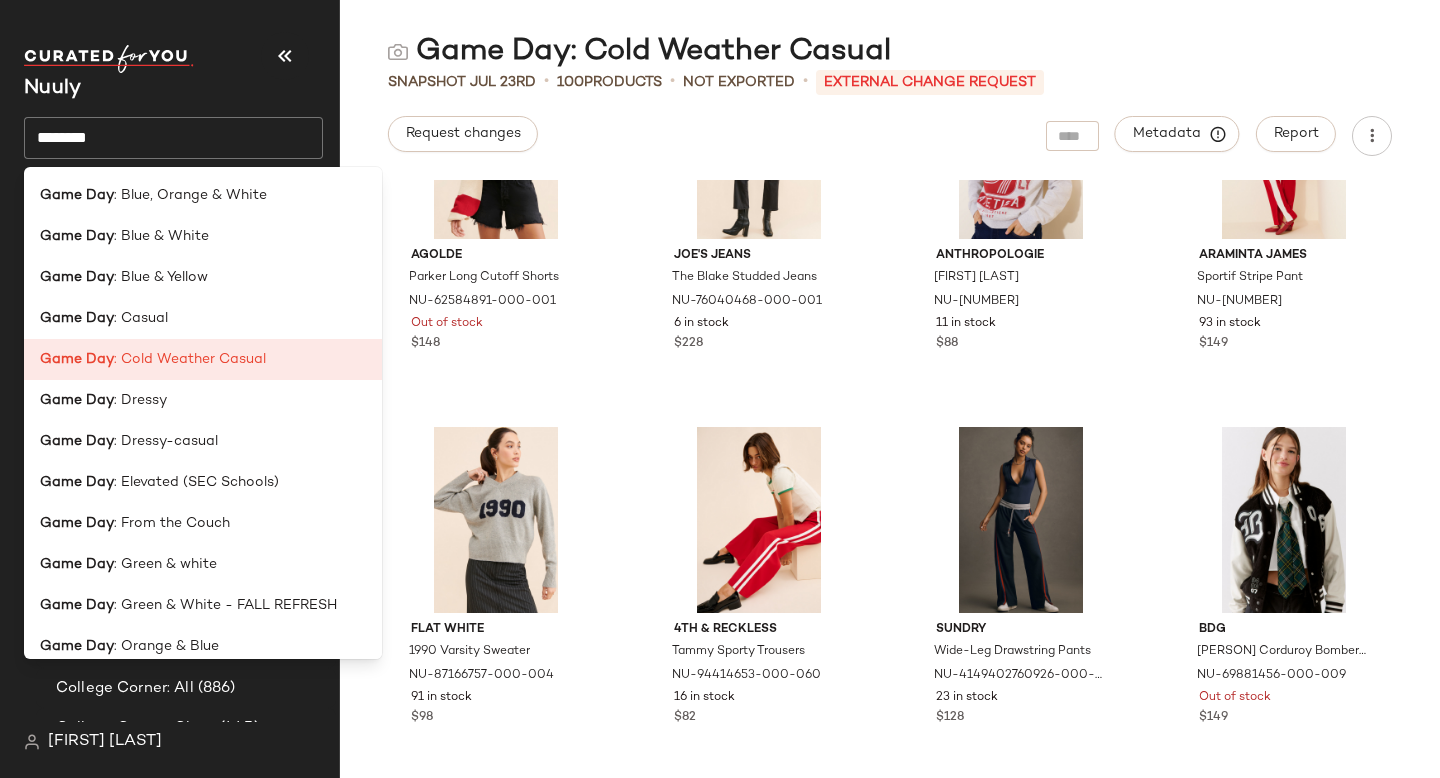 click on "Nuuly" at bounding box center [173, 89] 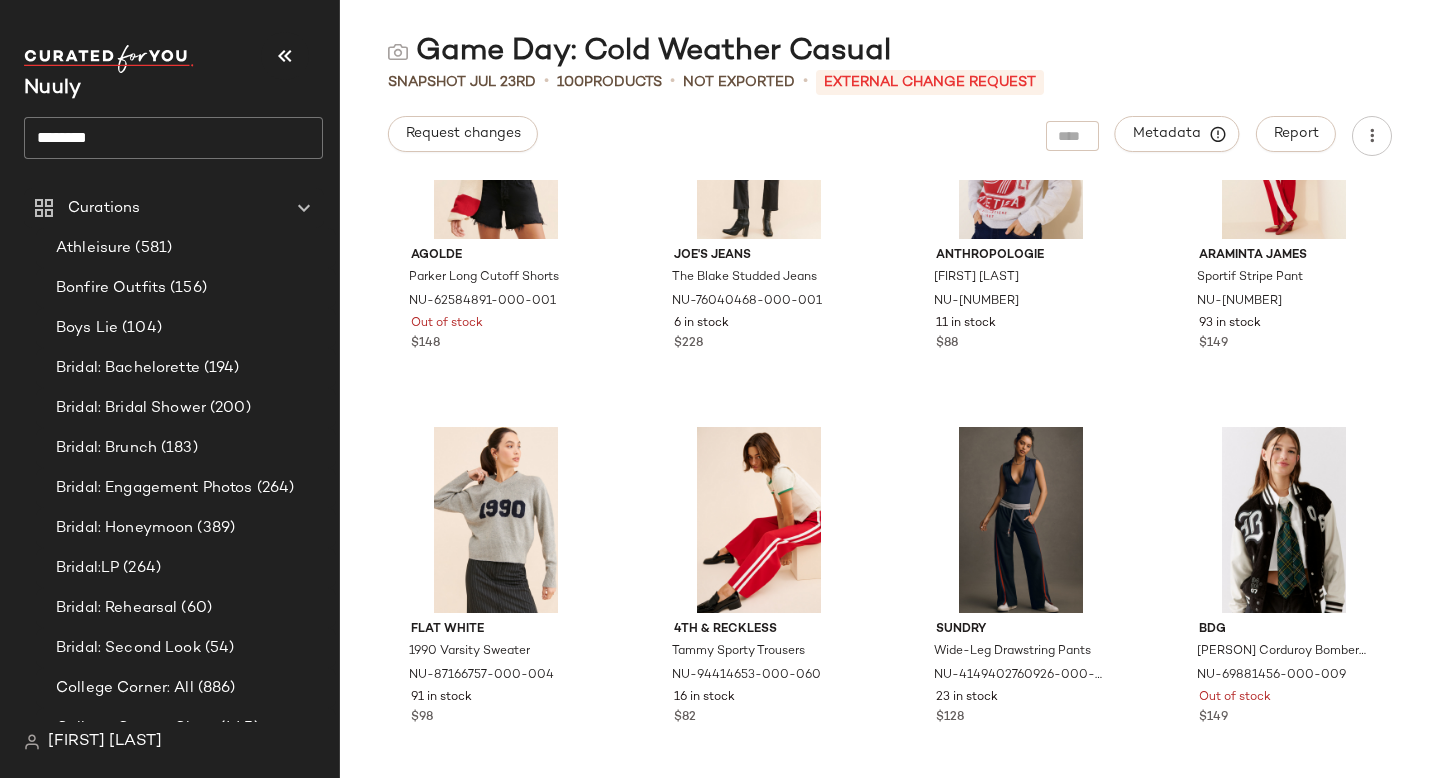 click on "********" 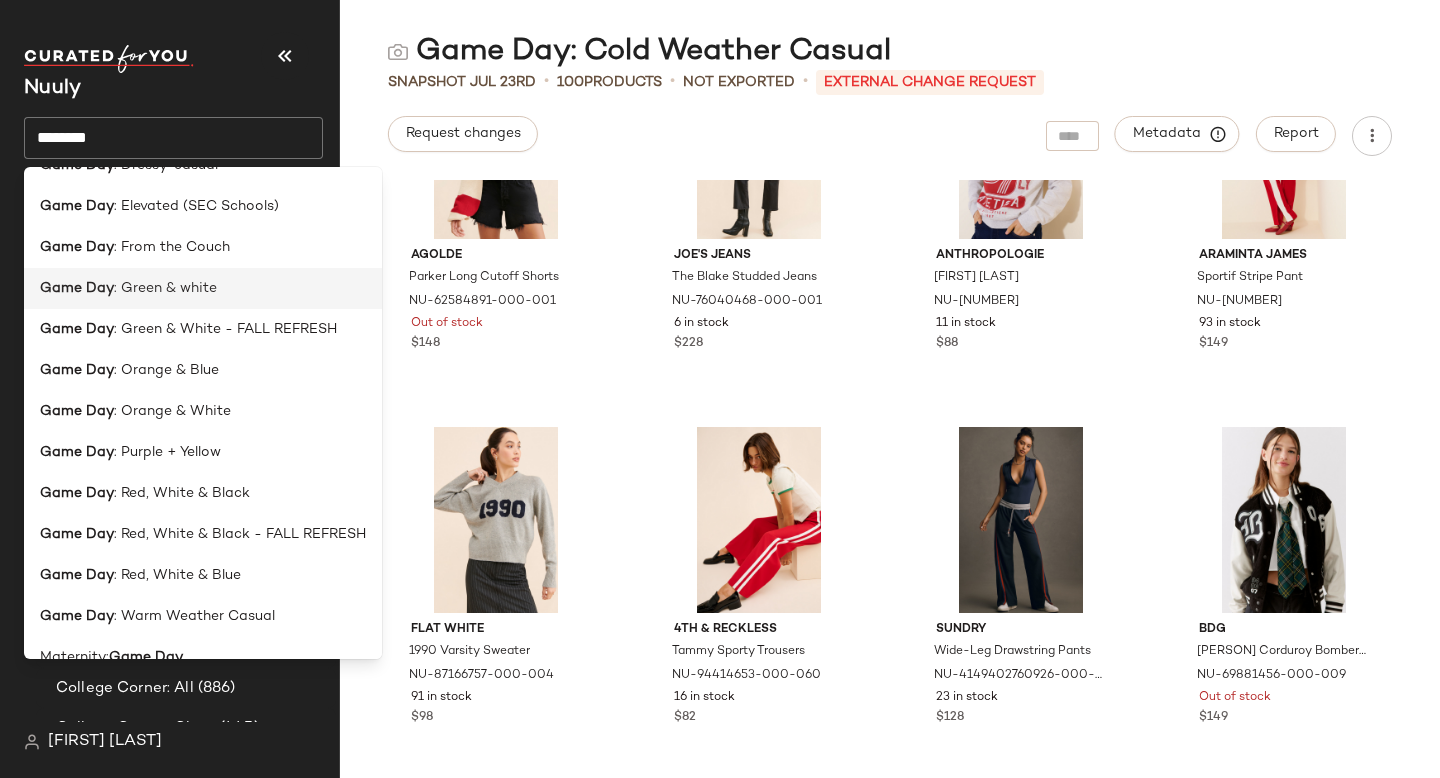 scroll, scrollTop: 303, scrollLeft: 0, axis: vertical 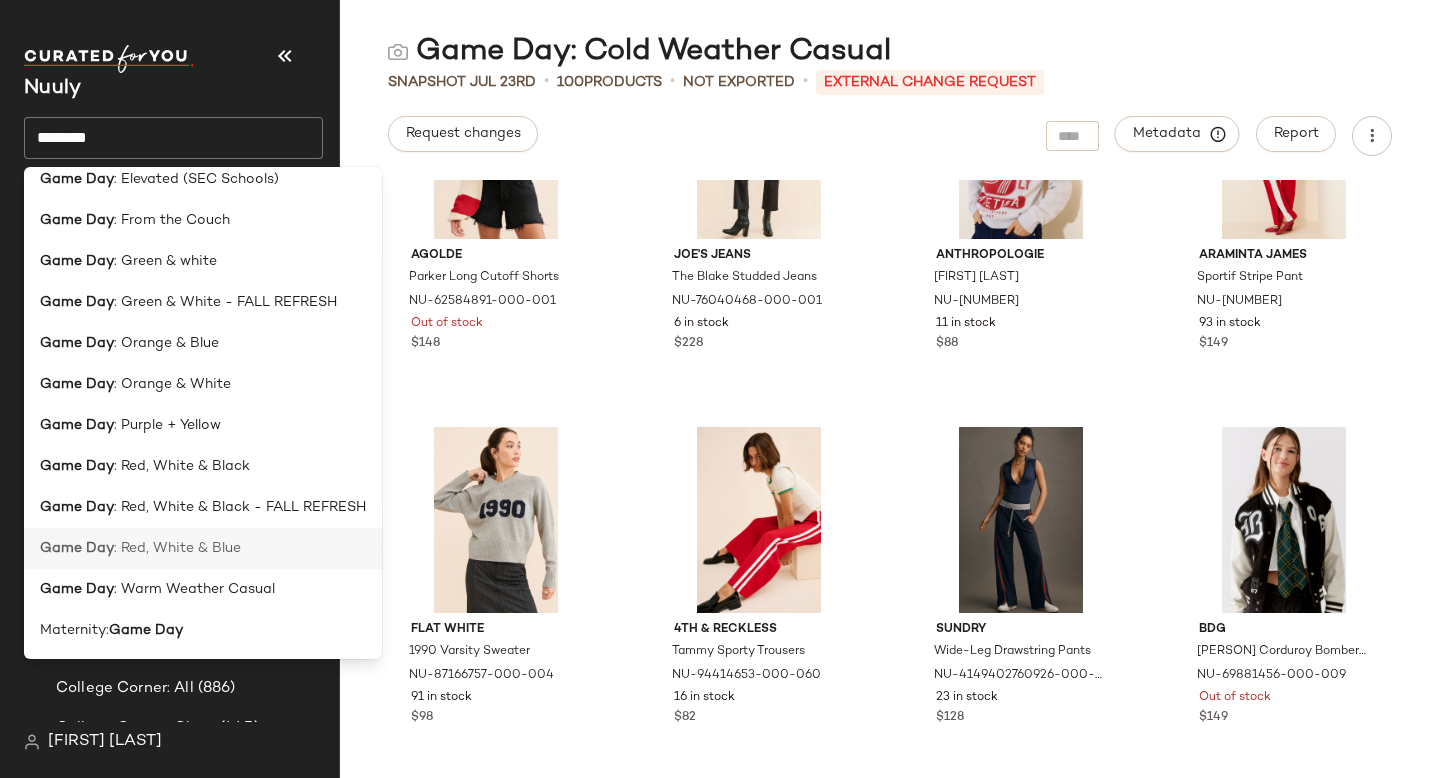 click on "Game Day : Red, White & Blue" 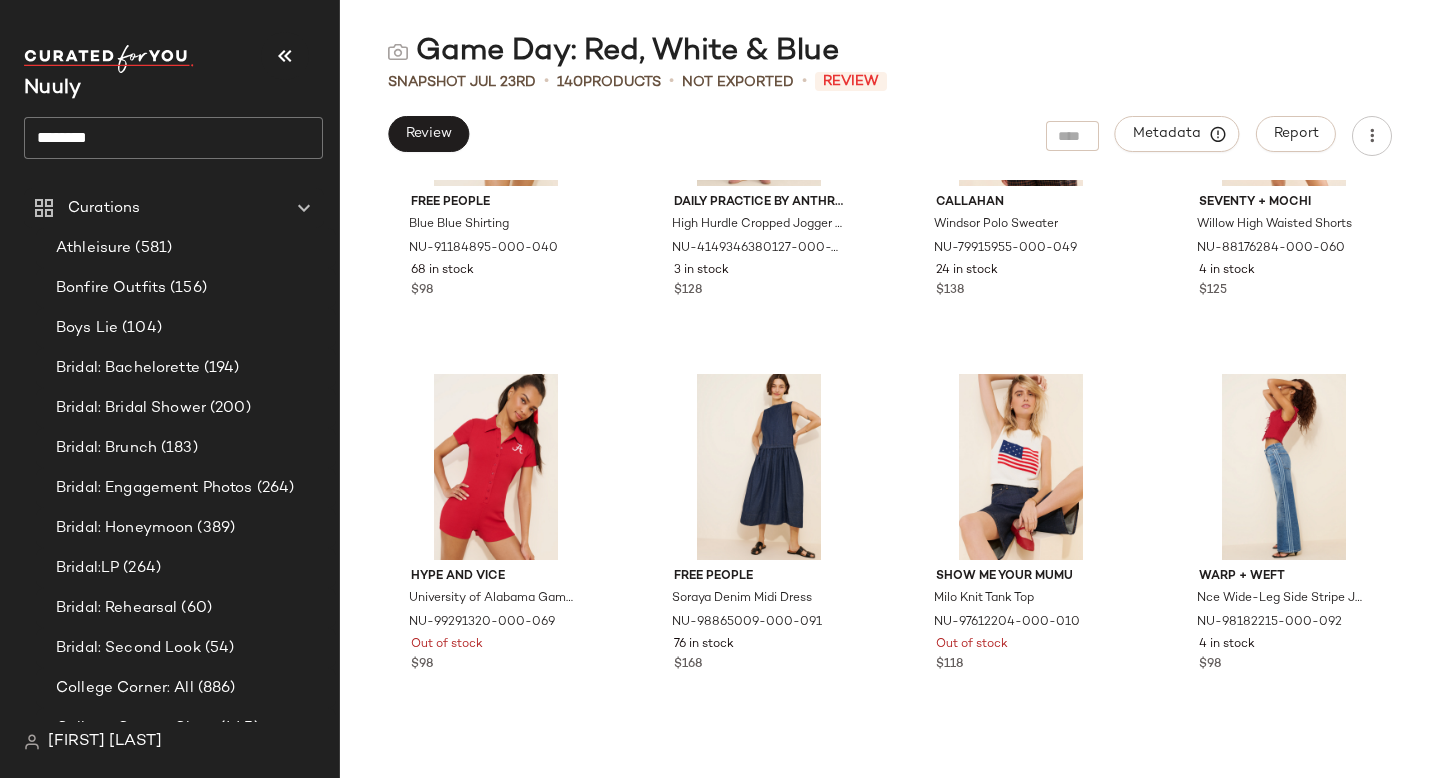 scroll, scrollTop: 2471, scrollLeft: 0, axis: vertical 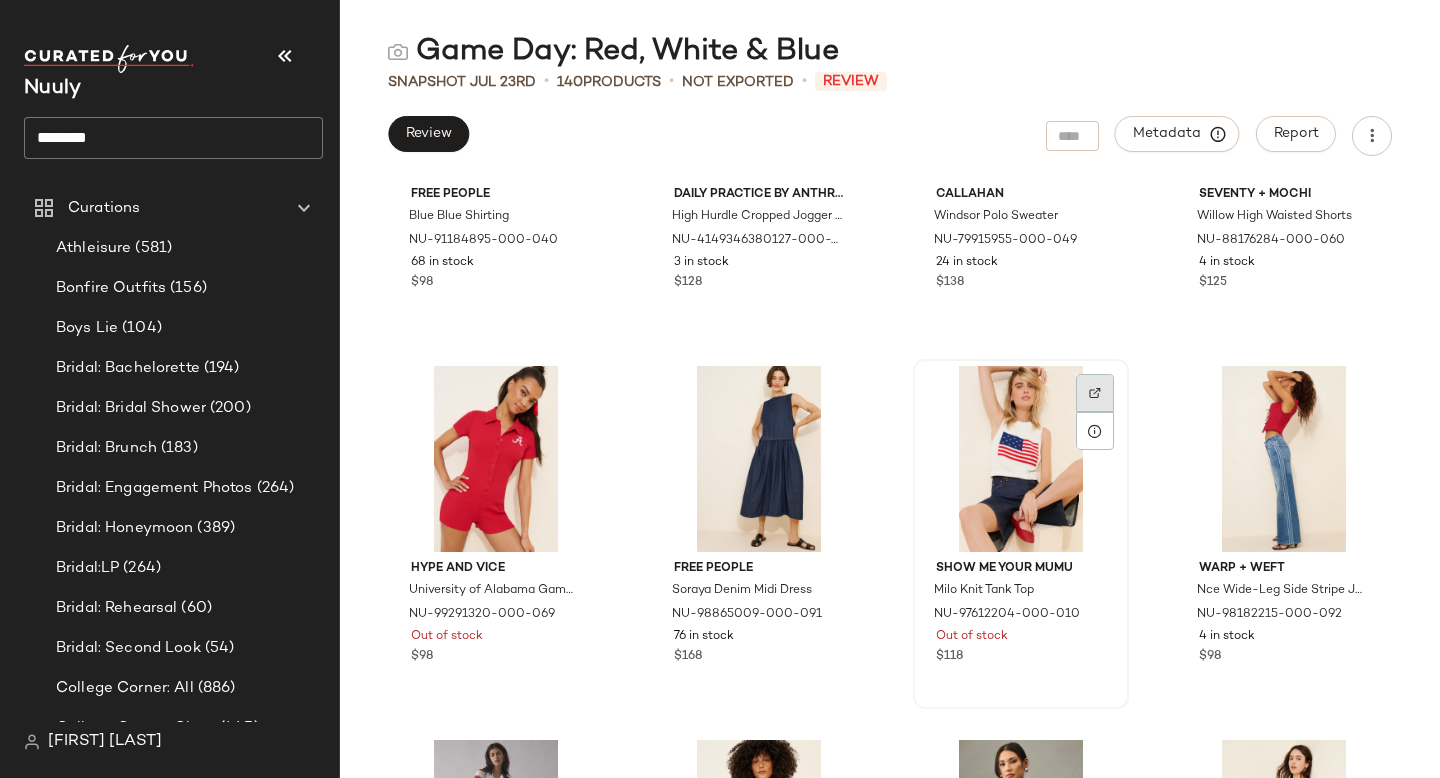 click 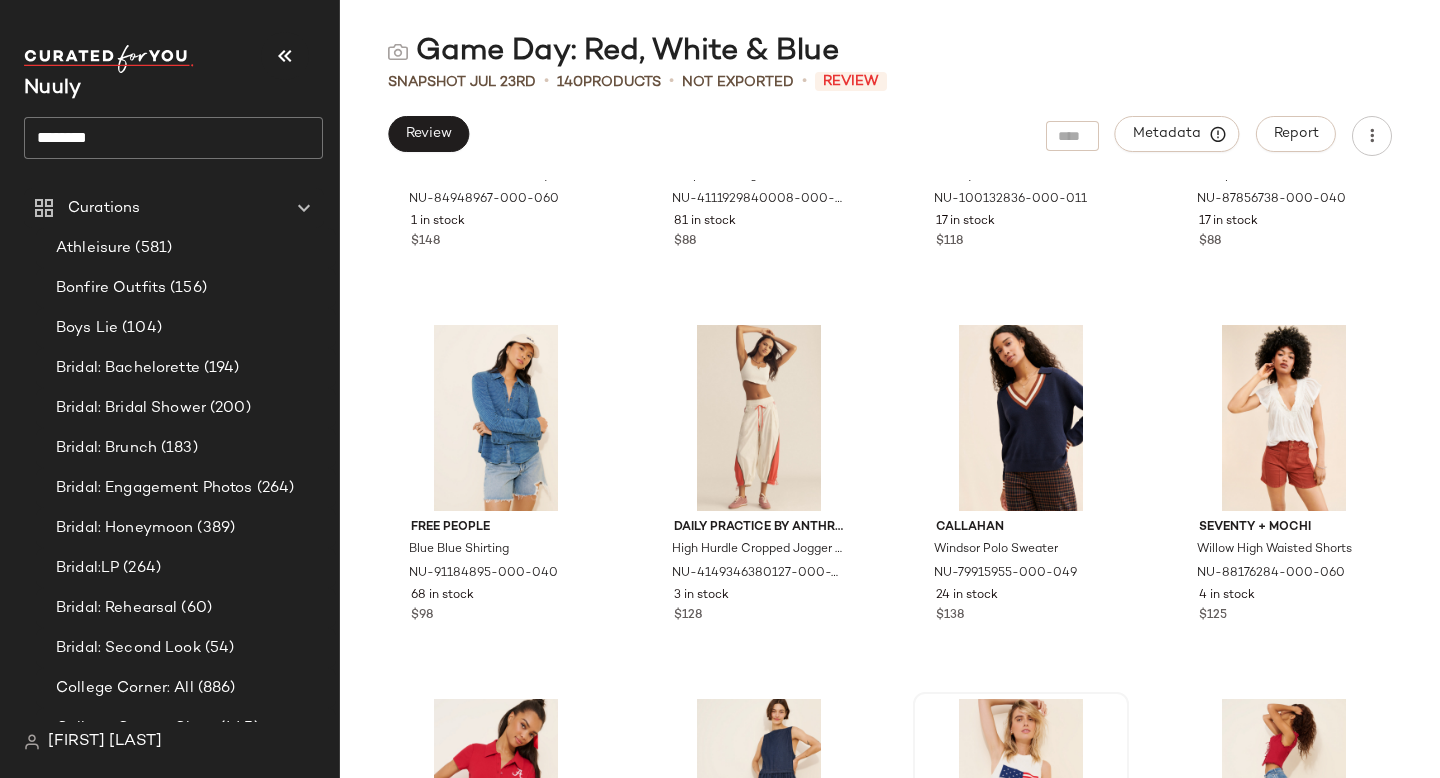 scroll, scrollTop: 1810, scrollLeft: 0, axis: vertical 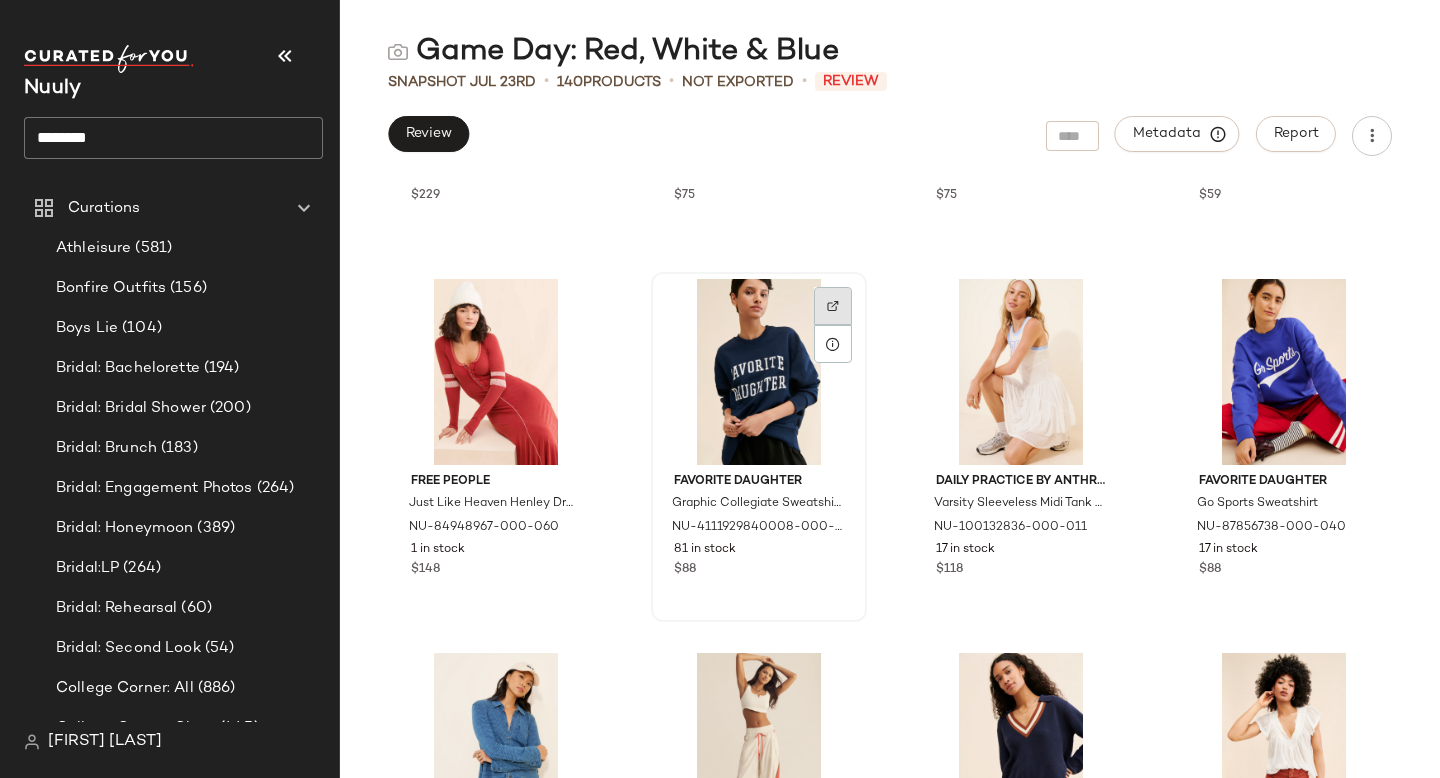 click 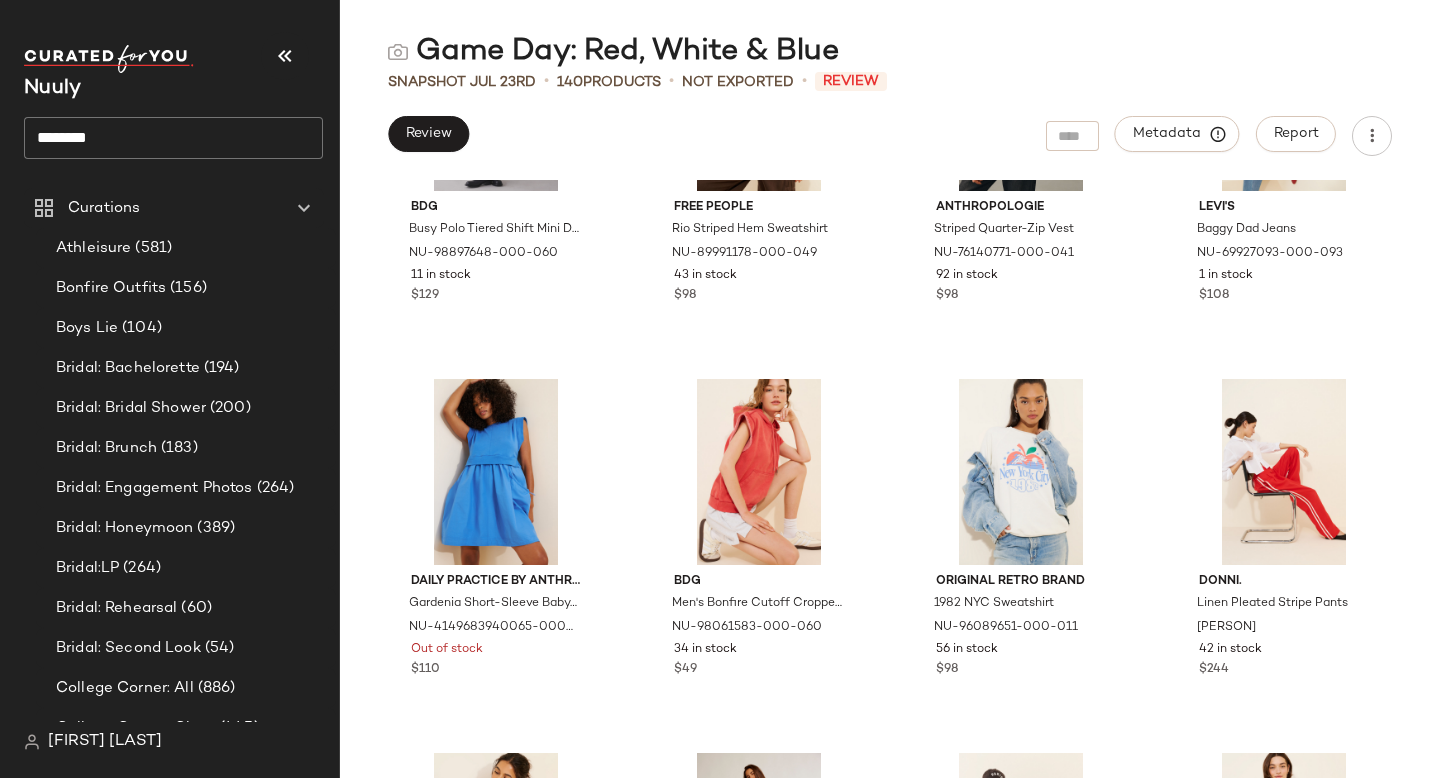 scroll, scrollTop: 3207, scrollLeft: 0, axis: vertical 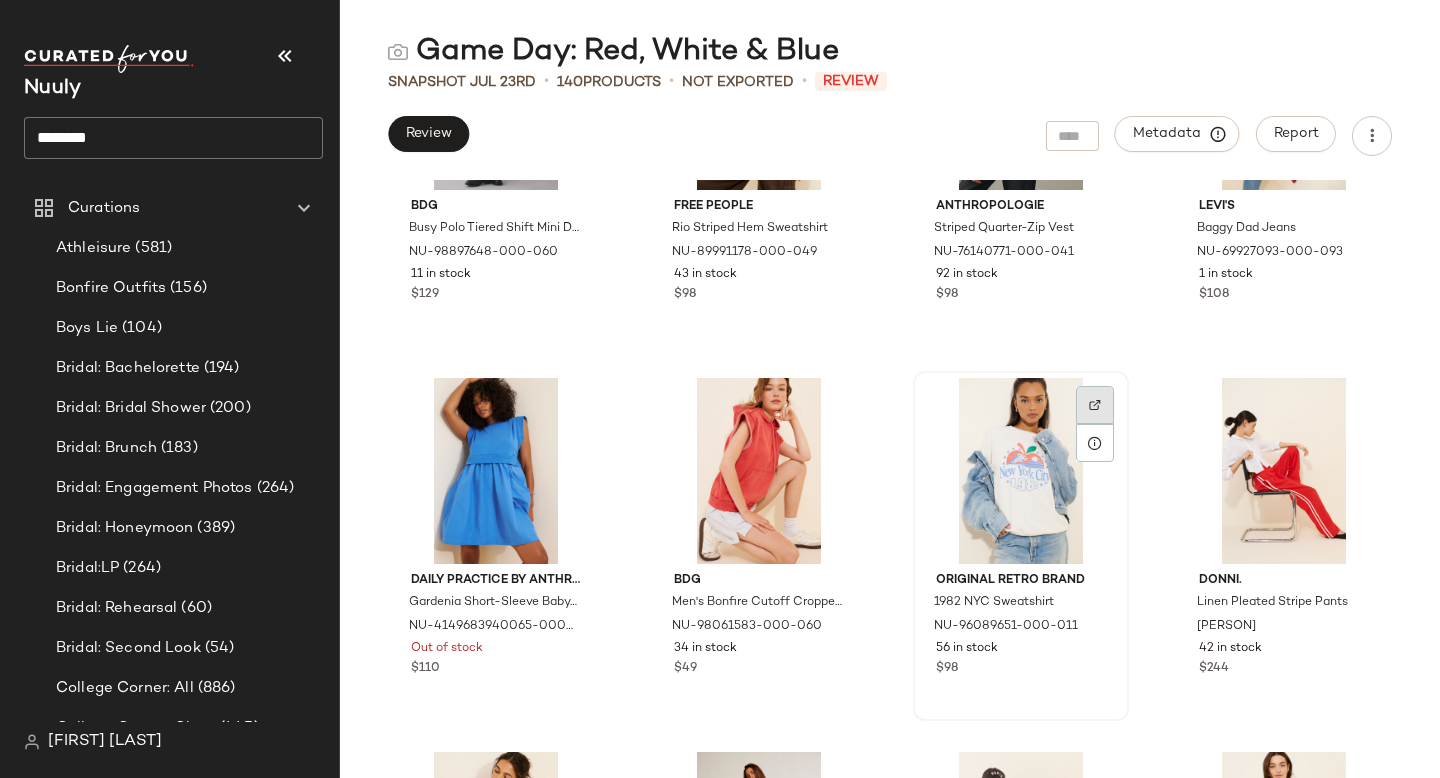 click 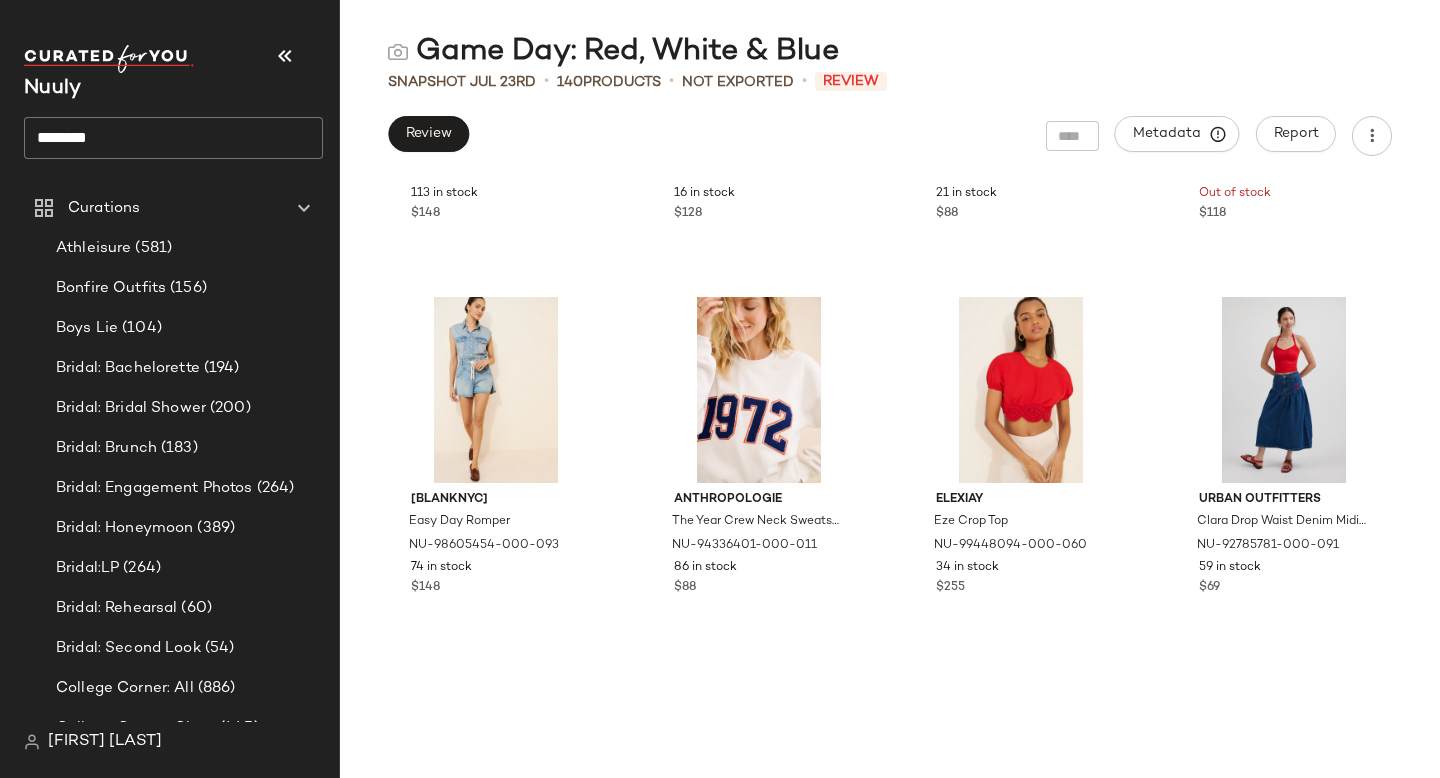scroll, scrollTop: 8155, scrollLeft: 0, axis: vertical 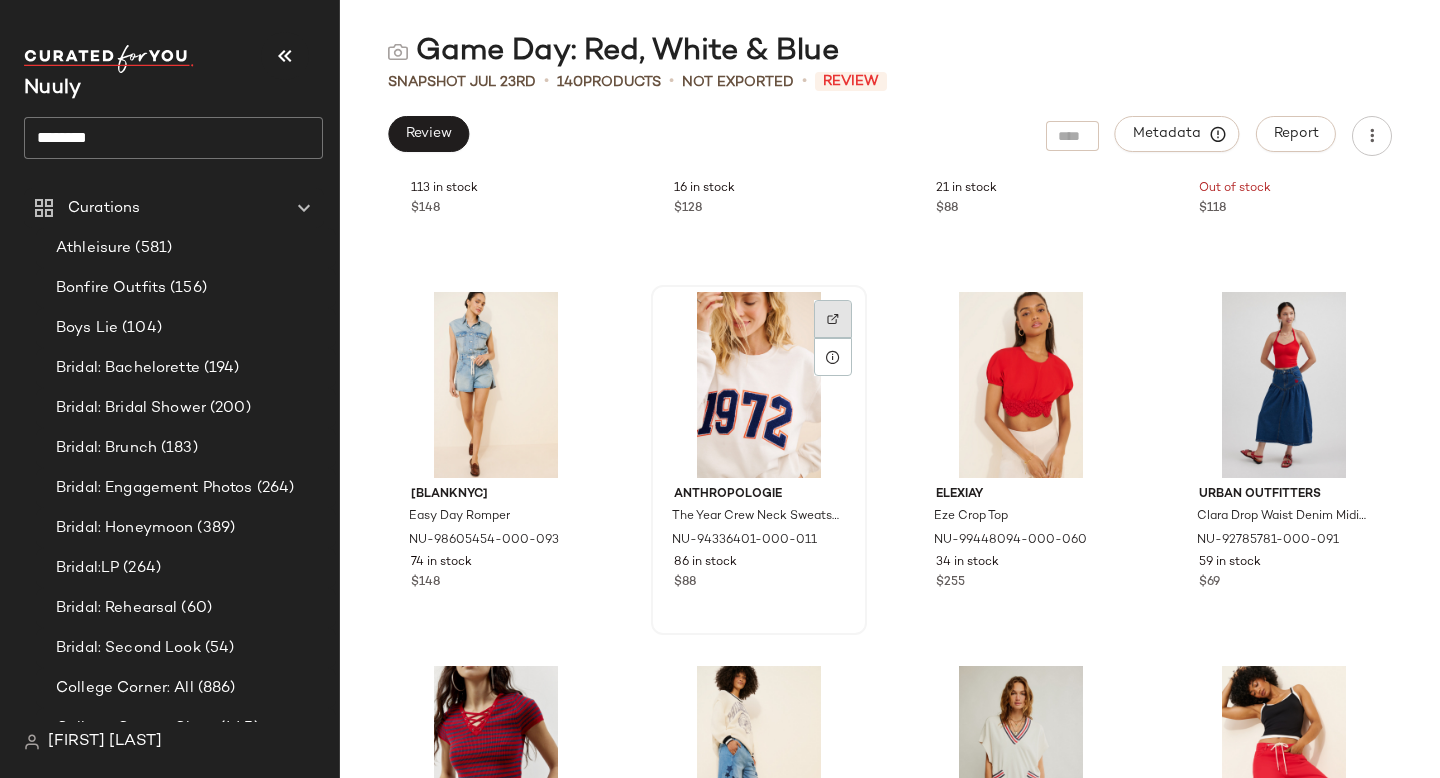 click 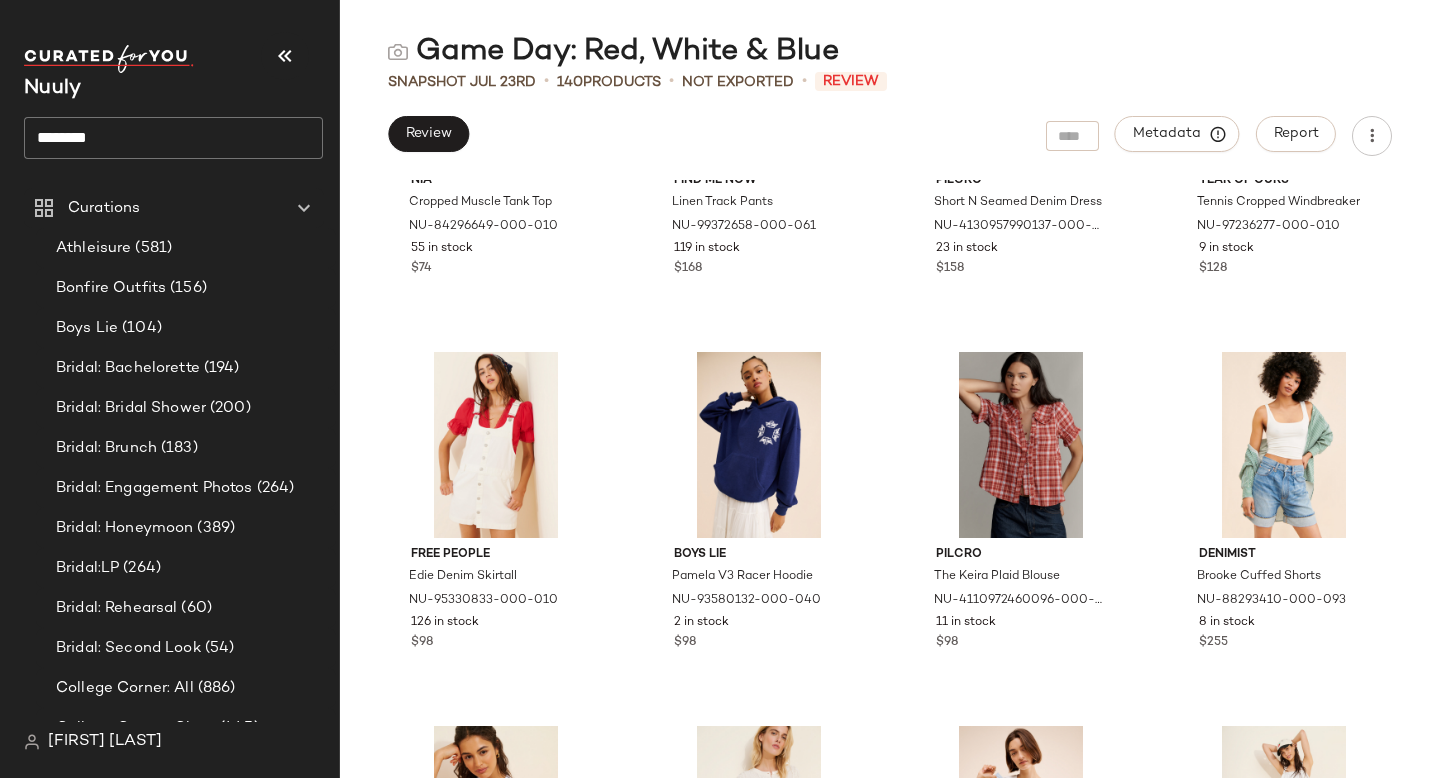 scroll, scrollTop: 10715, scrollLeft: 0, axis: vertical 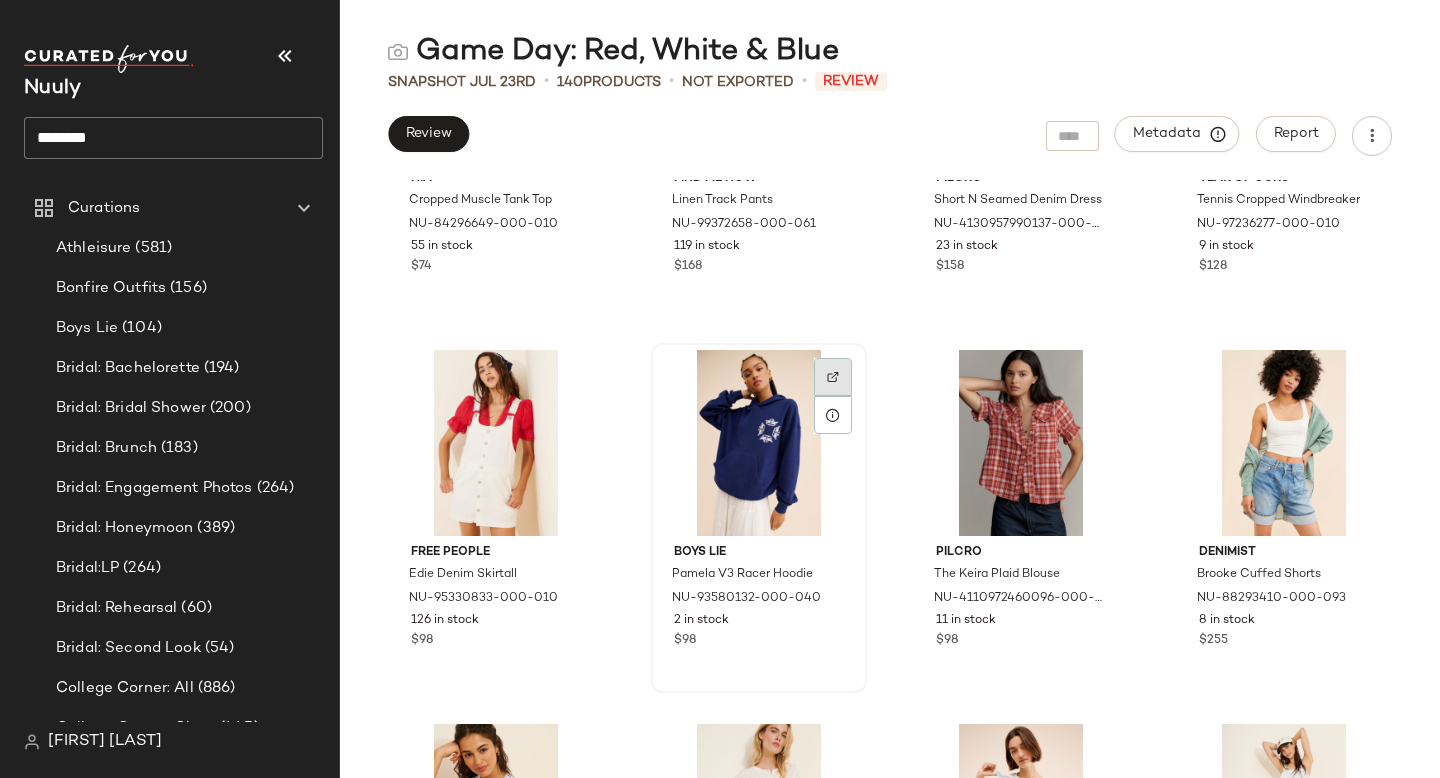 click 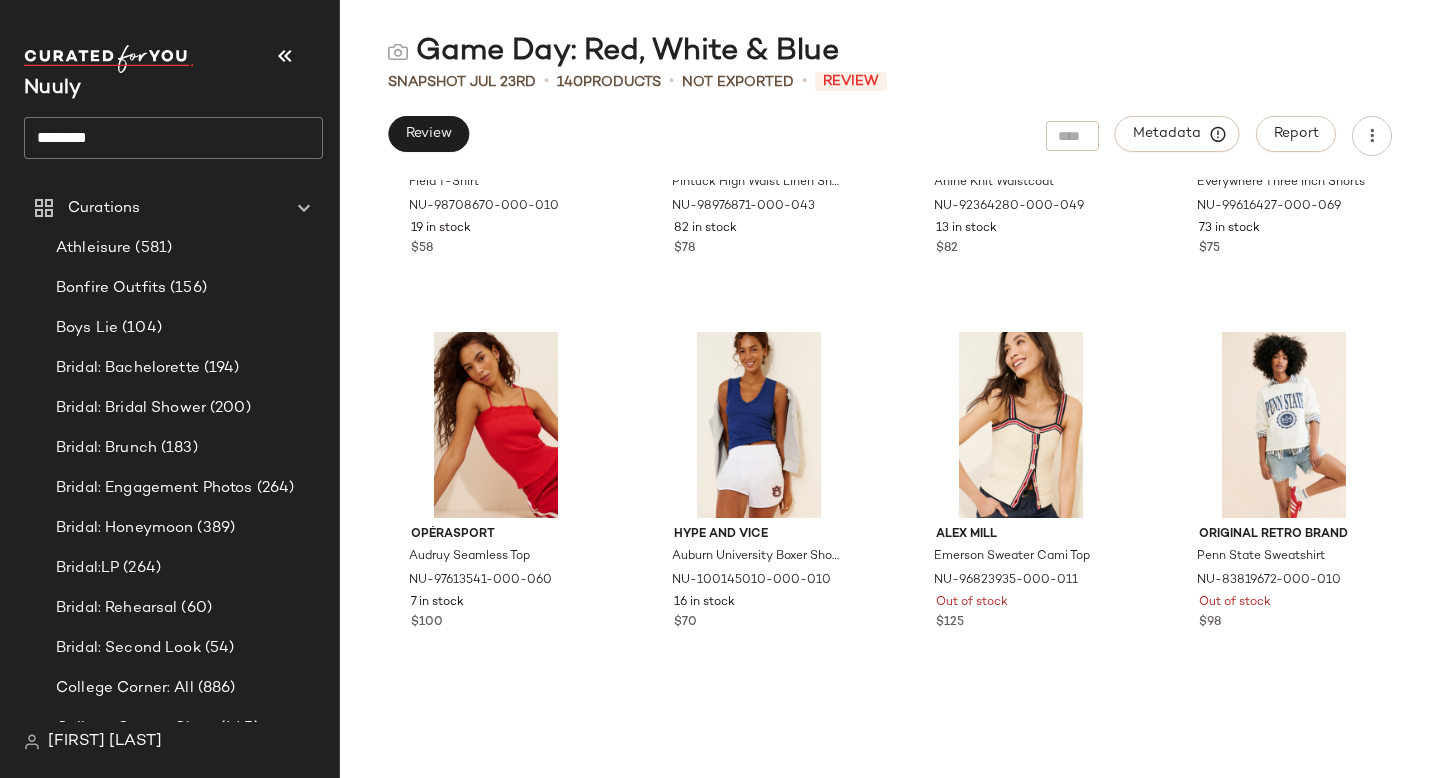 scroll, scrollTop: 12284, scrollLeft: 0, axis: vertical 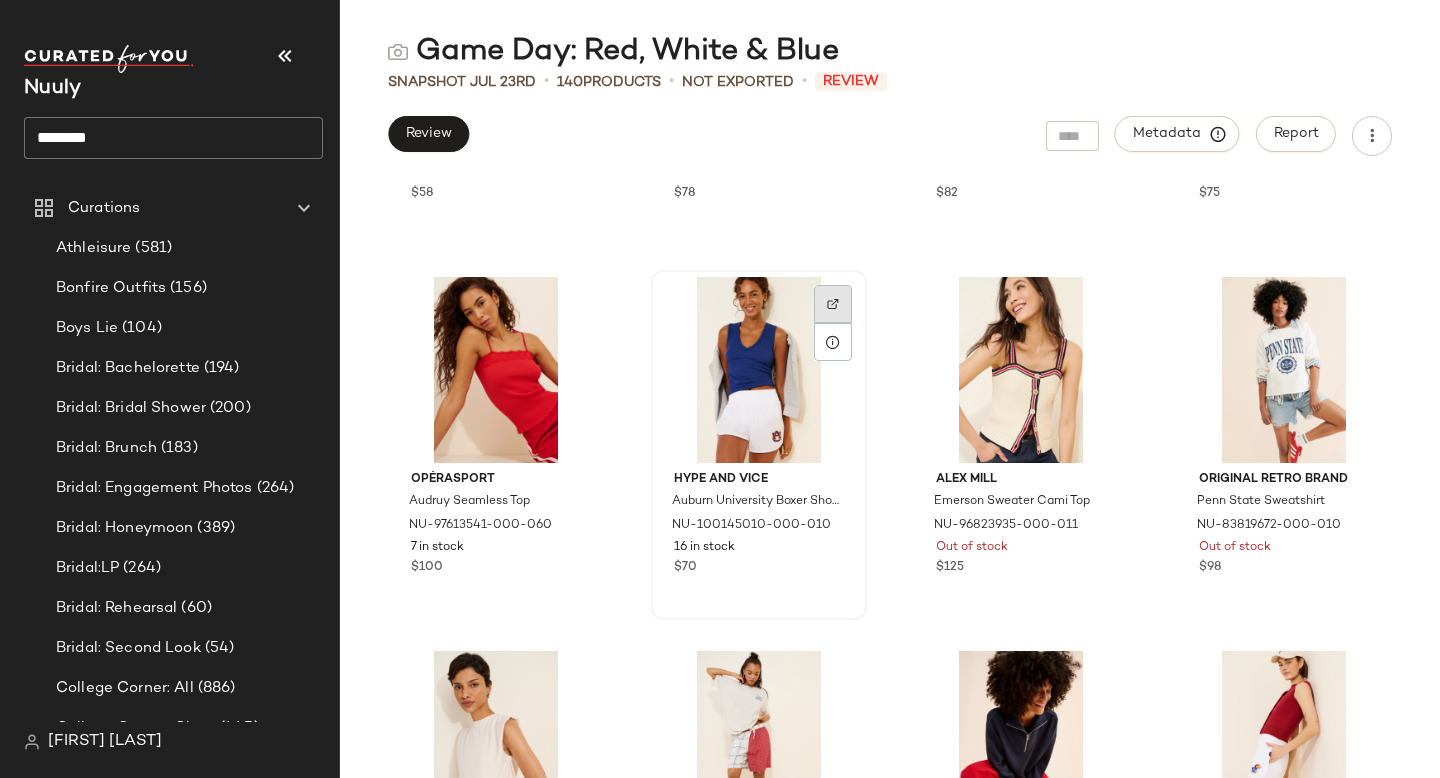 click 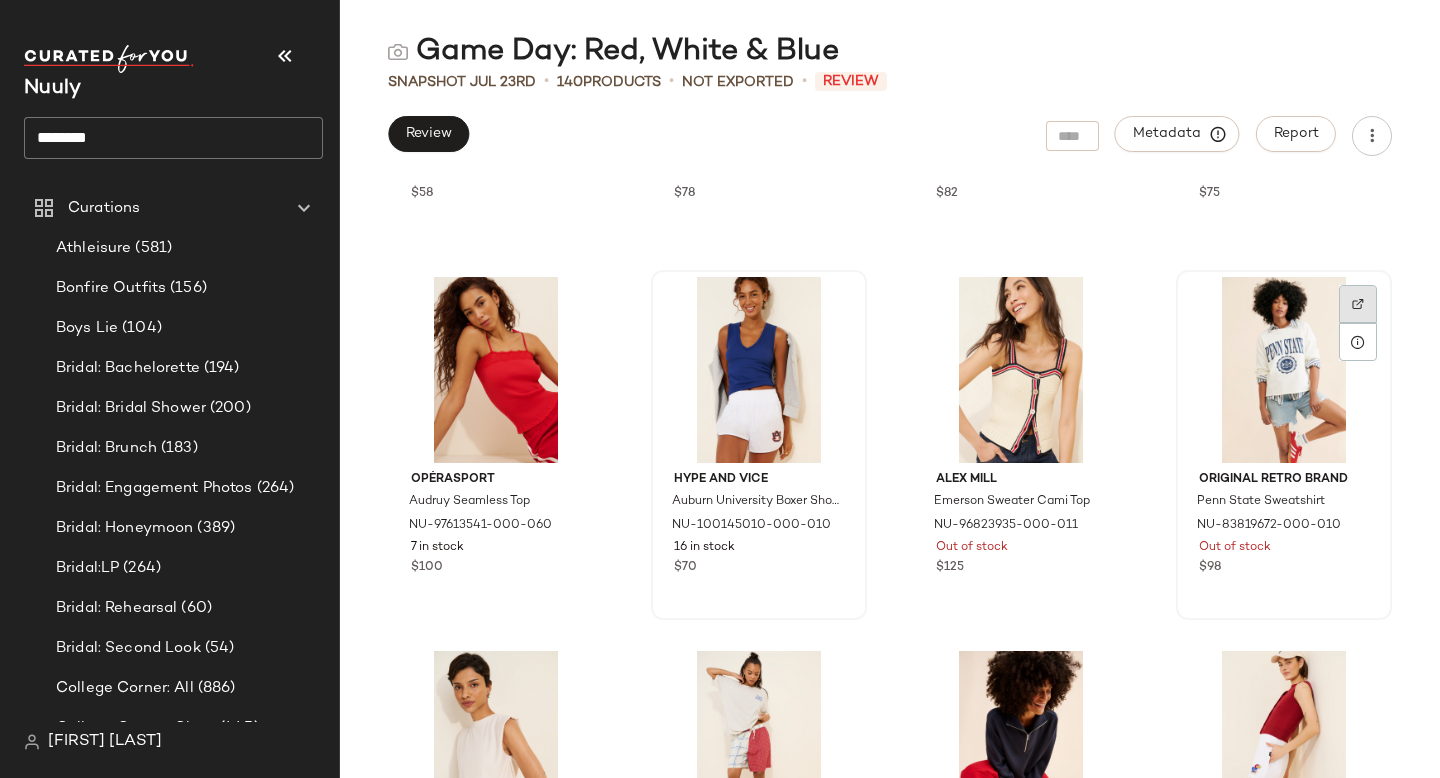 click 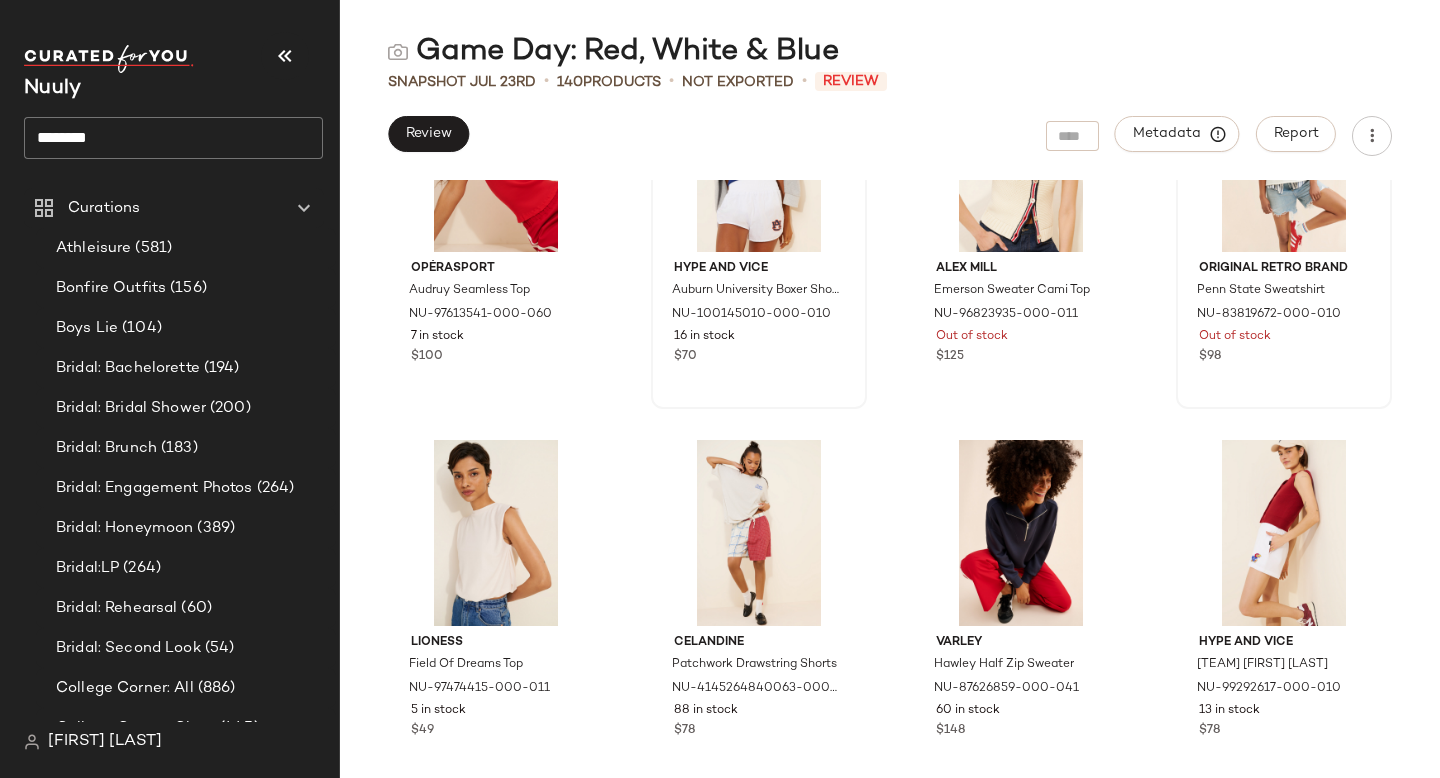 scroll, scrollTop: 12508, scrollLeft: 0, axis: vertical 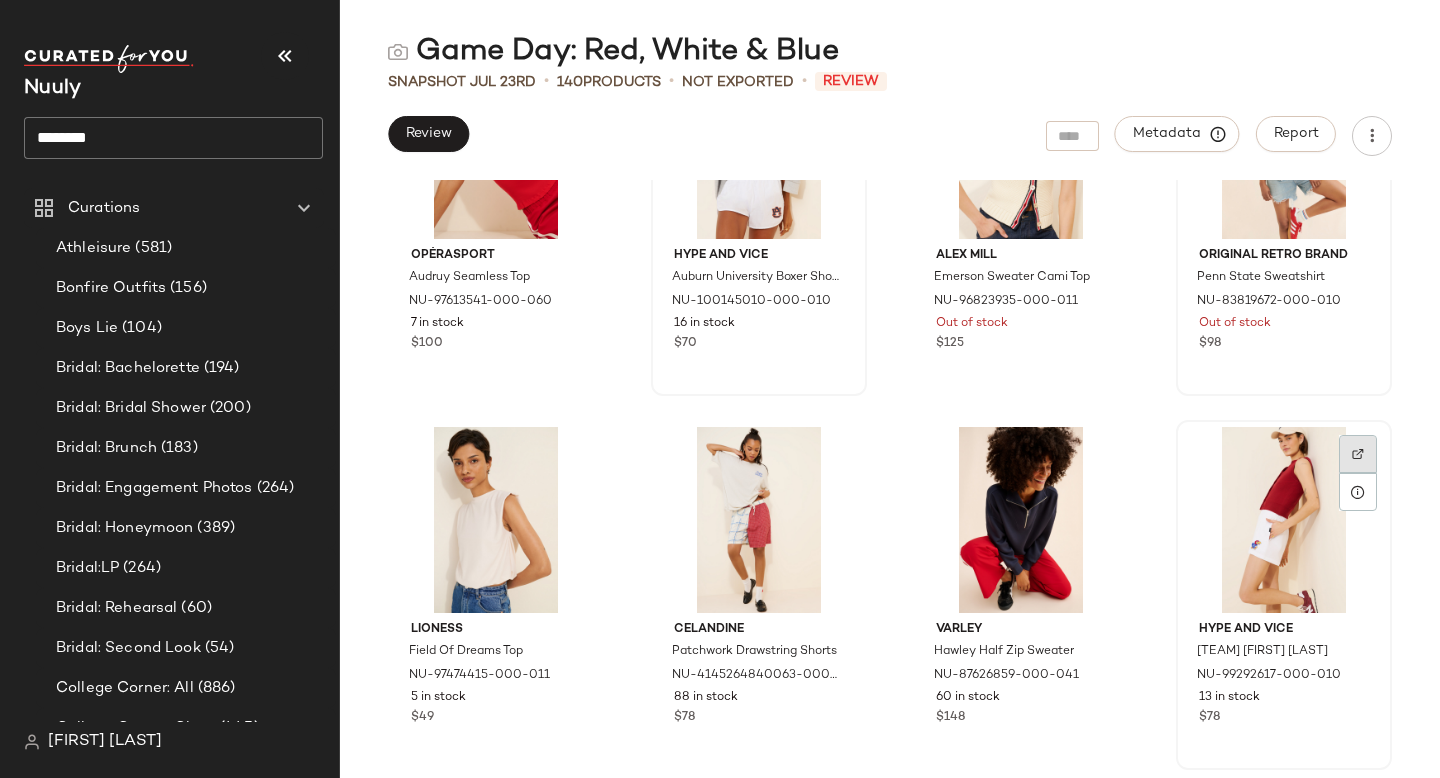 click 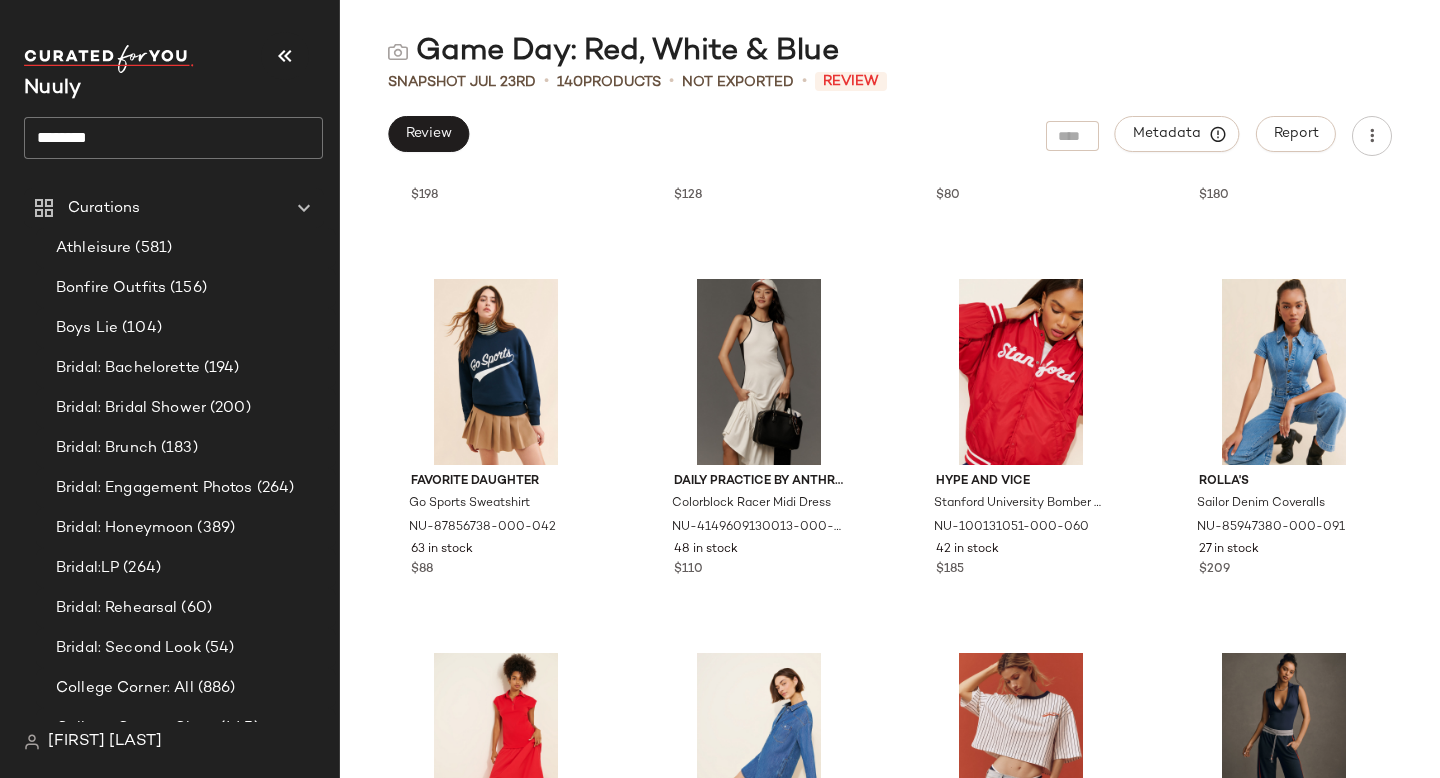 scroll, scrollTop: 292, scrollLeft: 0, axis: vertical 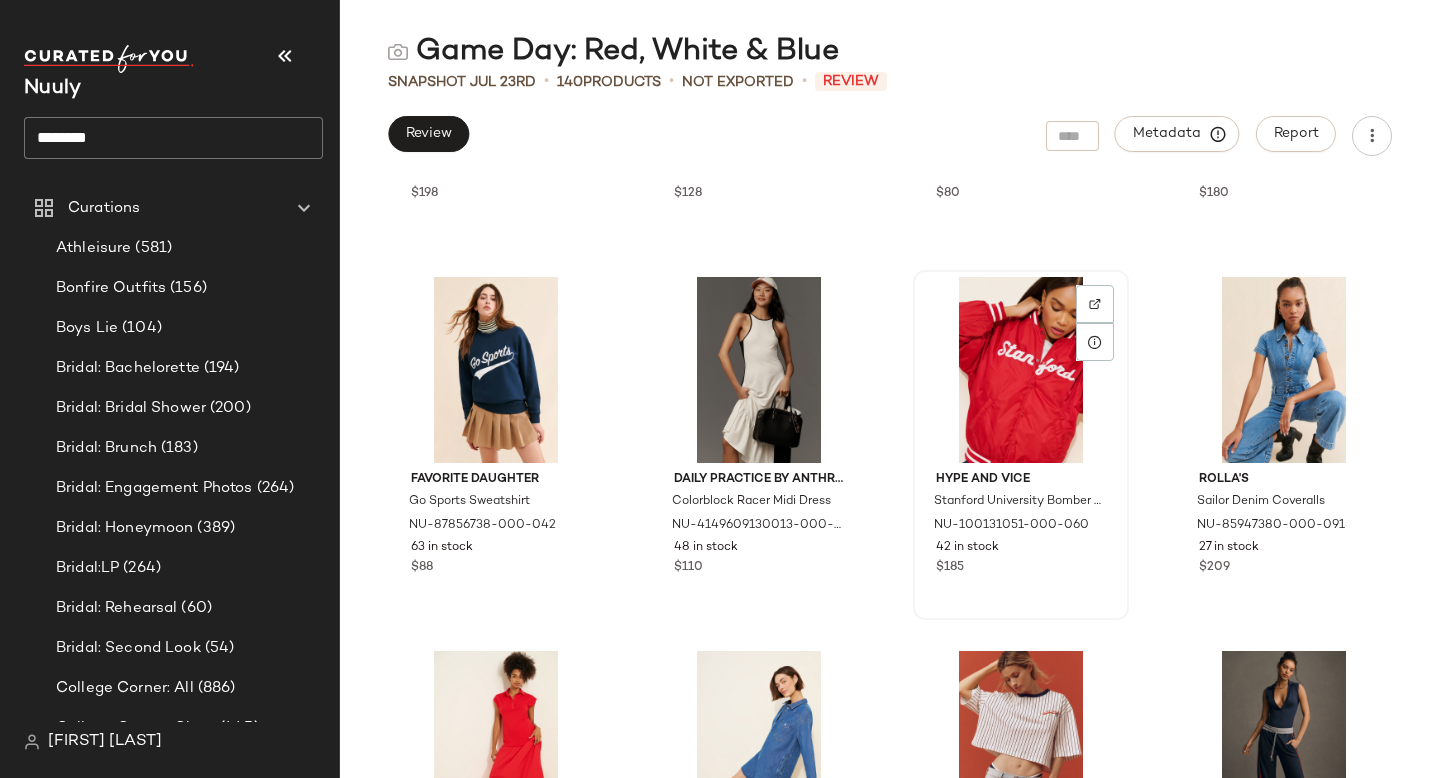 click 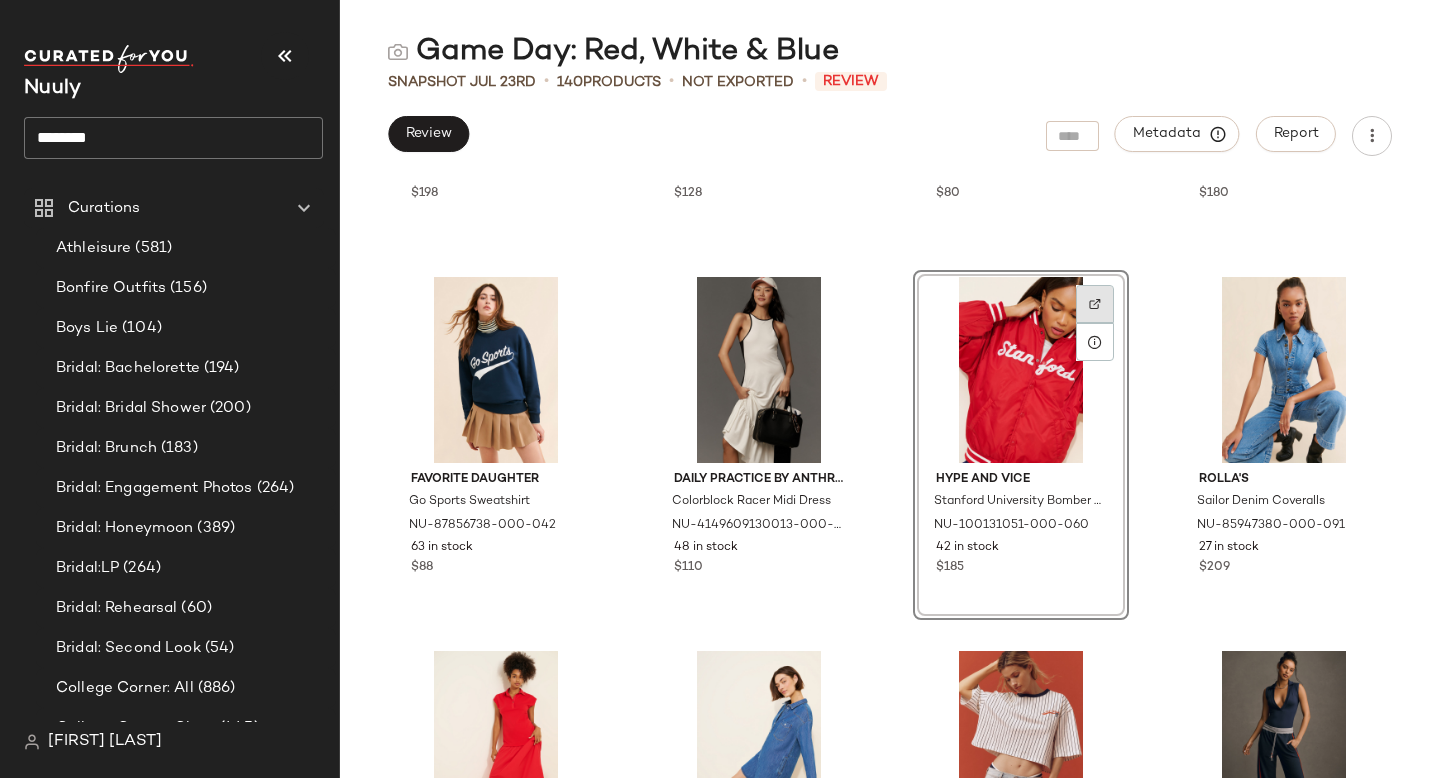 click 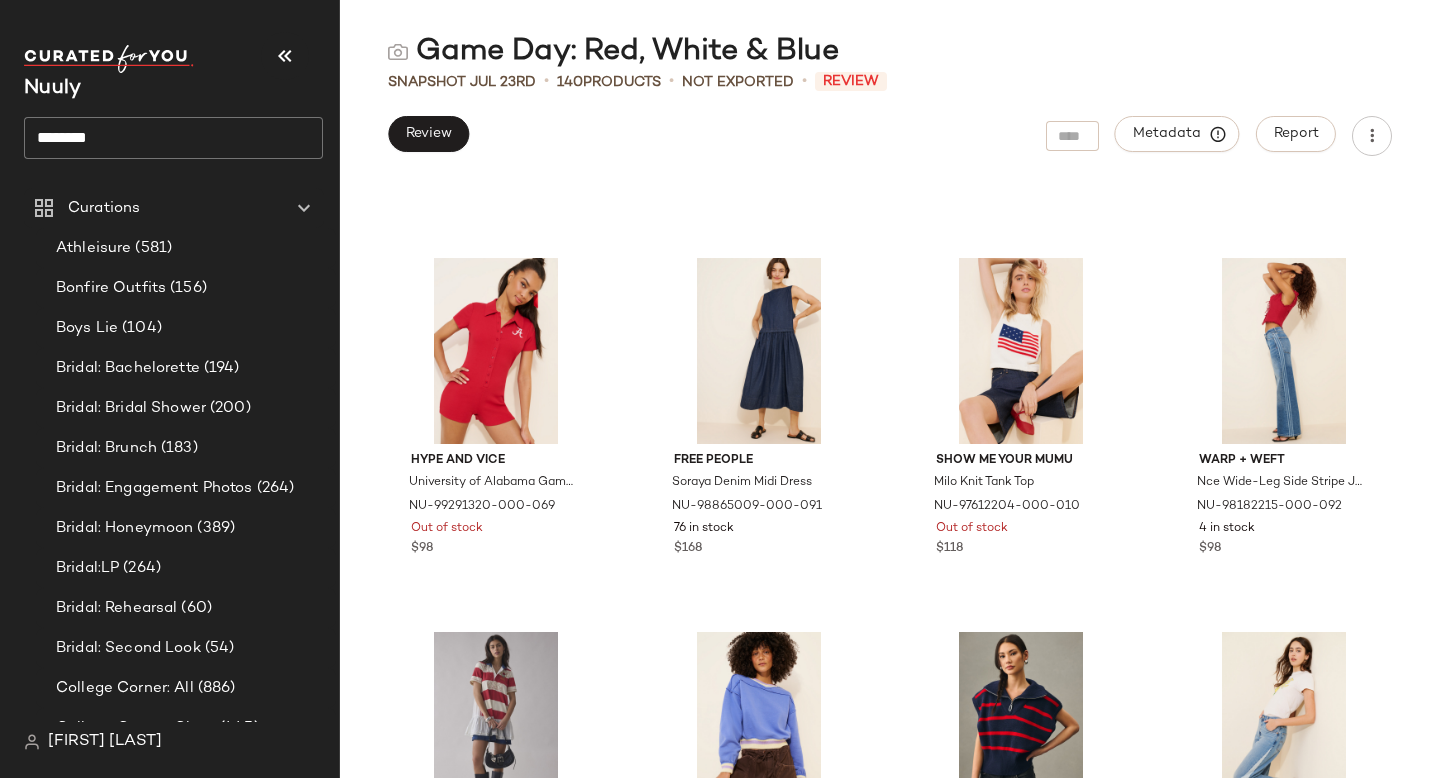 scroll, scrollTop: 2576, scrollLeft: 0, axis: vertical 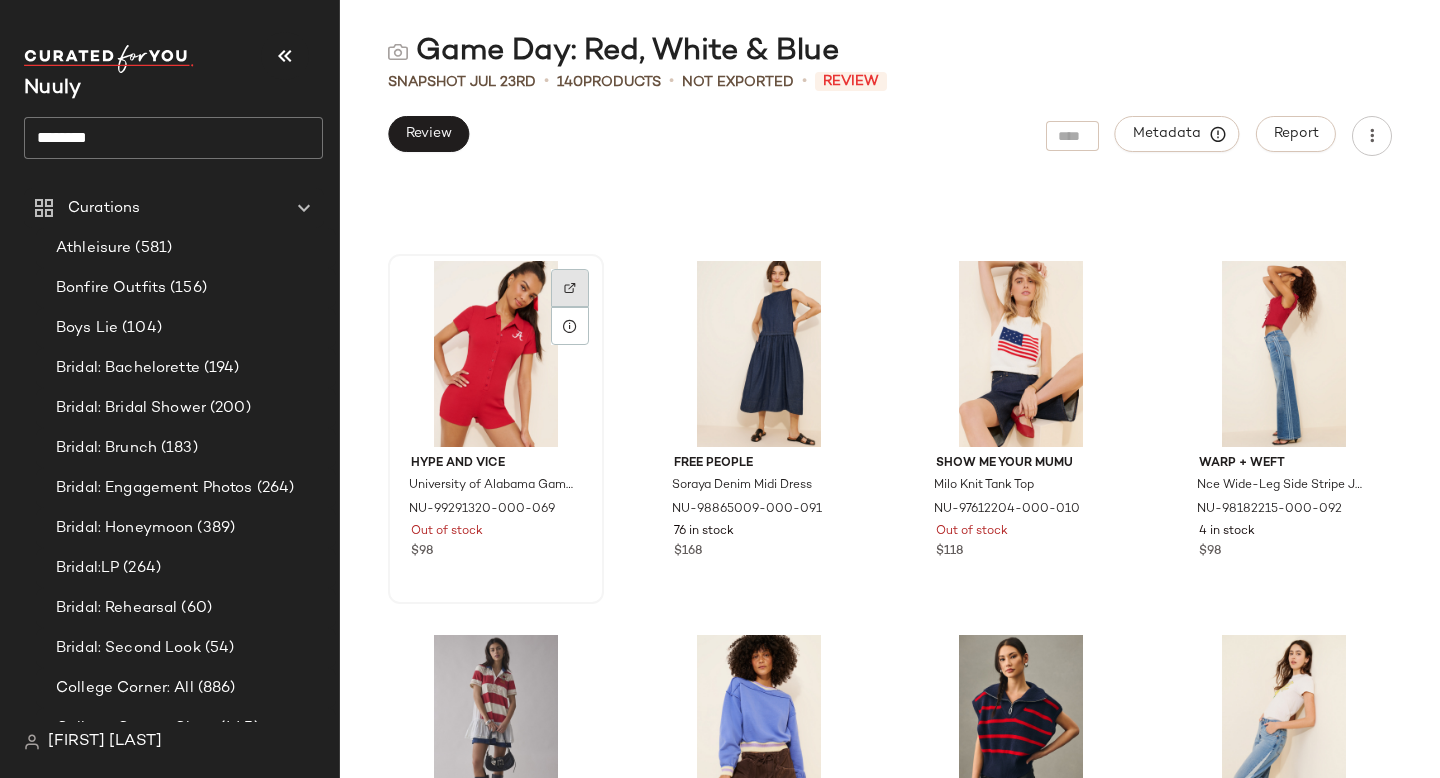 click 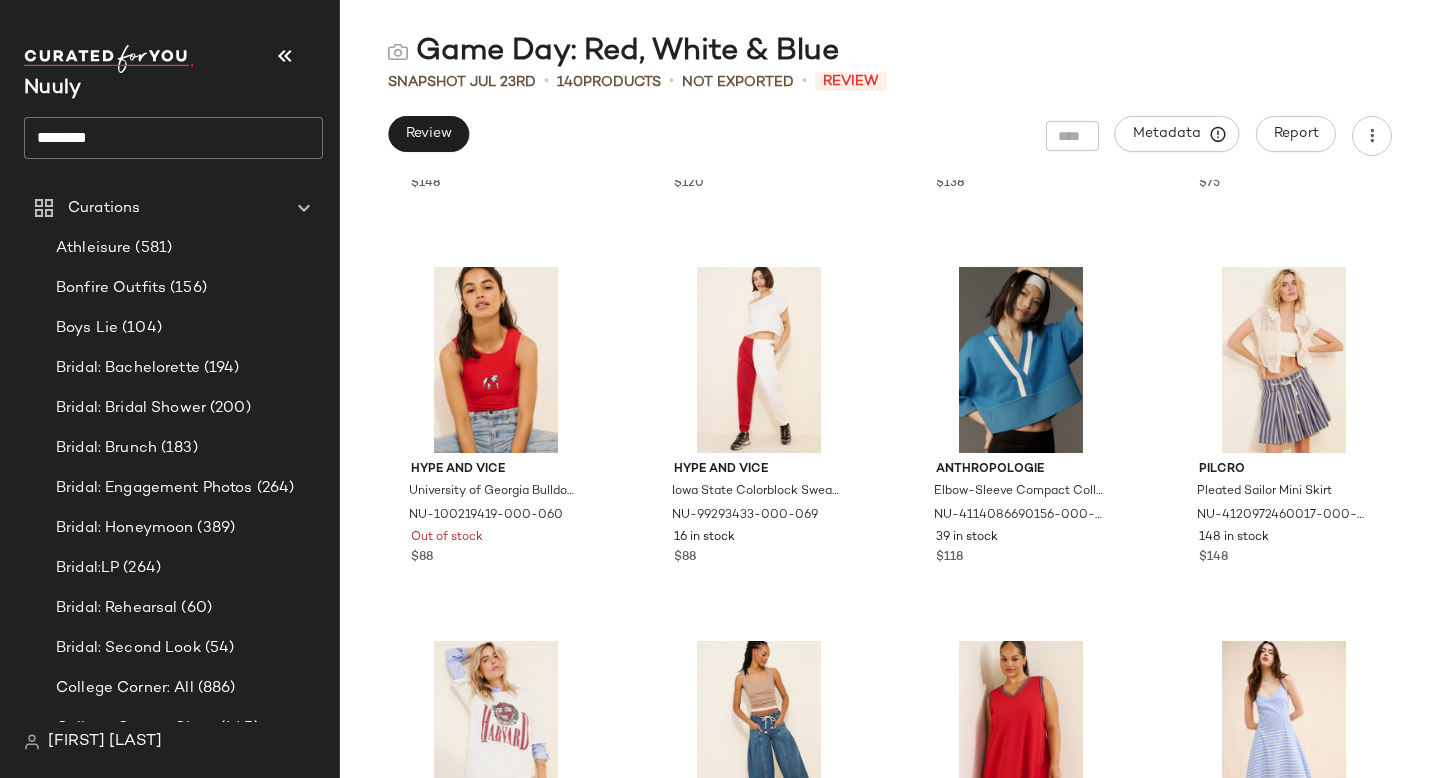 scroll, scrollTop: 5941, scrollLeft: 0, axis: vertical 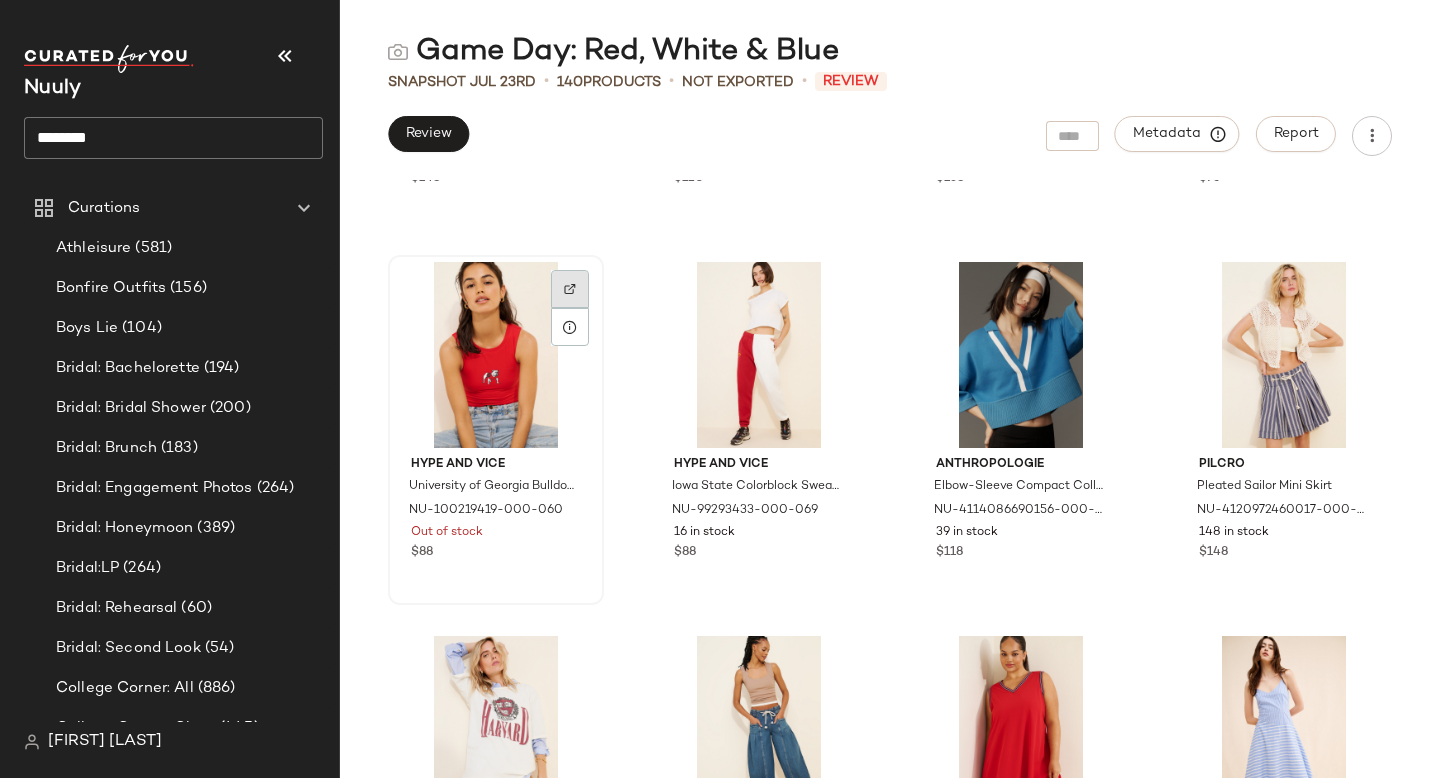 click 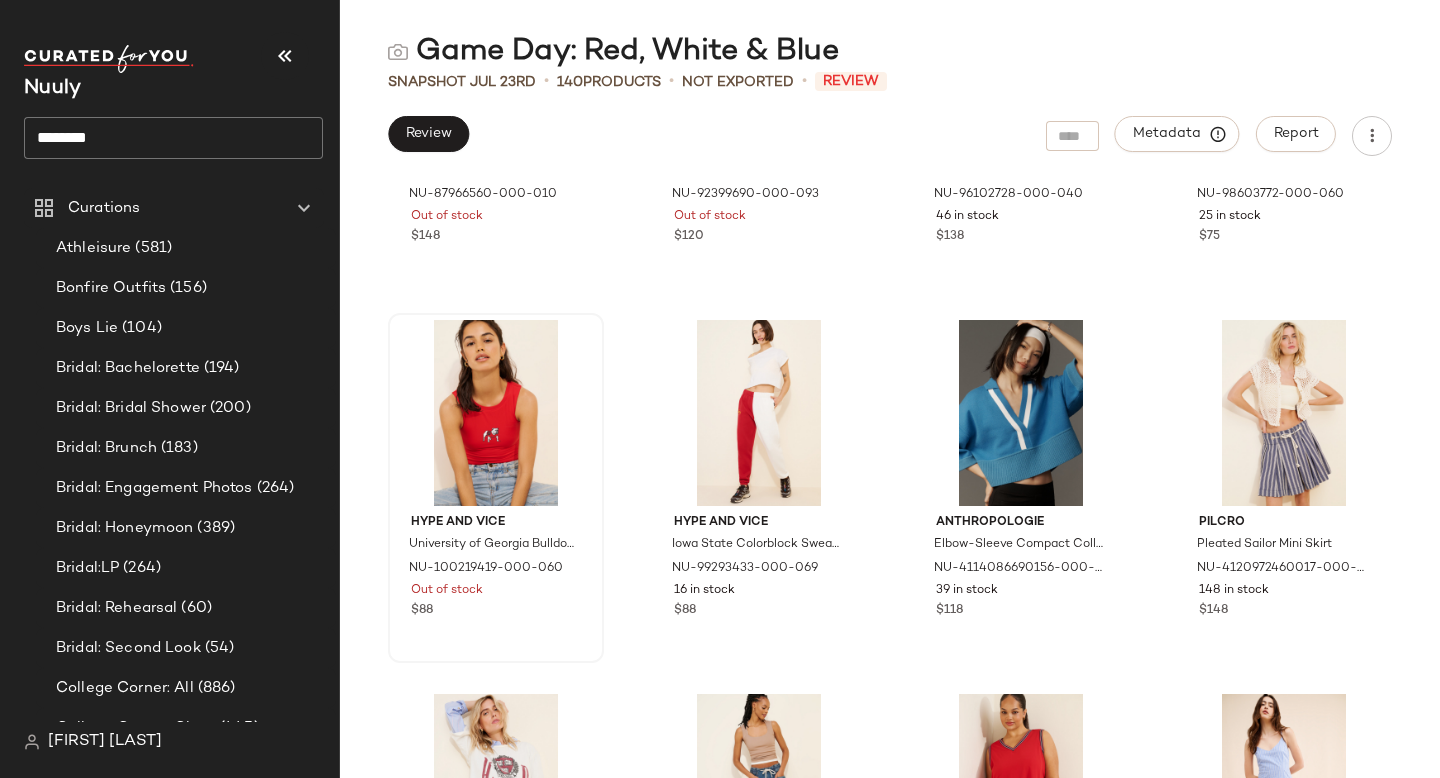scroll, scrollTop: 5874, scrollLeft: 0, axis: vertical 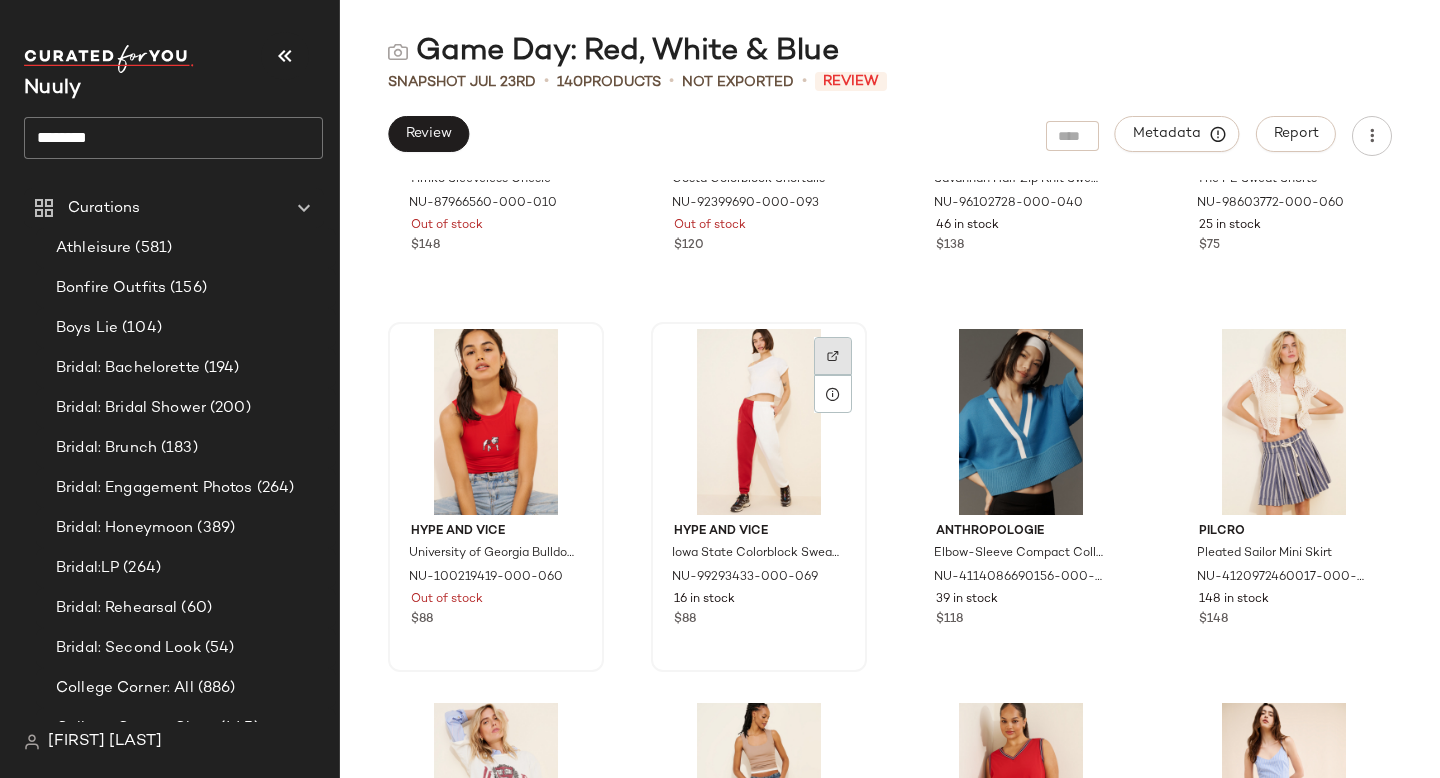 click 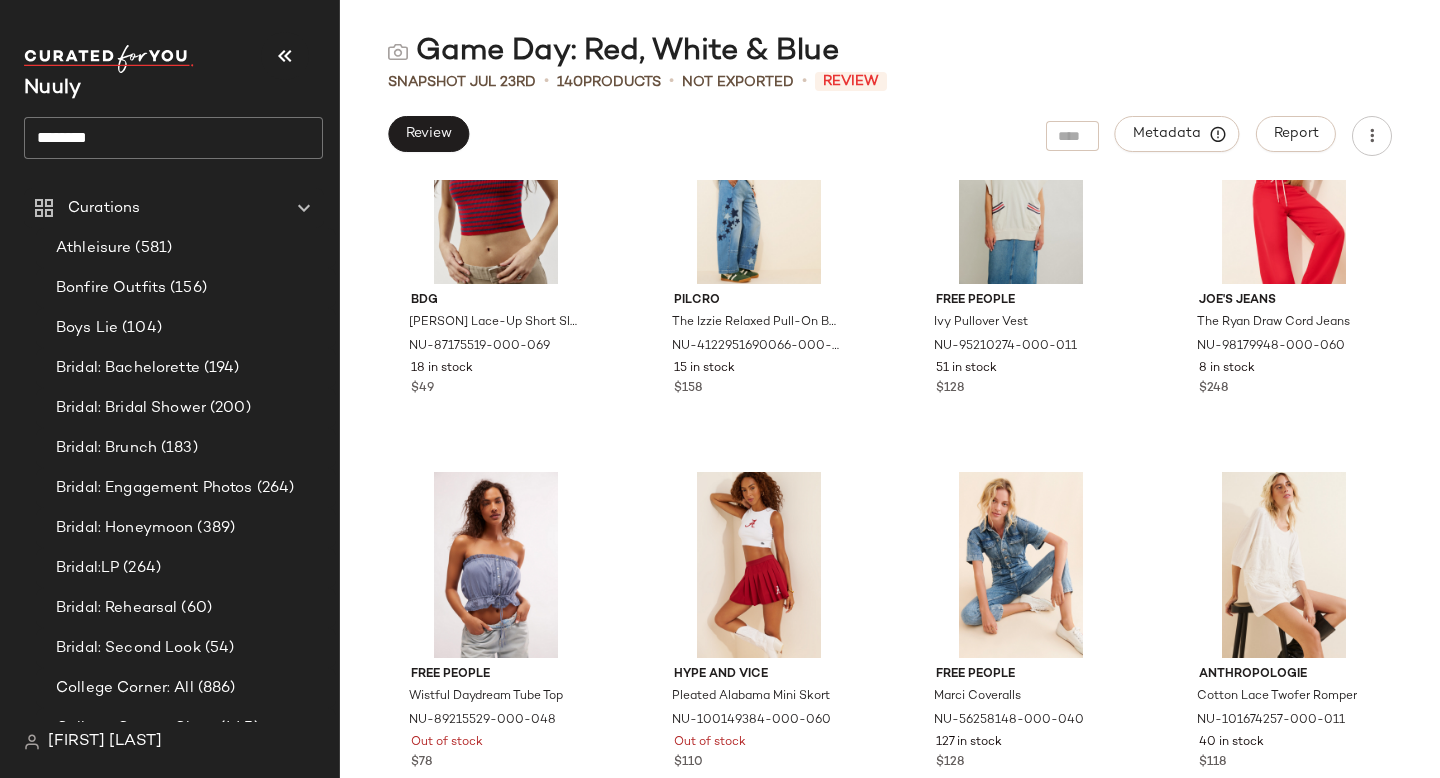 scroll, scrollTop: 8847, scrollLeft: 0, axis: vertical 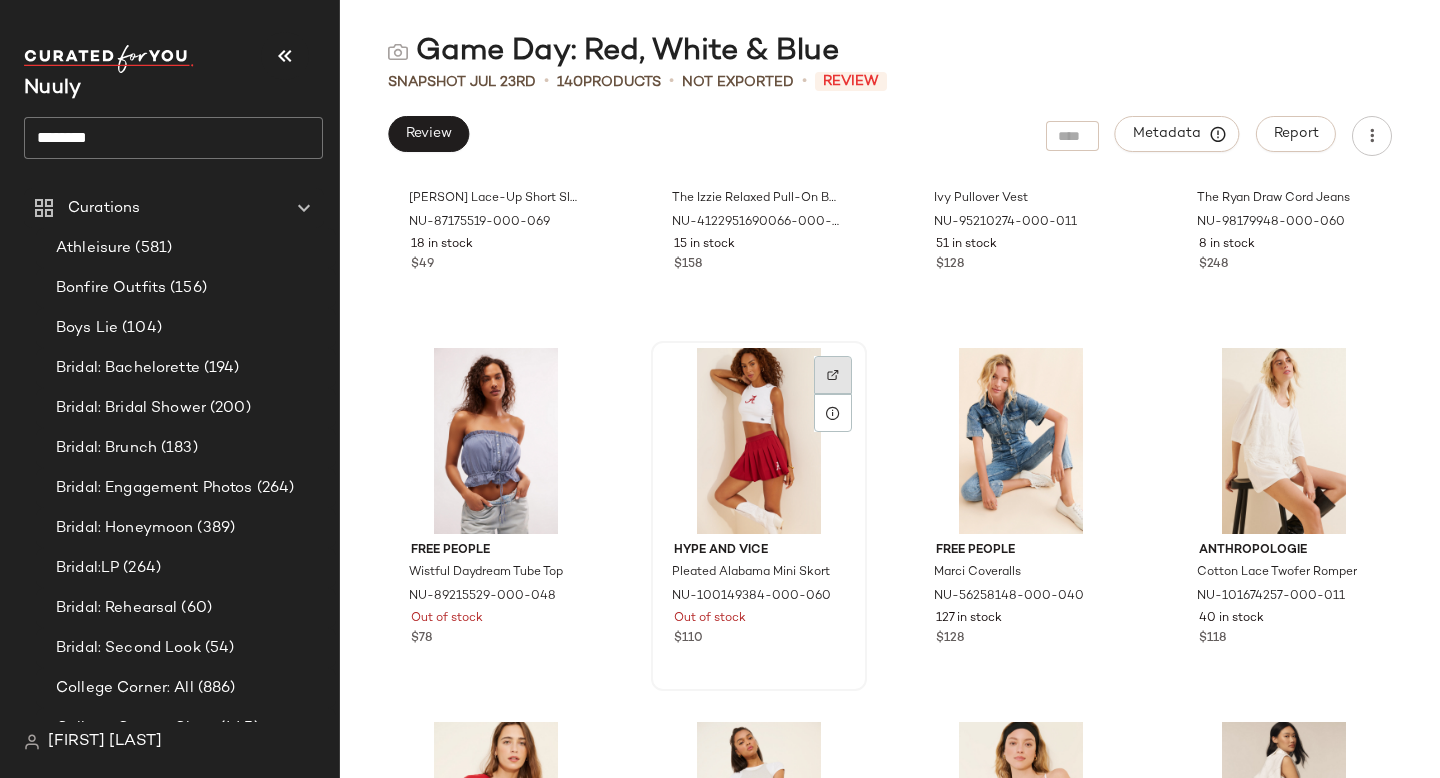 click 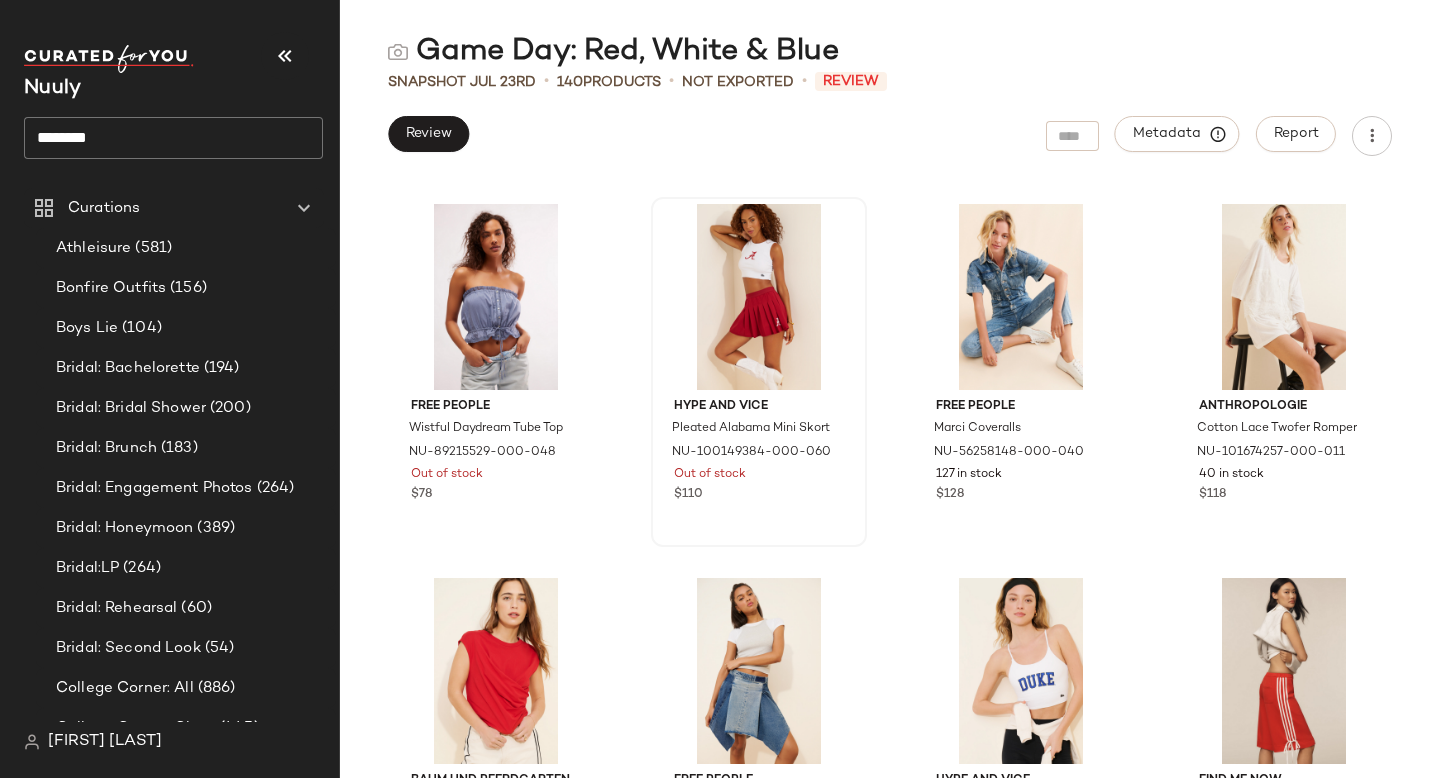 scroll, scrollTop: 9244, scrollLeft: 0, axis: vertical 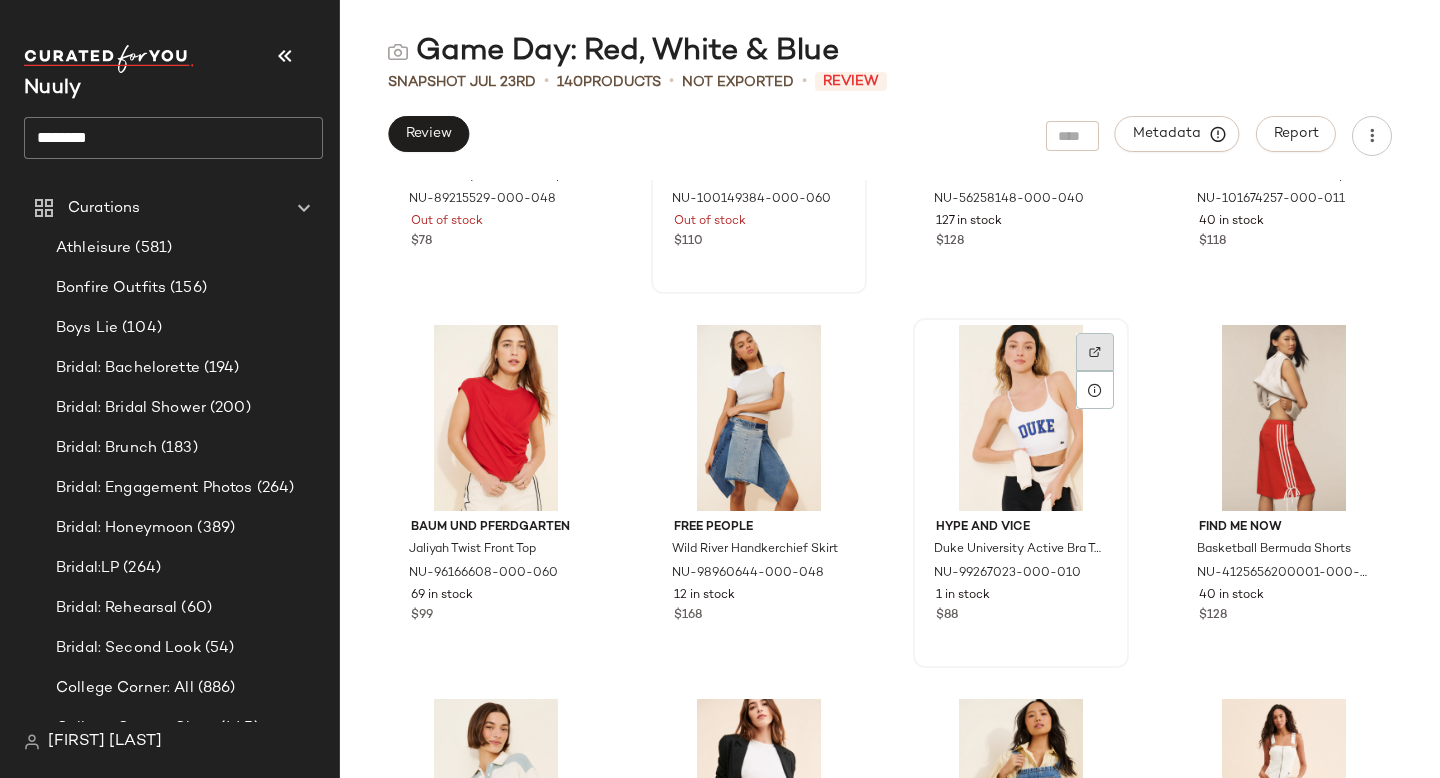 click 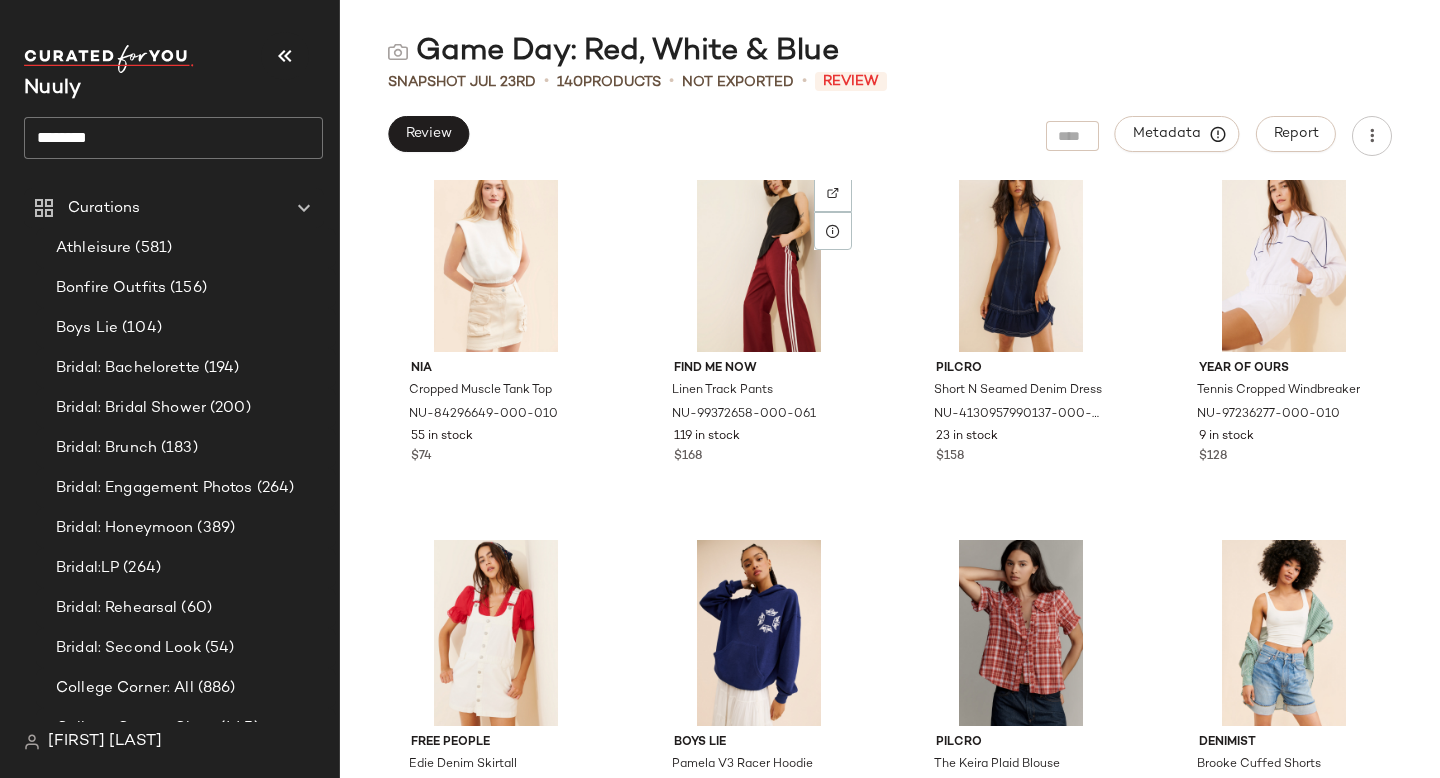 scroll, scrollTop: 10445, scrollLeft: 0, axis: vertical 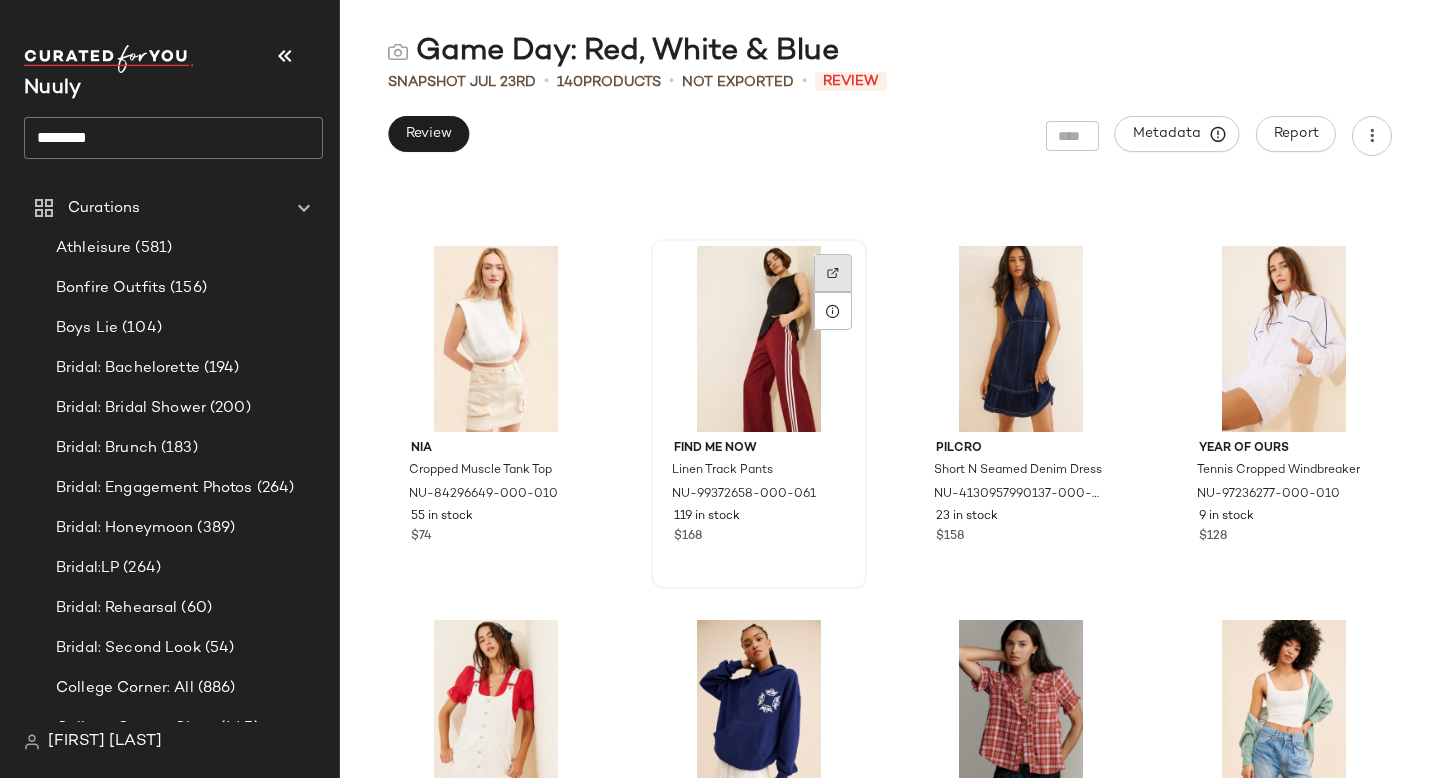 click 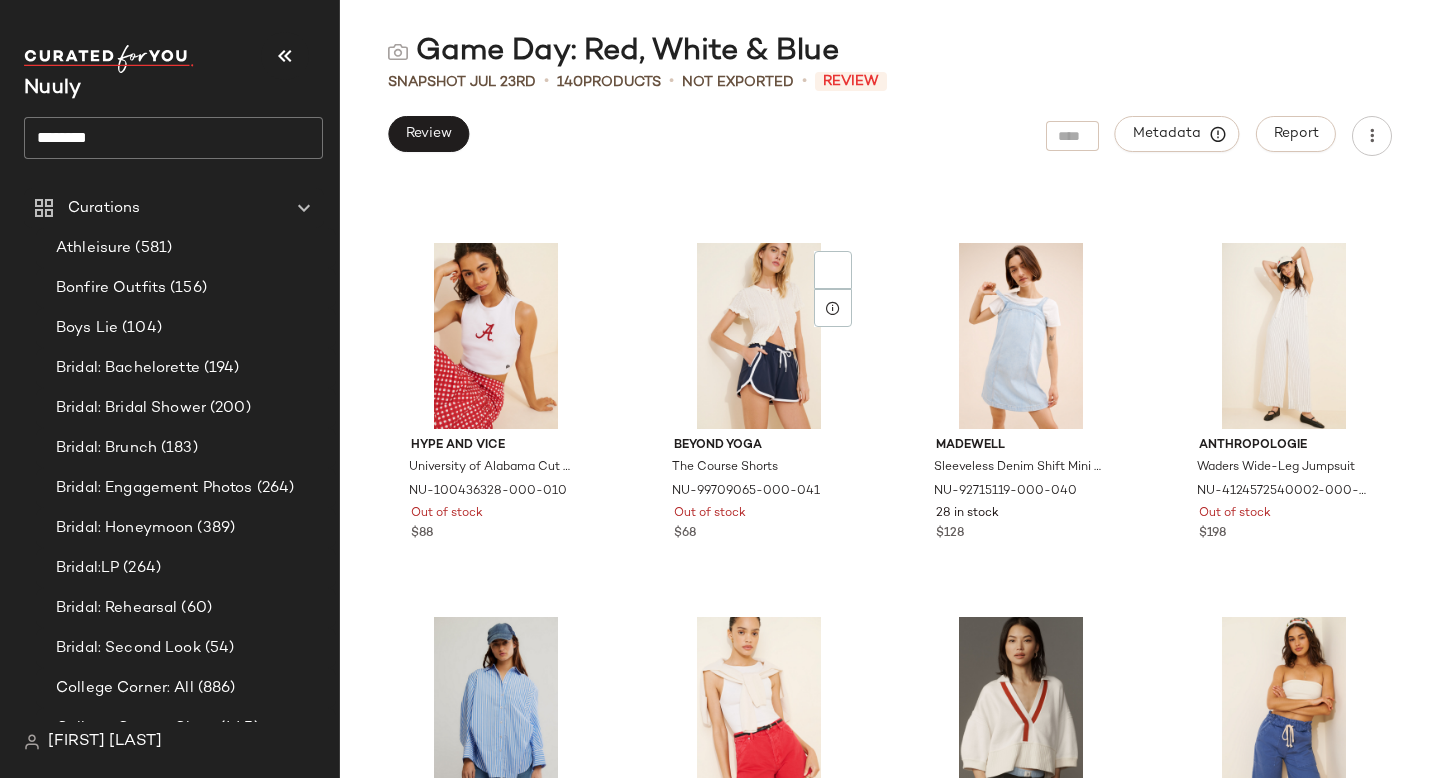 scroll, scrollTop: 11176, scrollLeft: 0, axis: vertical 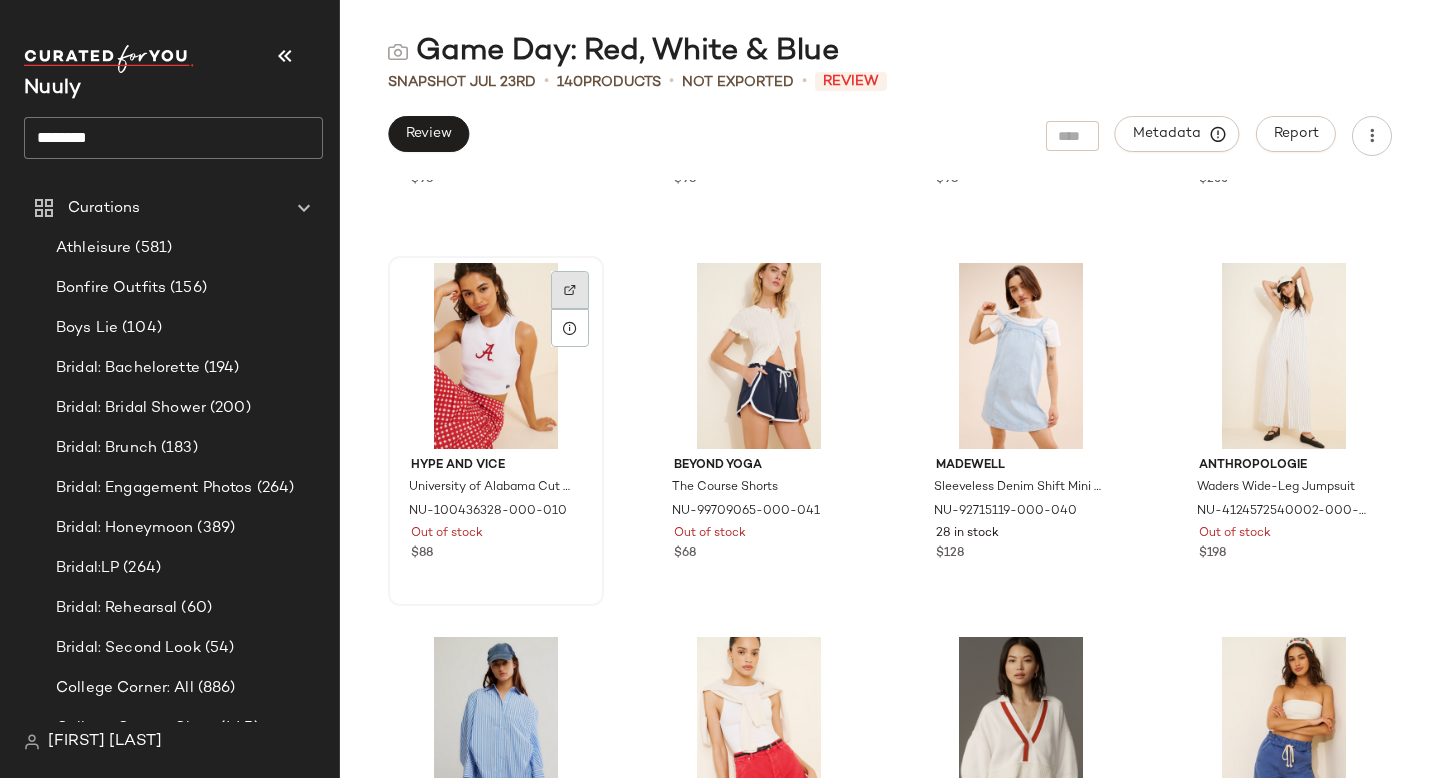 click 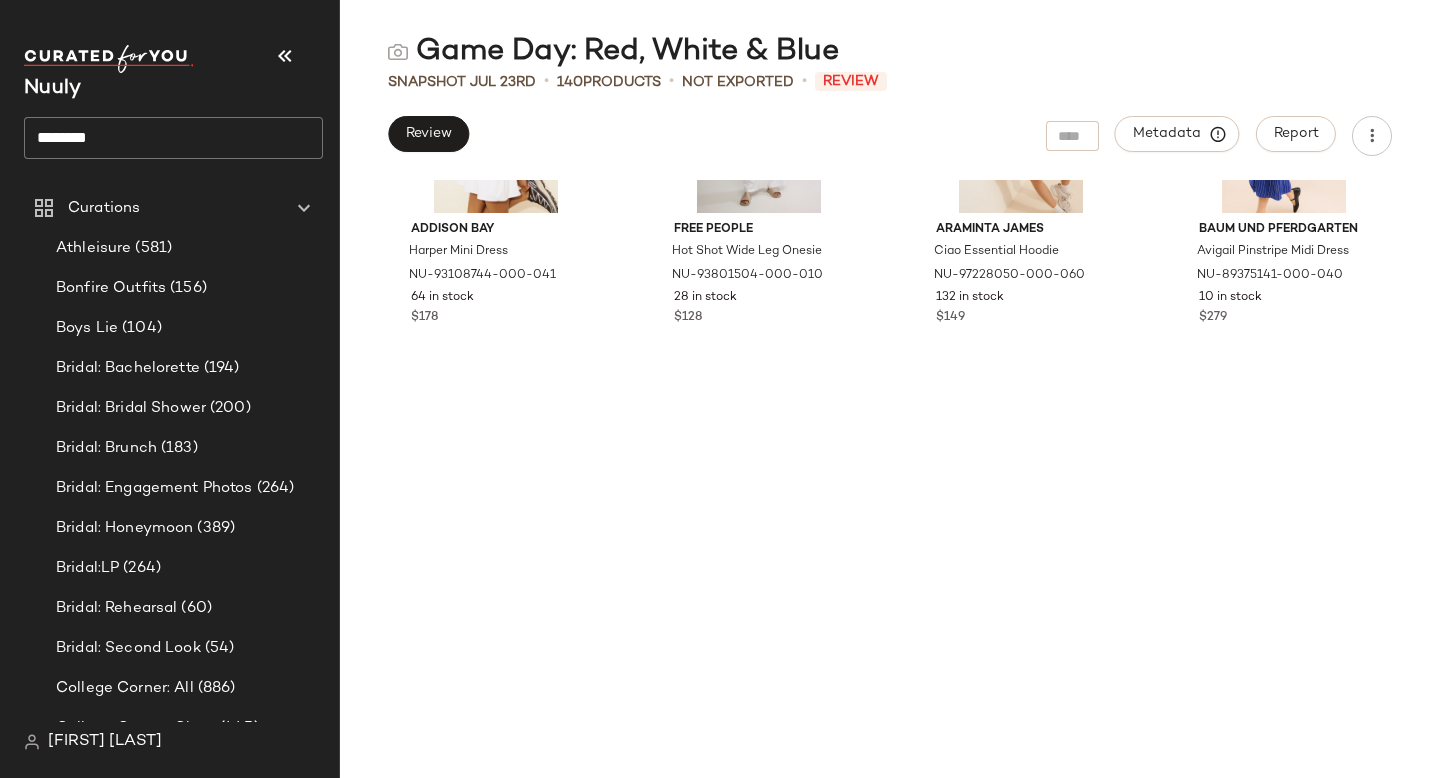 scroll, scrollTop: 0, scrollLeft: 0, axis: both 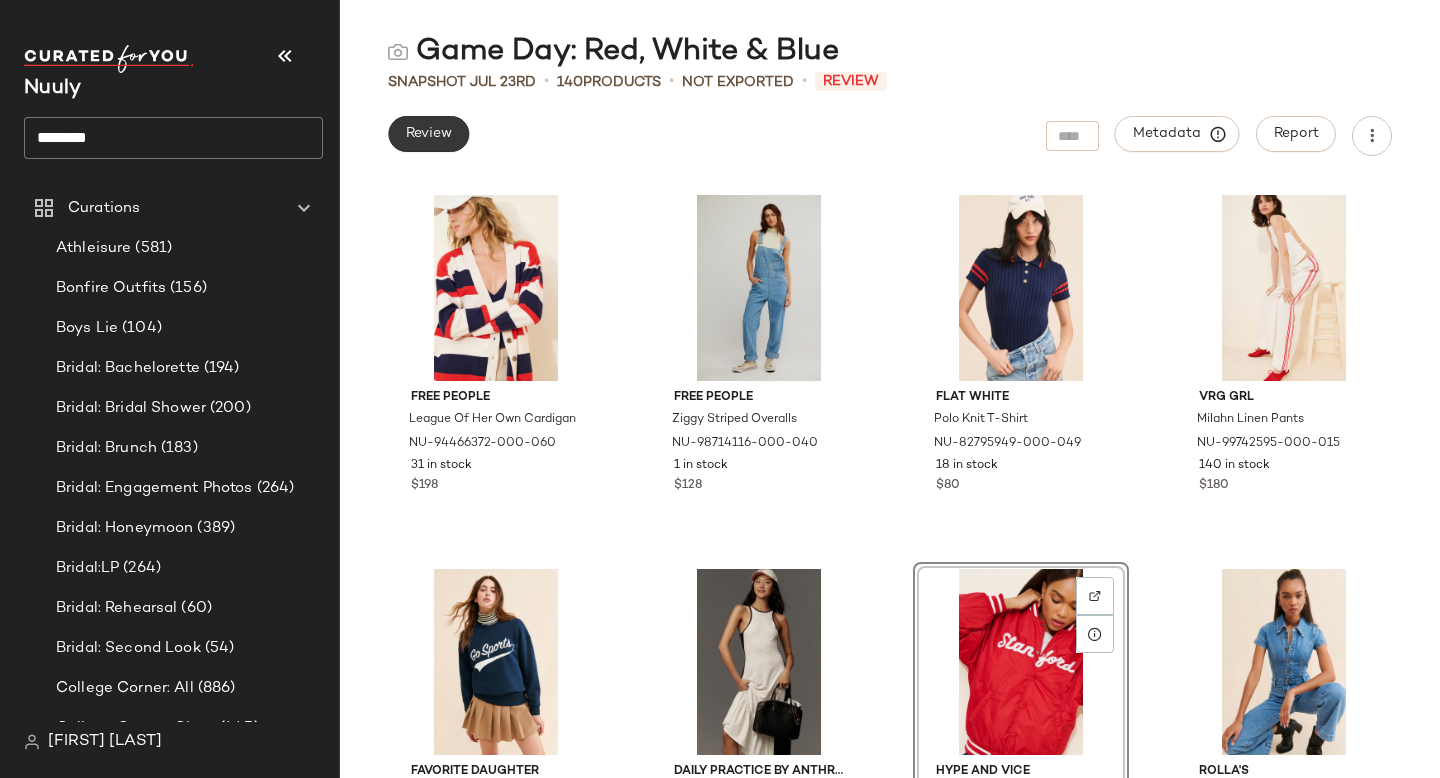 click on "Review" at bounding box center [428, 134] 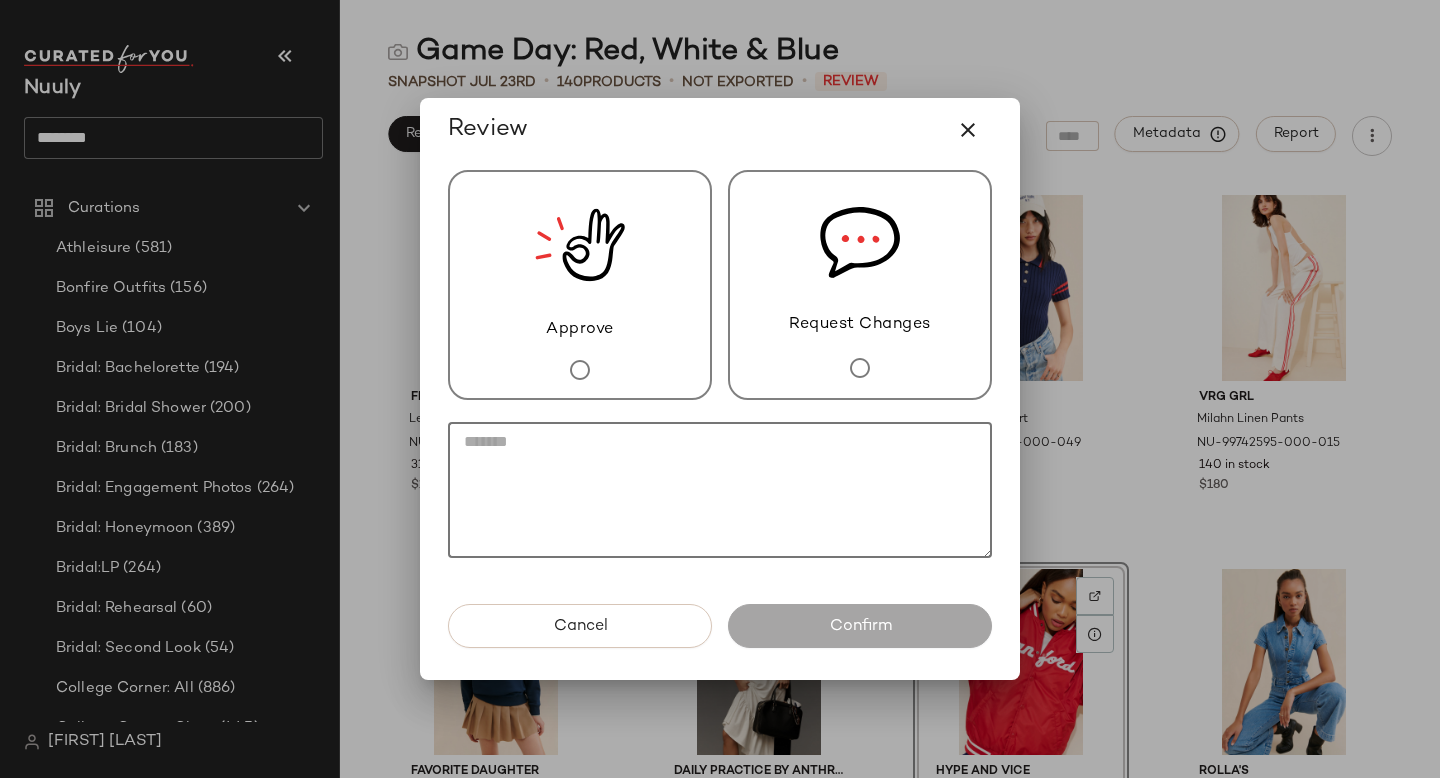 click 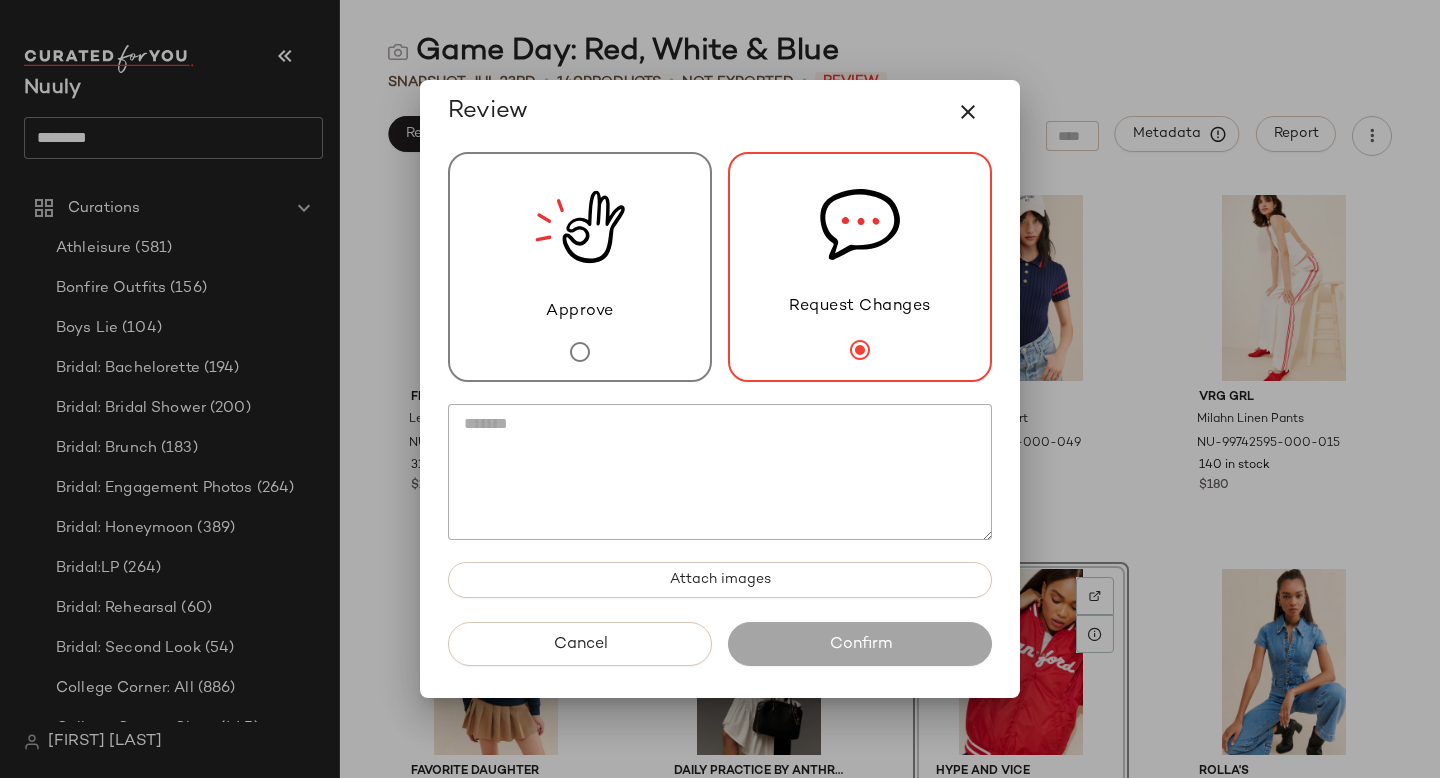 click 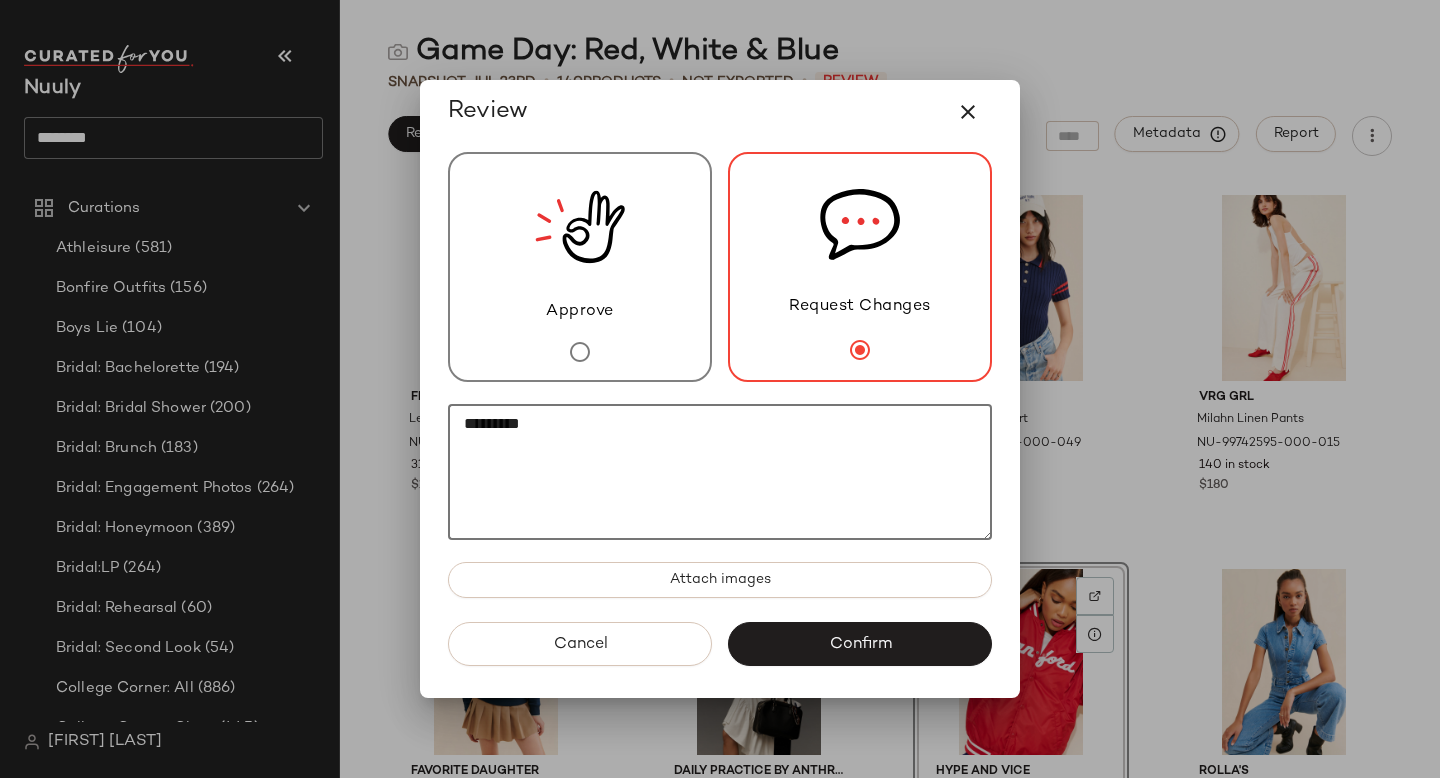 paste on "********" 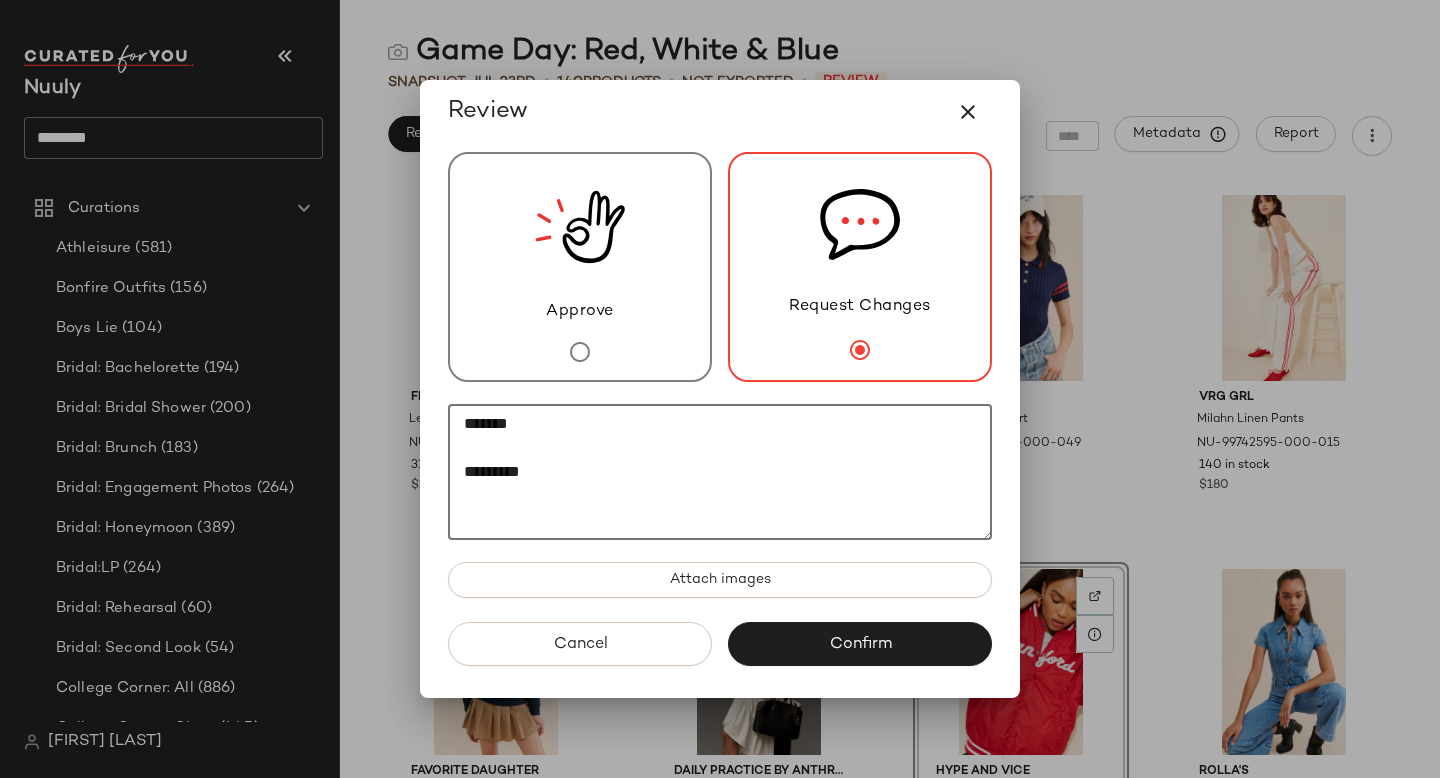 paste on "********" 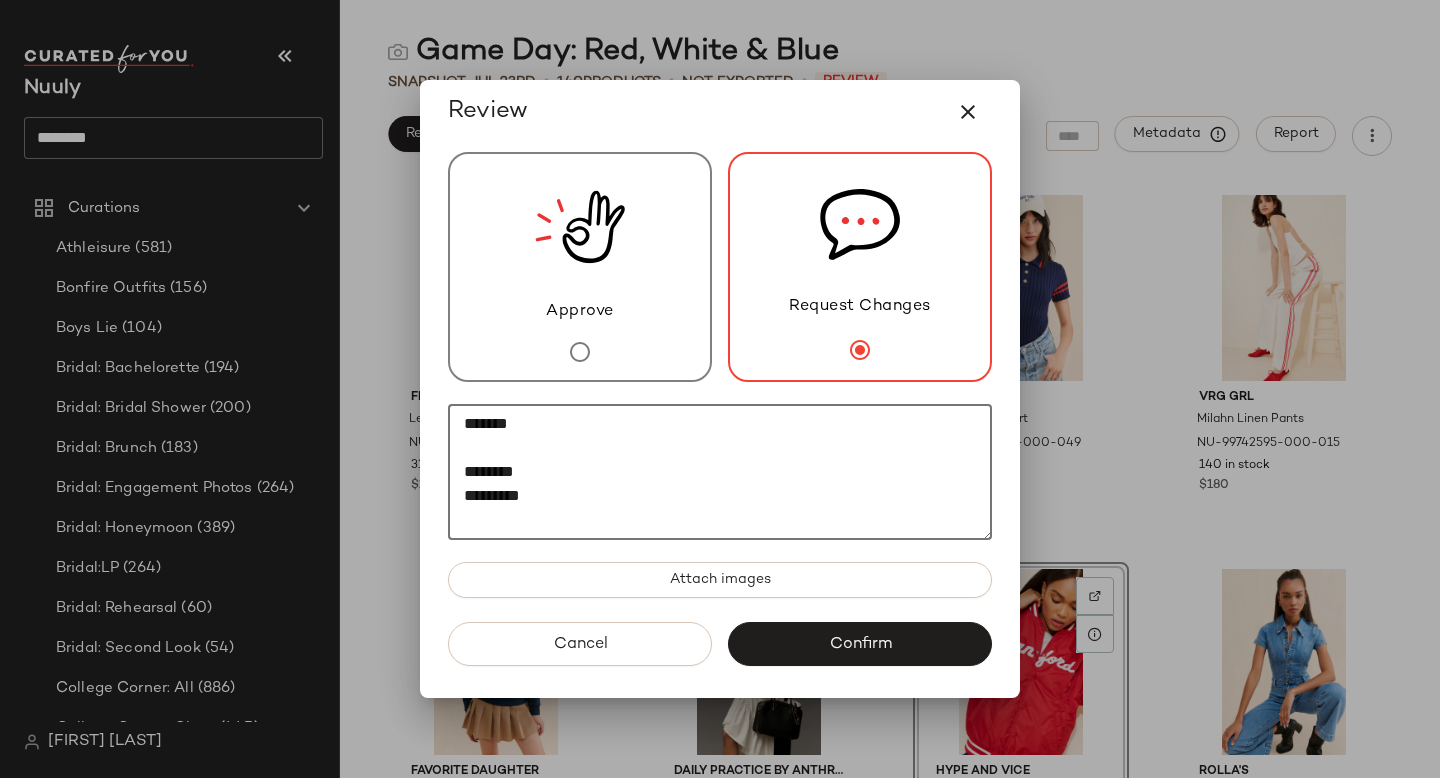paste on "*********" 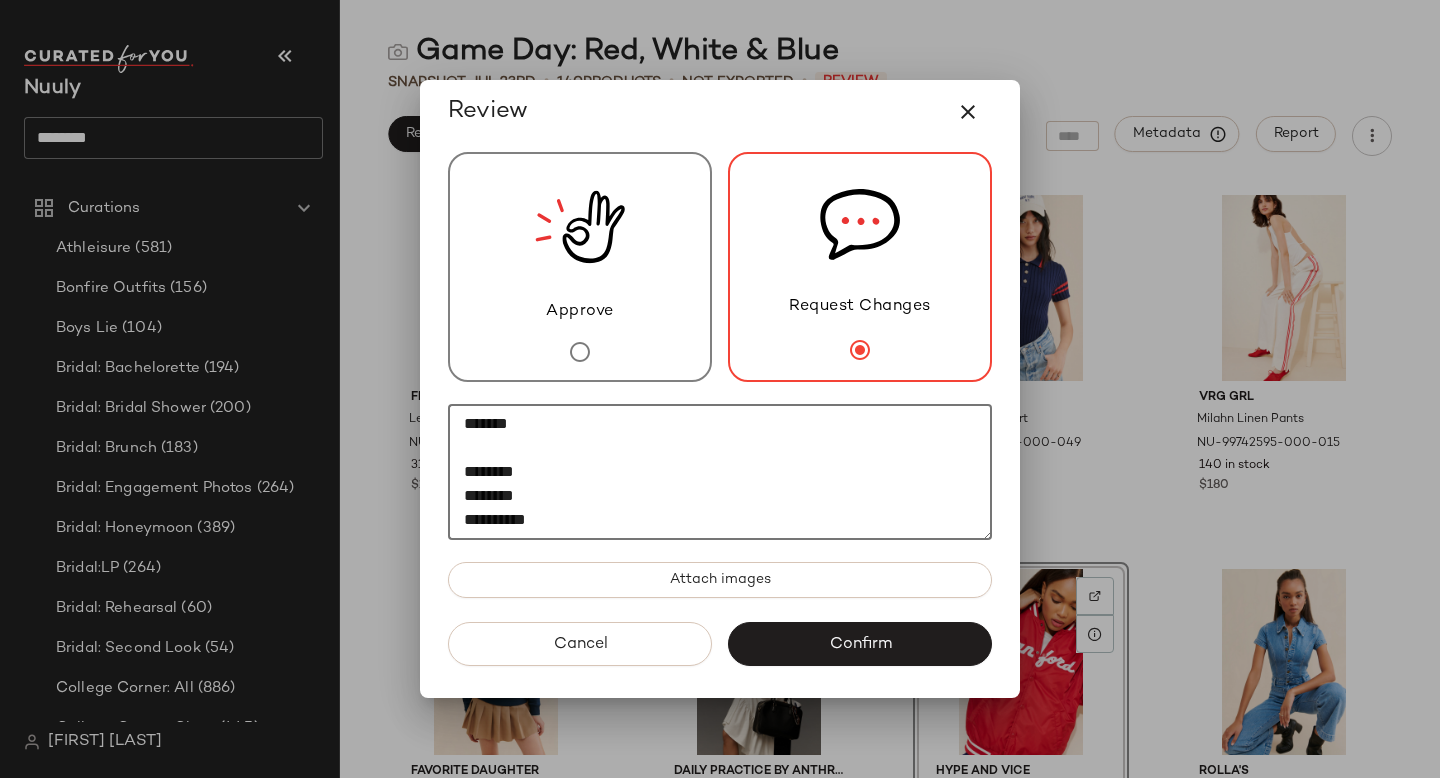 scroll, scrollTop: 12, scrollLeft: 0, axis: vertical 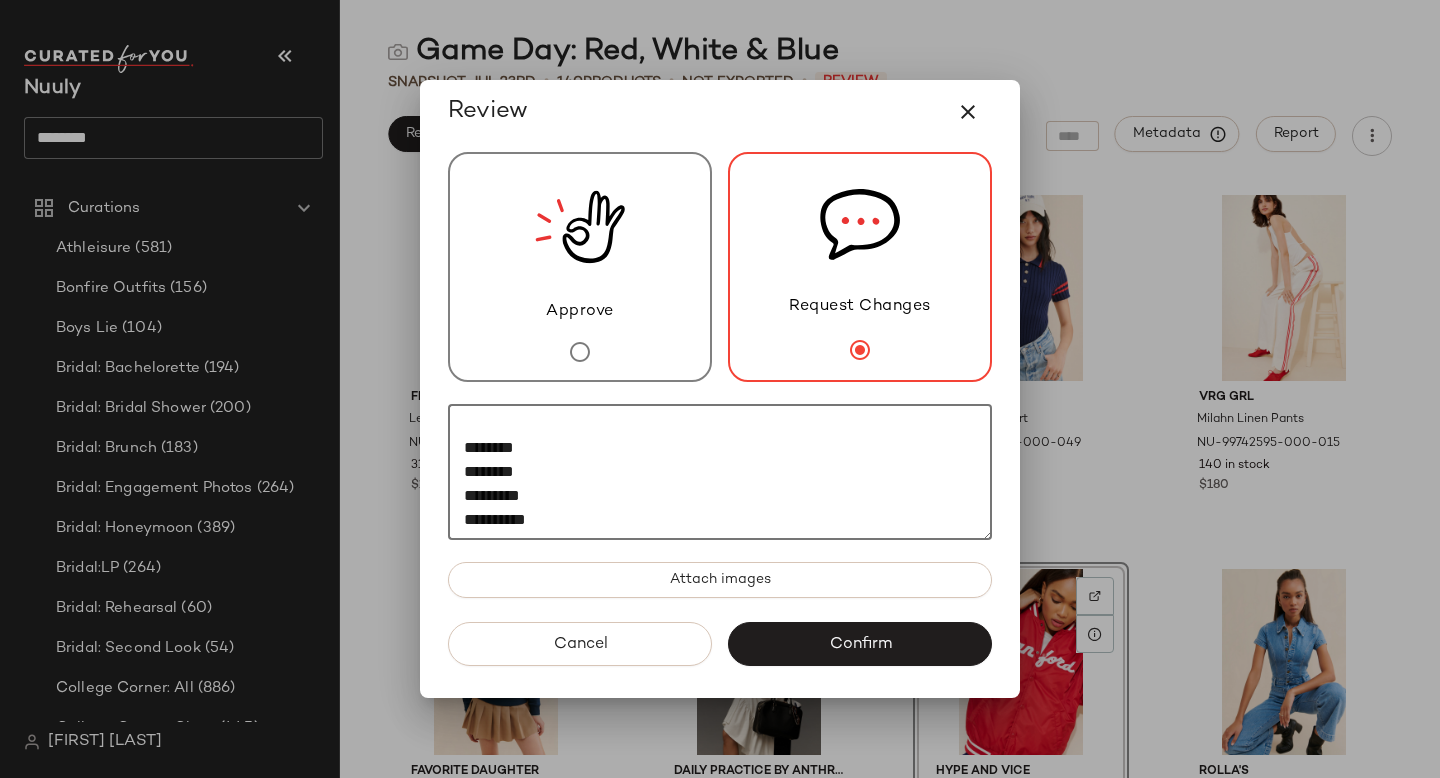 paste on "********" 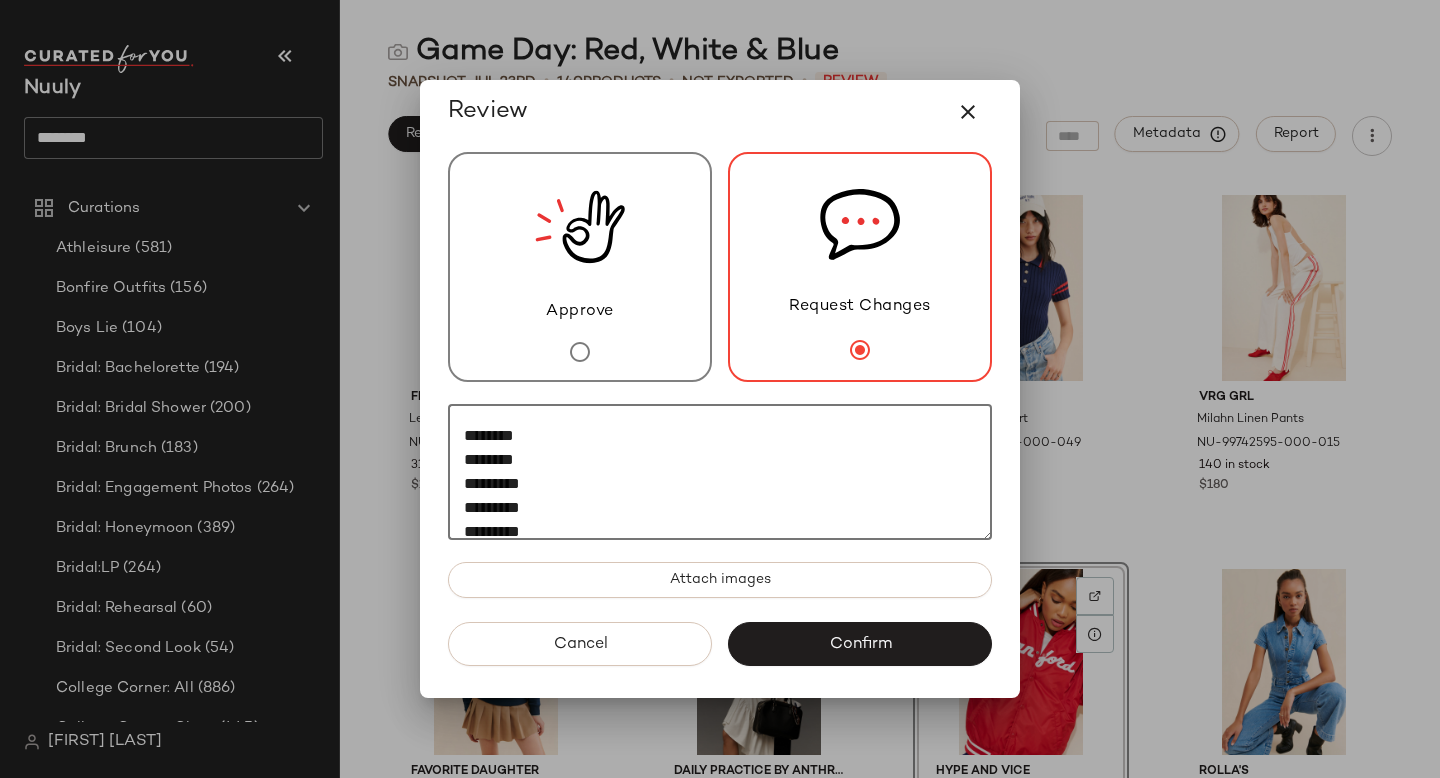 scroll, scrollTop: 60, scrollLeft: 0, axis: vertical 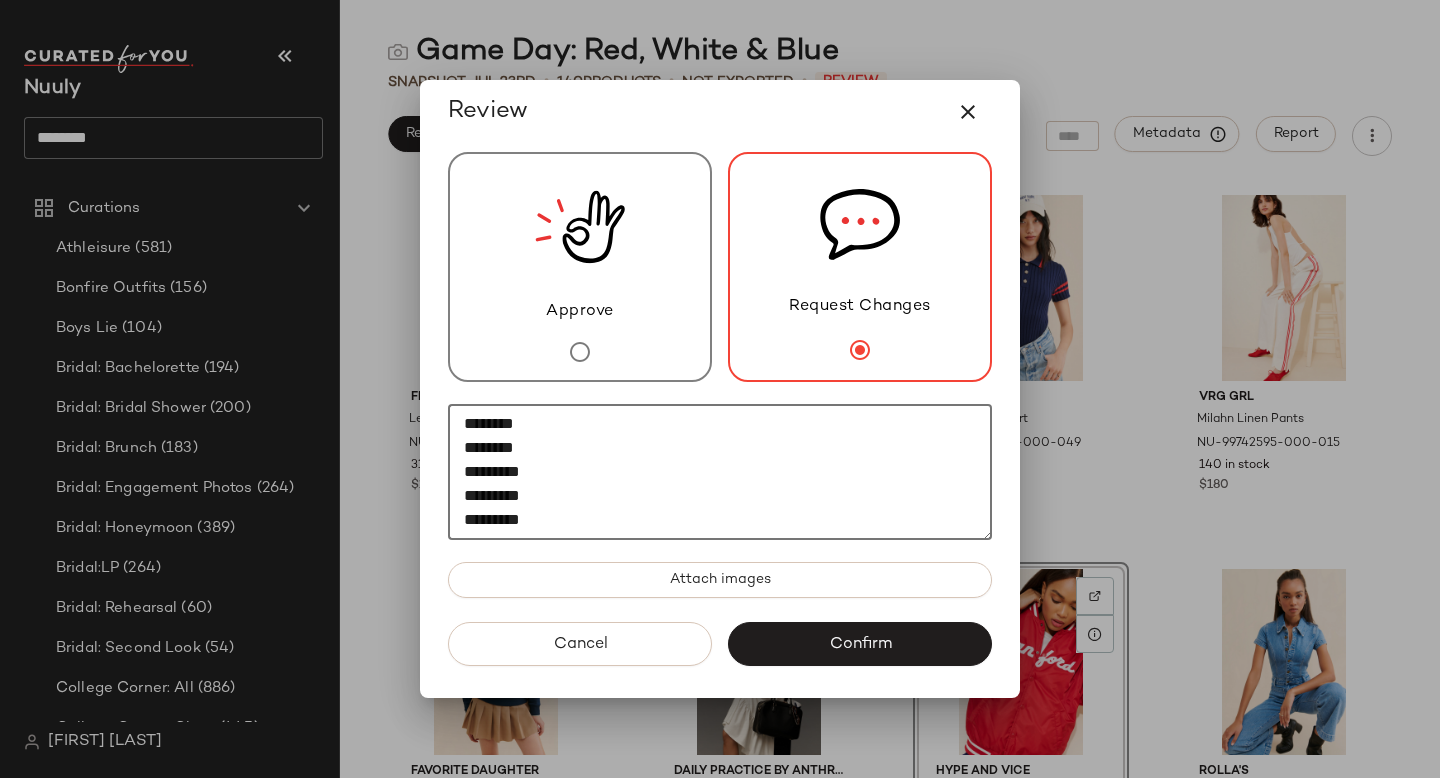 paste on "*********" 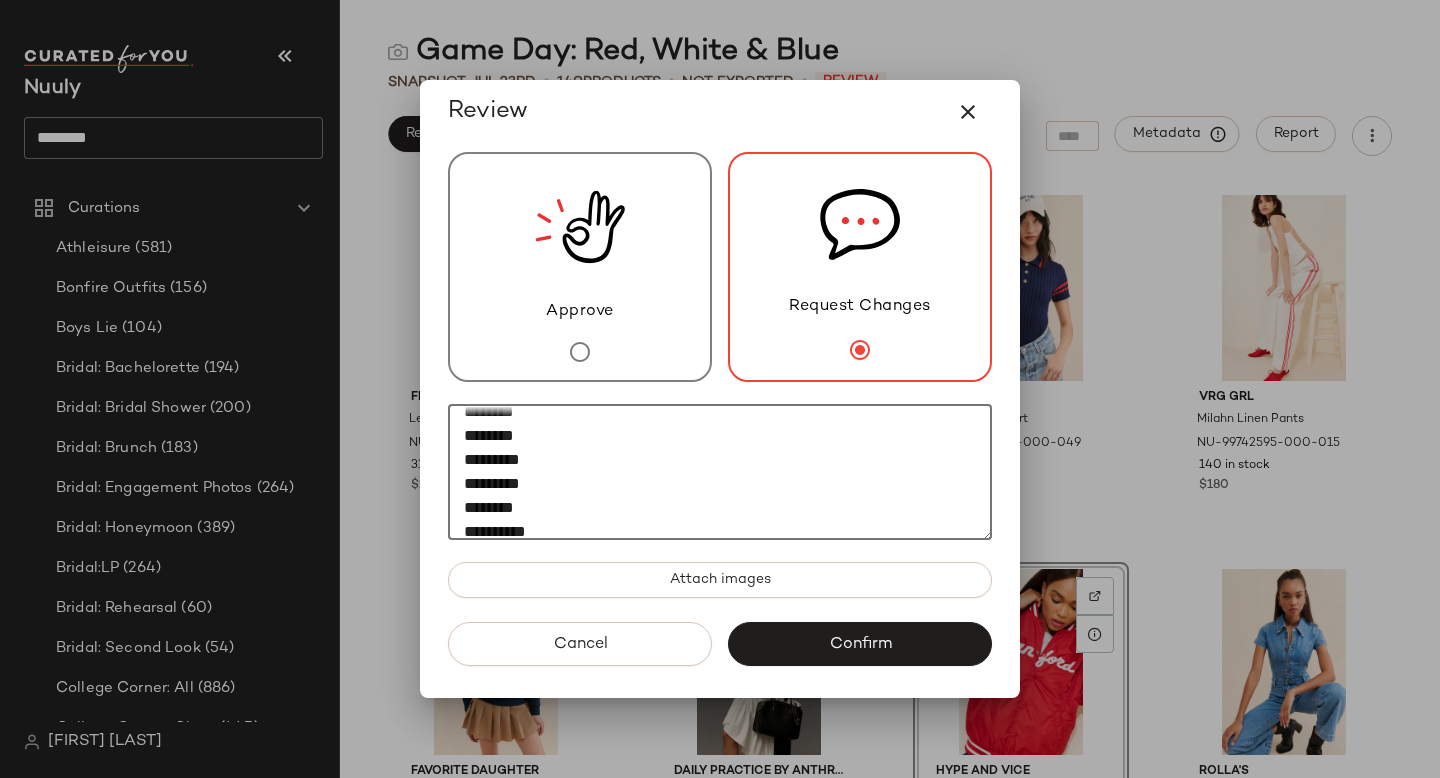 scroll, scrollTop: 84, scrollLeft: 0, axis: vertical 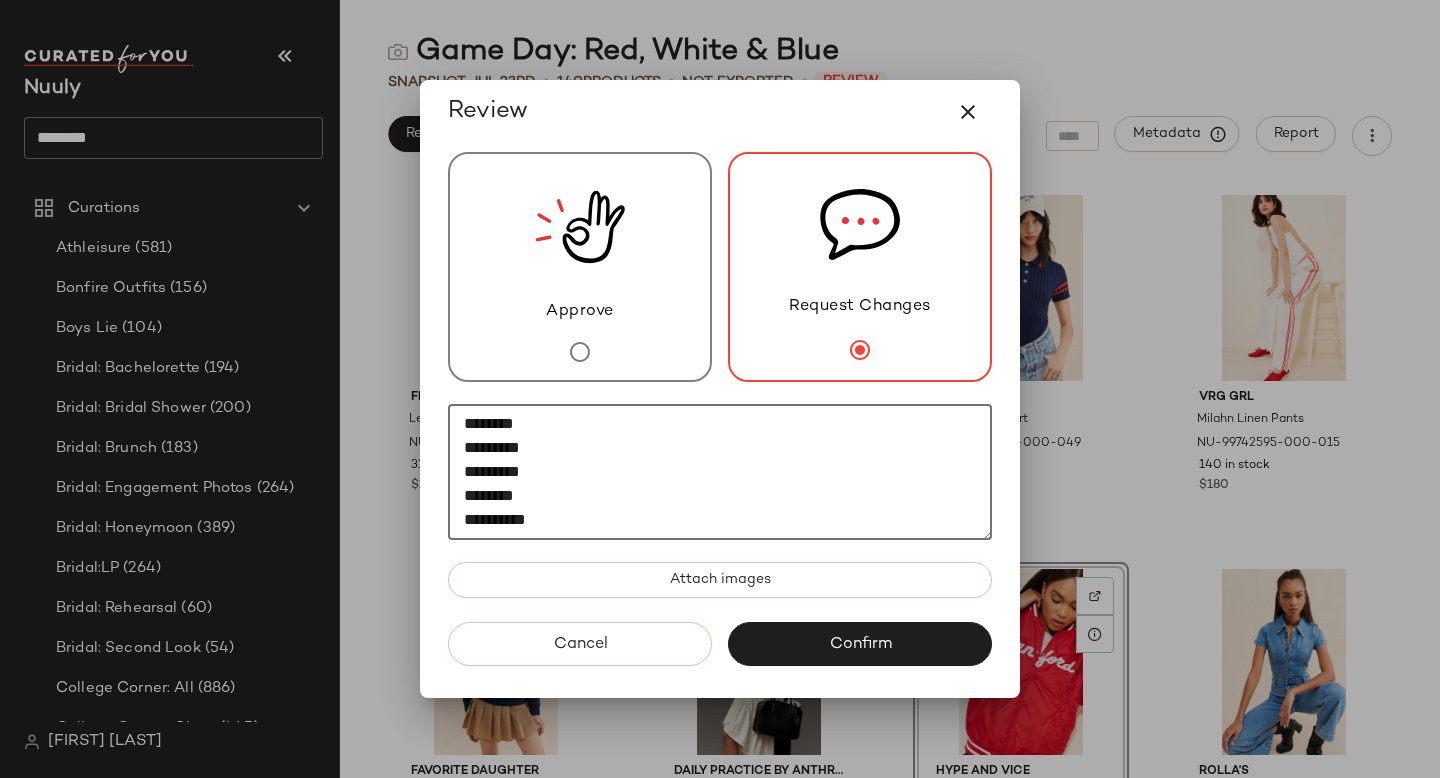 paste on "********" 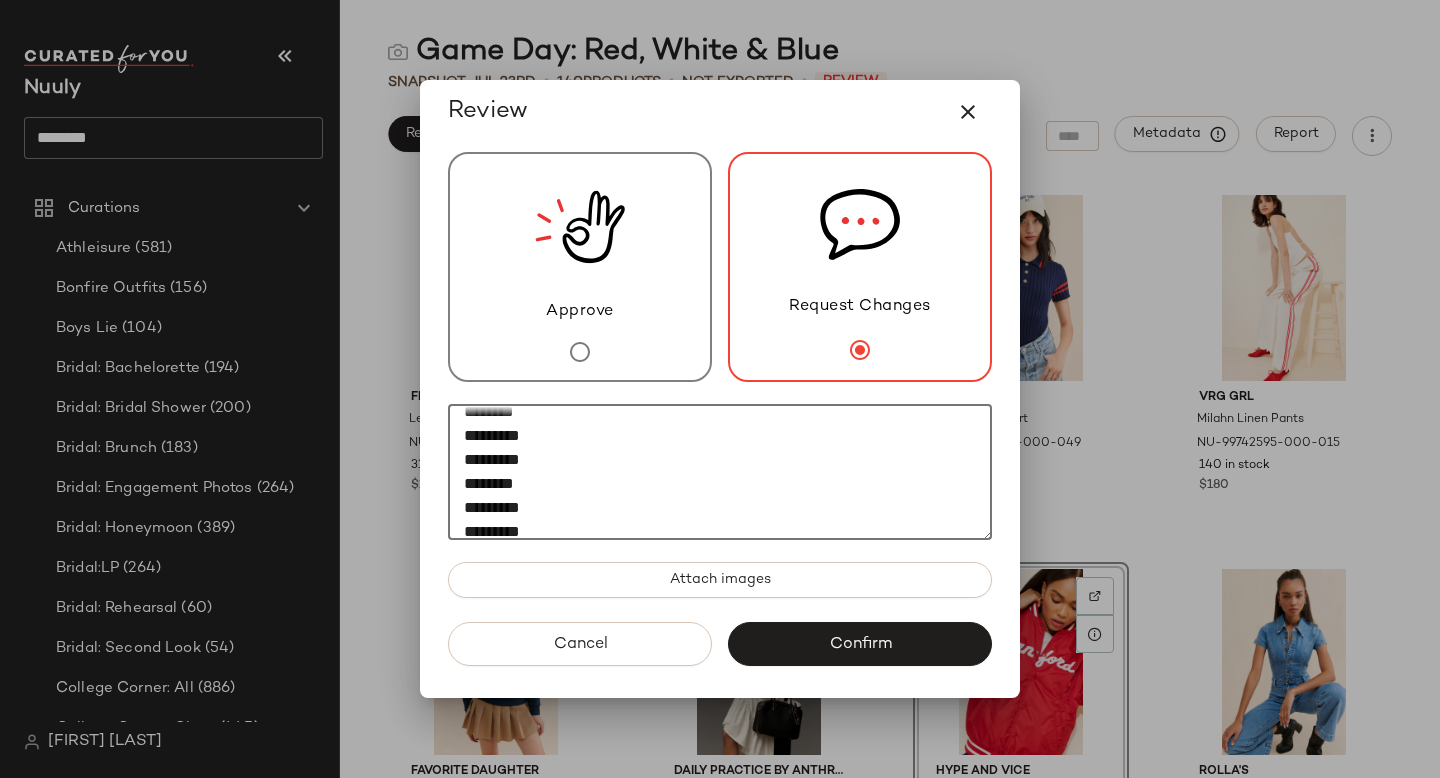 scroll, scrollTop: 108, scrollLeft: 0, axis: vertical 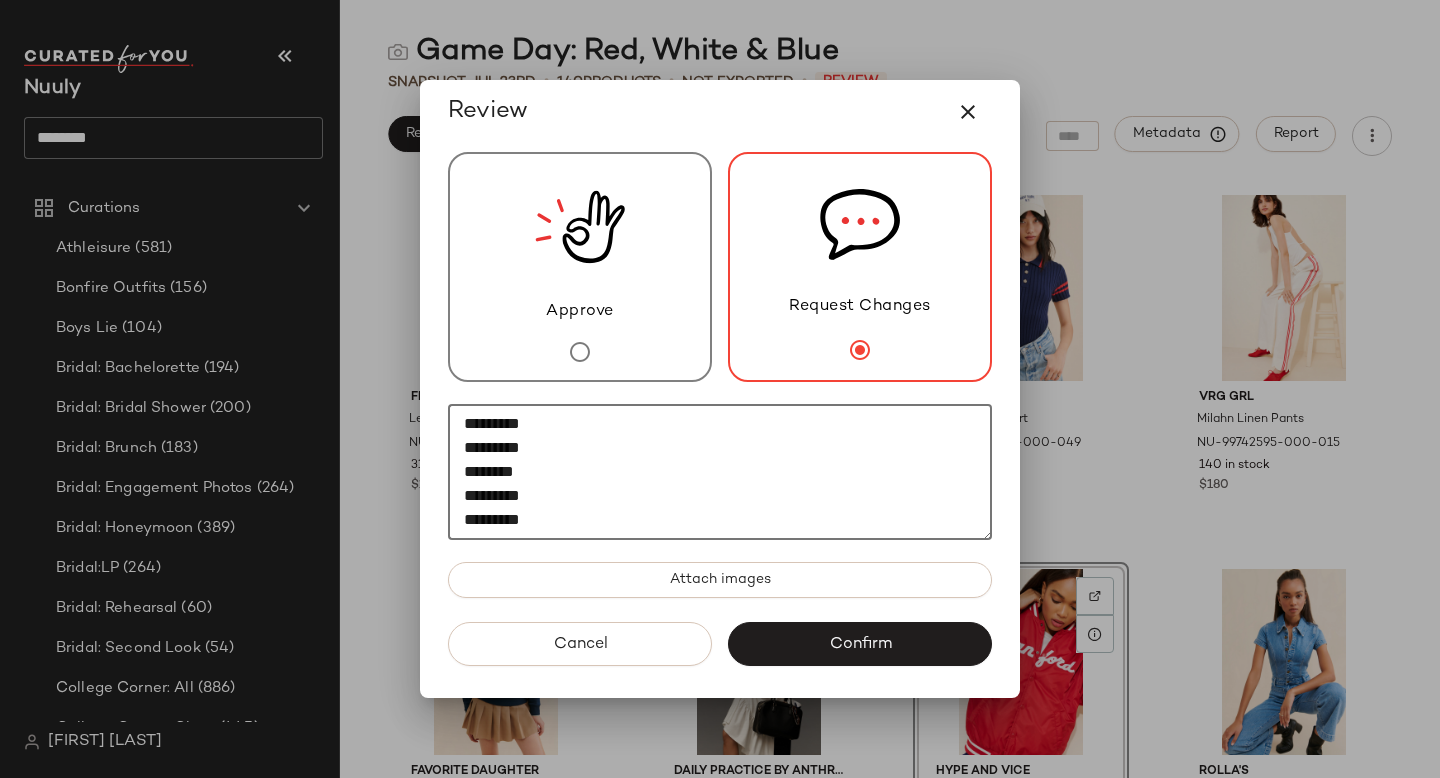 paste on "********" 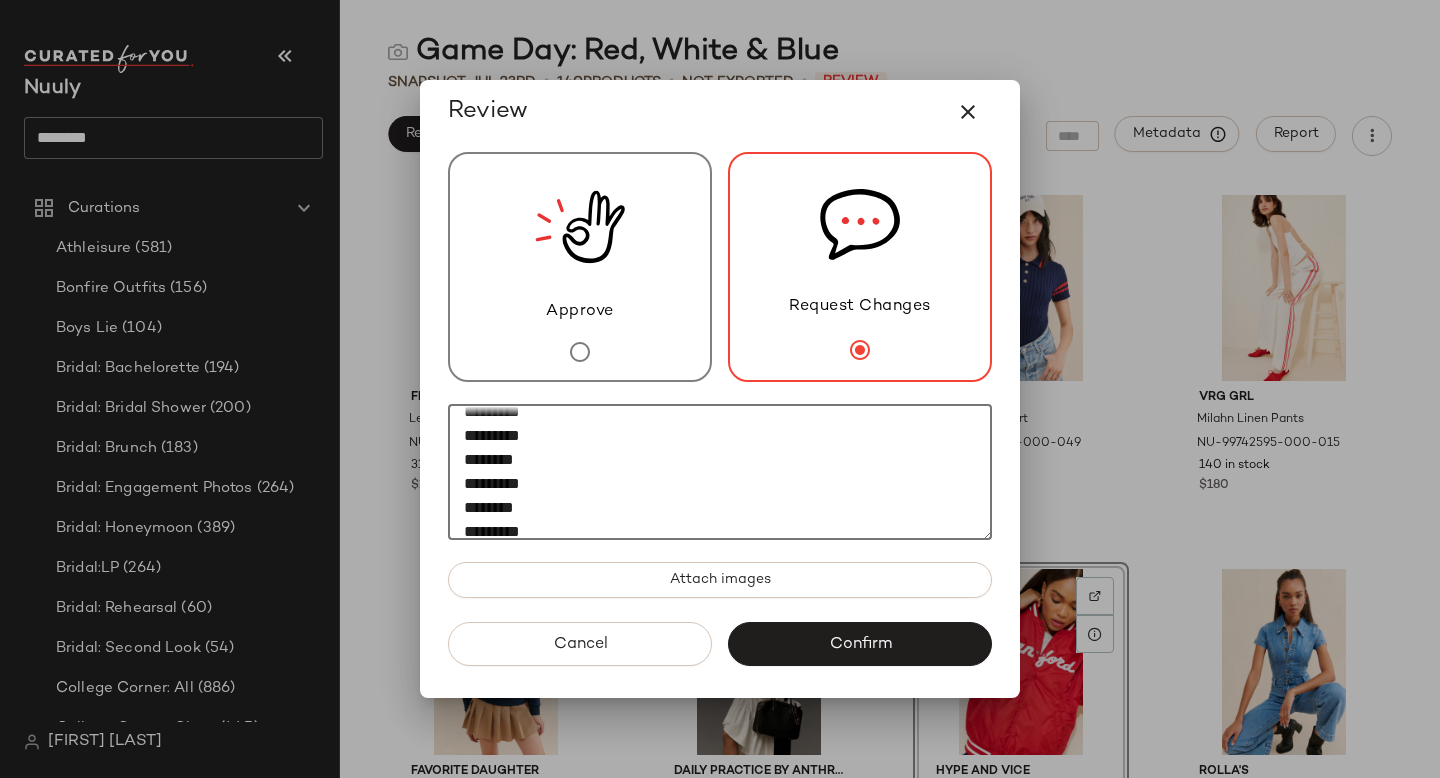 scroll, scrollTop: 132, scrollLeft: 0, axis: vertical 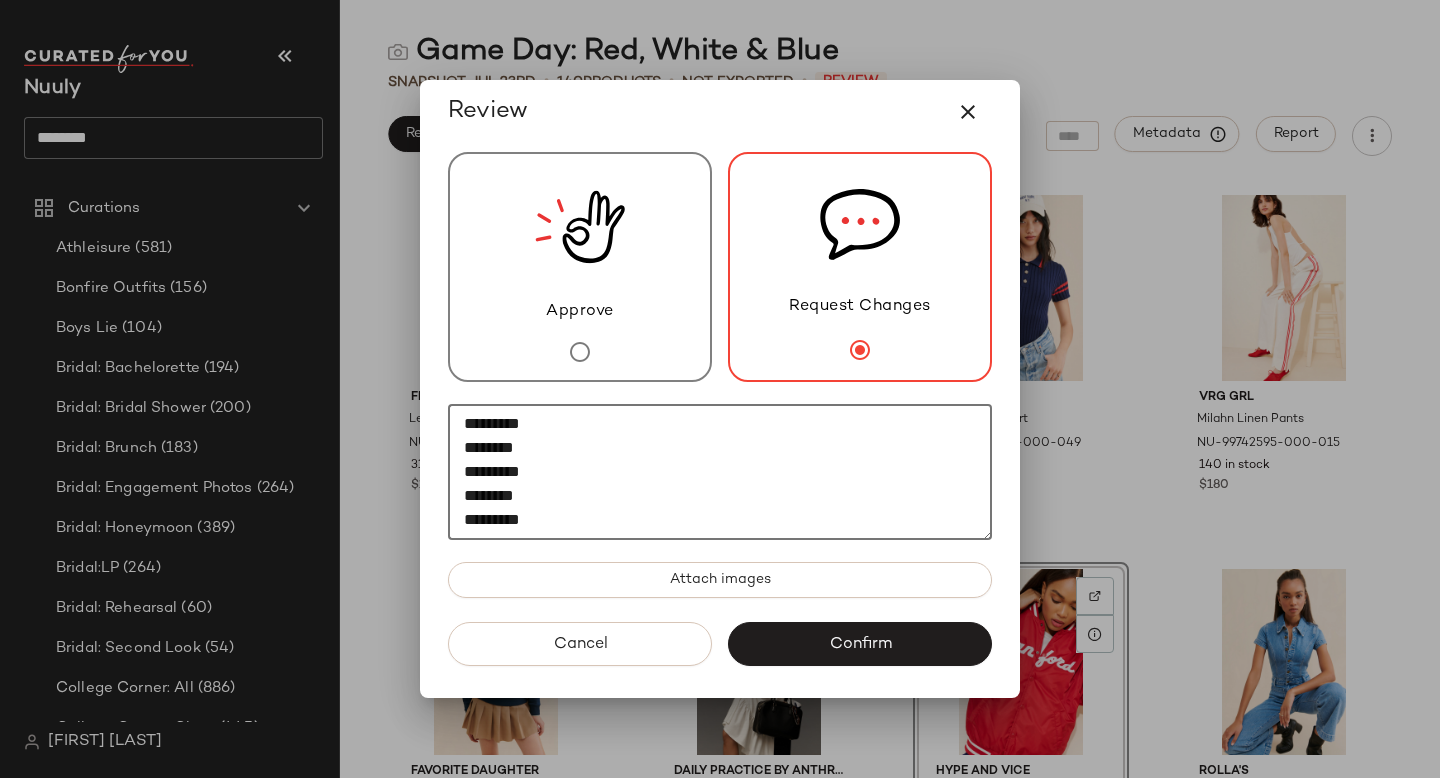 paste on "********" 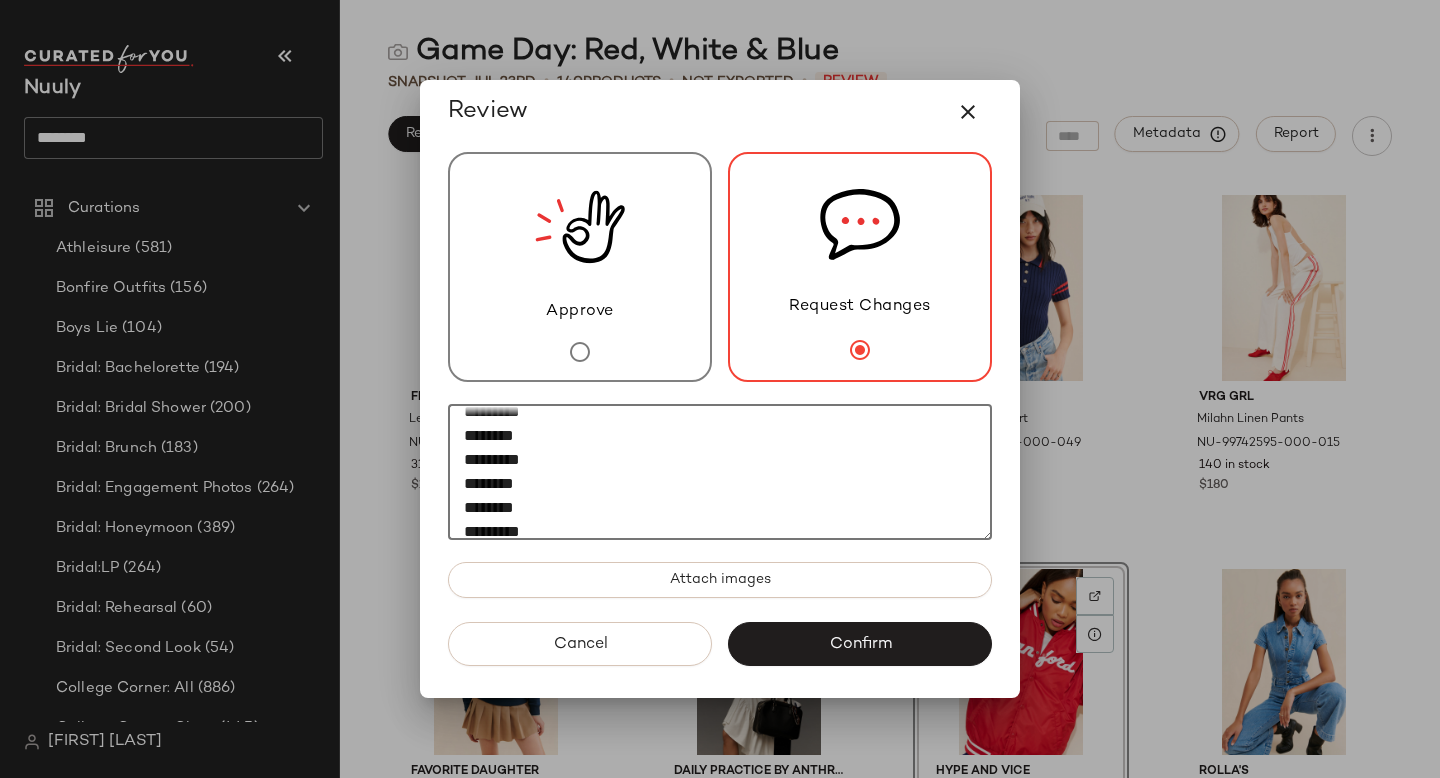 scroll, scrollTop: 156, scrollLeft: 0, axis: vertical 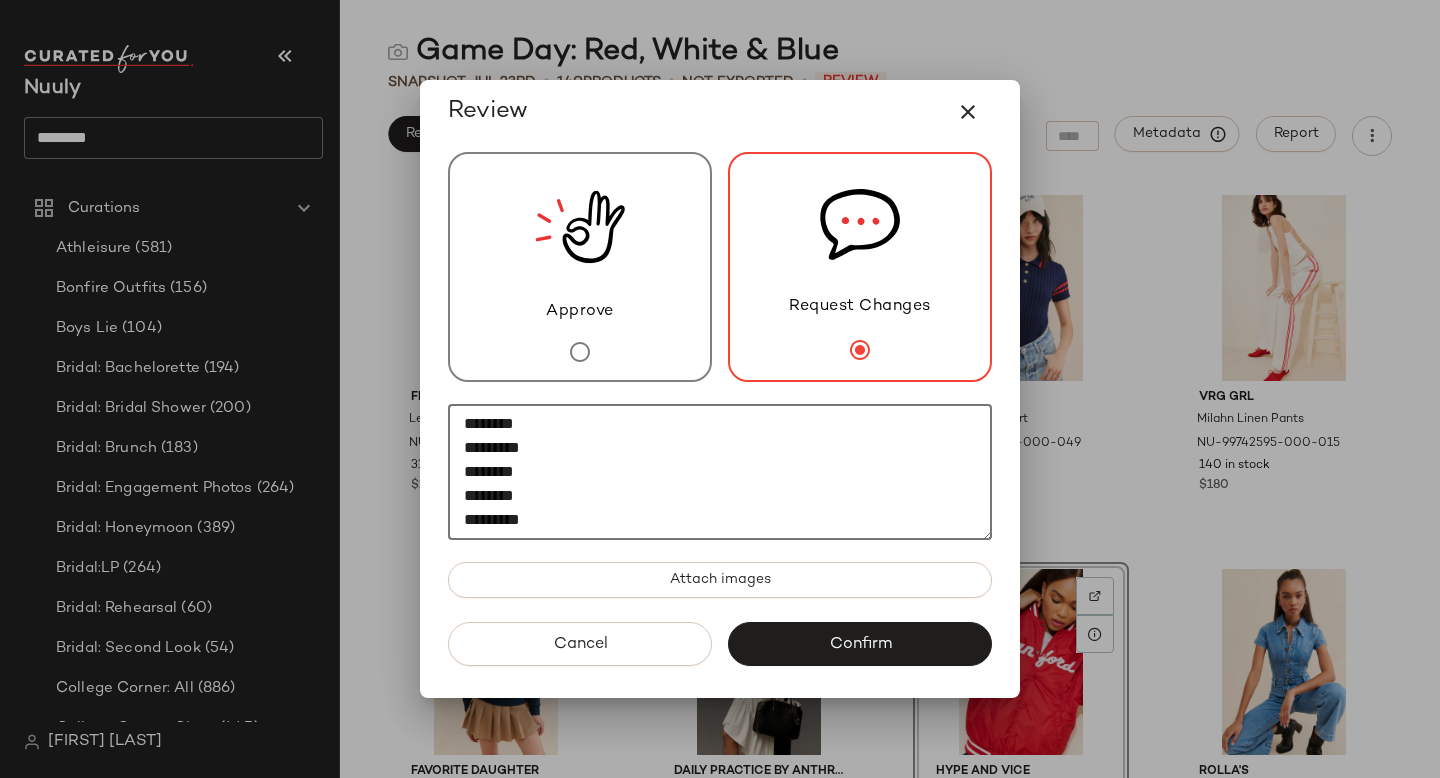 paste on "**********" 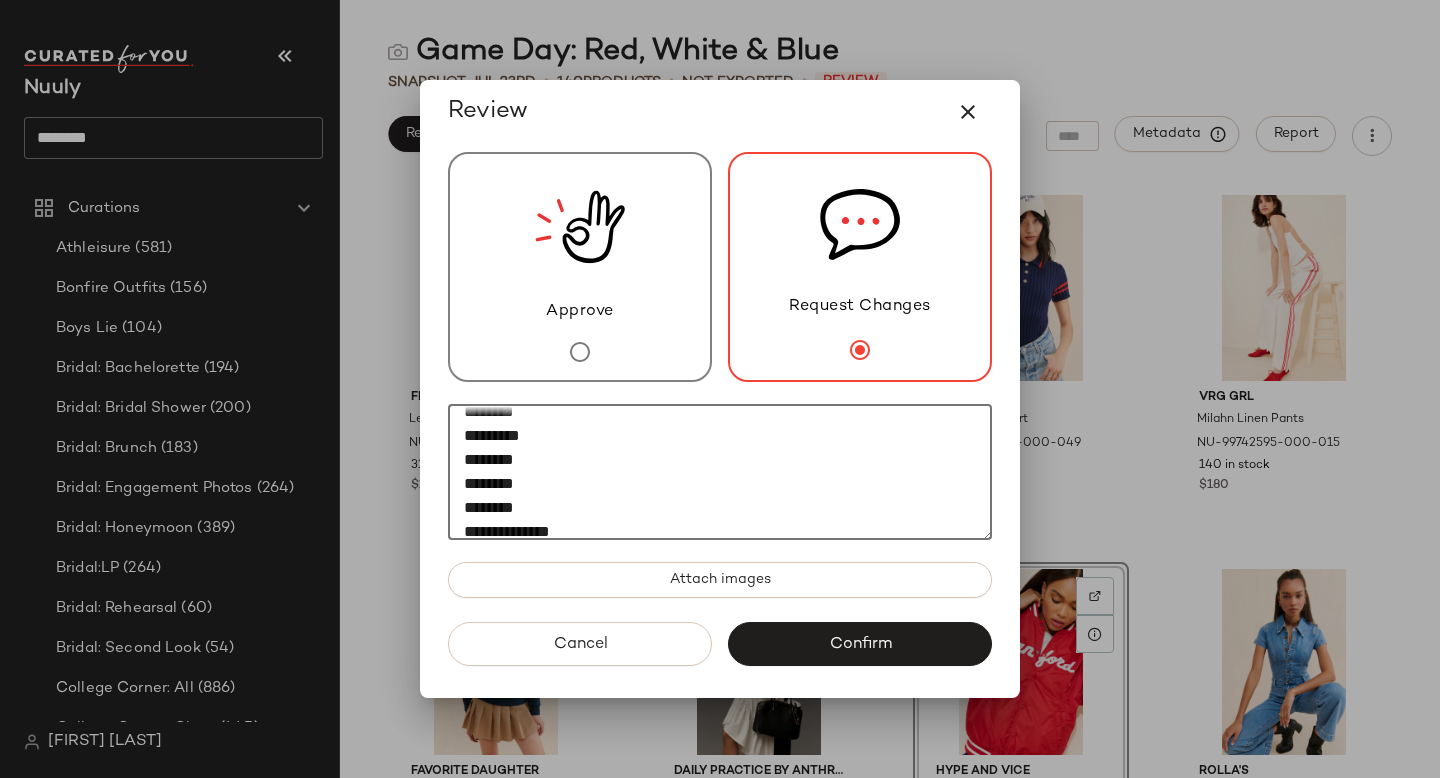 scroll, scrollTop: 180, scrollLeft: 0, axis: vertical 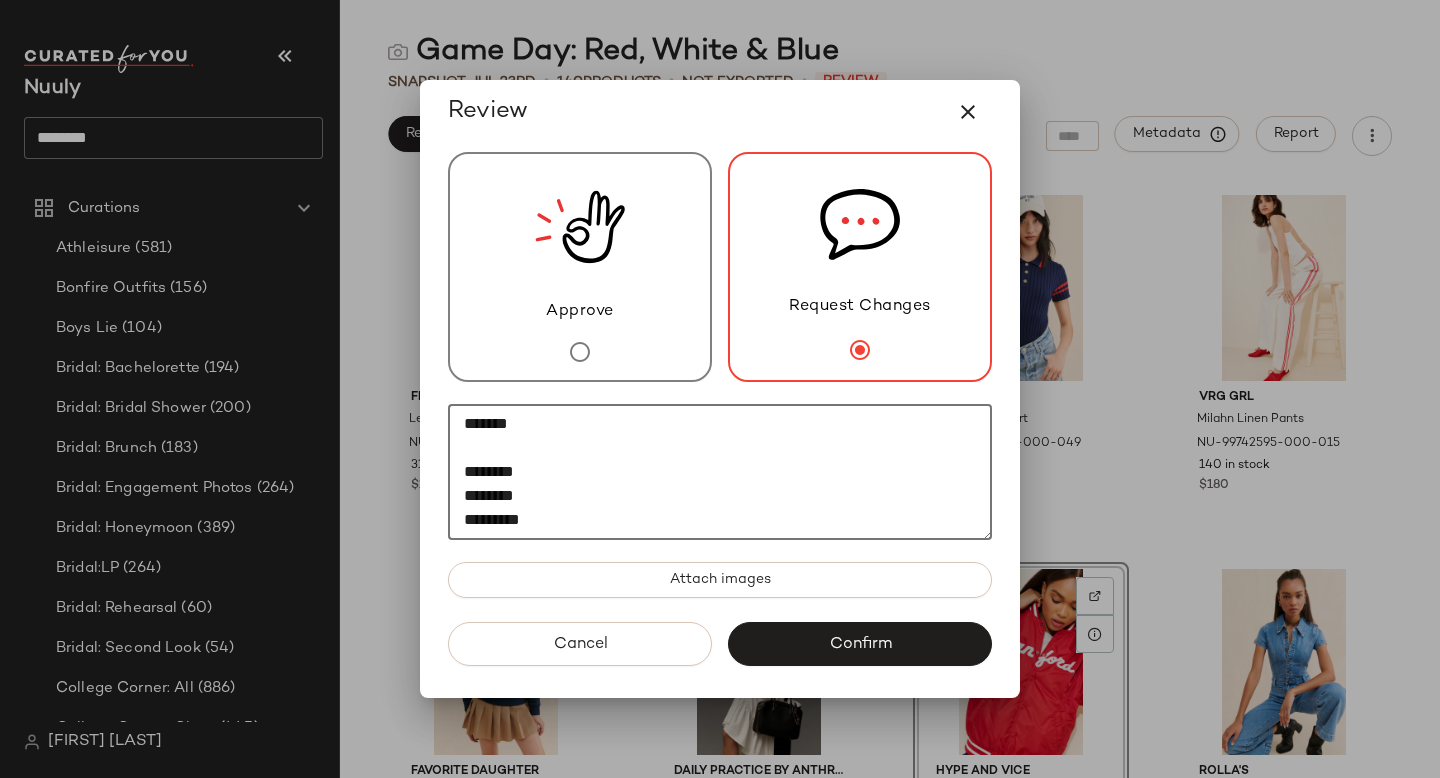 click on "**********" 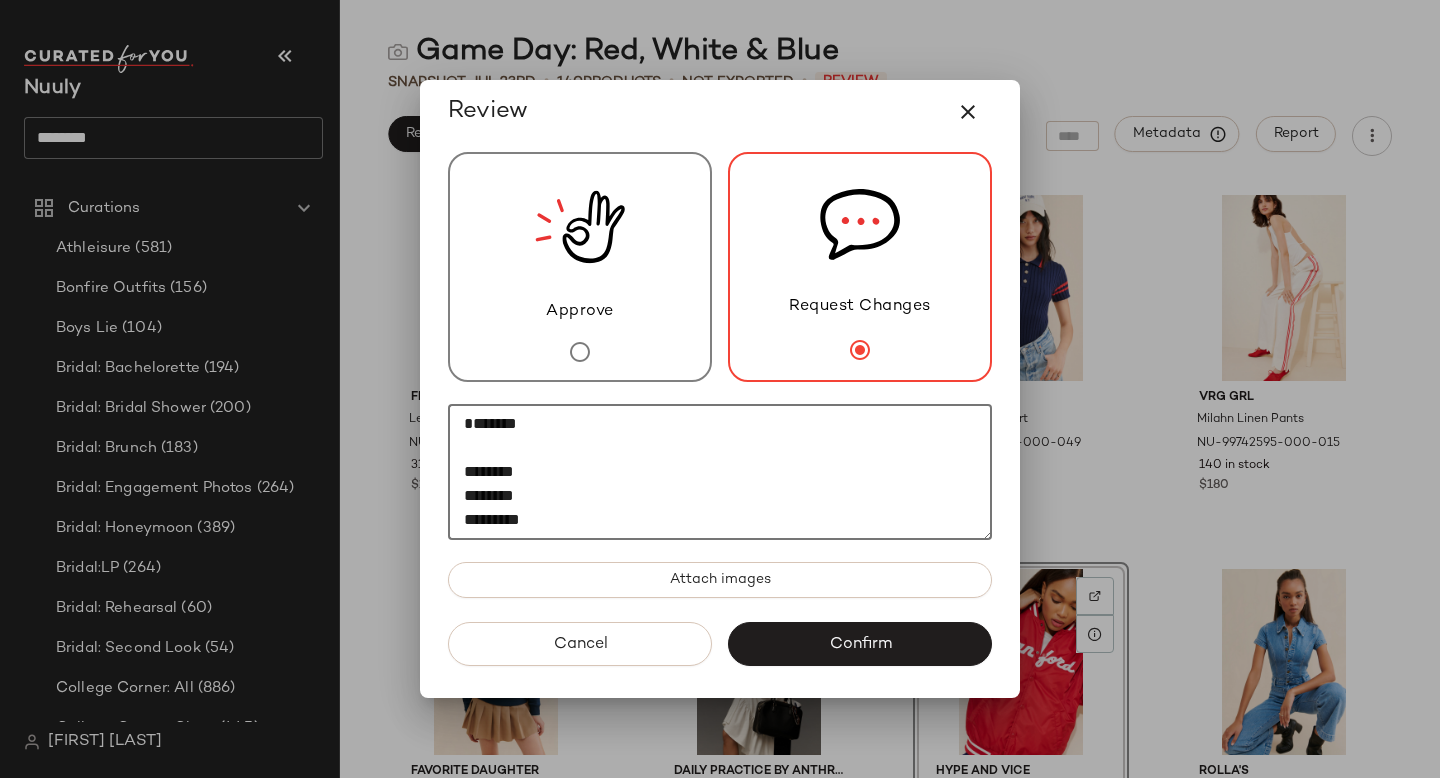 click on "**********" 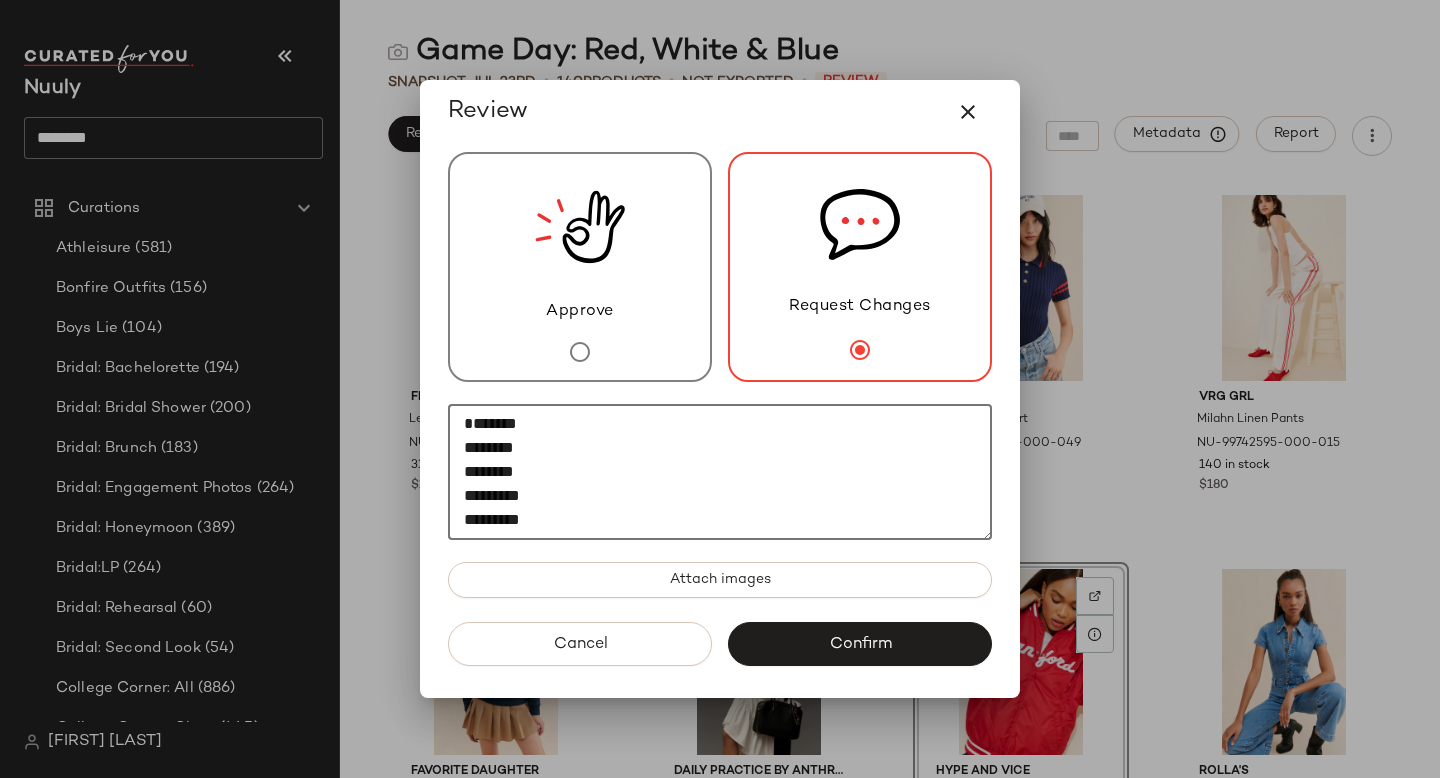 click on "**********" 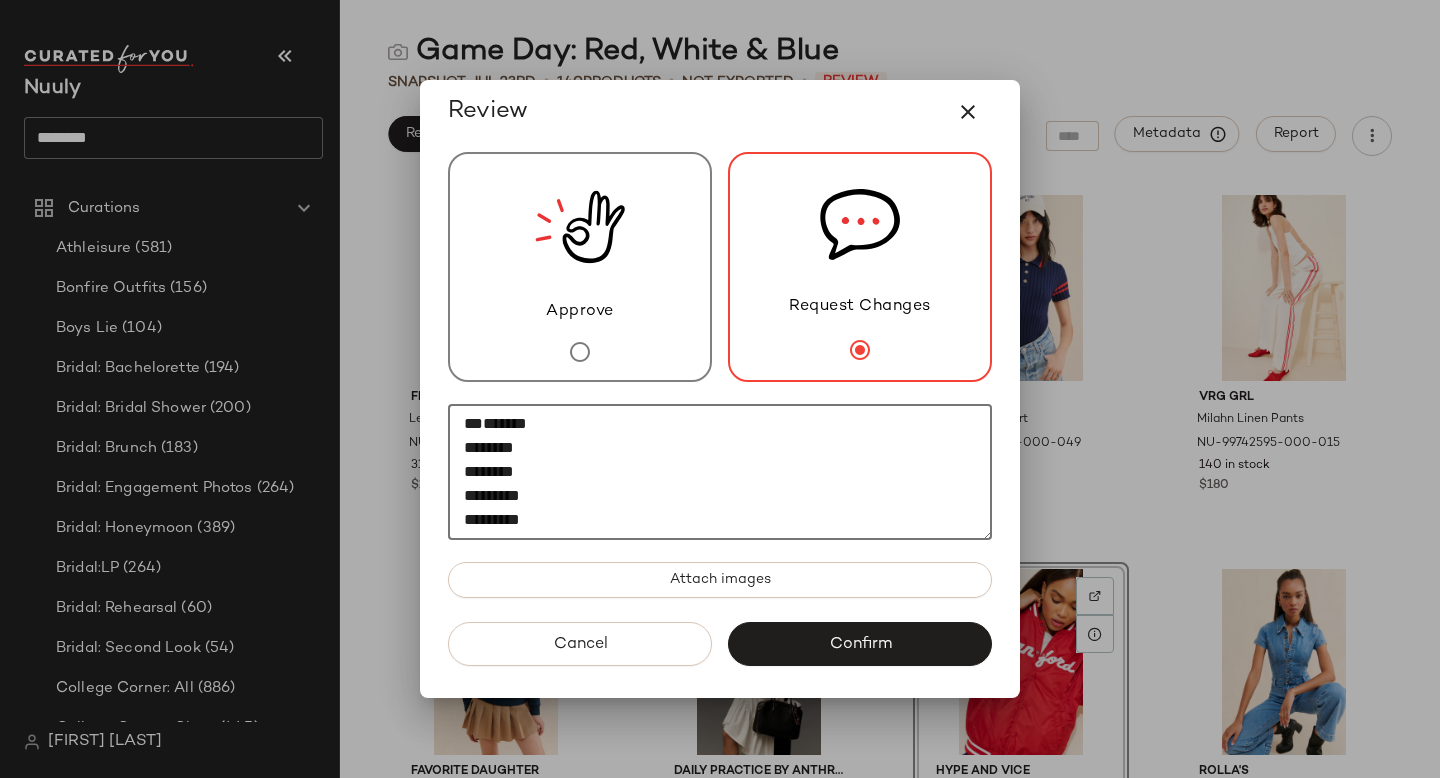 click on "**********" 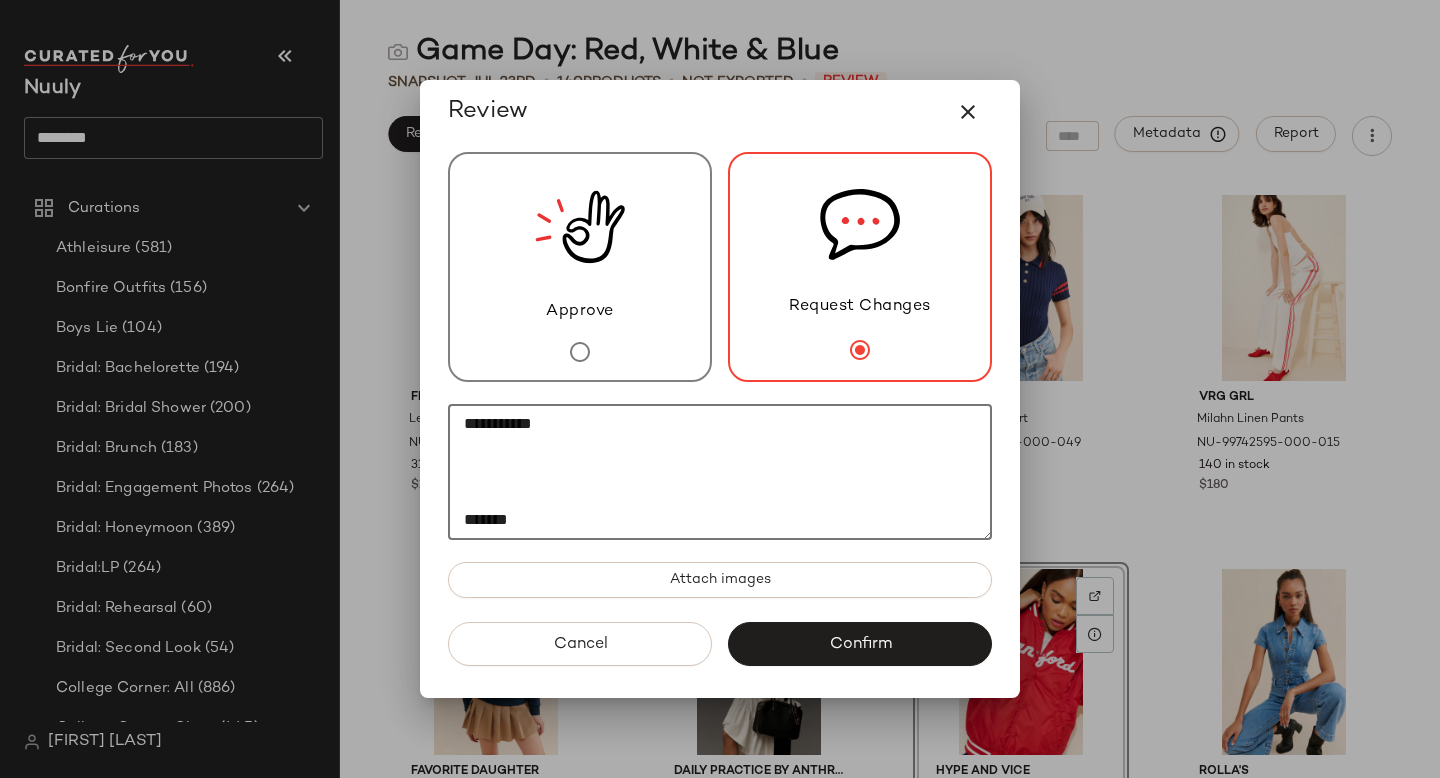 paste on "*********" 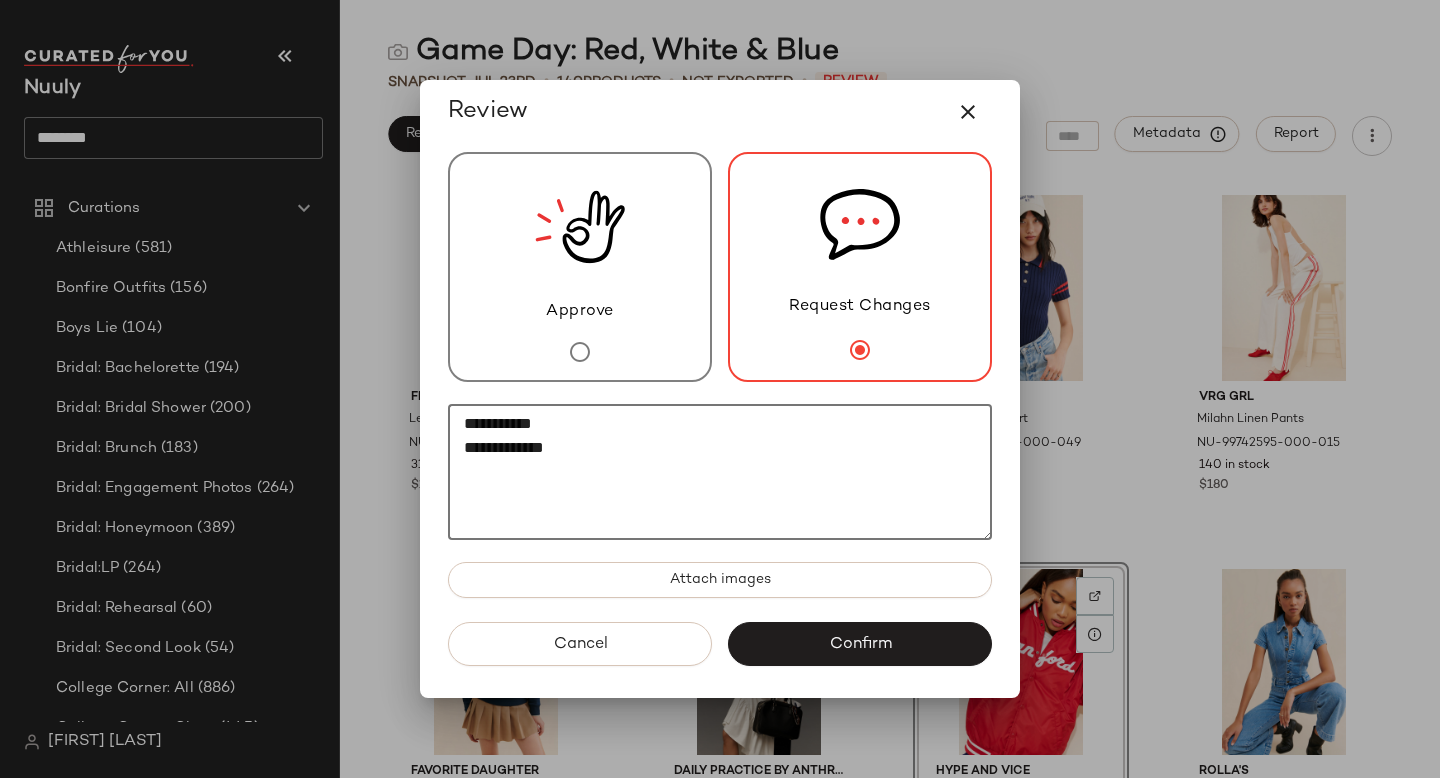 paste on "********" 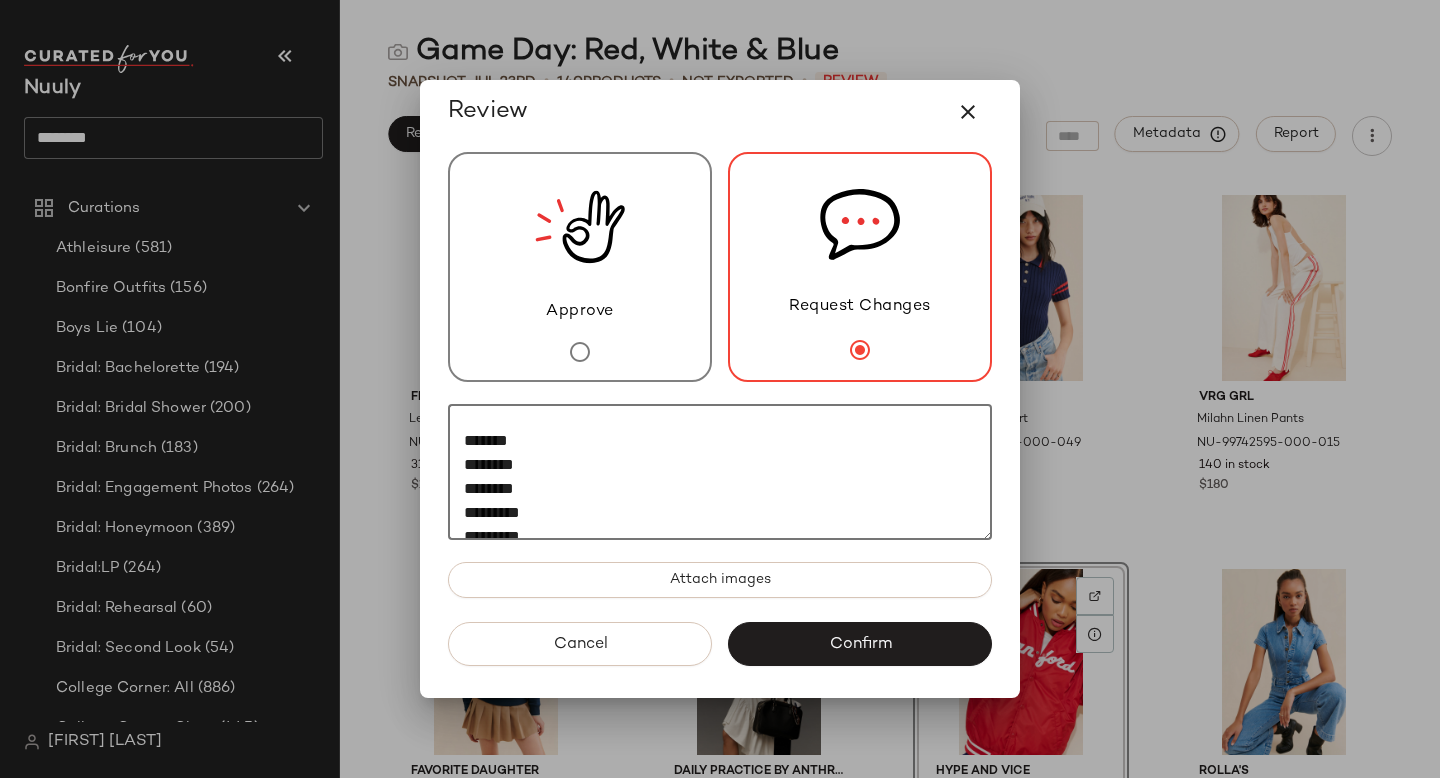 scroll, scrollTop: 66, scrollLeft: 0, axis: vertical 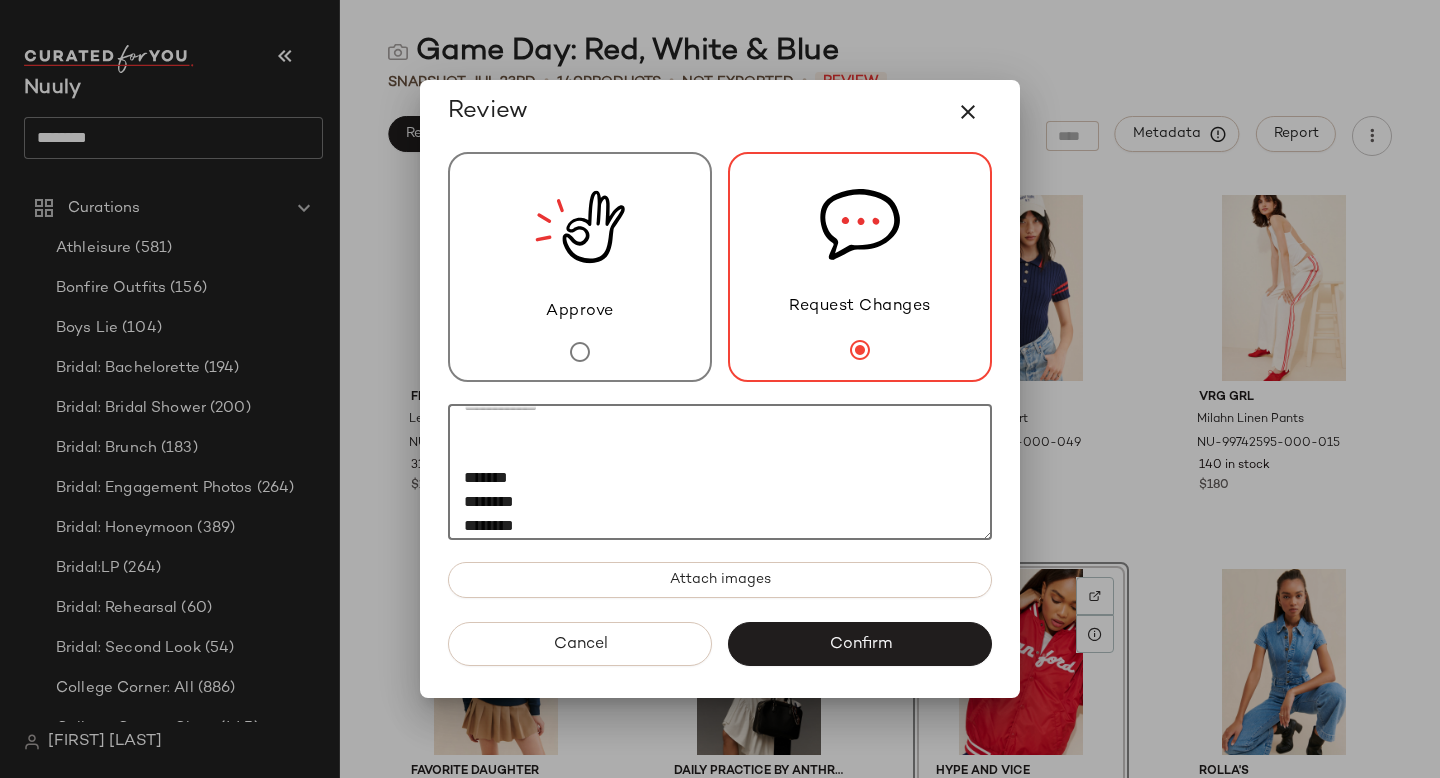 click on "**********" 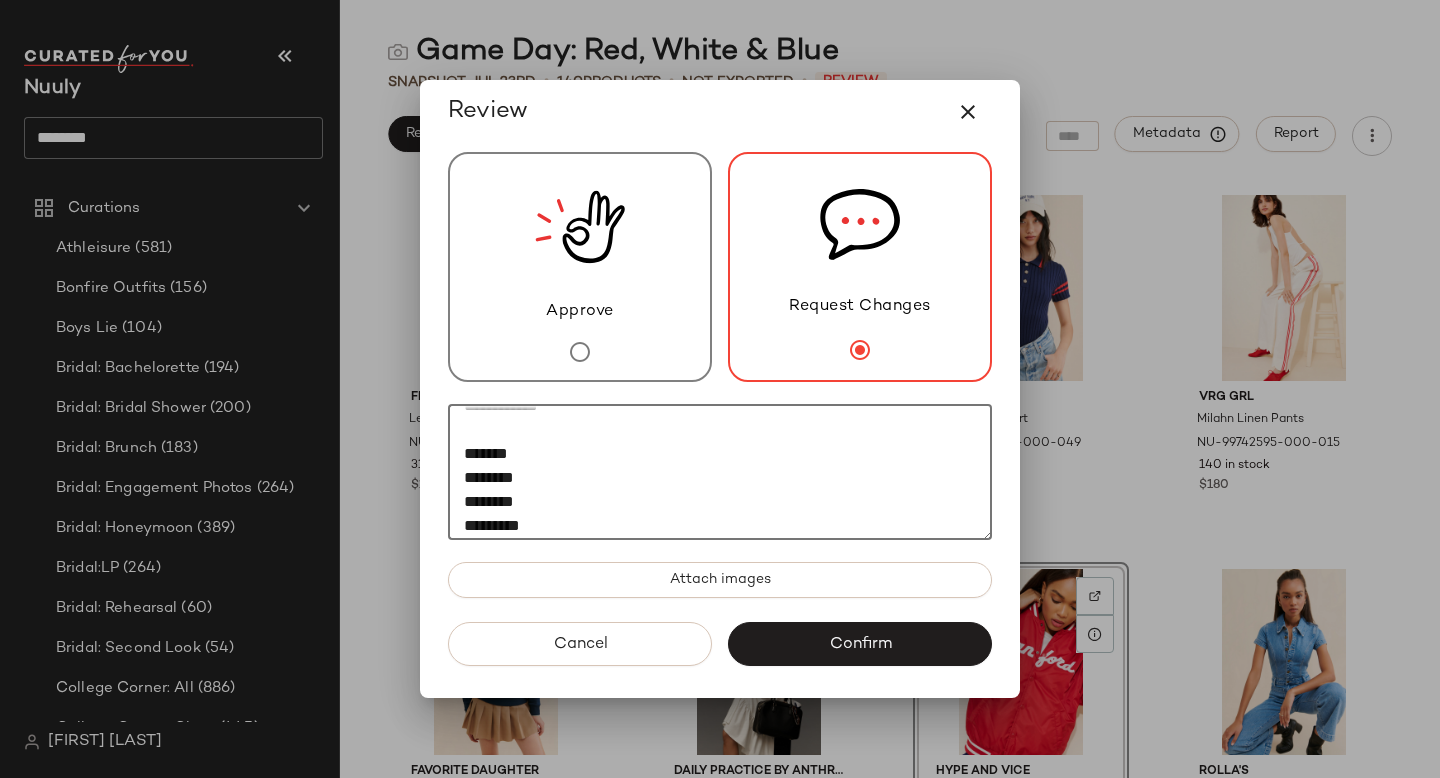 click on "**********" 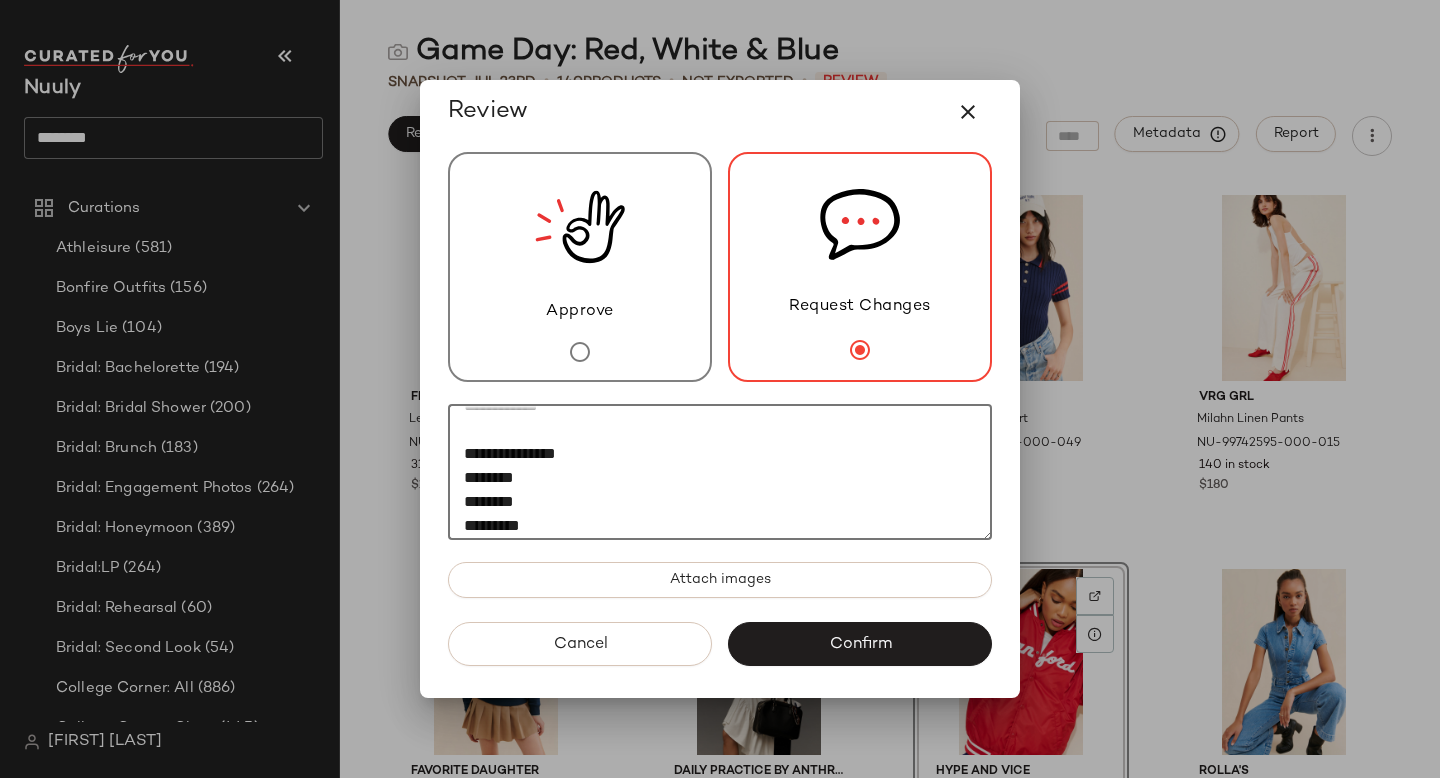 click on "**********" 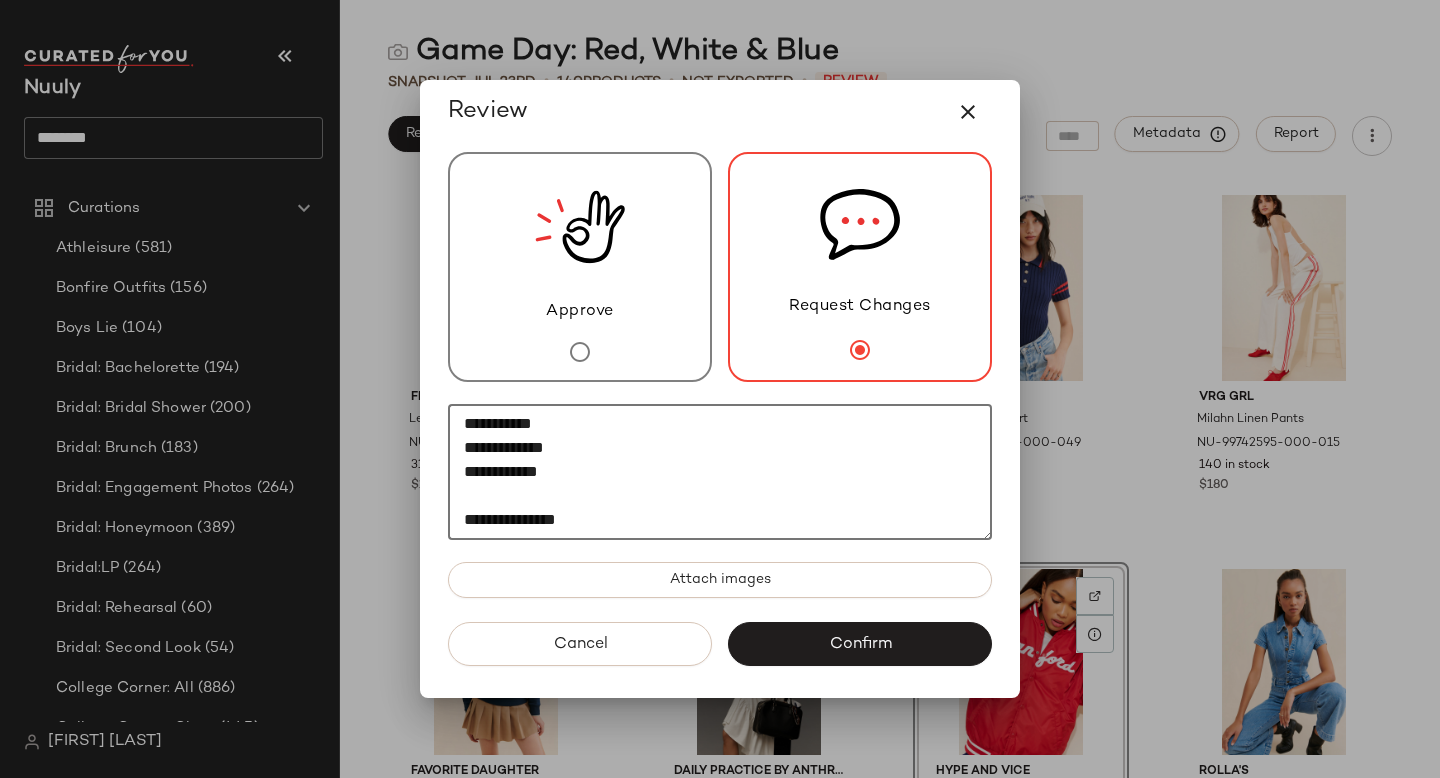 type on "**********" 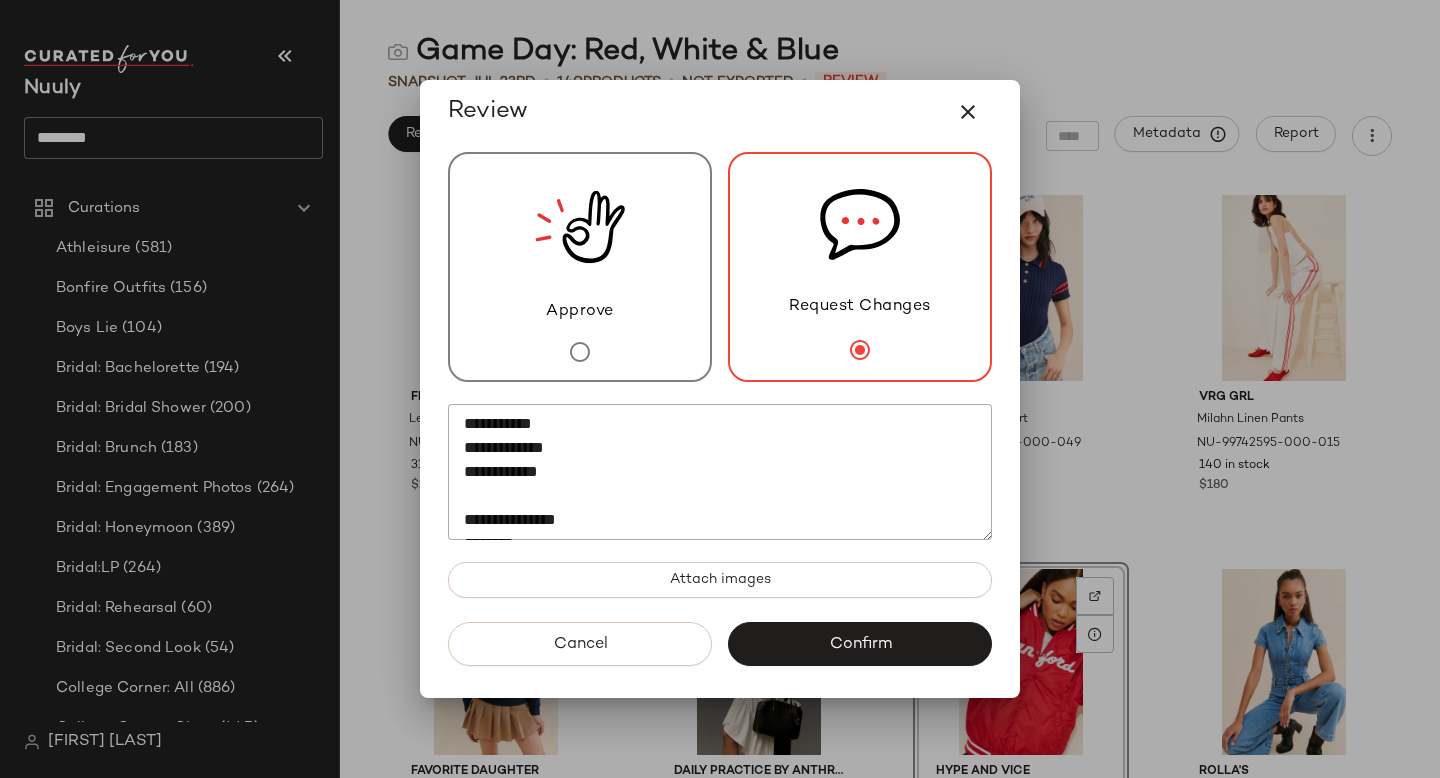 click at bounding box center (580, 352) 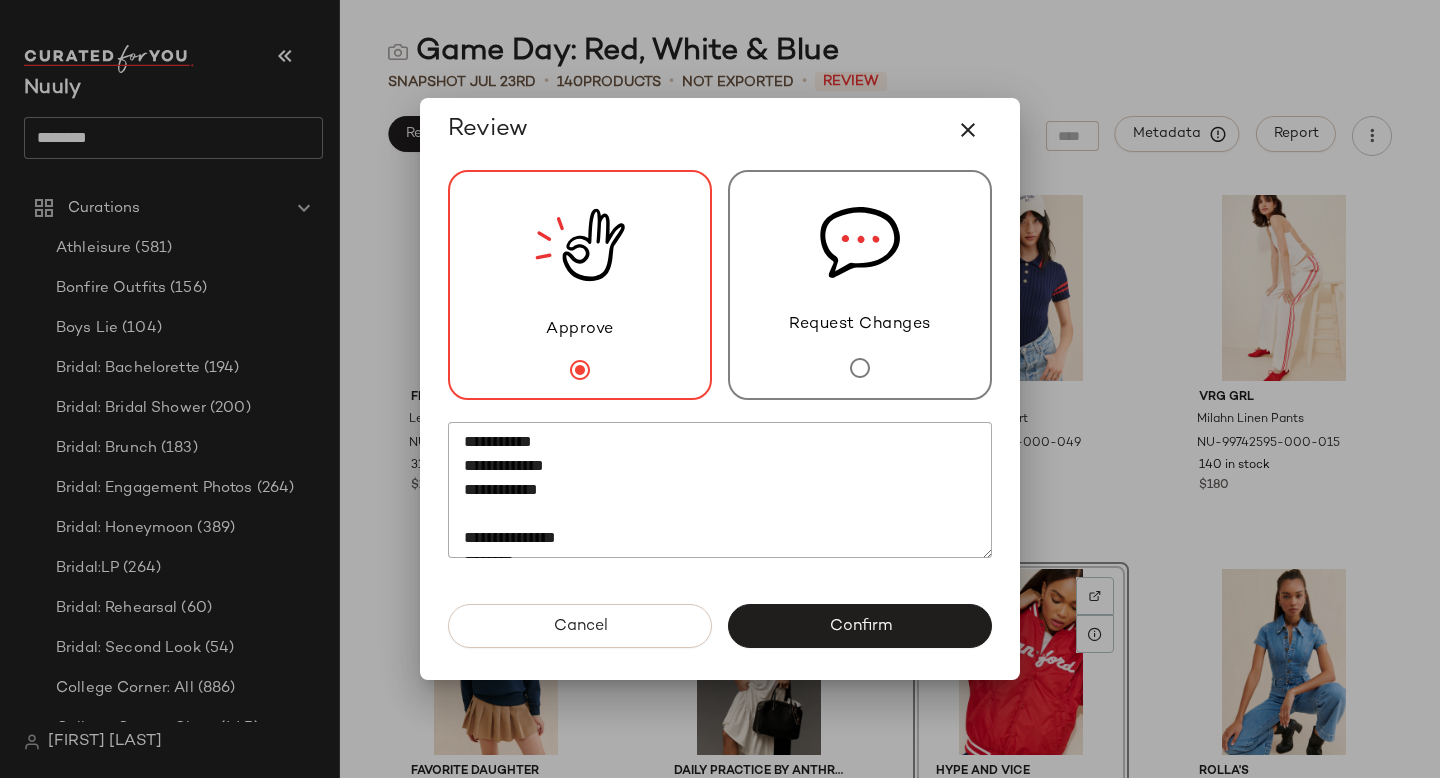 click on "Request Changes" at bounding box center (860, 285) 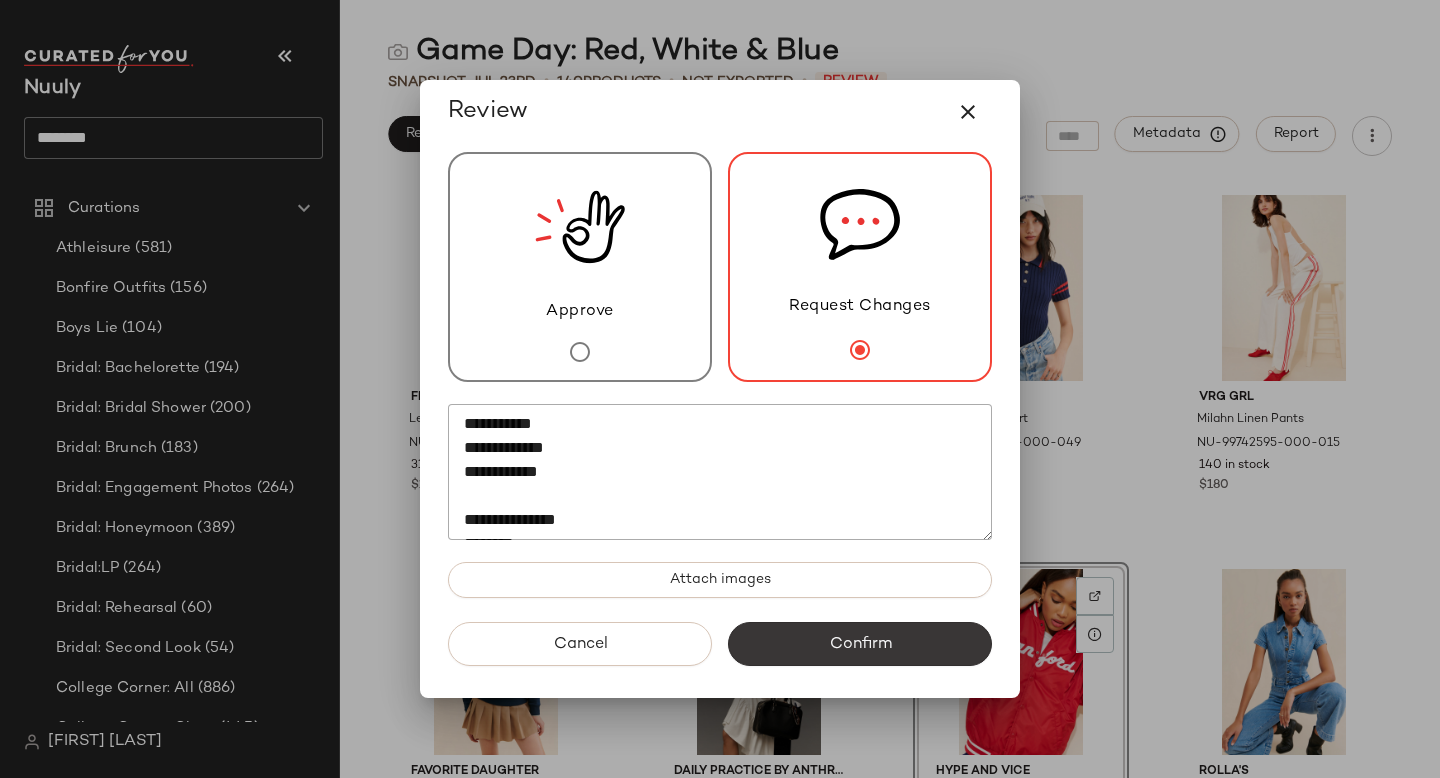 click on "Confirm" at bounding box center (860, 644) 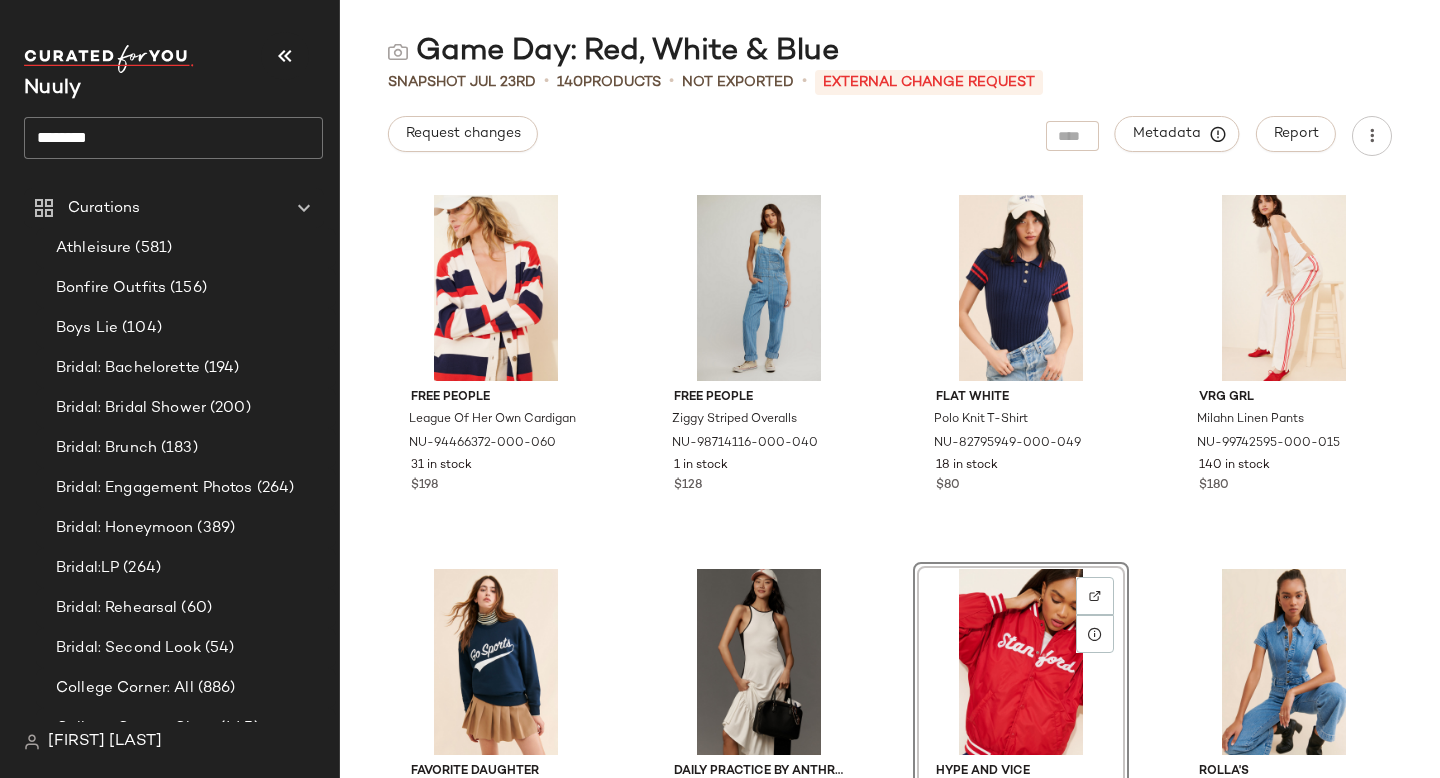 click on "********" 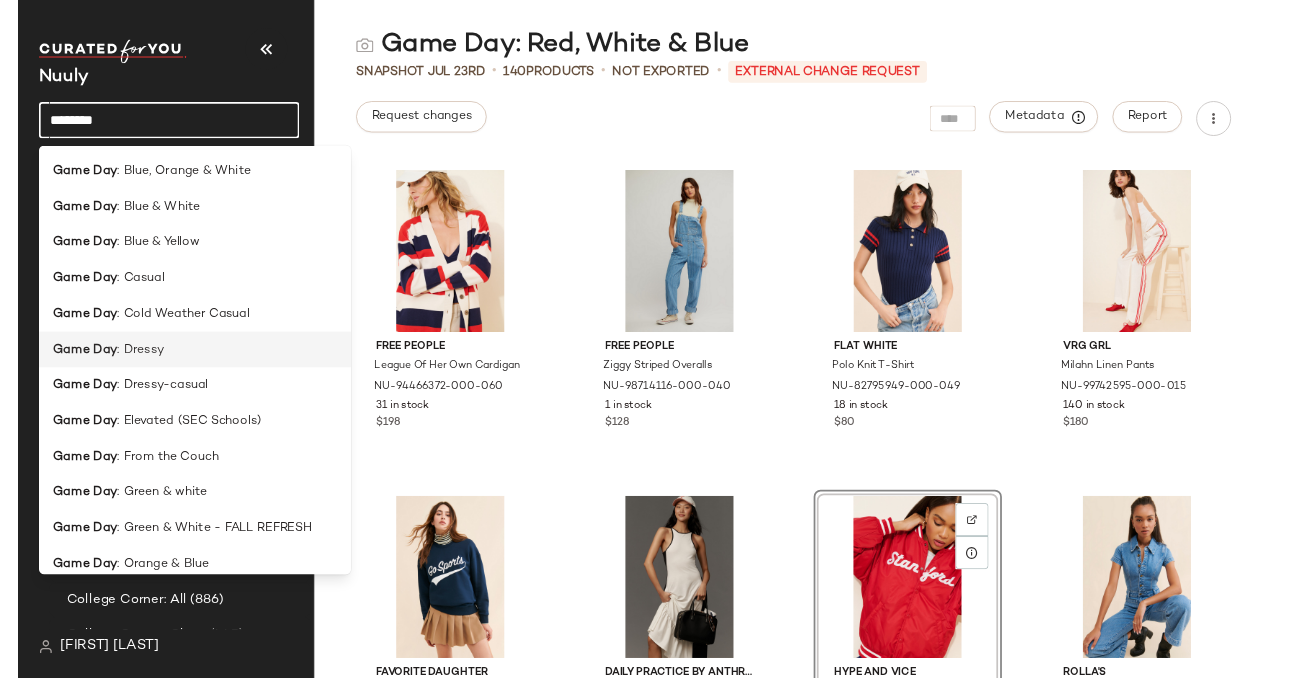 scroll, scrollTop: 63, scrollLeft: 0, axis: vertical 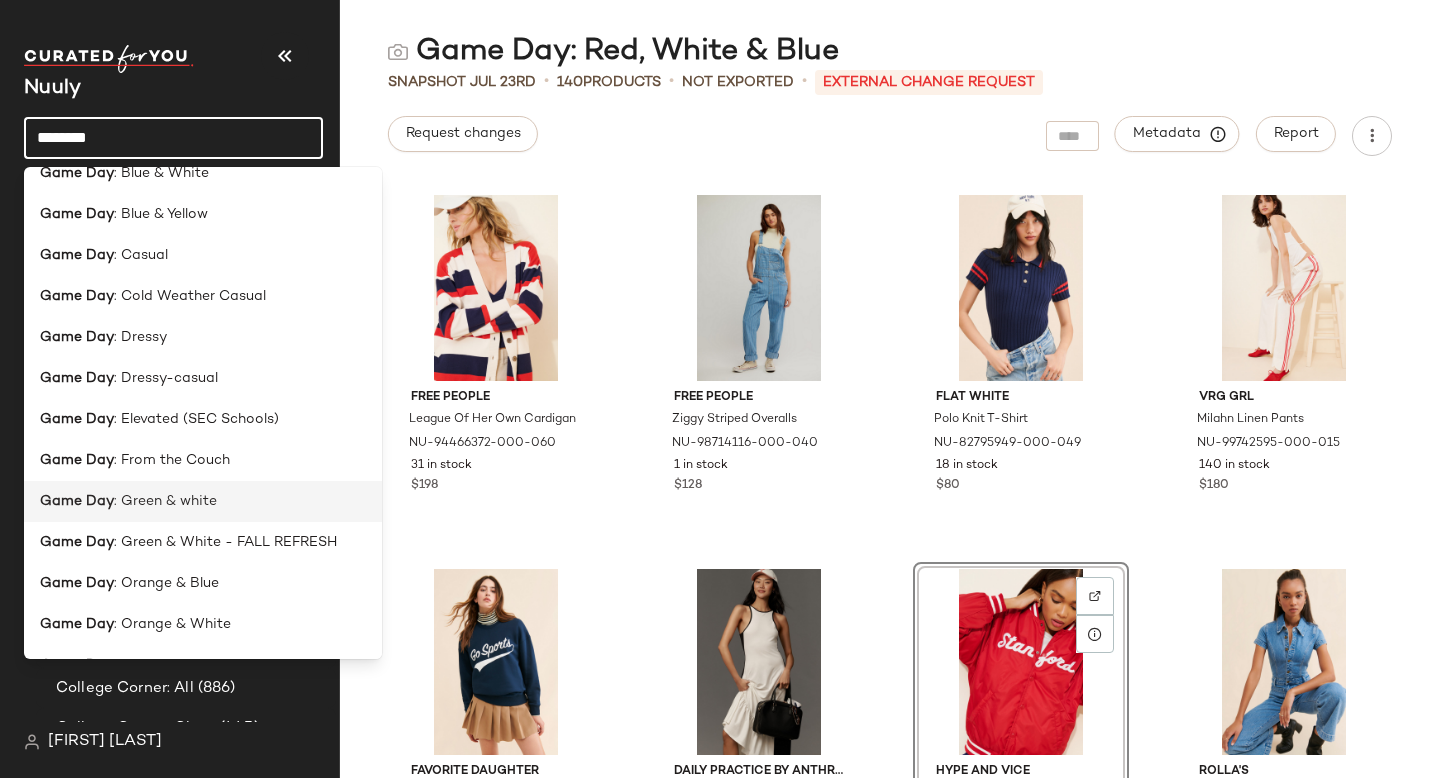 click on ": Green & white" at bounding box center [165, 501] 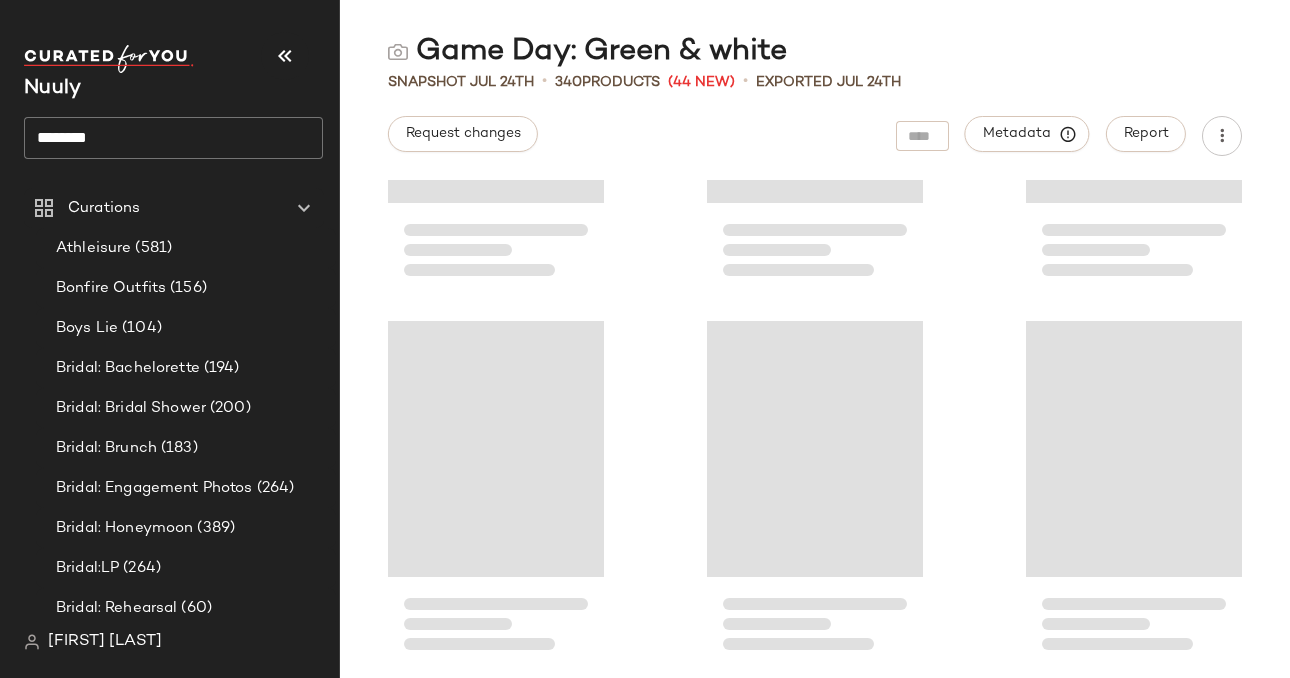scroll, scrollTop: 5504, scrollLeft: 0, axis: vertical 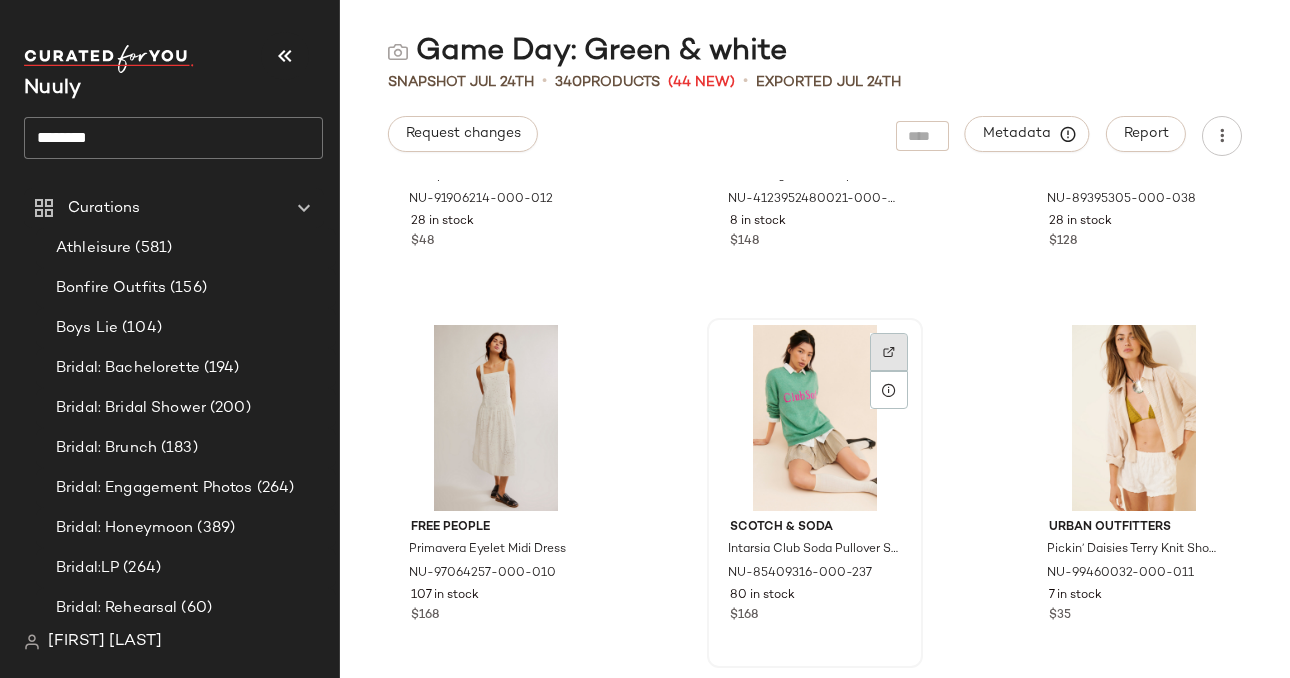 click 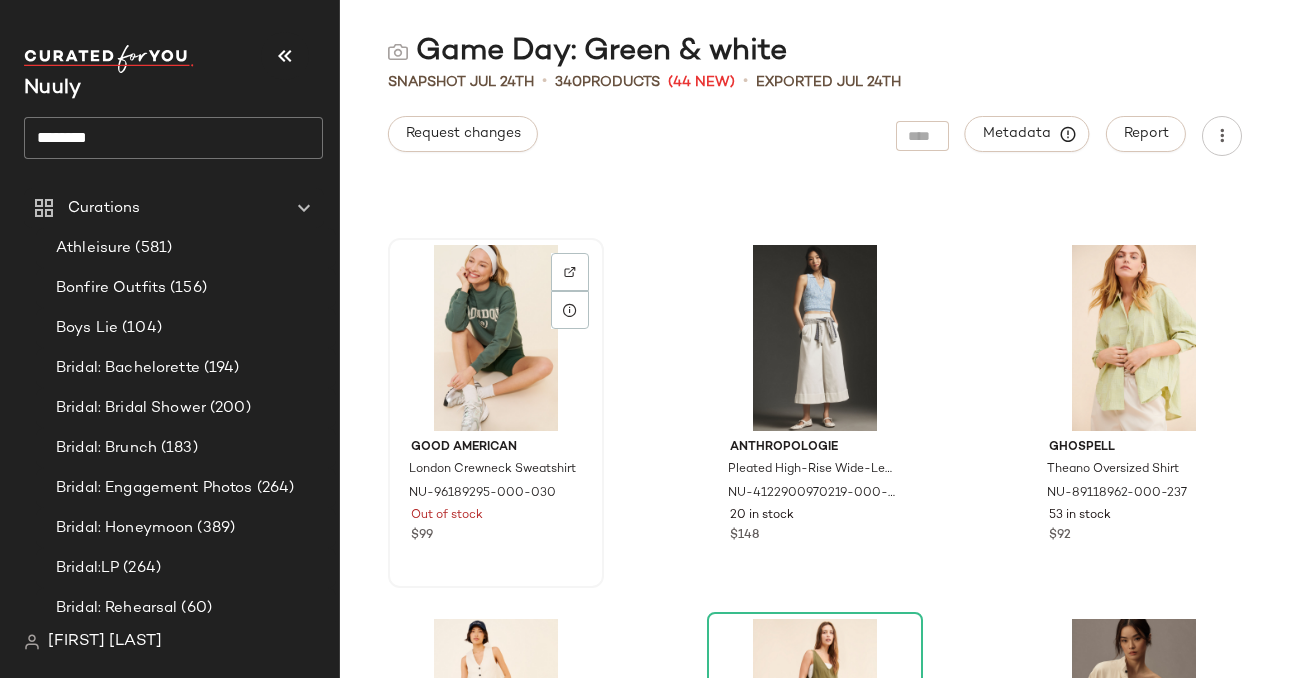 scroll, scrollTop: 6677, scrollLeft: 0, axis: vertical 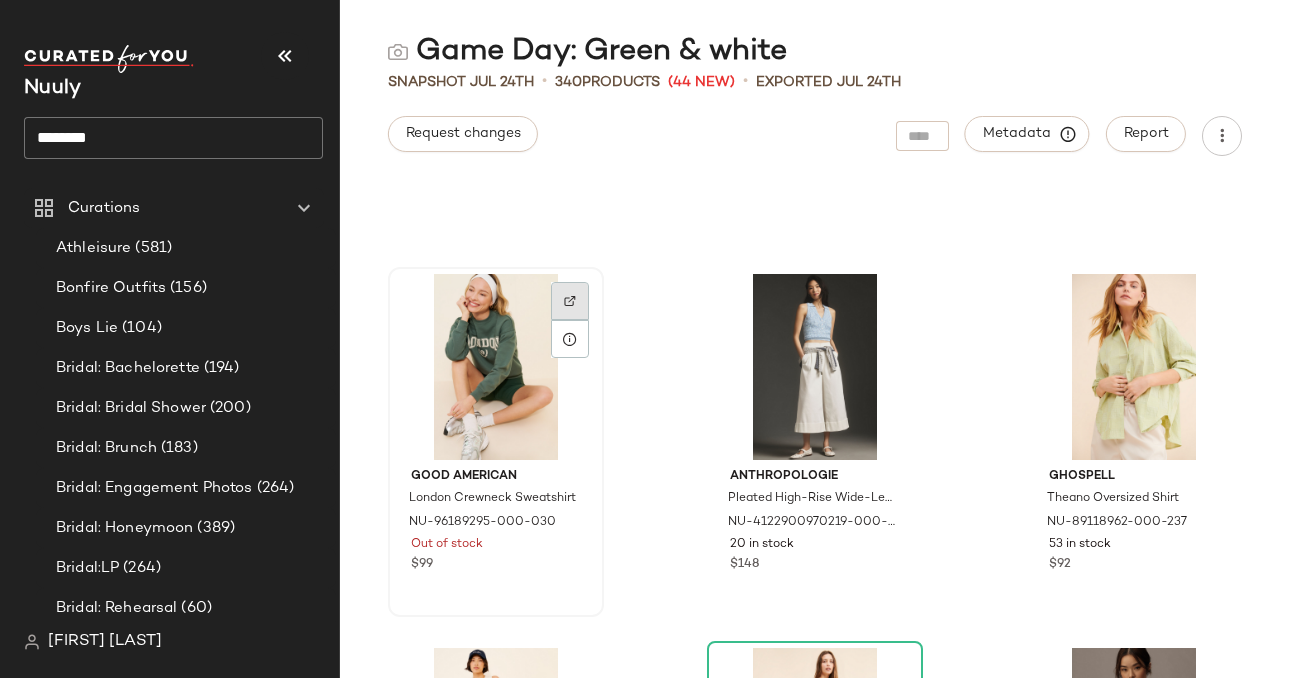 click 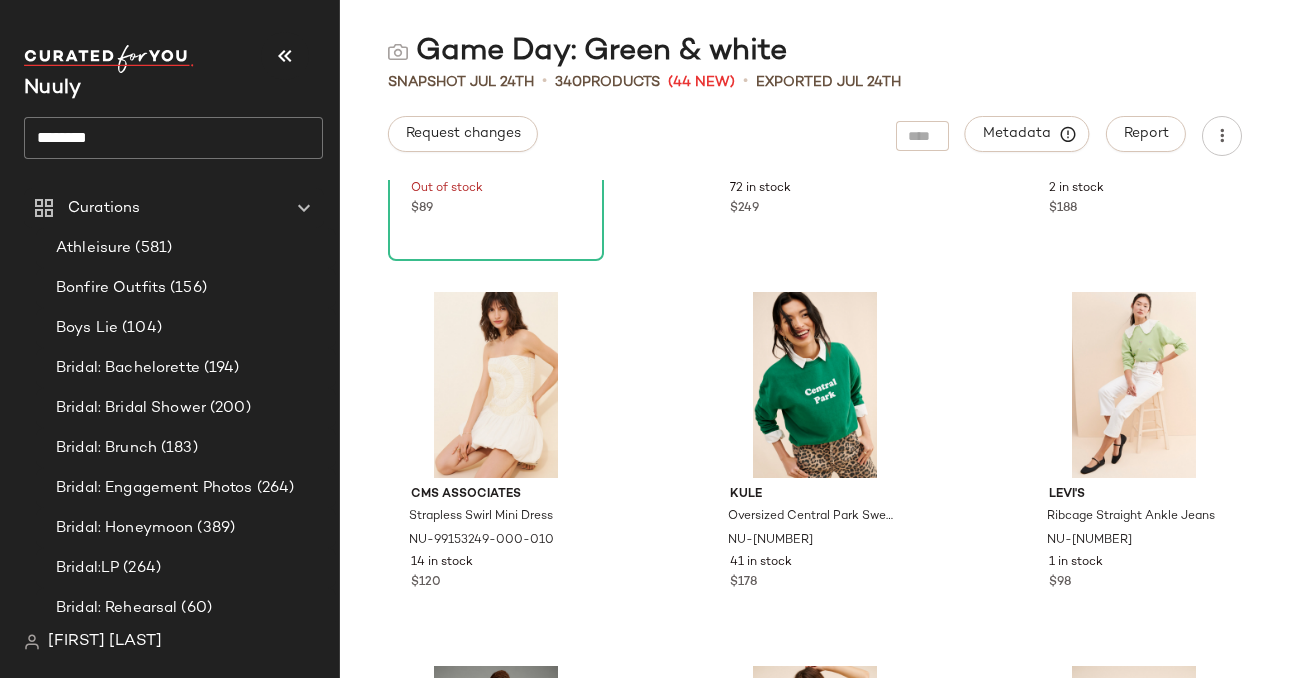 scroll, scrollTop: 16023, scrollLeft: 0, axis: vertical 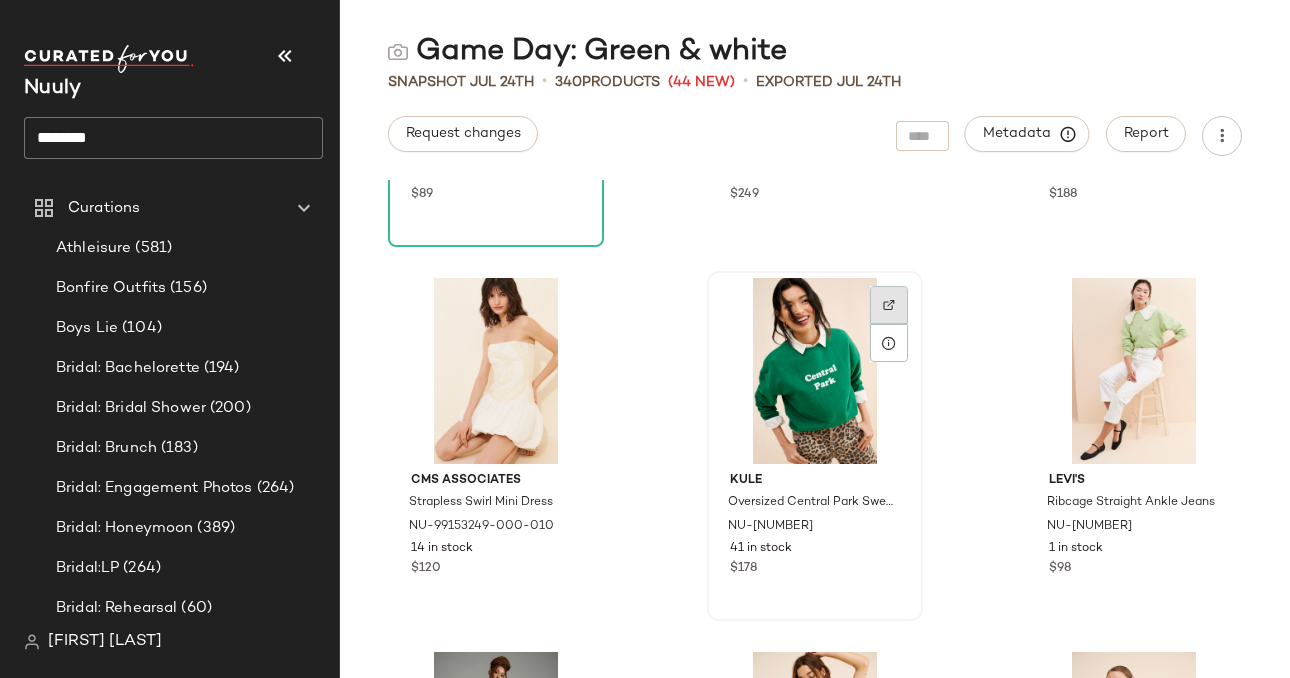 click 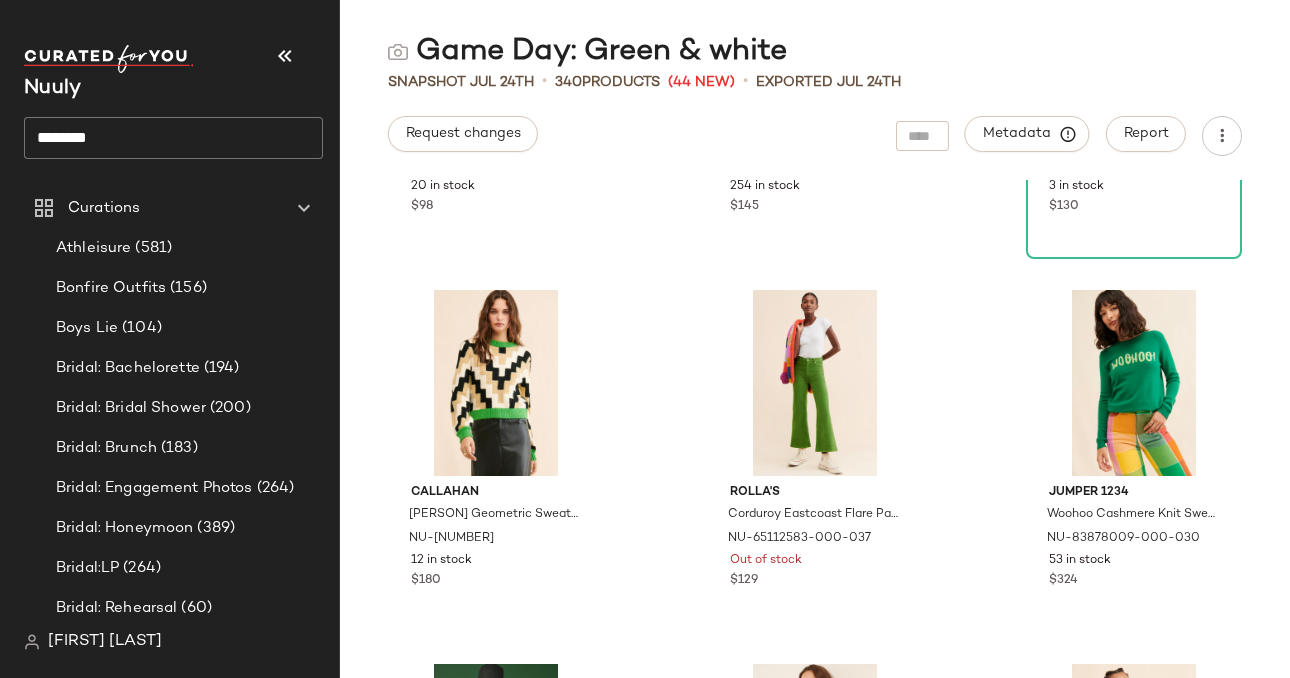 scroll, scrollTop: 27615, scrollLeft: 0, axis: vertical 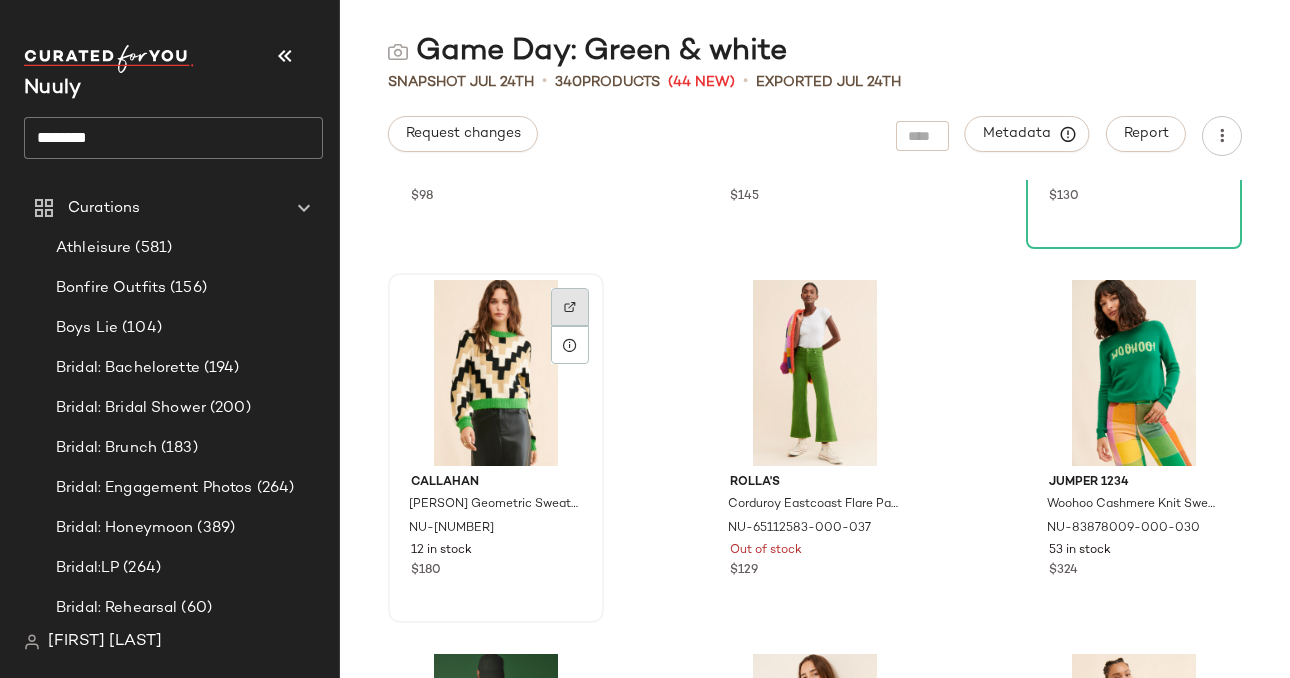 click 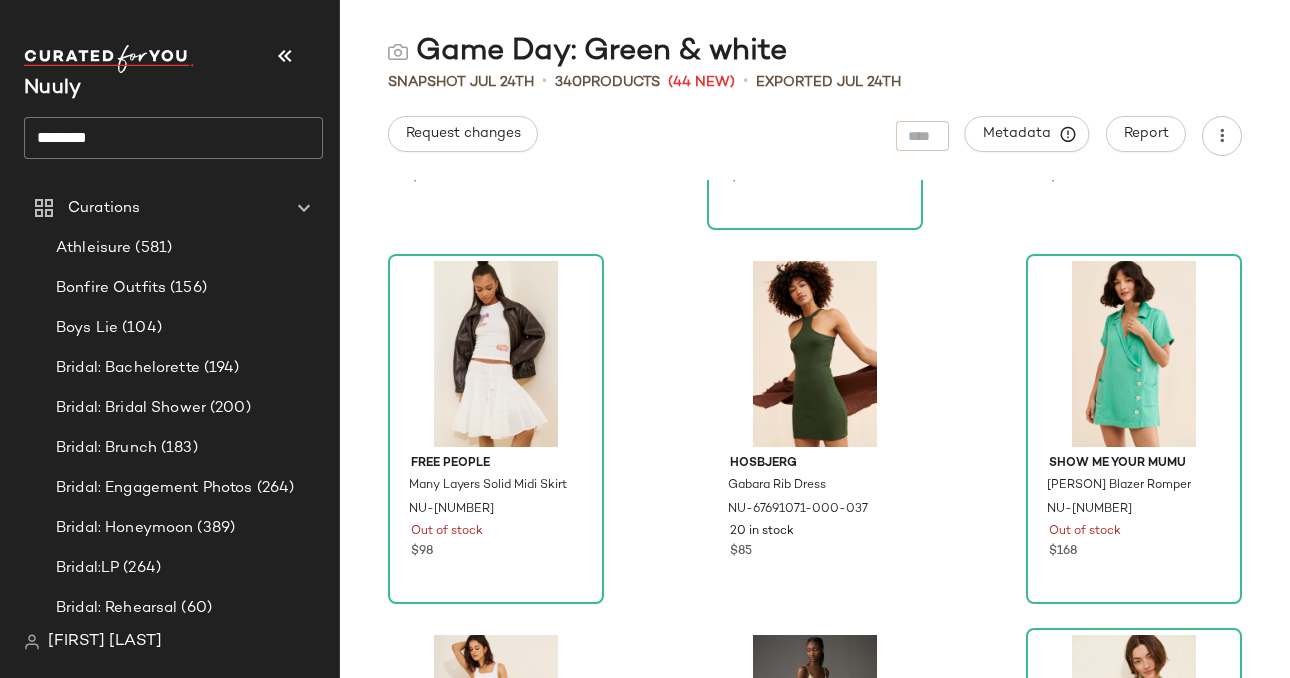 scroll, scrollTop: 35487, scrollLeft: 0, axis: vertical 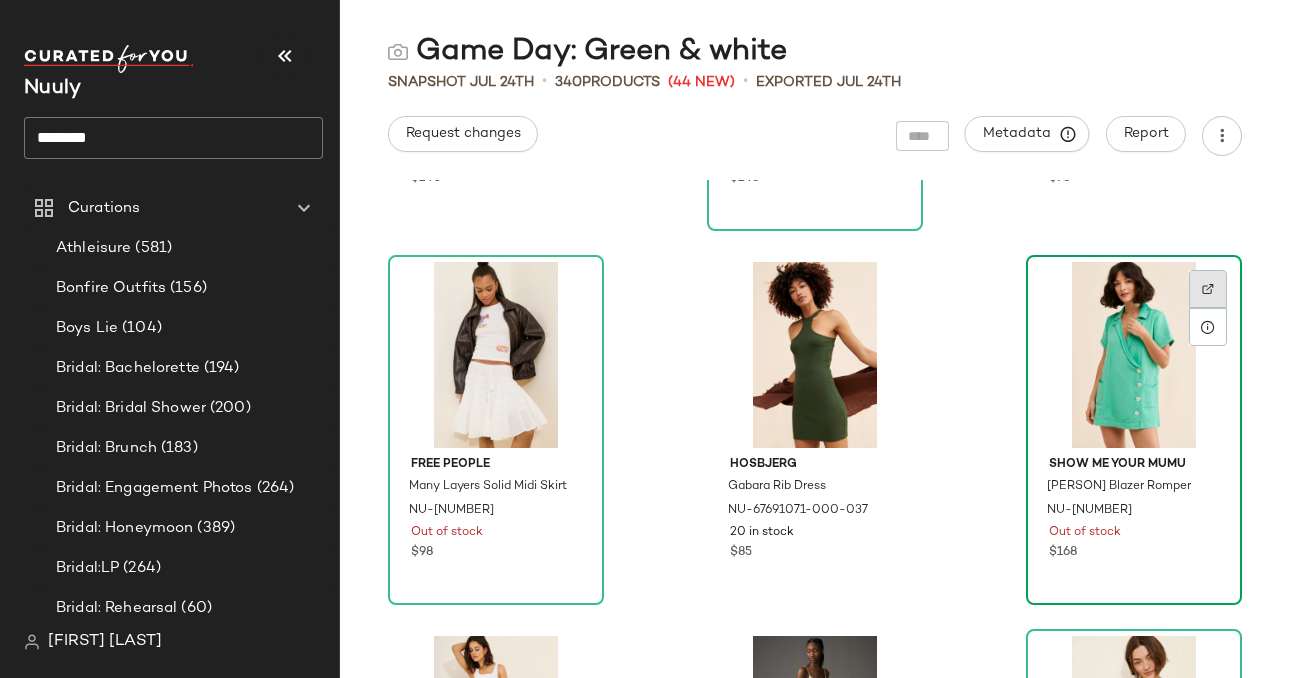 click 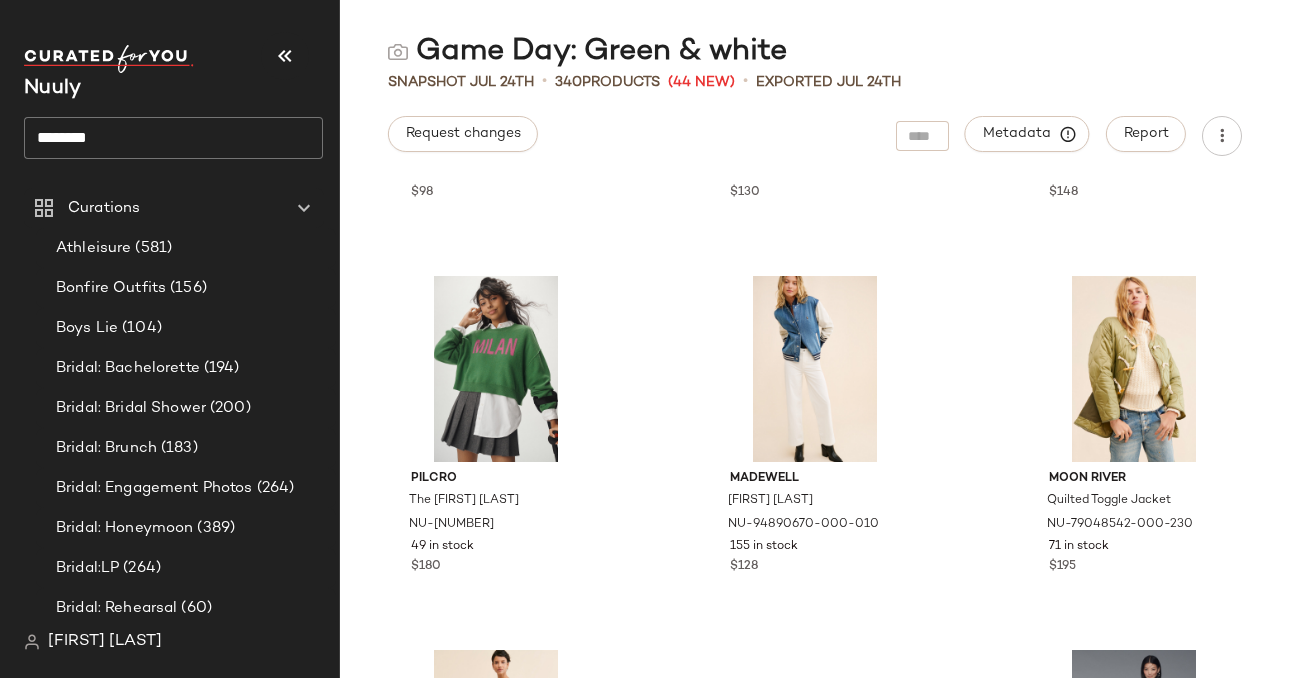 scroll, scrollTop: 40336, scrollLeft: 0, axis: vertical 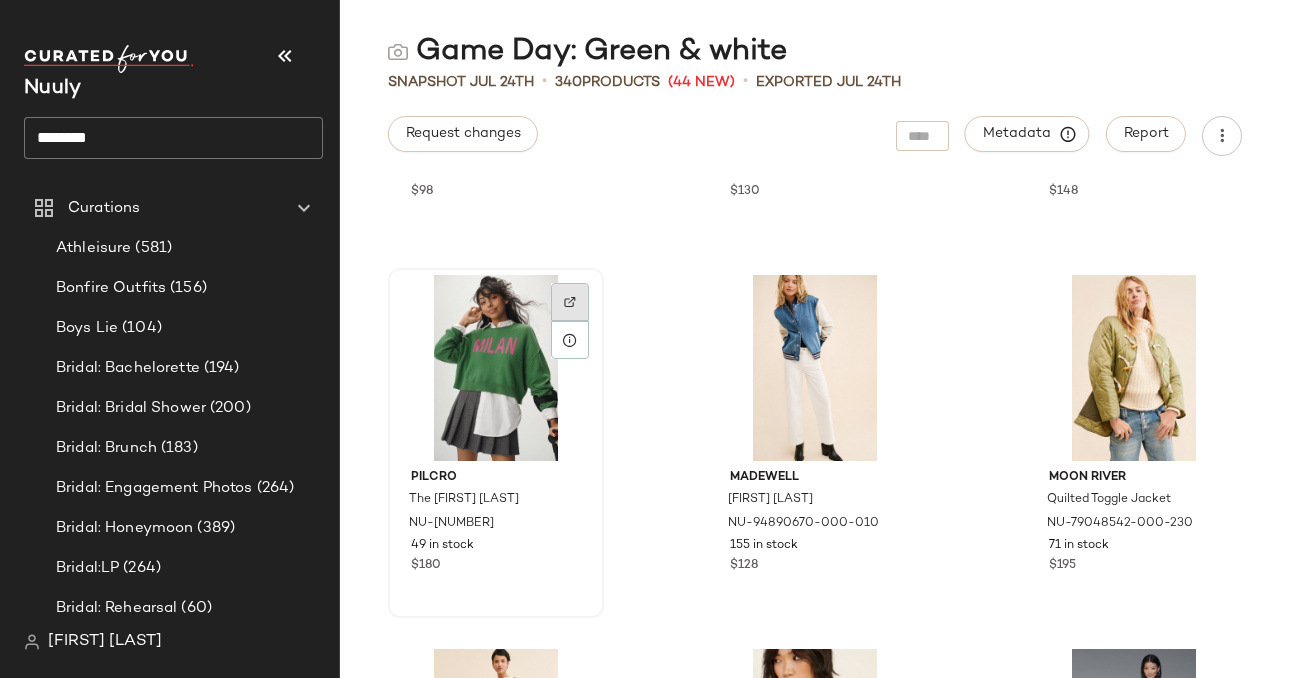 click 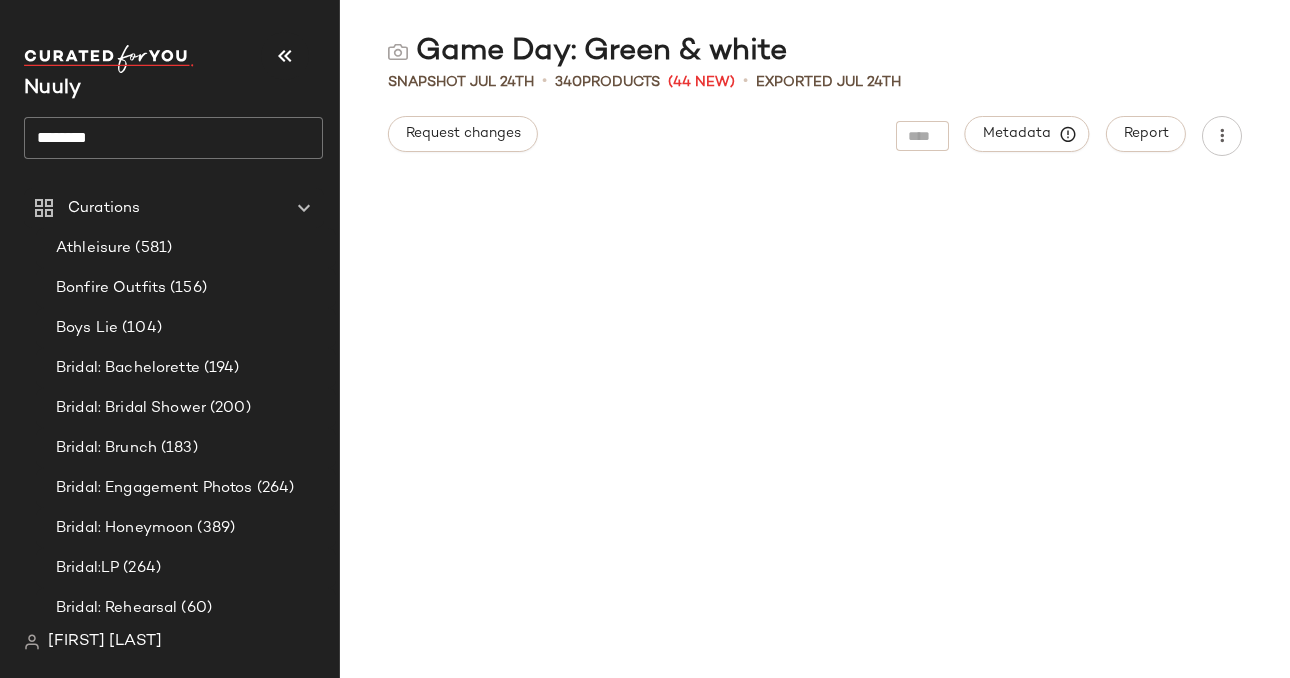 scroll, scrollTop: 24793, scrollLeft: 0, axis: vertical 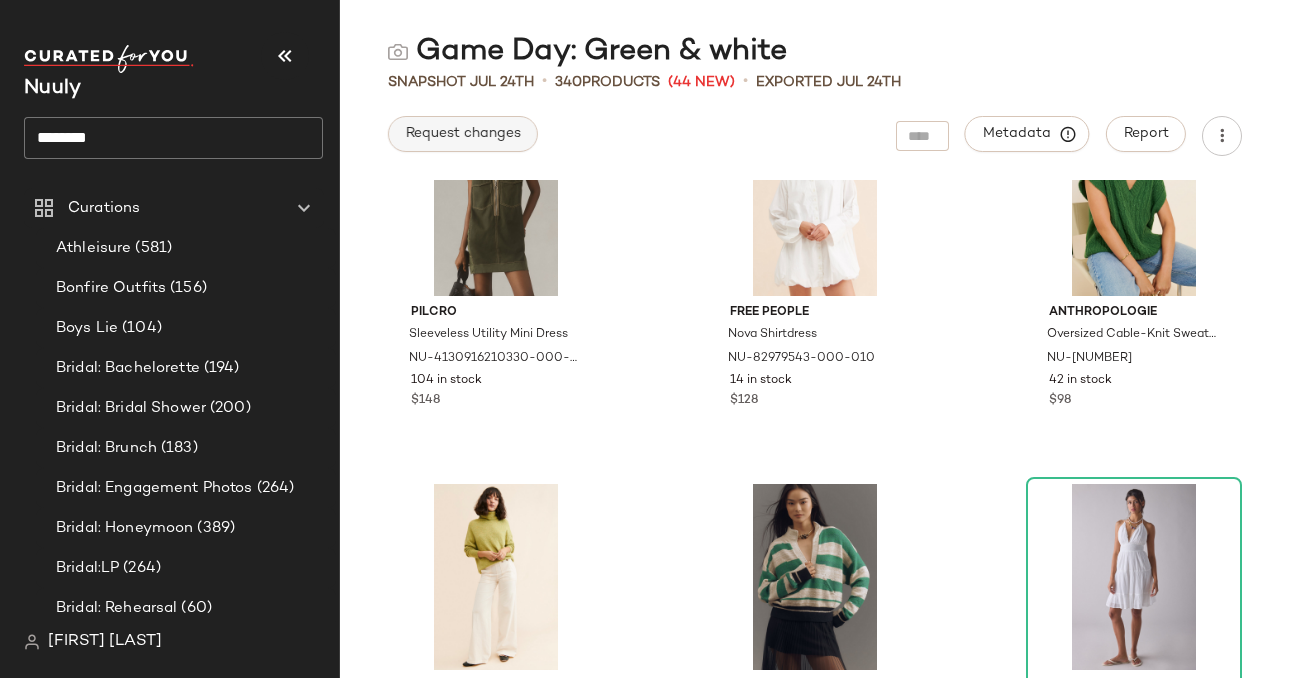 click on "Request changes" 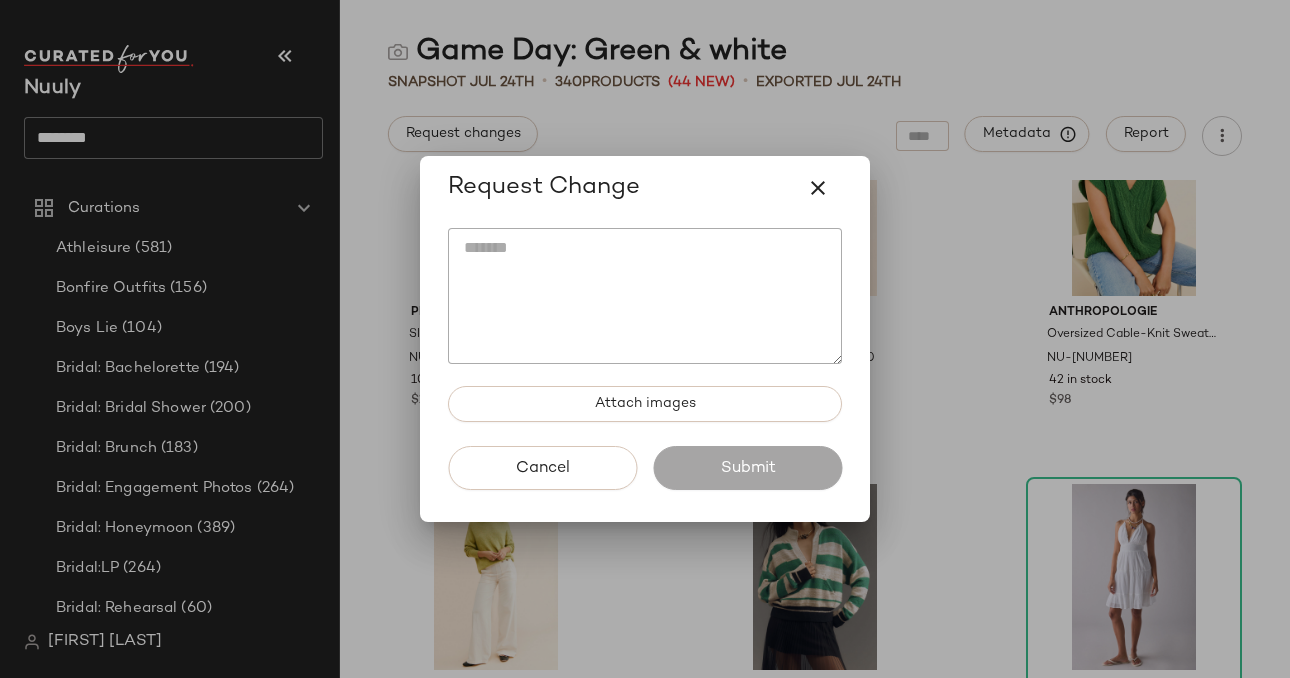 click 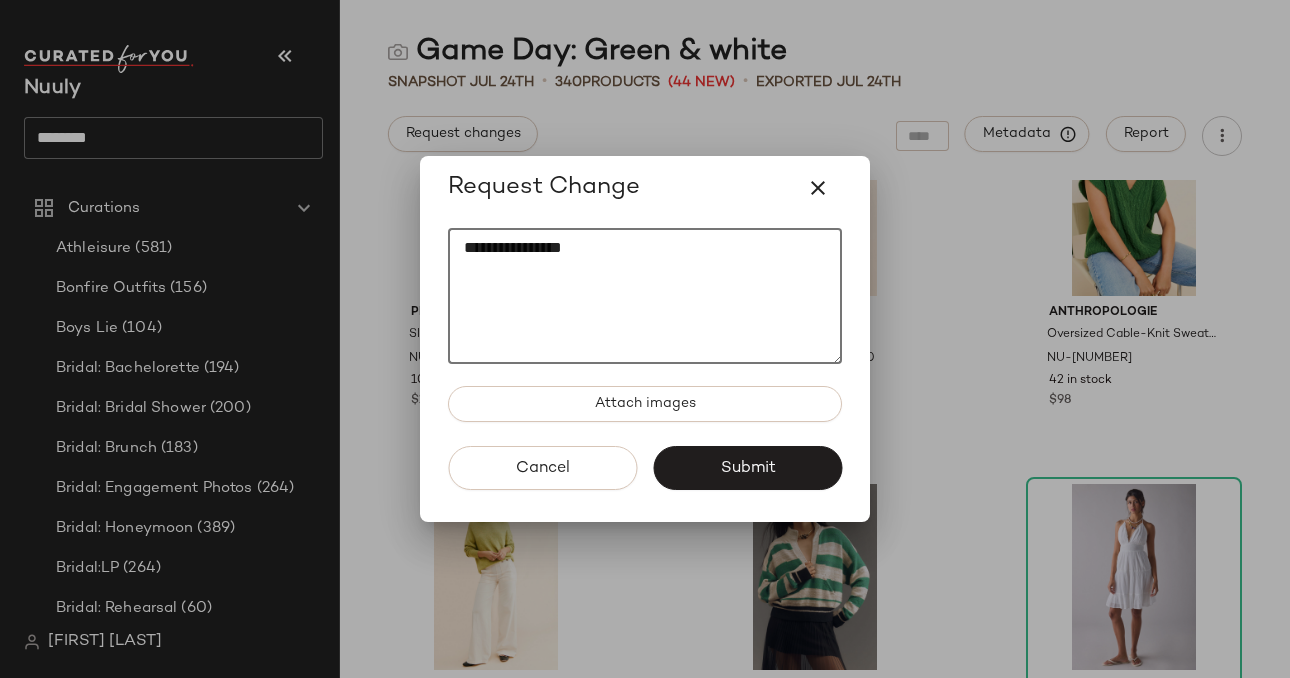 paste on "********" 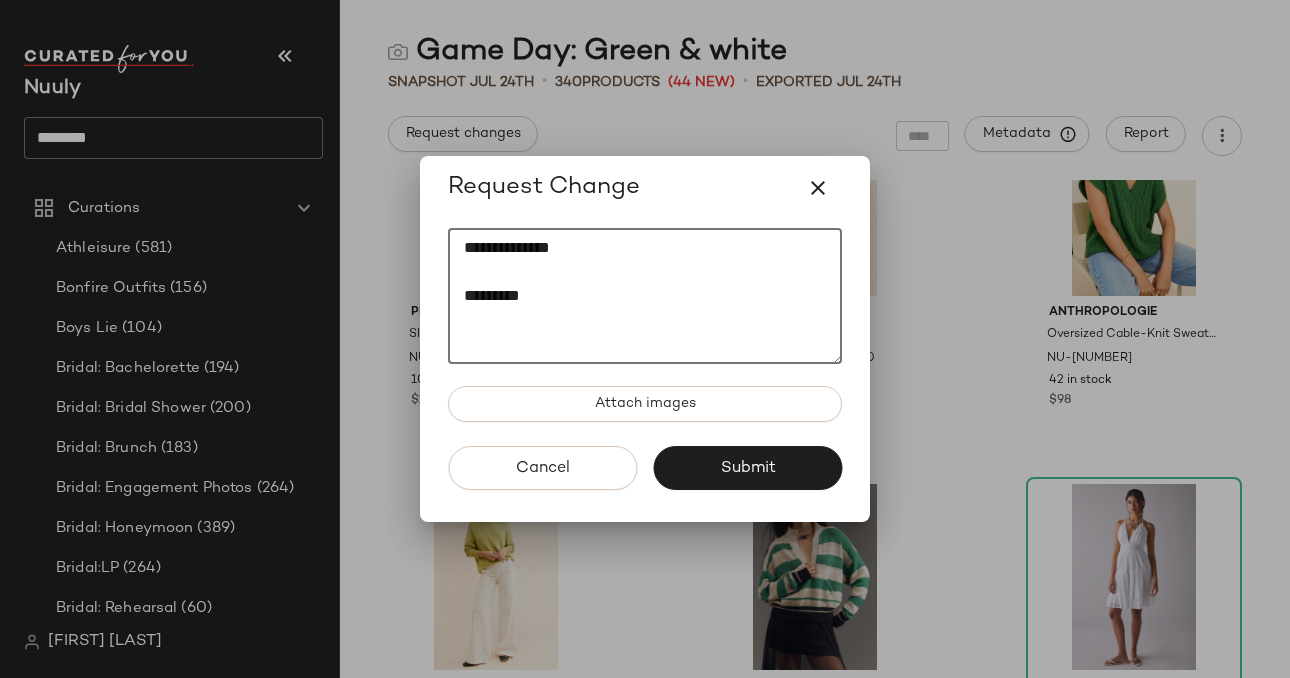 paste on "********" 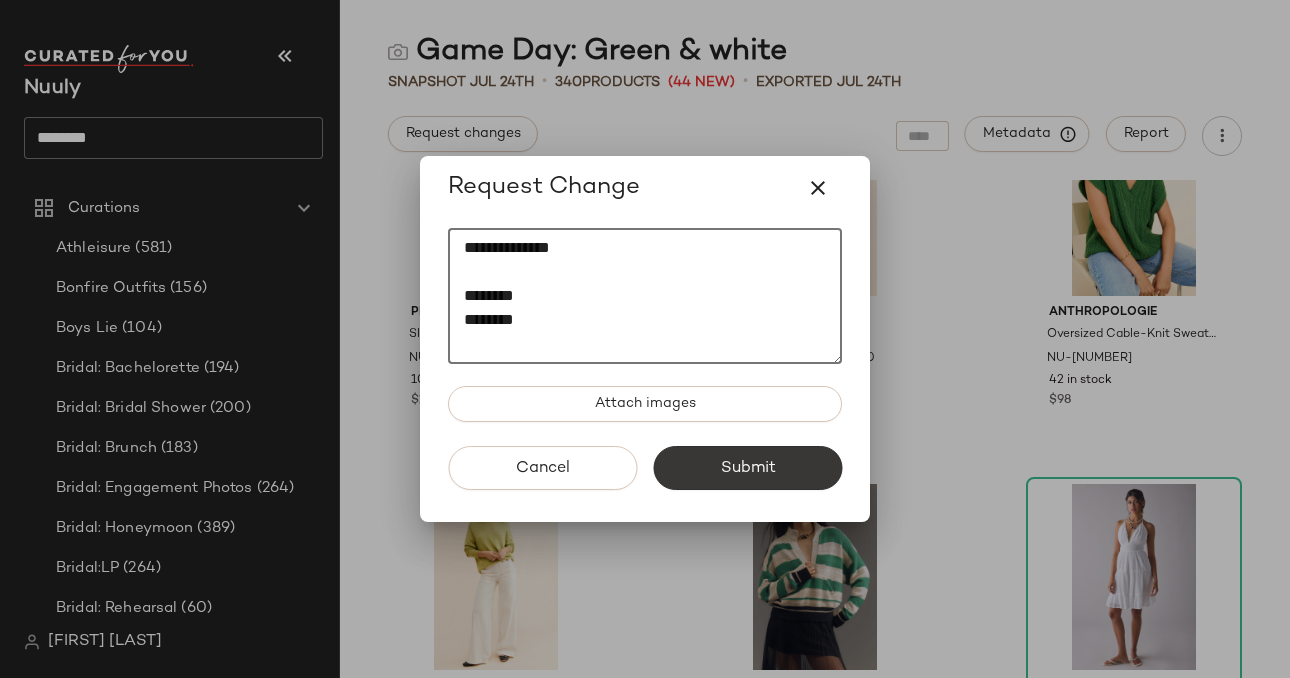 type on "**********" 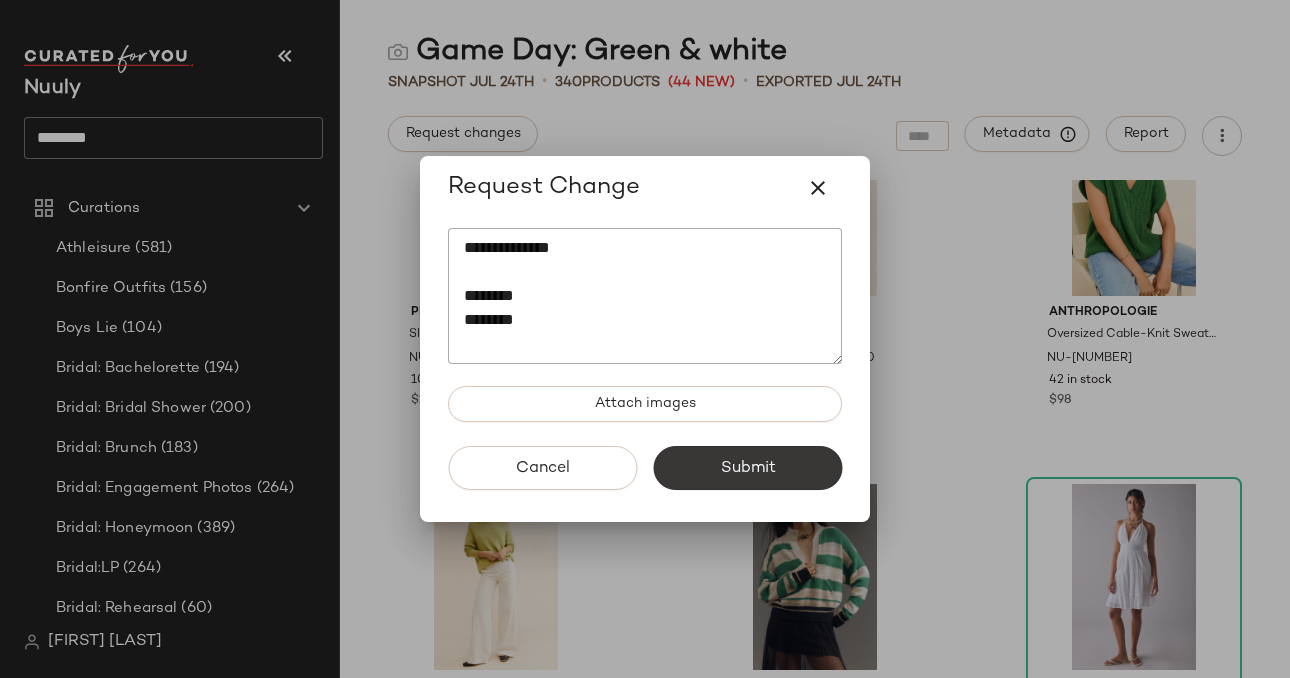 click on "Submit" 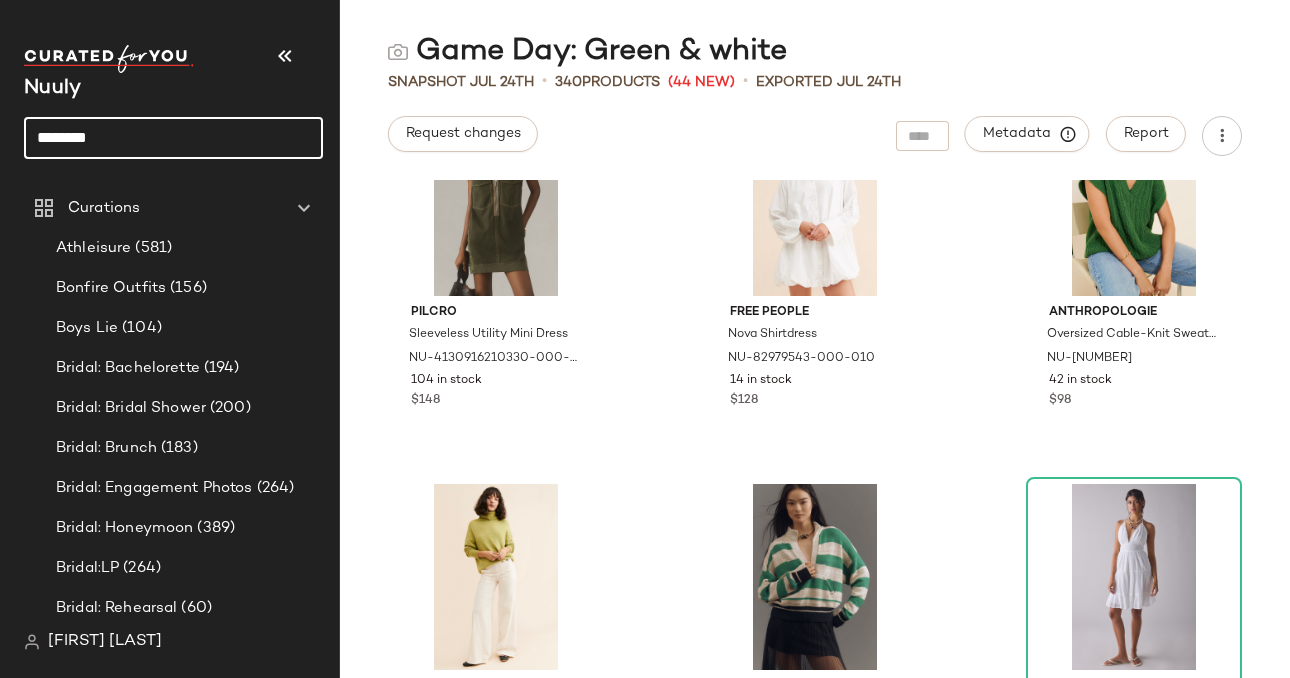 click on "********" 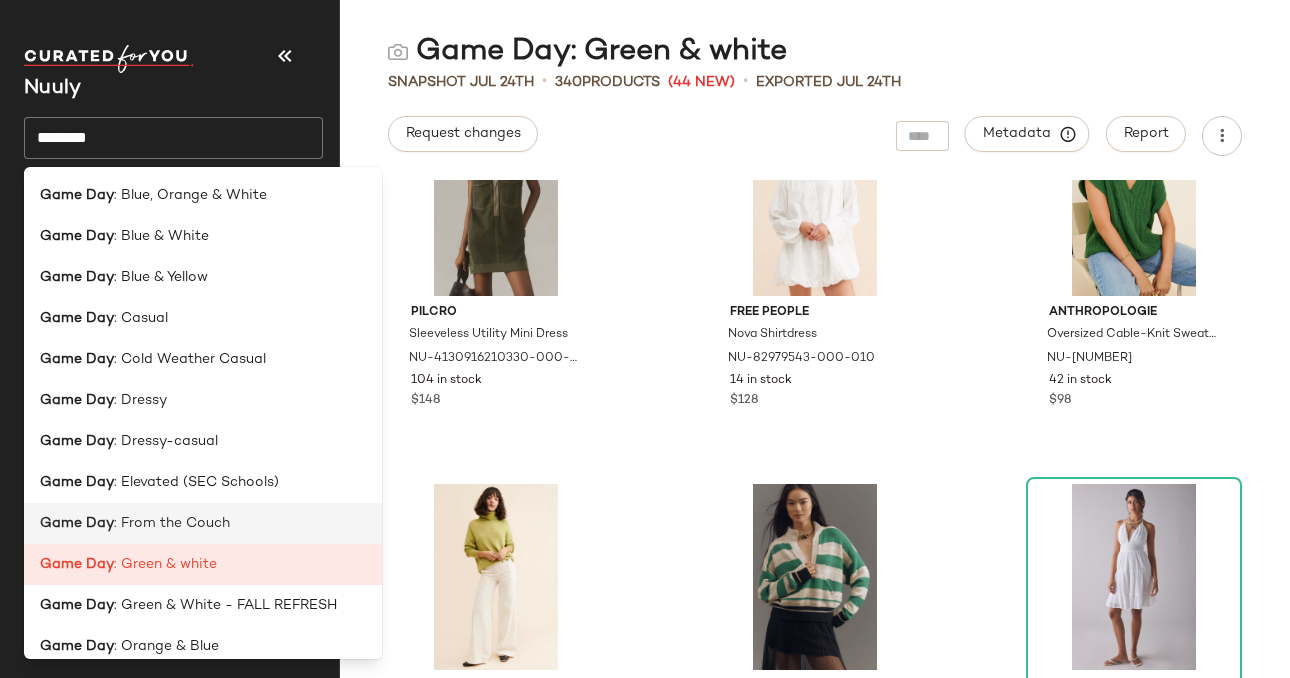 scroll, scrollTop: 94, scrollLeft: 0, axis: vertical 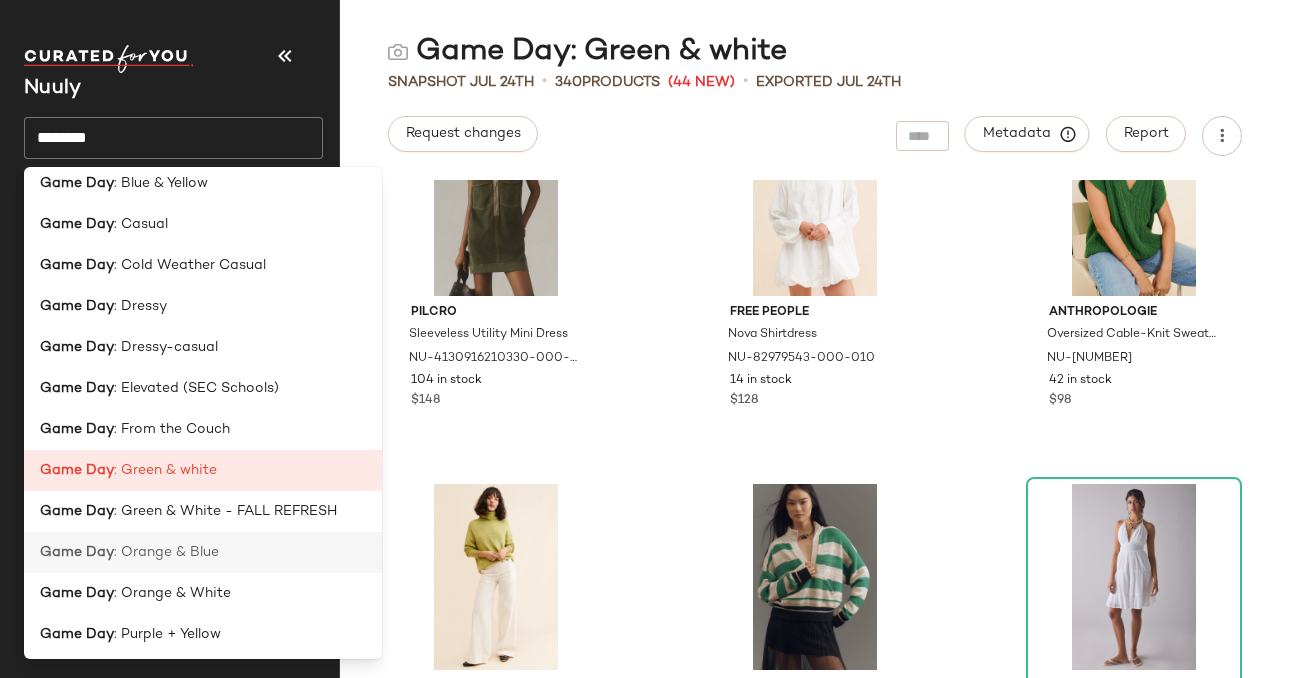 click on ": Orange & Blue" at bounding box center [166, 552] 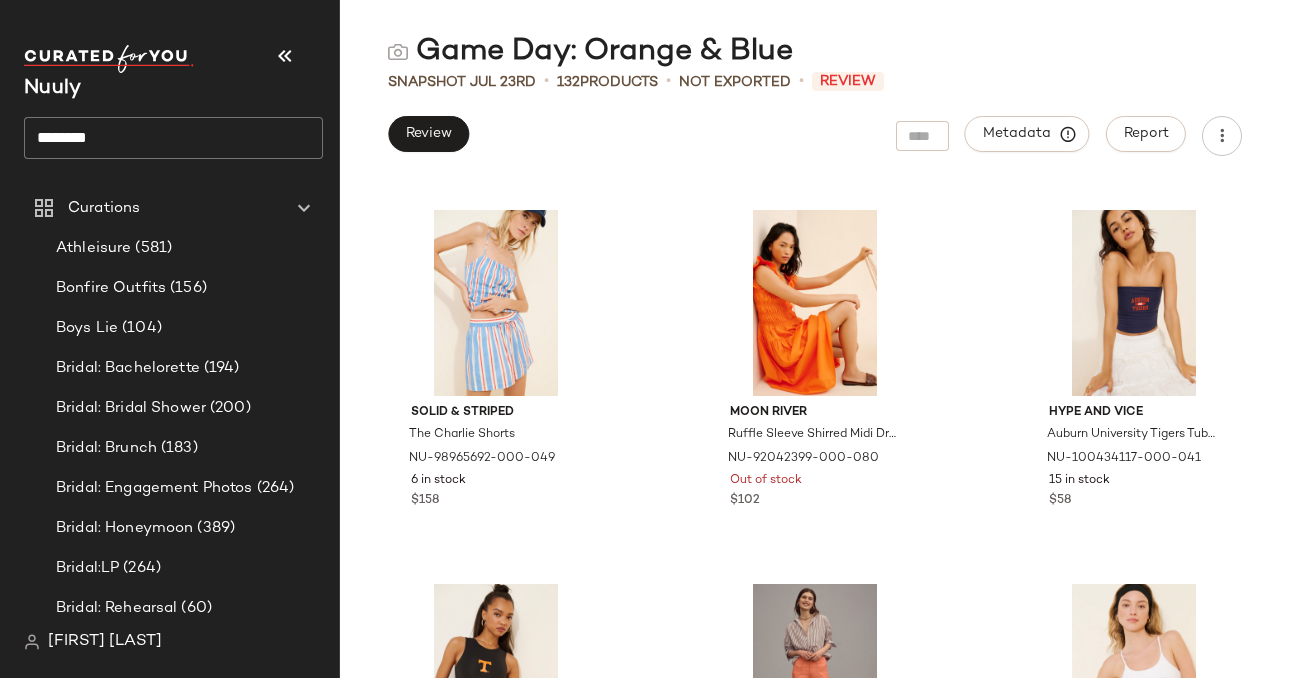 scroll, scrollTop: 1140, scrollLeft: 0, axis: vertical 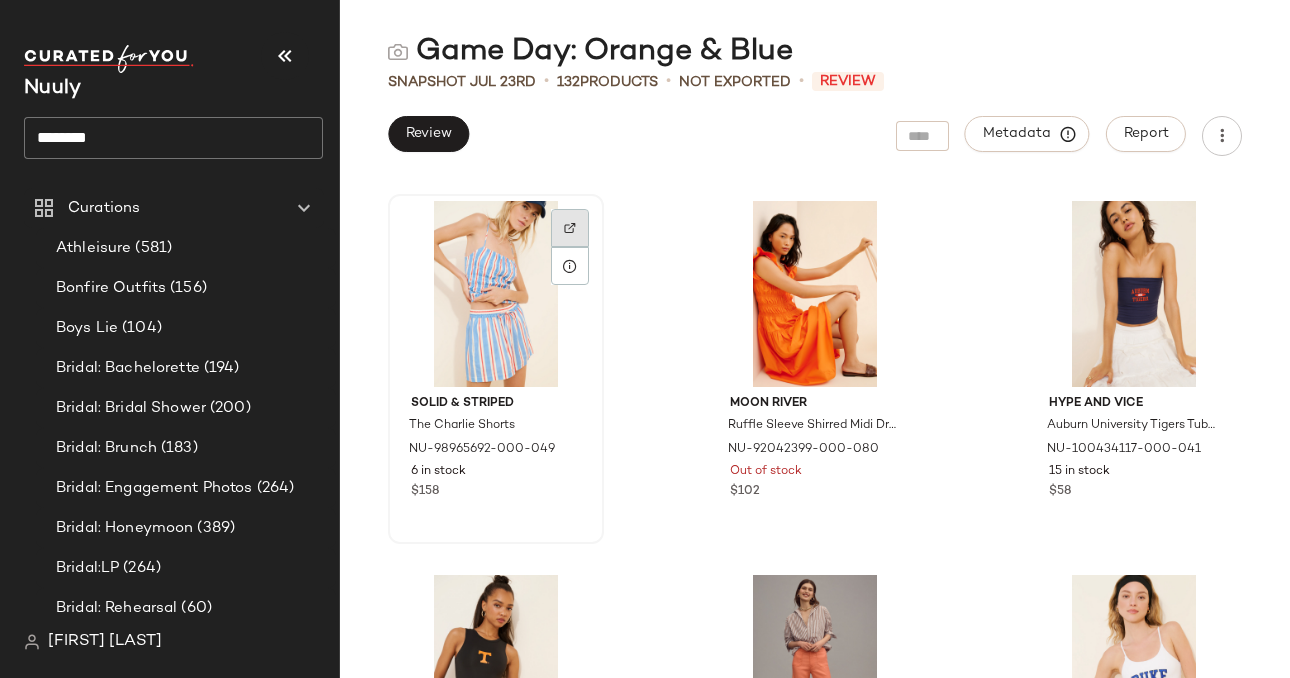 click 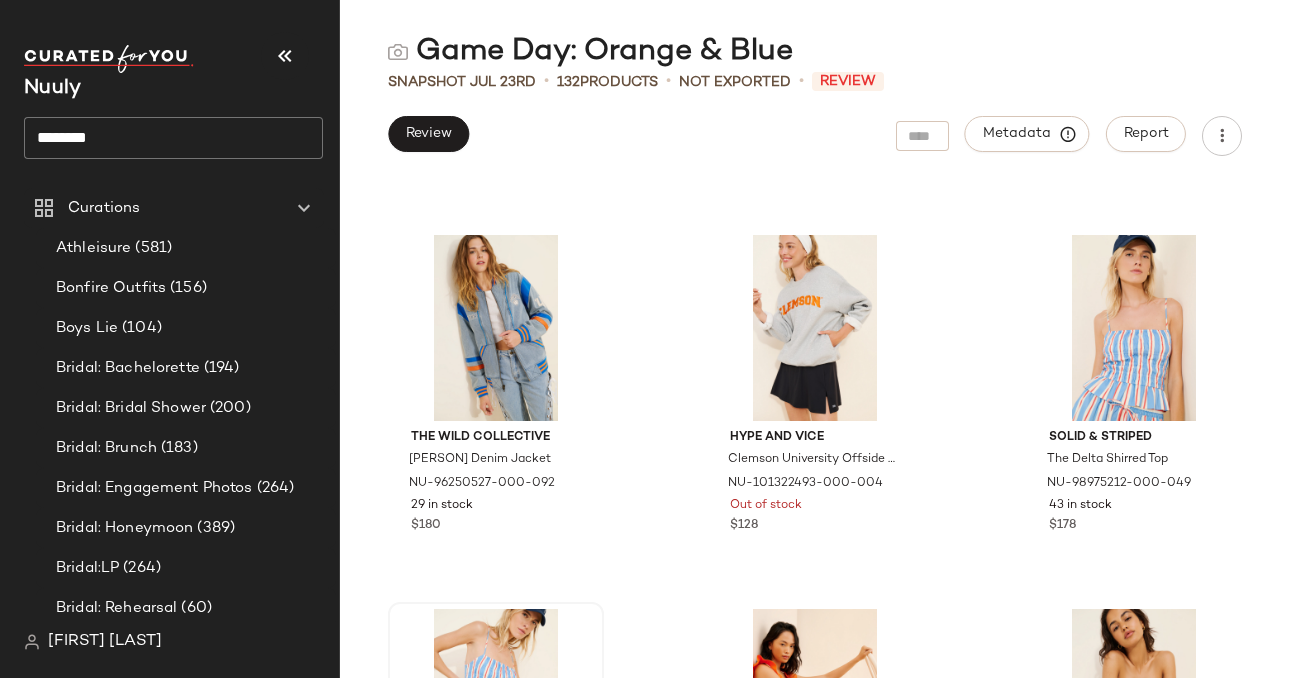 scroll, scrollTop: 726, scrollLeft: 0, axis: vertical 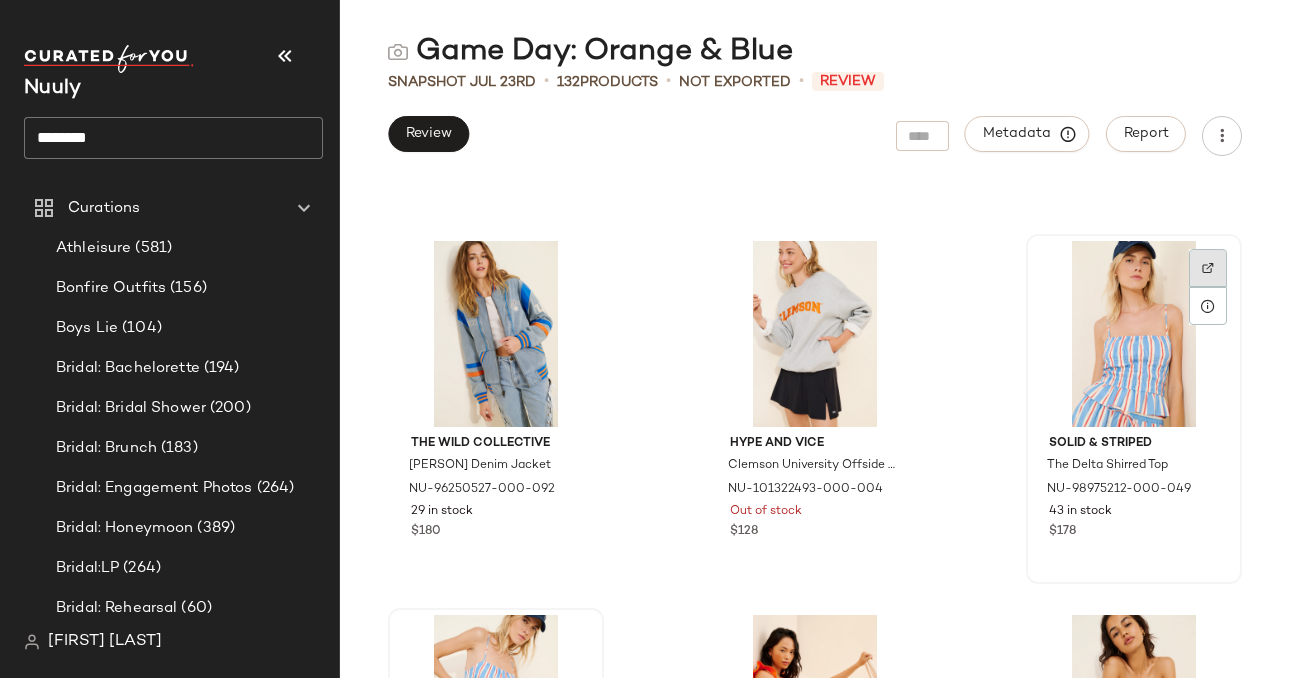 click 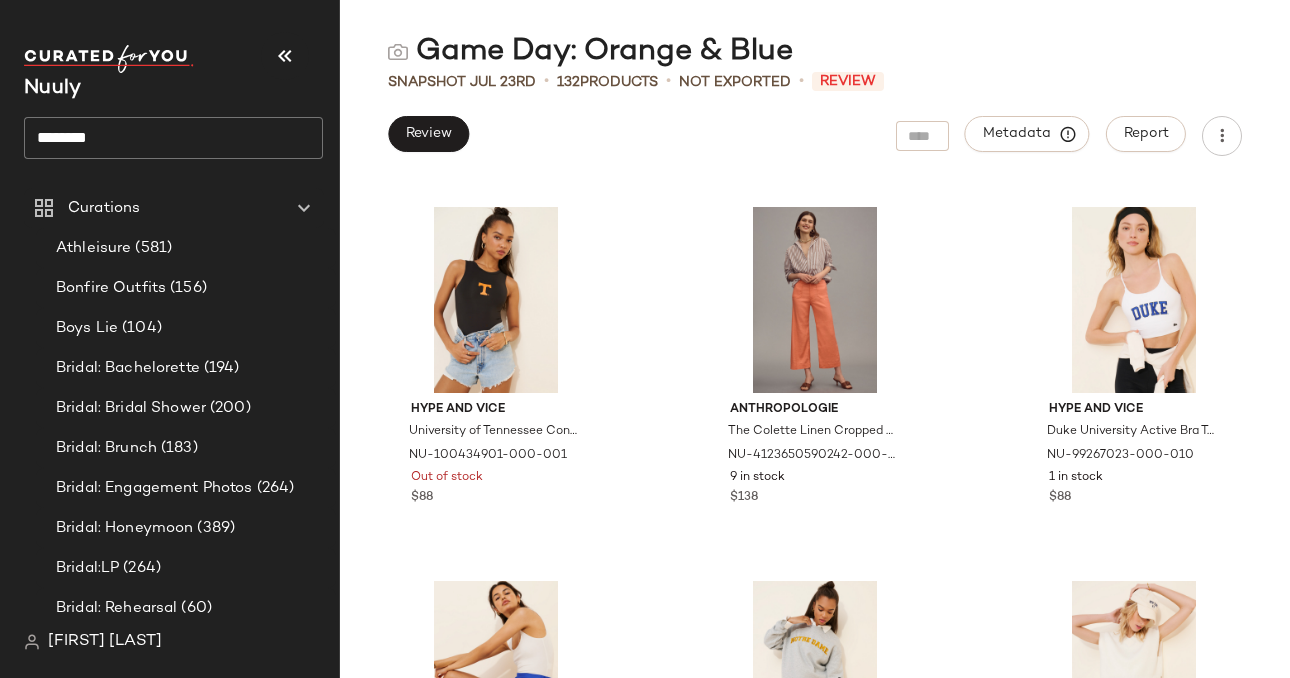scroll, scrollTop: 1502, scrollLeft: 0, axis: vertical 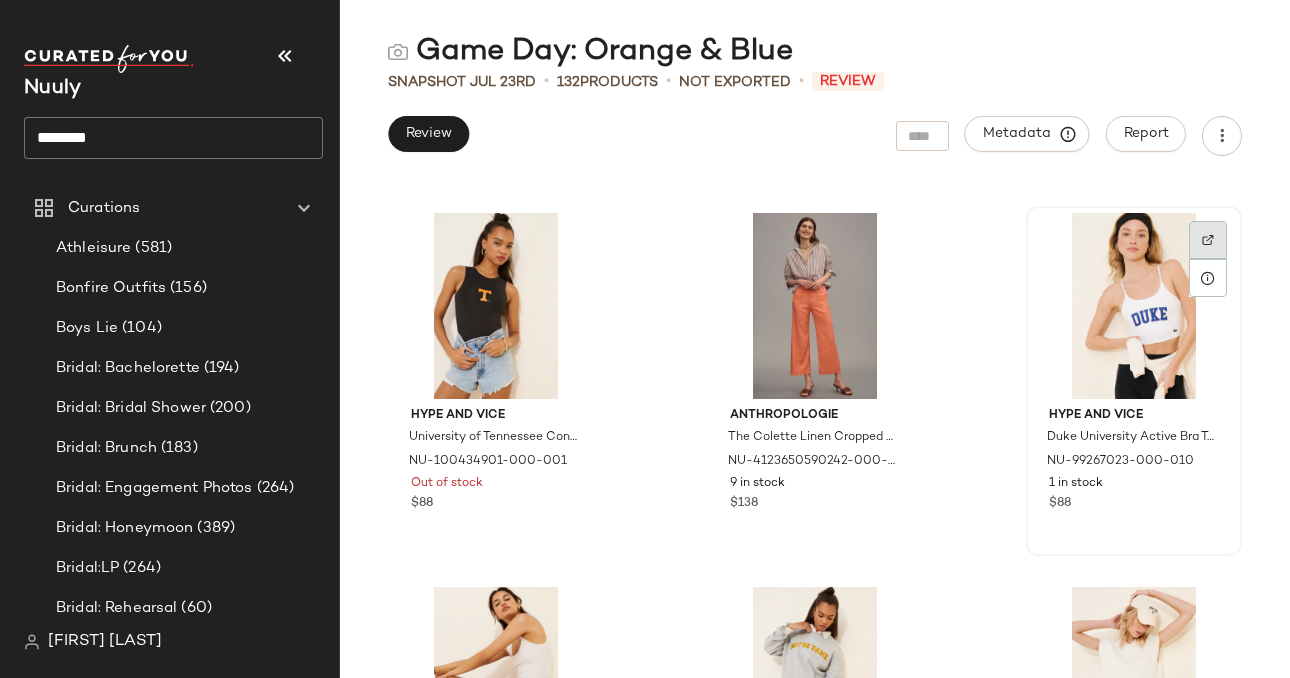 click 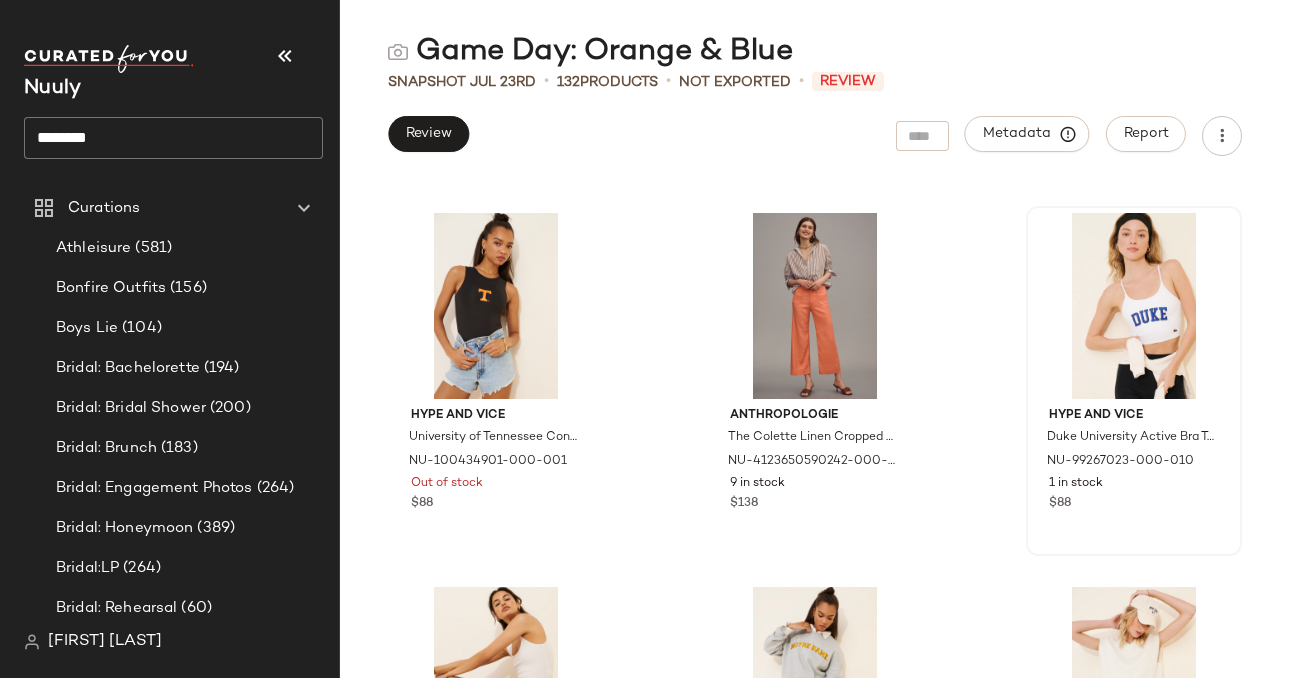 scroll, scrollTop: 1771, scrollLeft: 0, axis: vertical 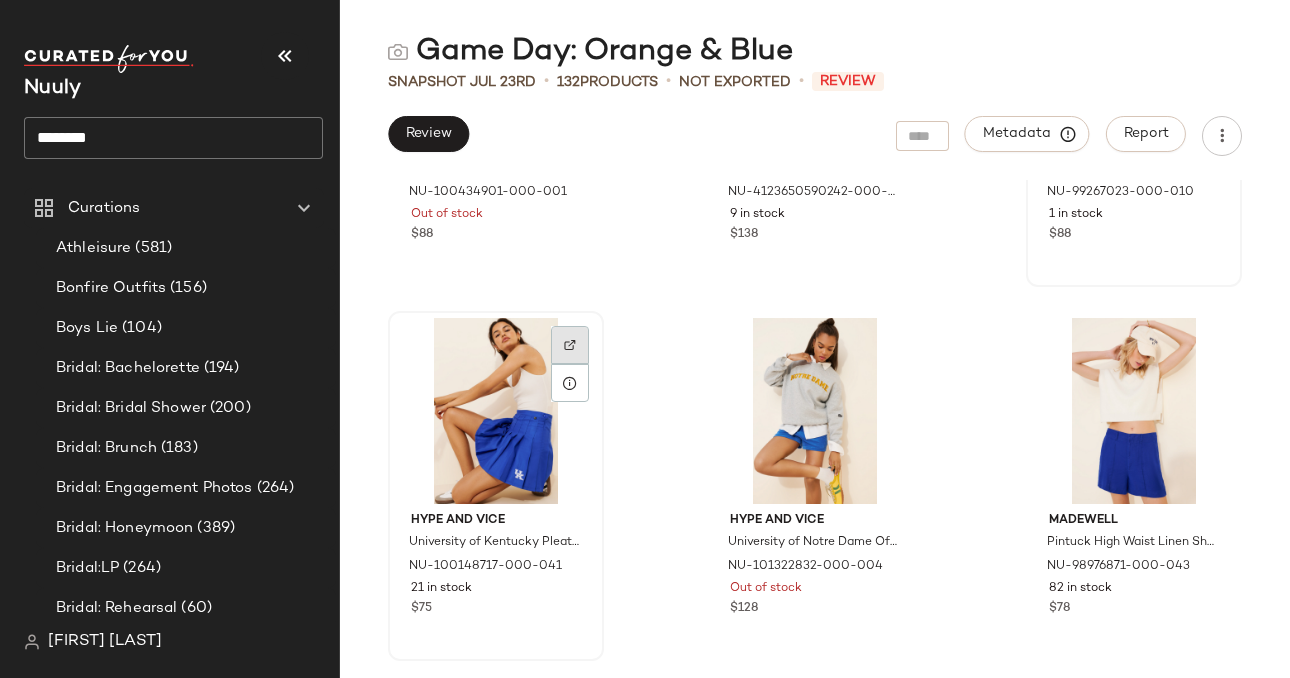 click 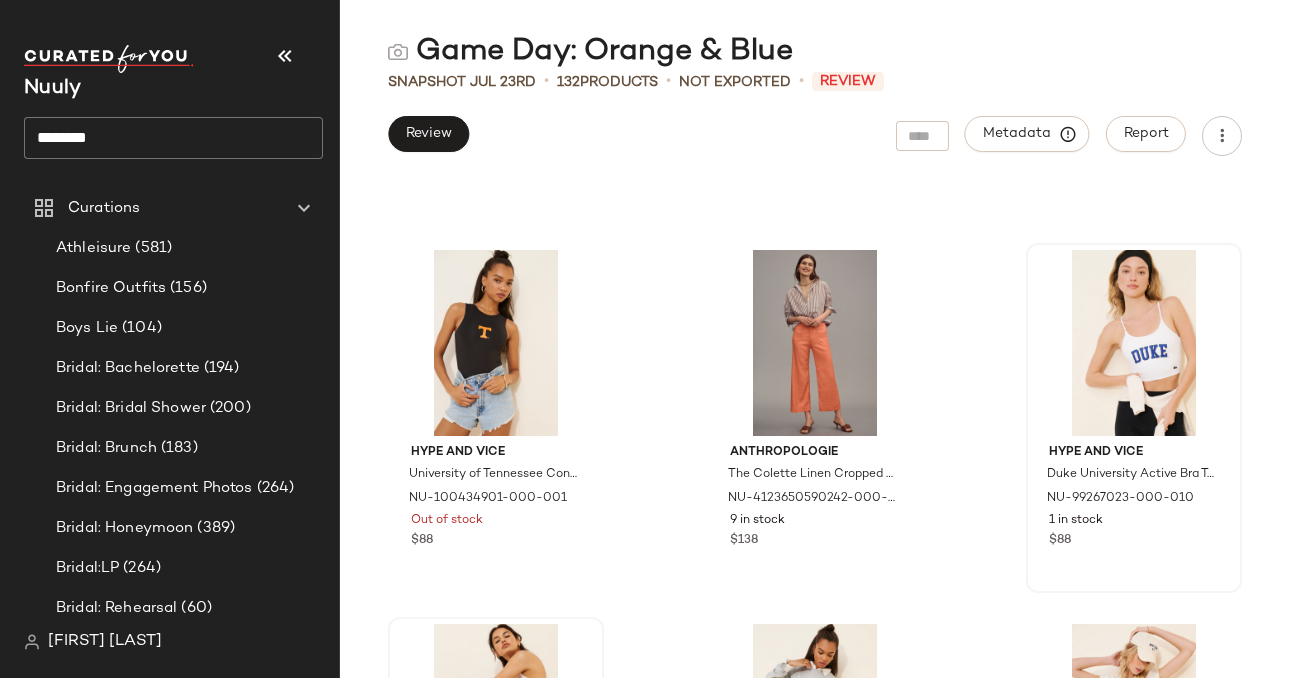 scroll, scrollTop: 1463, scrollLeft: 0, axis: vertical 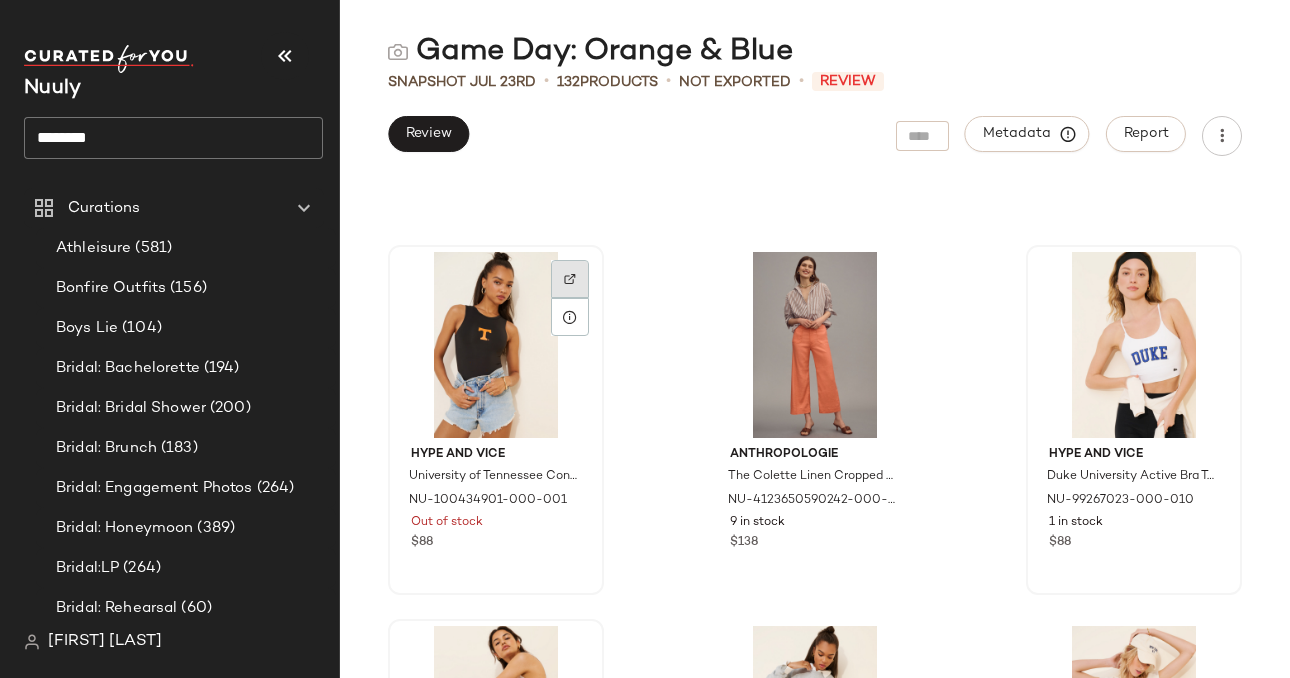 click 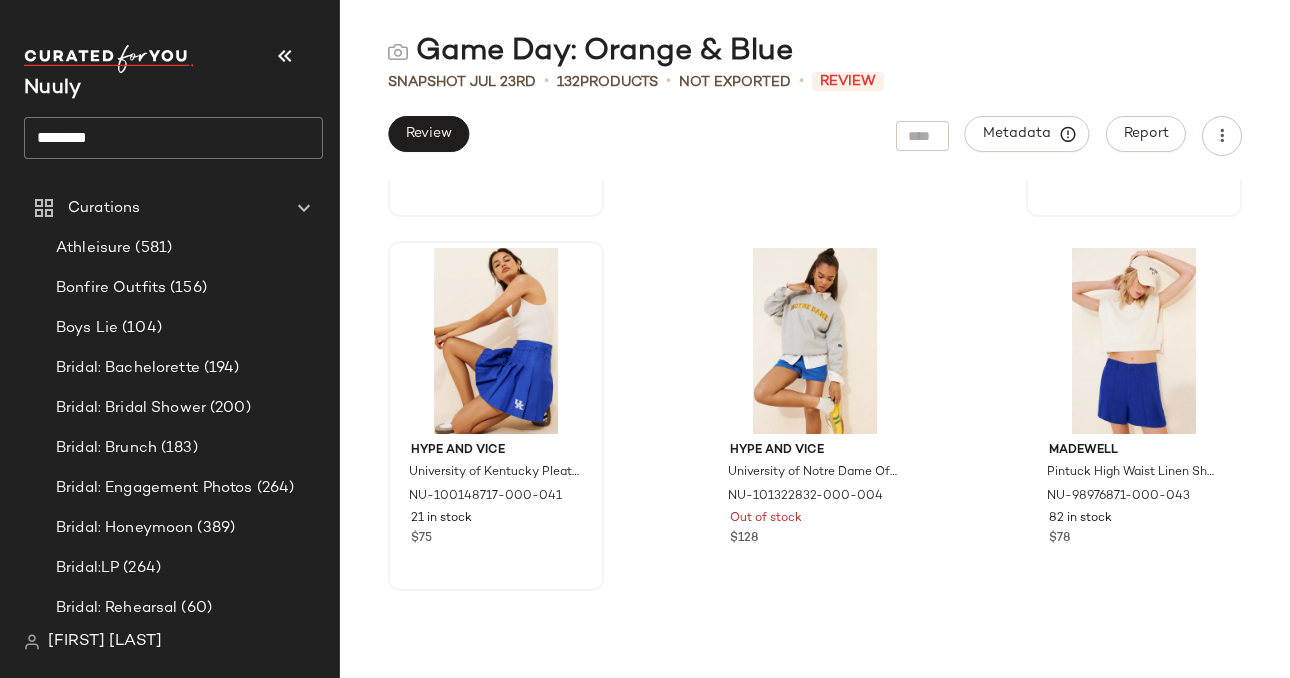 scroll, scrollTop: 1843, scrollLeft: 0, axis: vertical 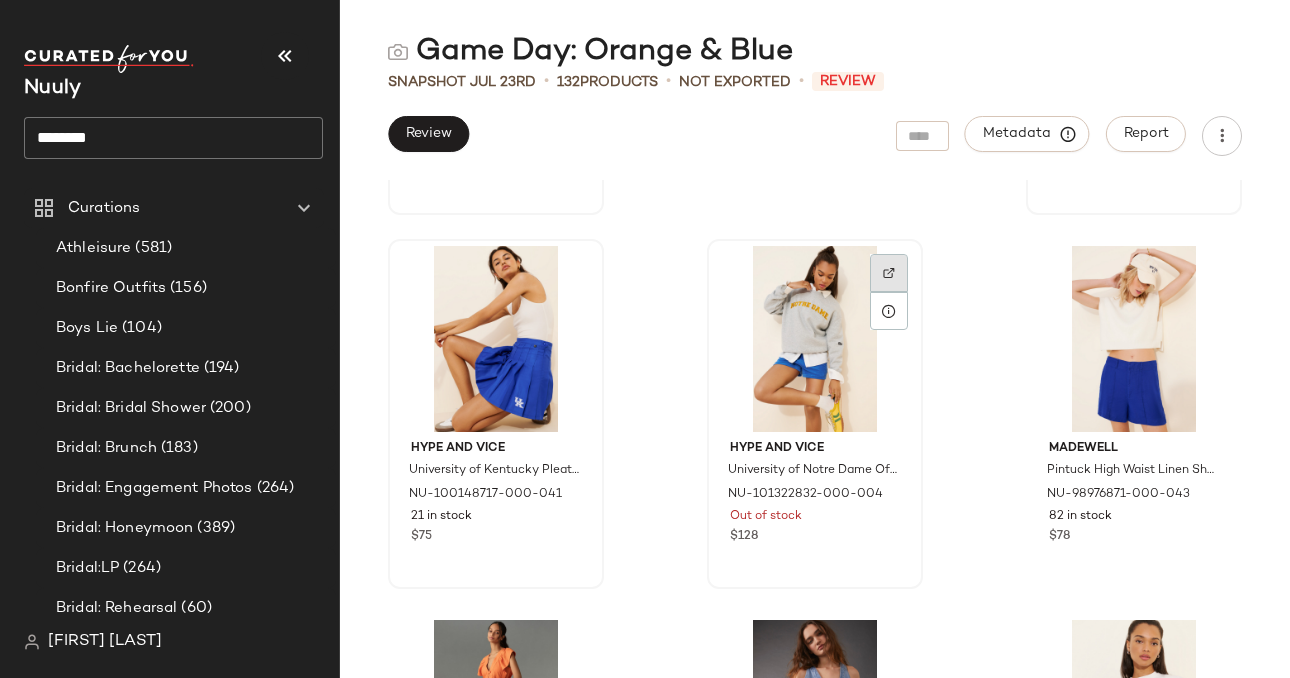 click 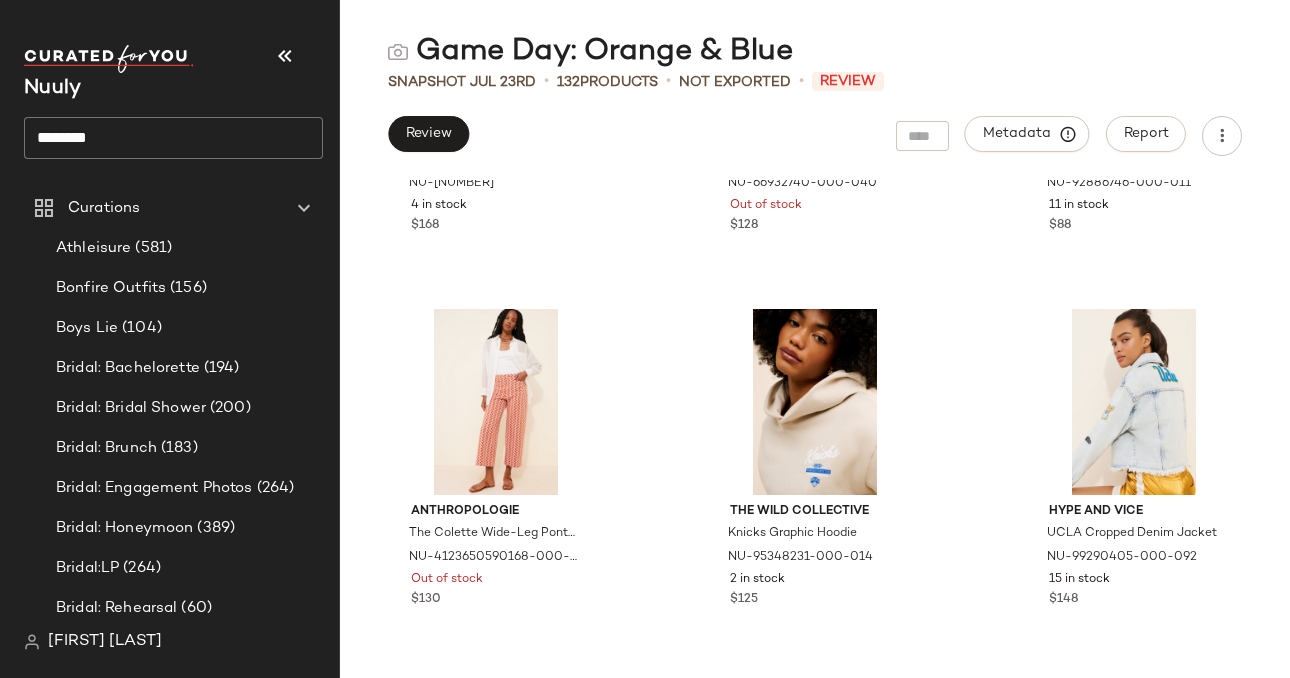 scroll, scrollTop: 2540, scrollLeft: 0, axis: vertical 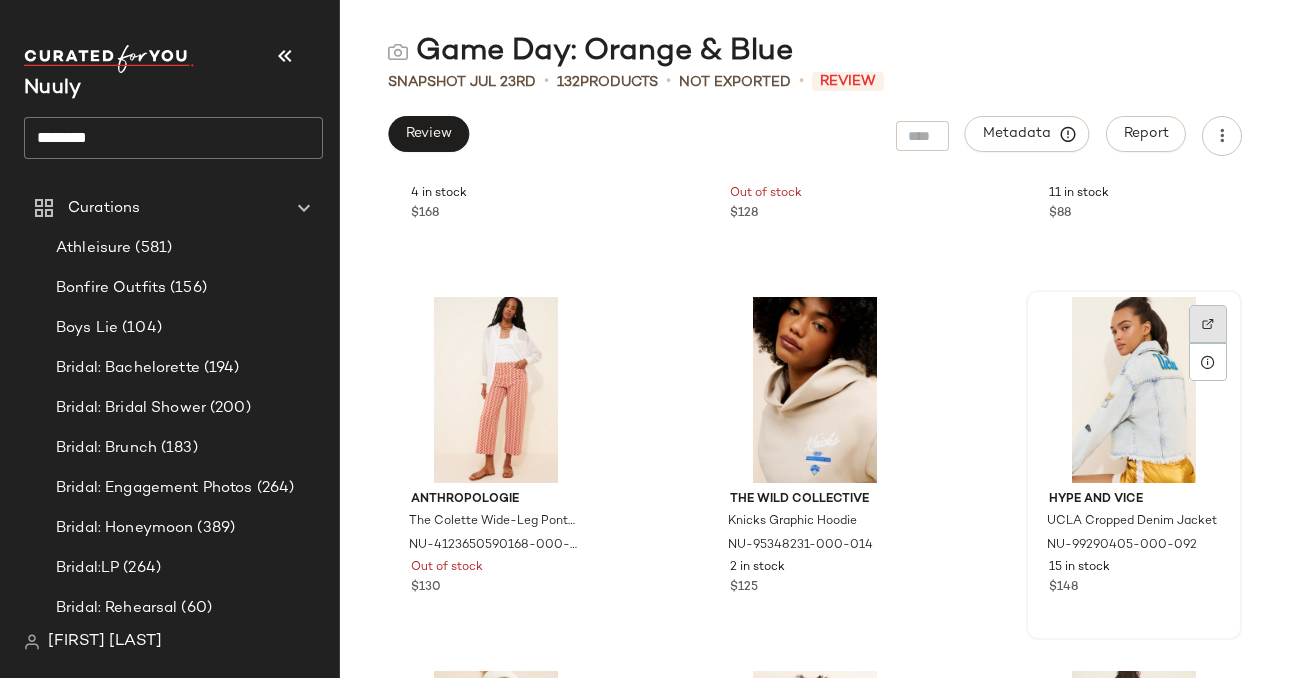 click 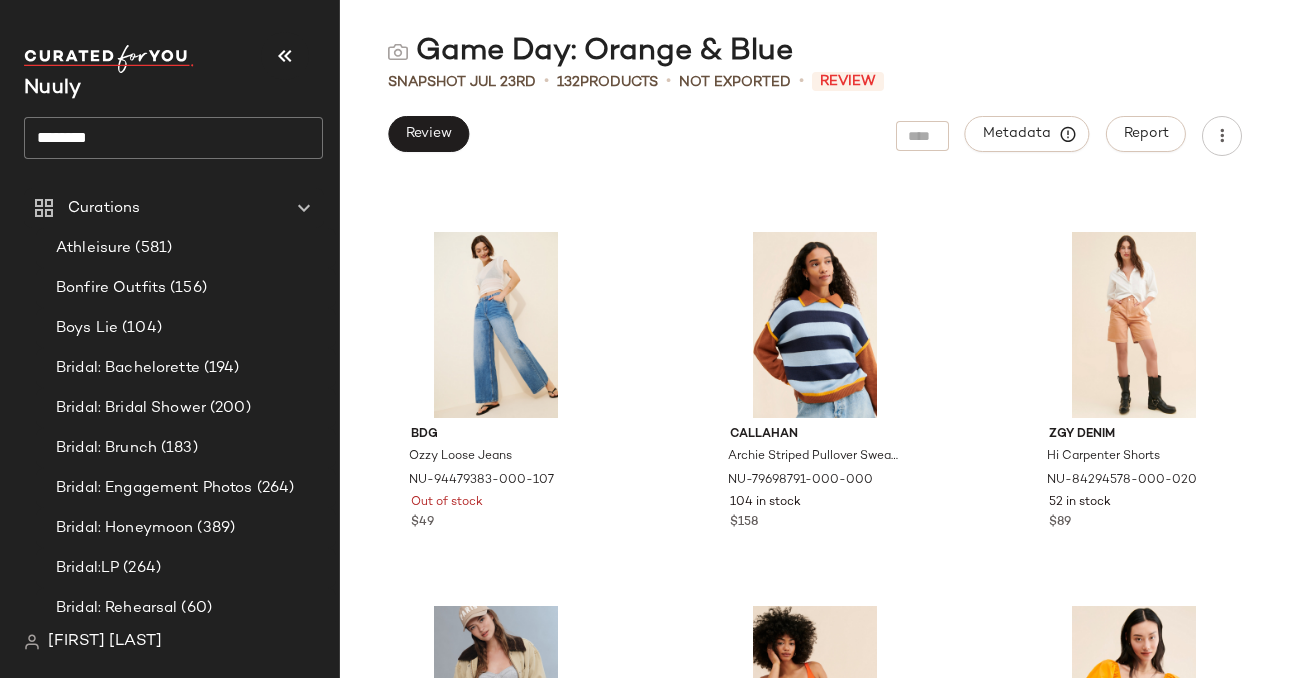 scroll, scrollTop: 12340, scrollLeft: 0, axis: vertical 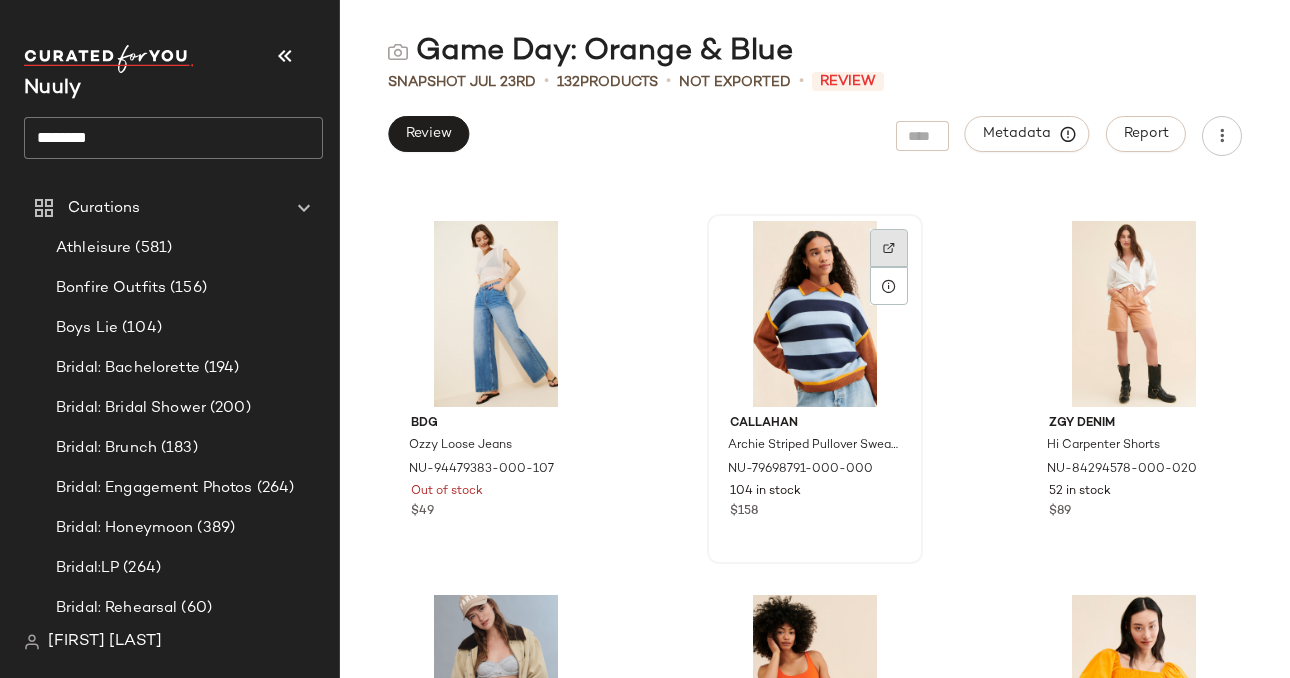 click 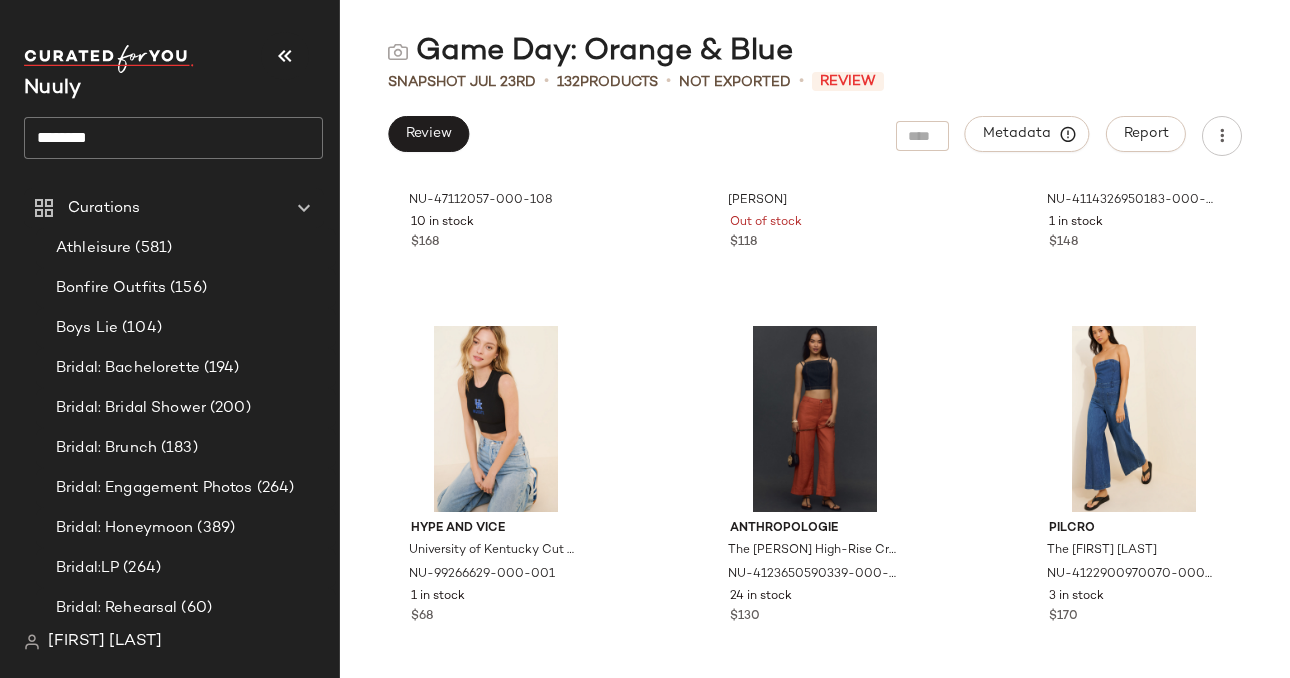 scroll, scrollTop: 13382, scrollLeft: 0, axis: vertical 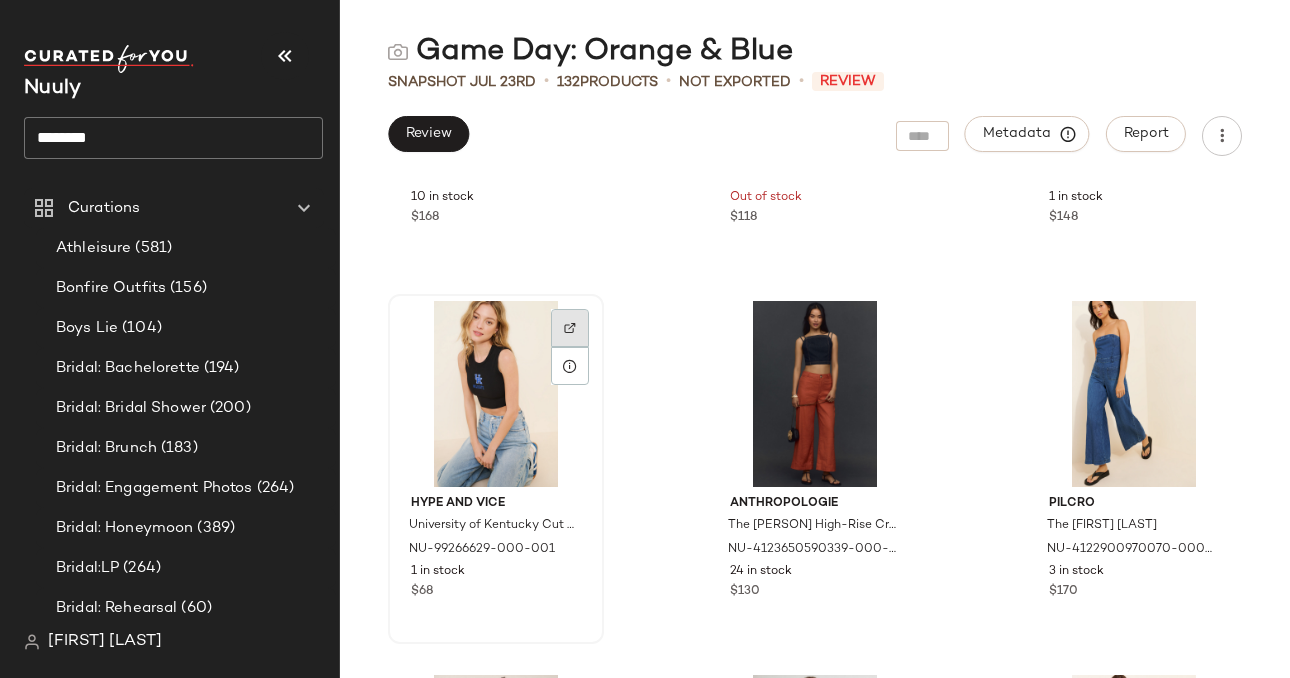 click 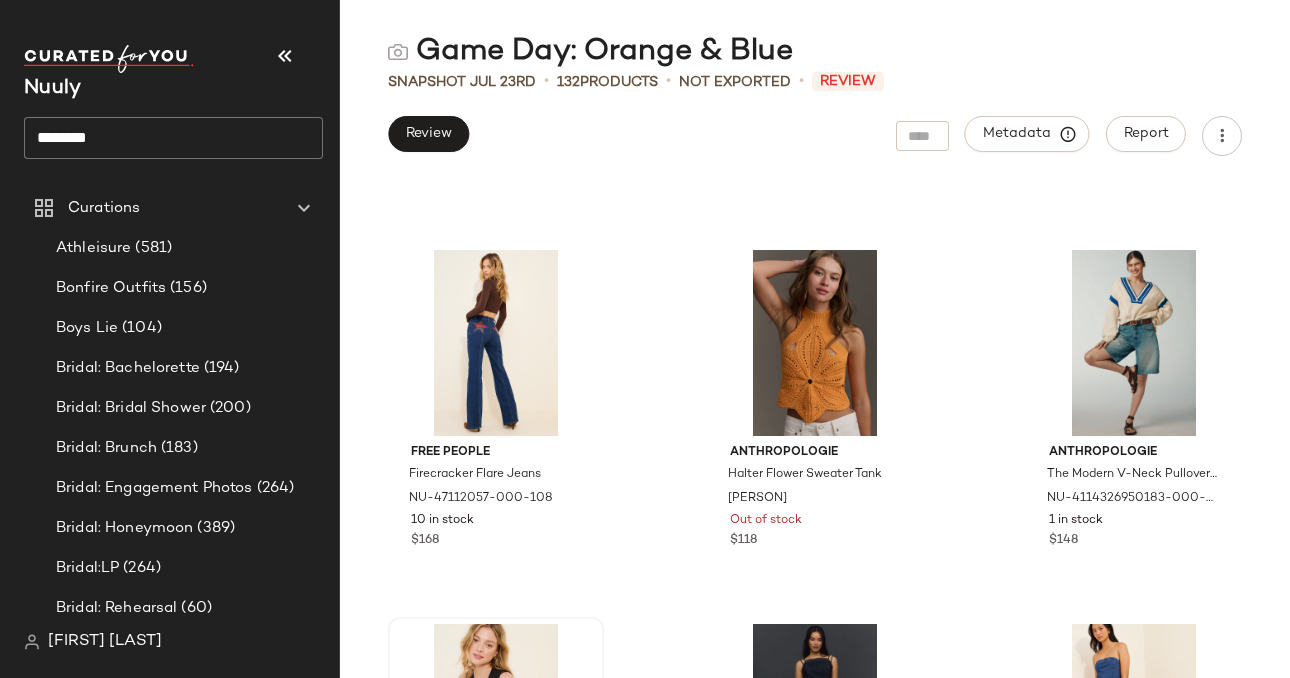 scroll, scrollTop: 13061, scrollLeft: 0, axis: vertical 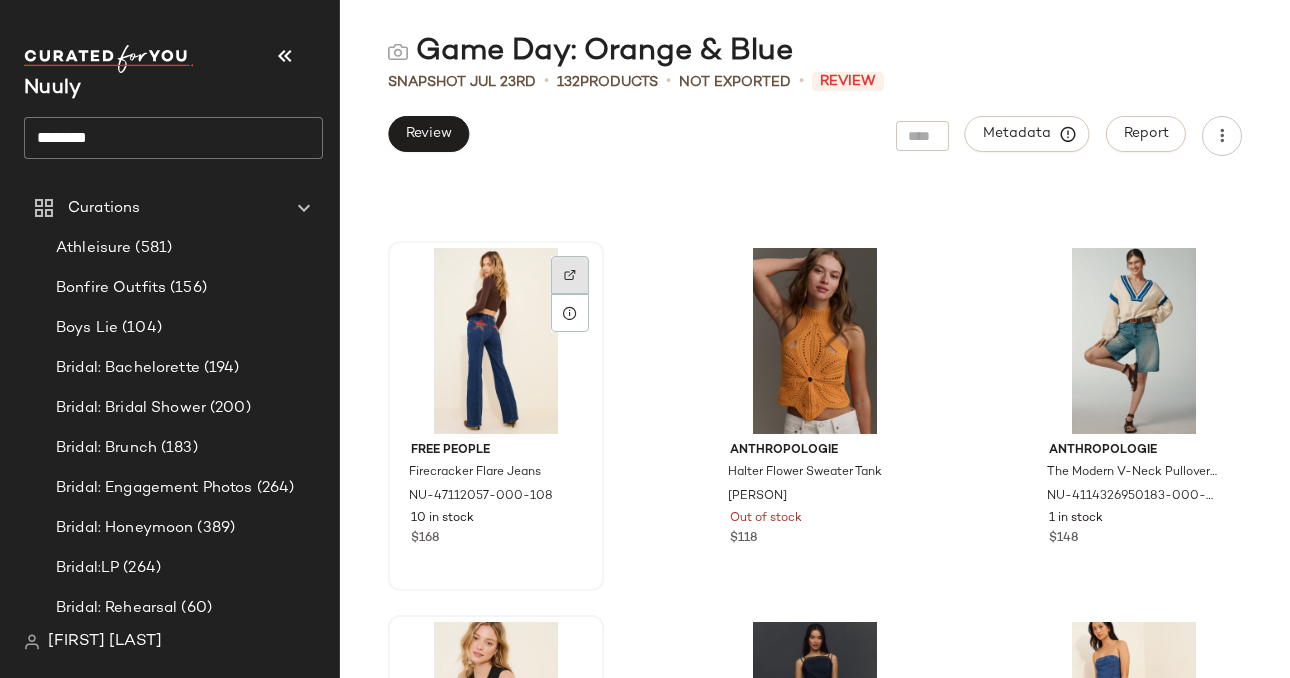 click 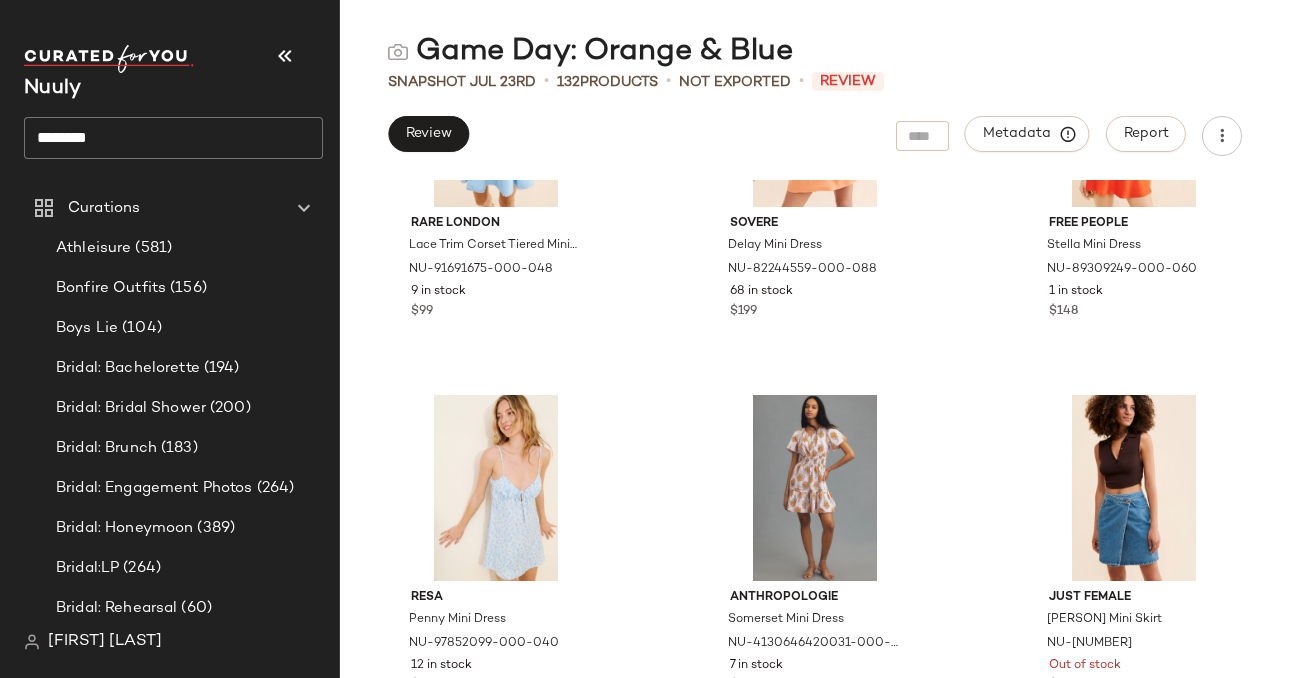 scroll, scrollTop: 15974, scrollLeft: 0, axis: vertical 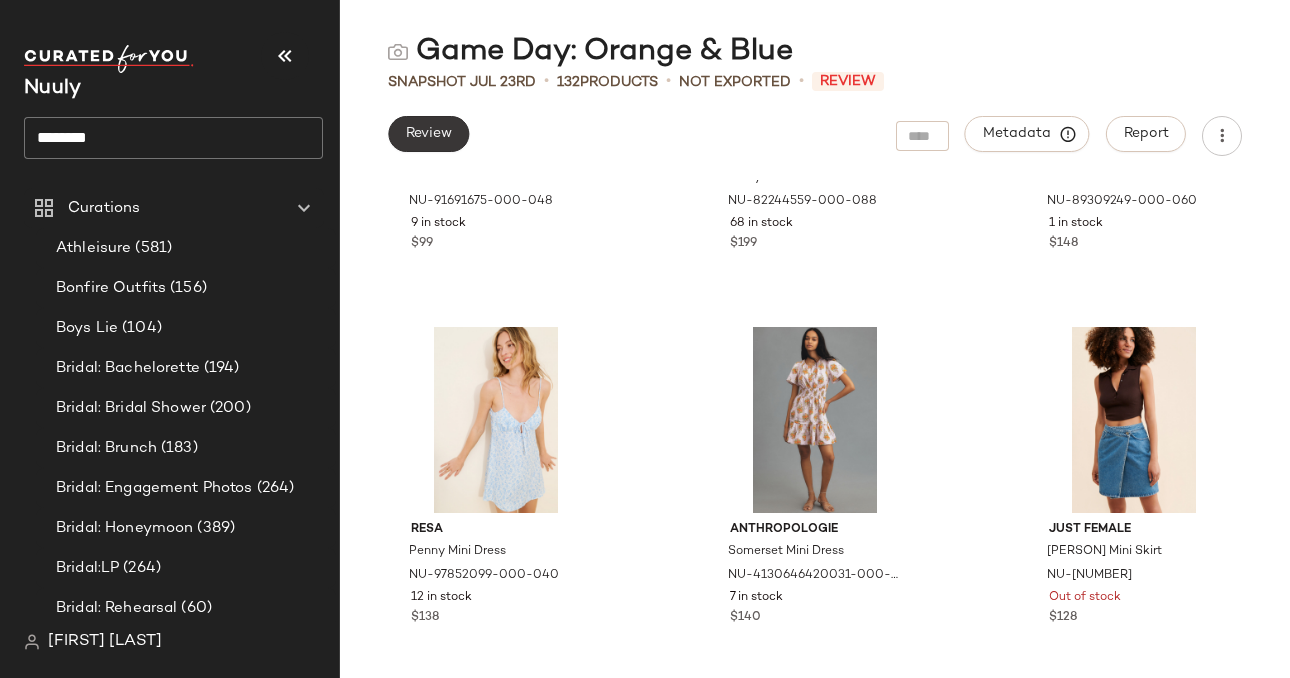 click on "Review" 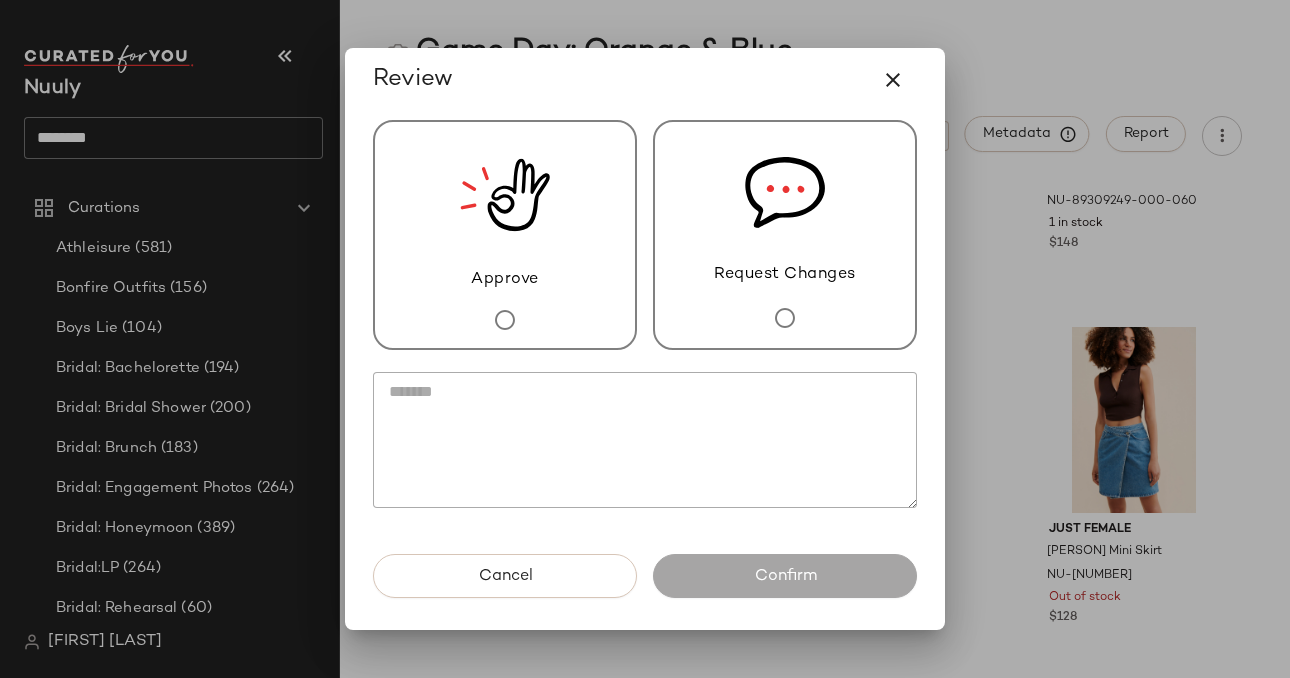 click 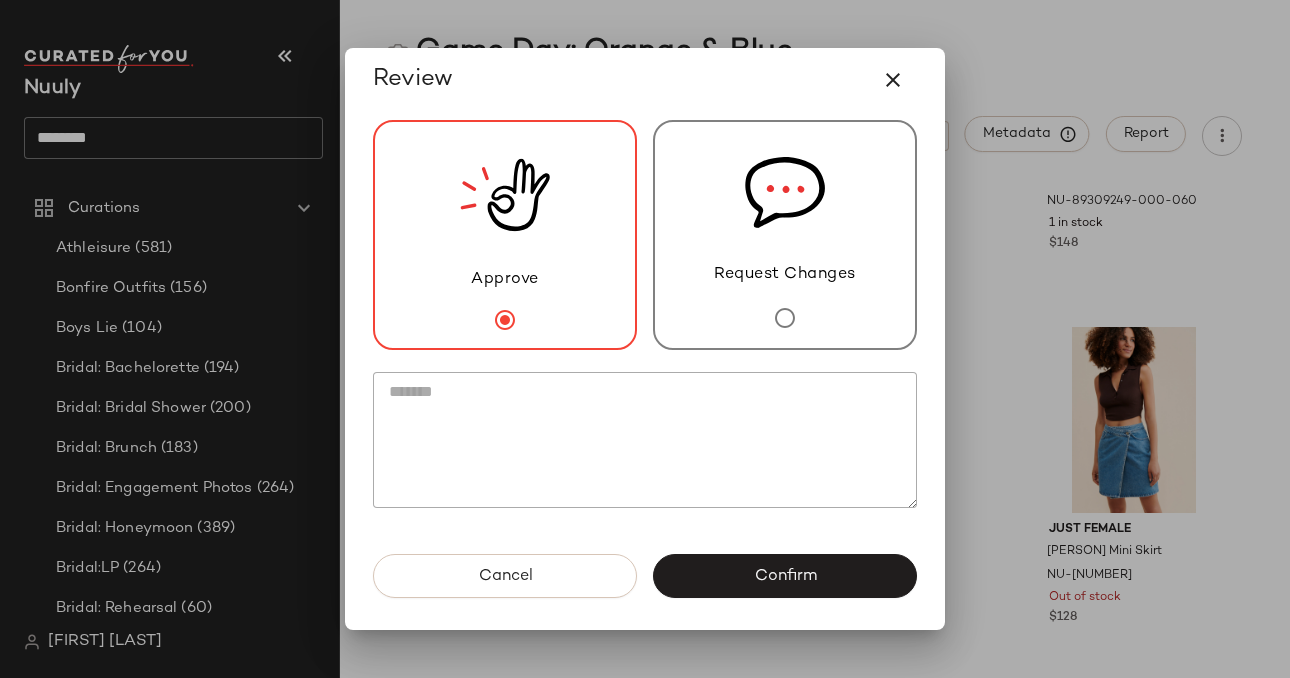 click 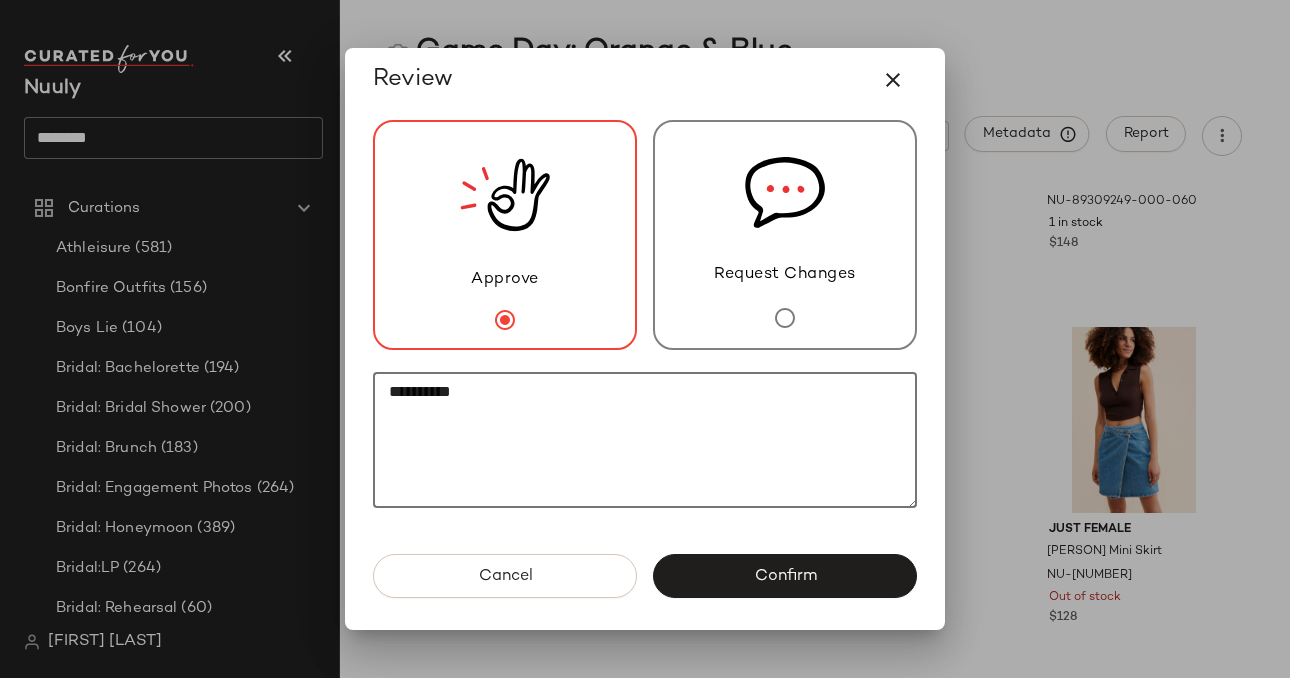 paste on "*
********" 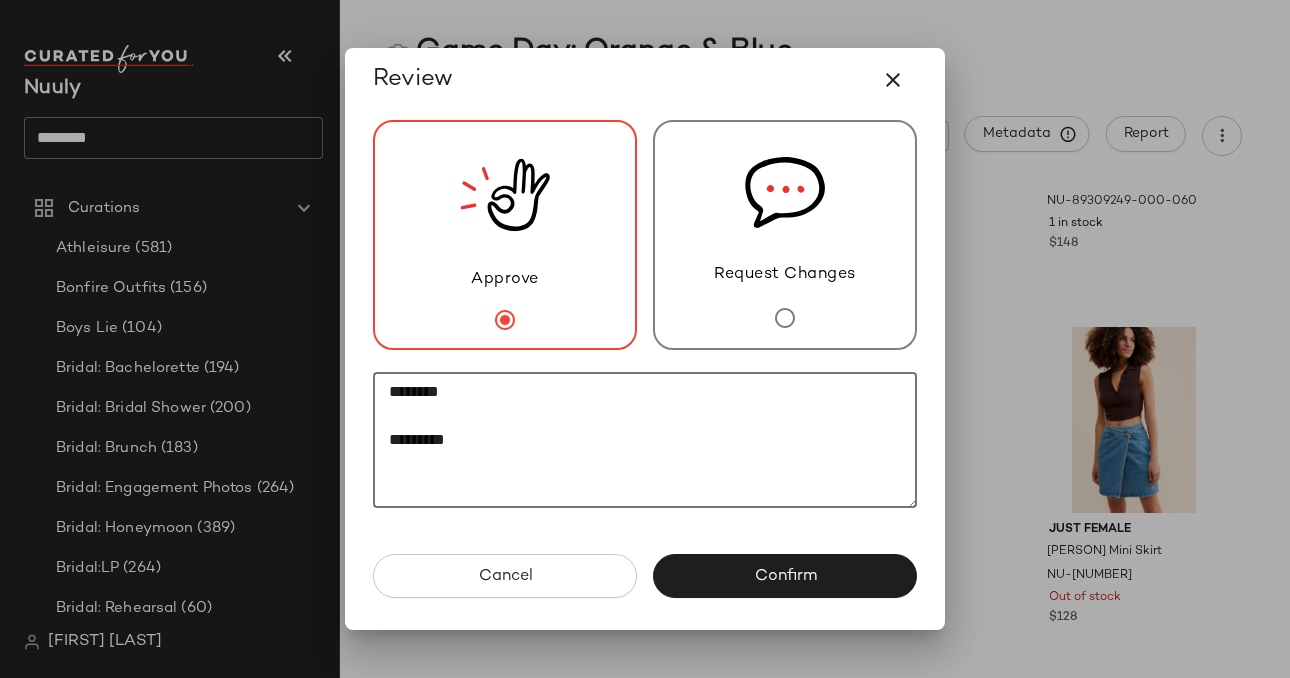 paste on "********" 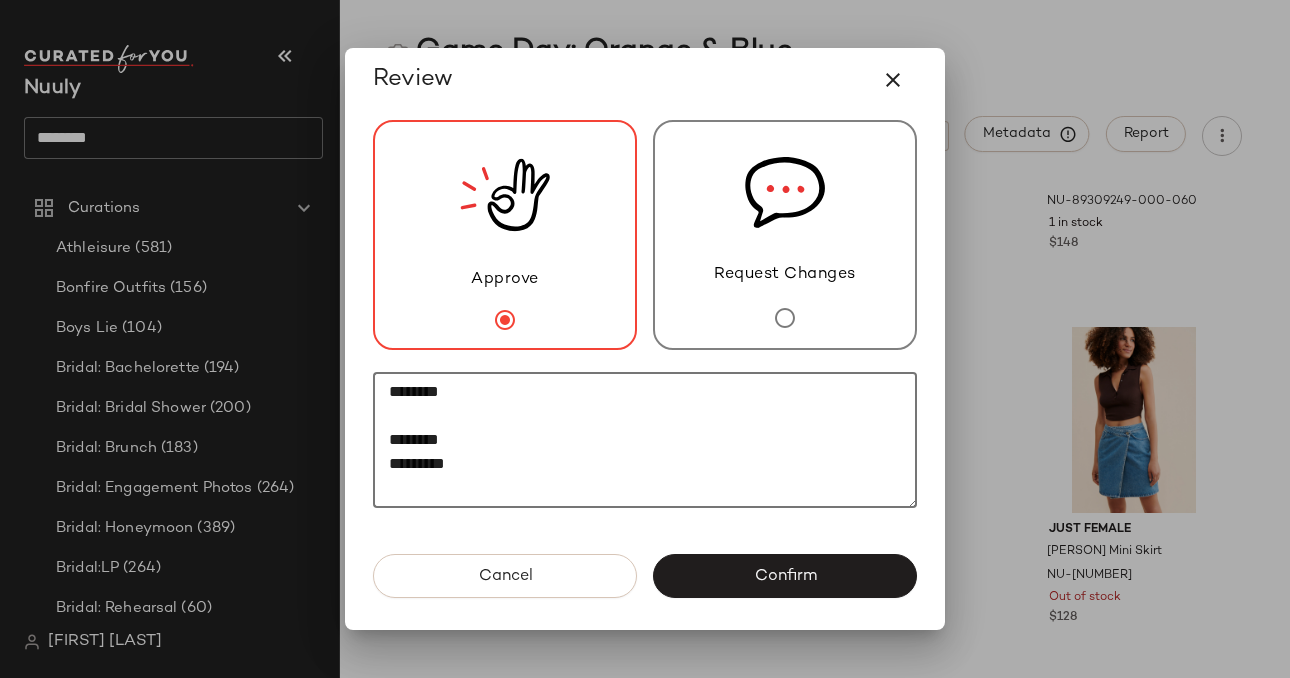 paste on "********" 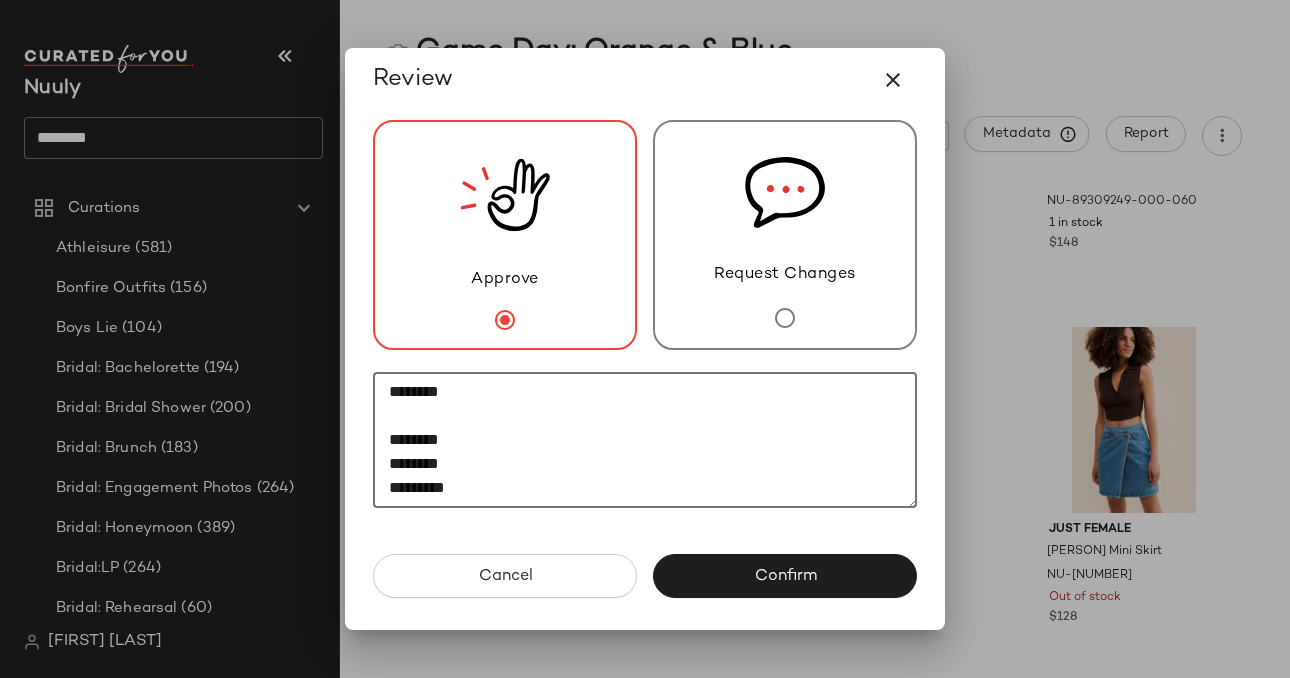 scroll, scrollTop: 12, scrollLeft: 0, axis: vertical 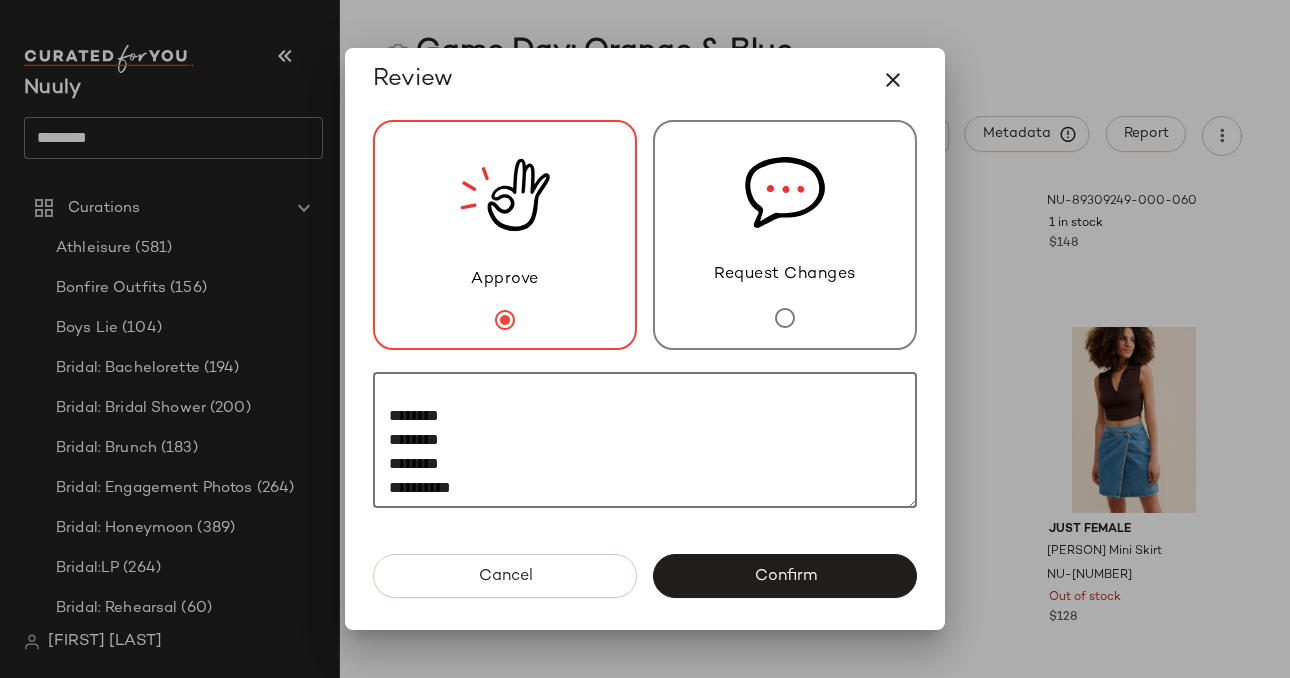 paste on "*********" 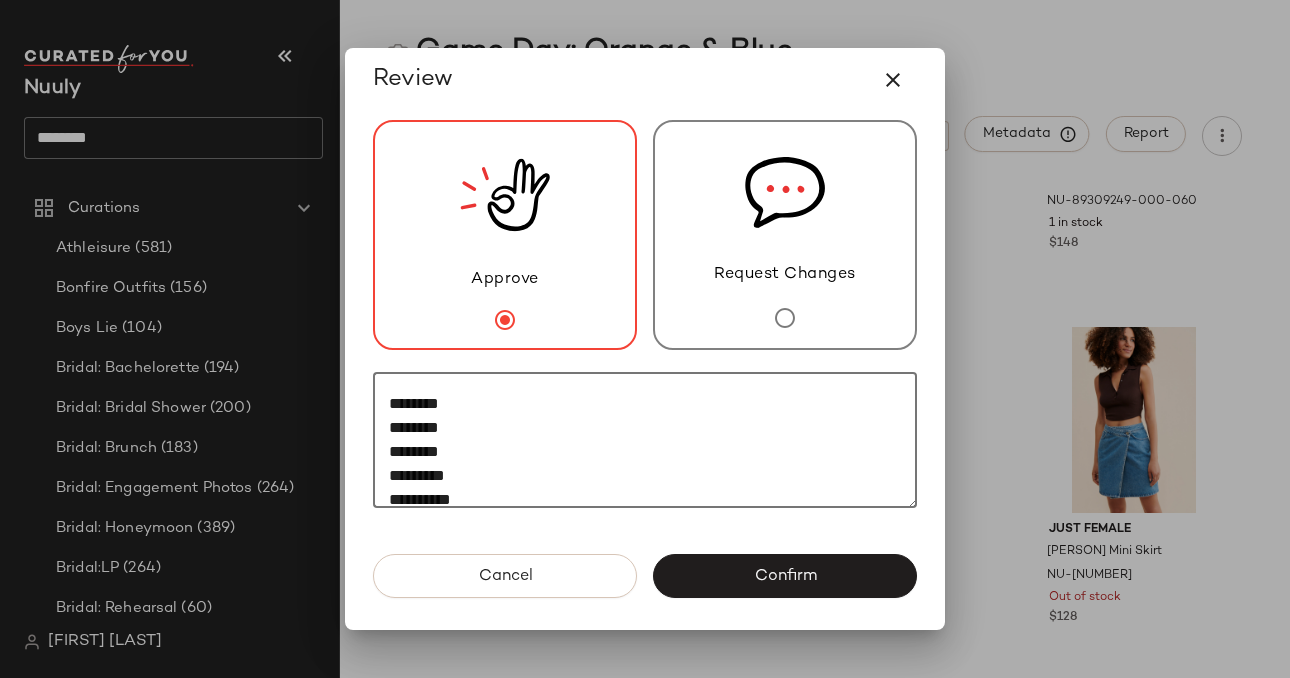 scroll, scrollTop: 60, scrollLeft: 0, axis: vertical 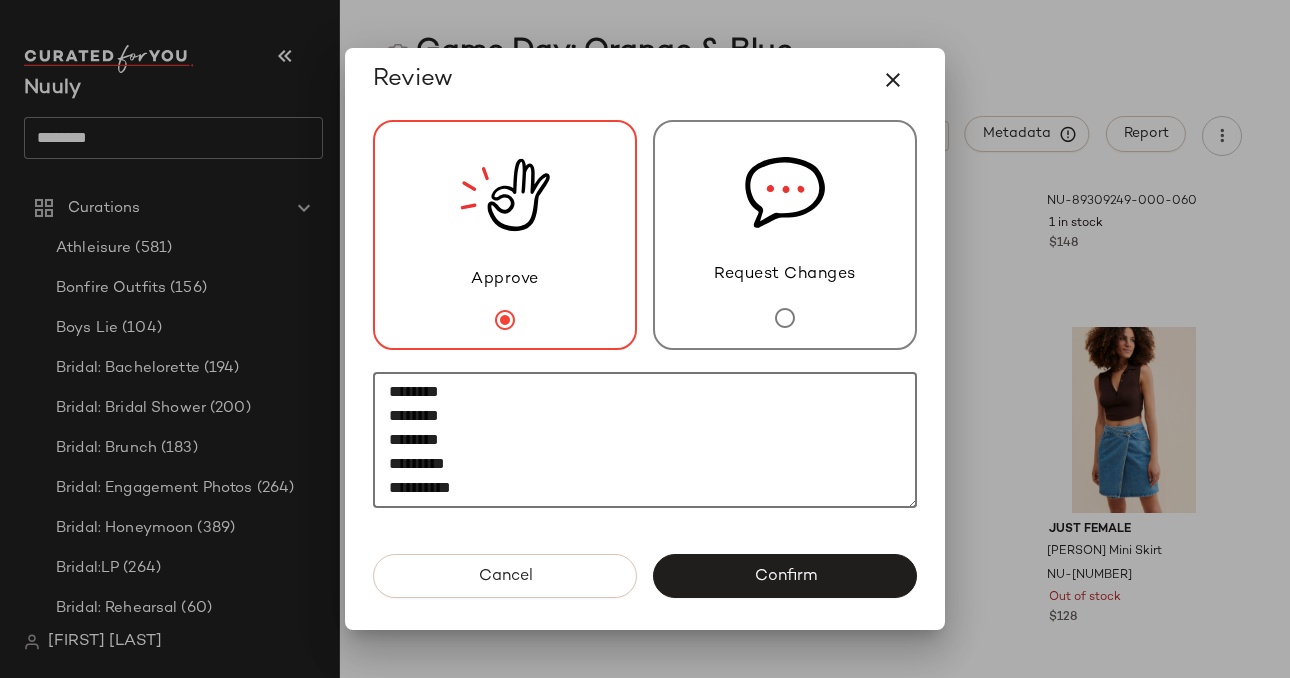 paste on "********" 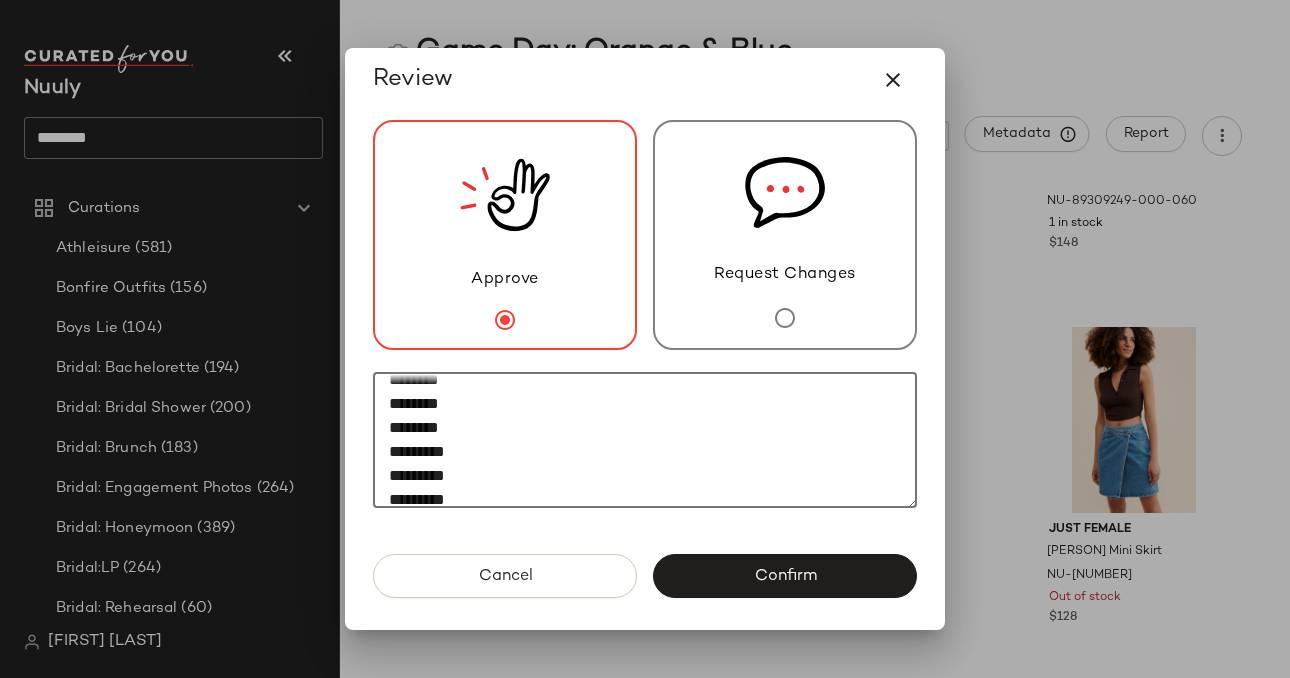 scroll, scrollTop: 84, scrollLeft: 0, axis: vertical 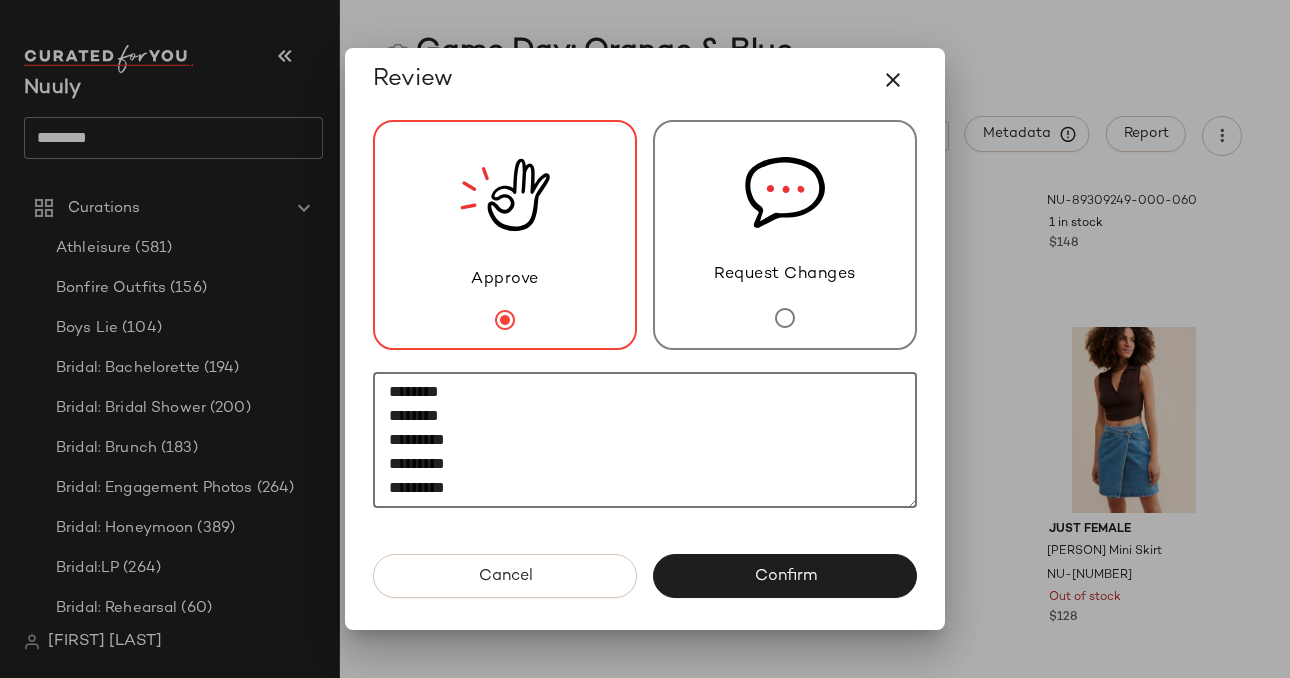 paste on "********" 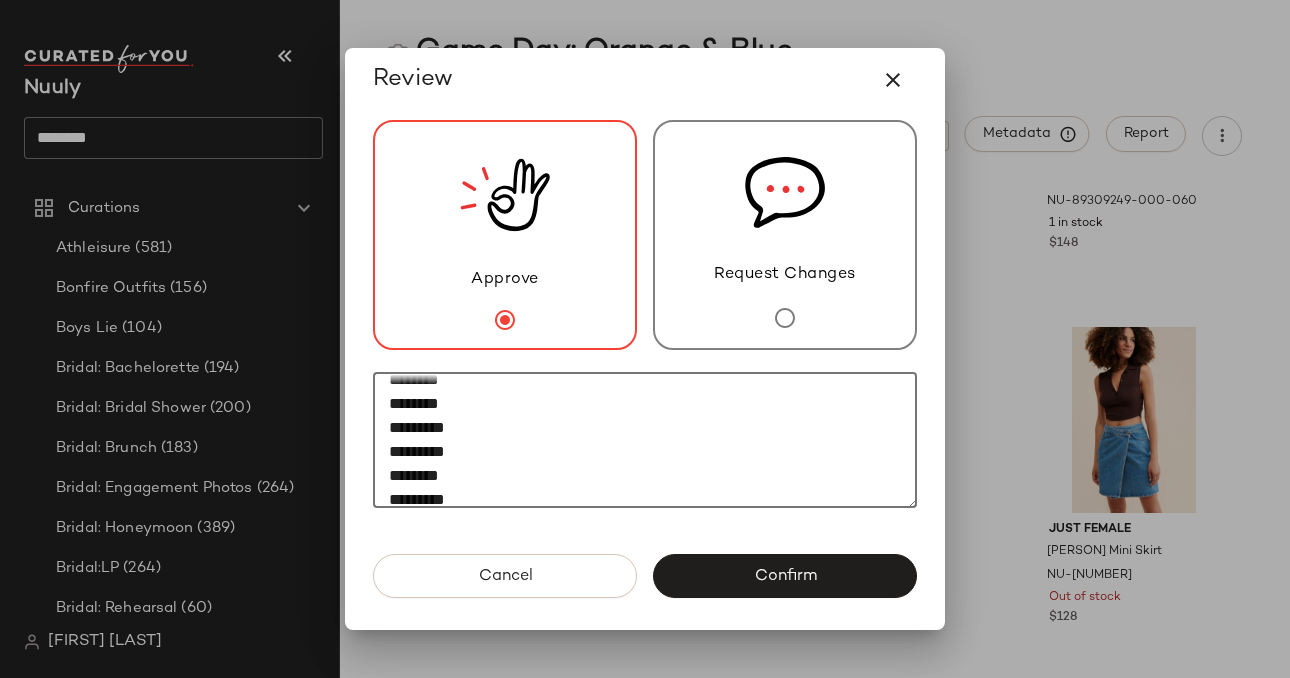 scroll, scrollTop: 108, scrollLeft: 0, axis: vertical 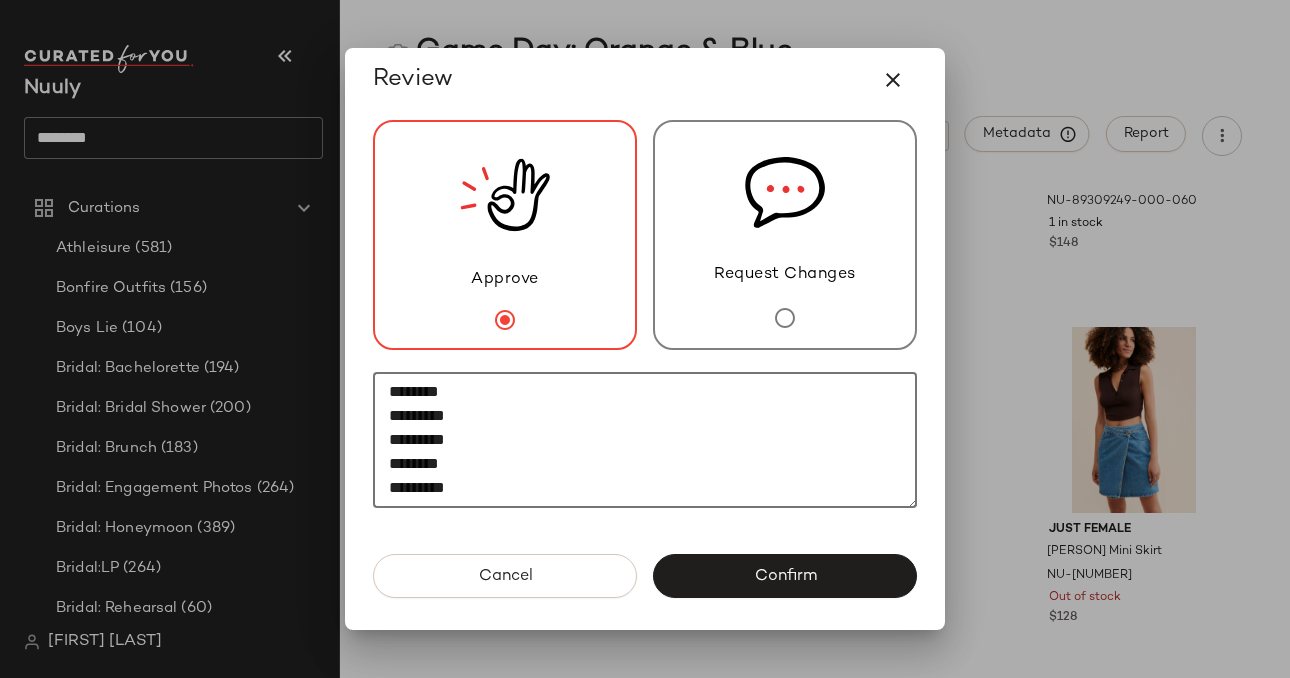 paste on "********" 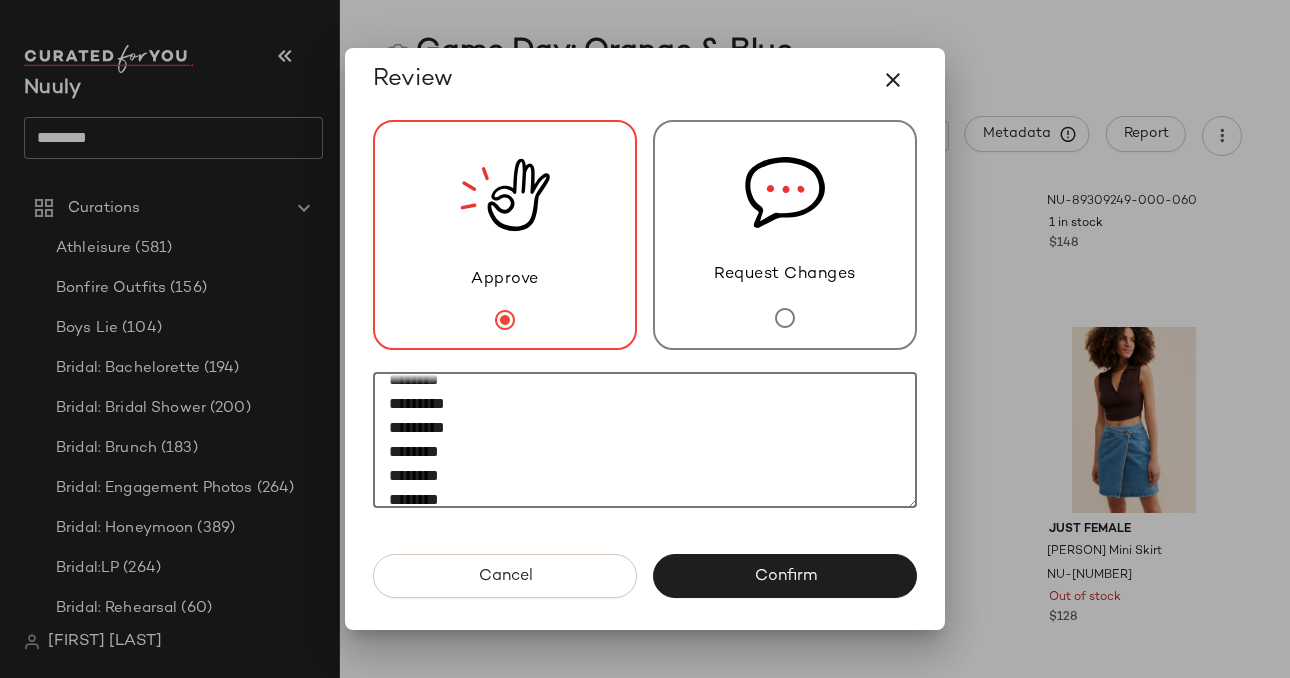 type on "********
********
********
********
*********
*********
********
********
********" 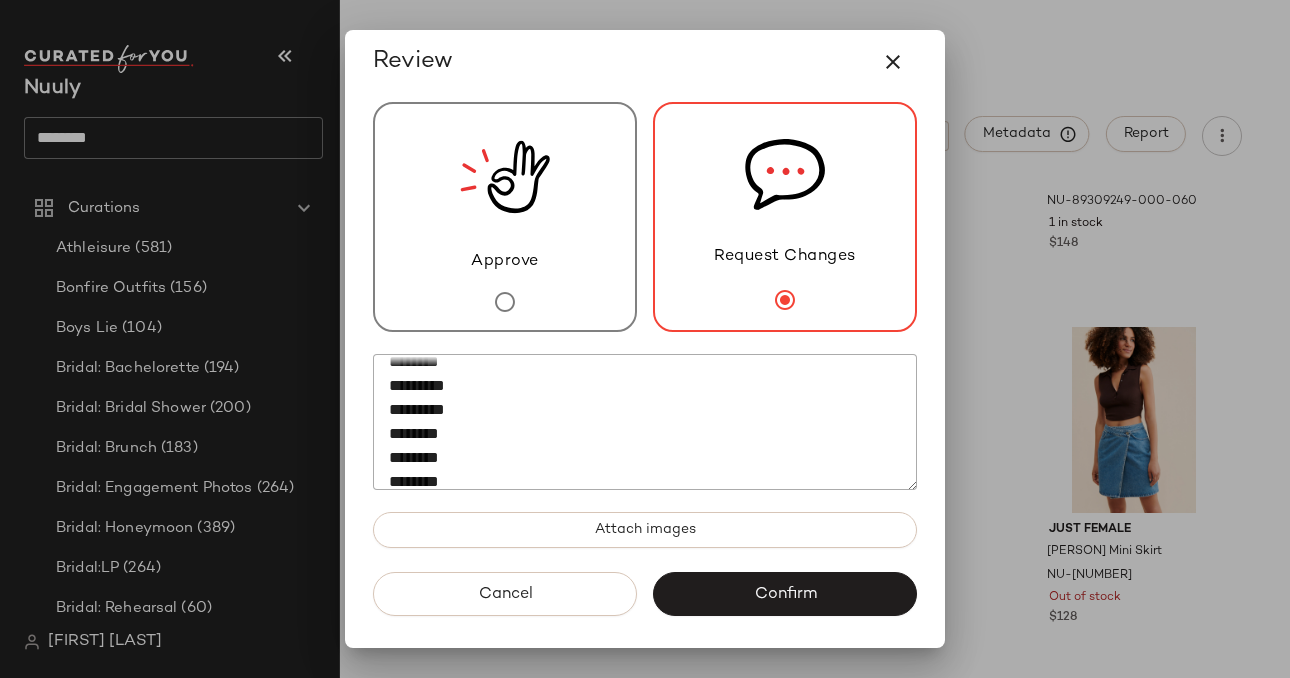 scroll, scrollTop: 0, scrollLeft: 0, axis: both 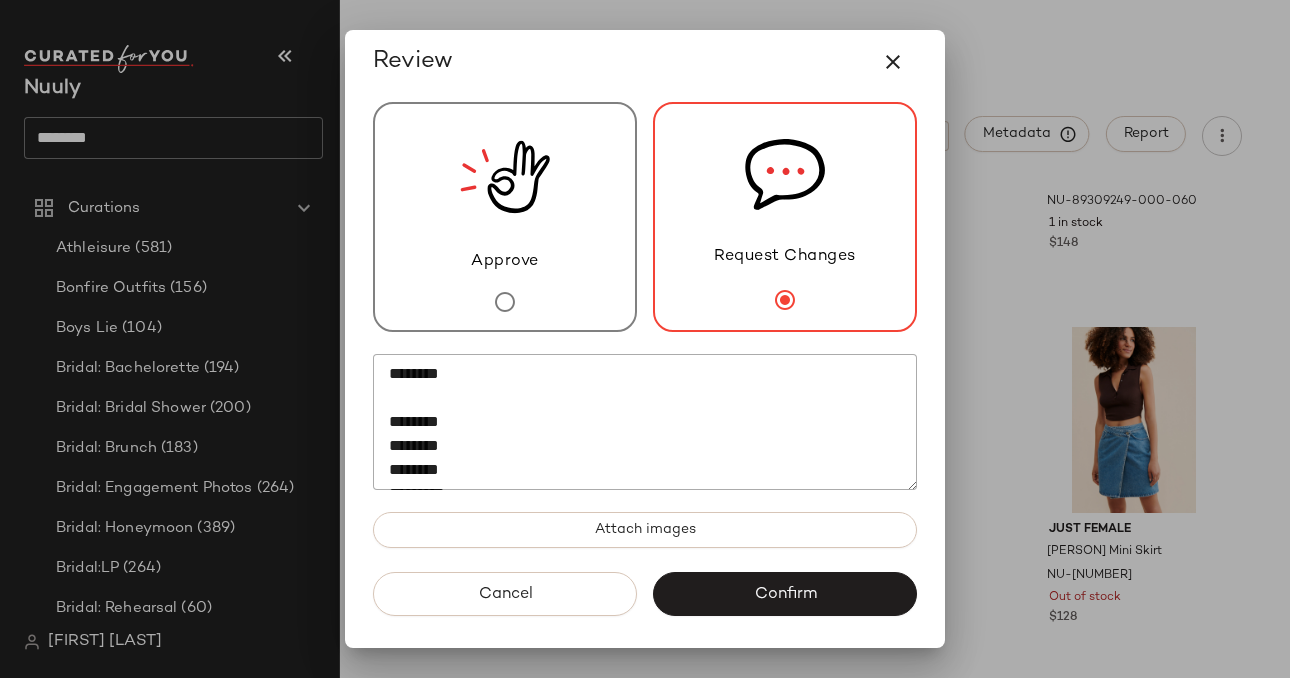 click 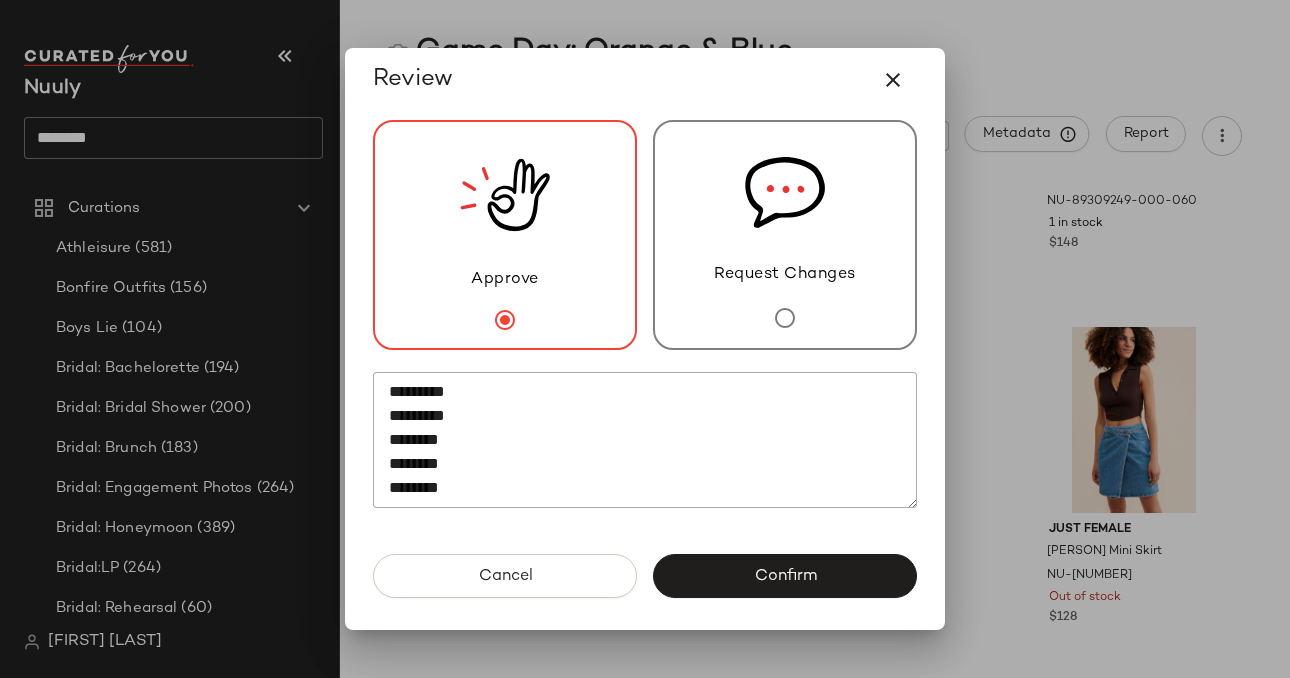 scroll, scrollTop: 0, scrollLeft: 0, axis: both 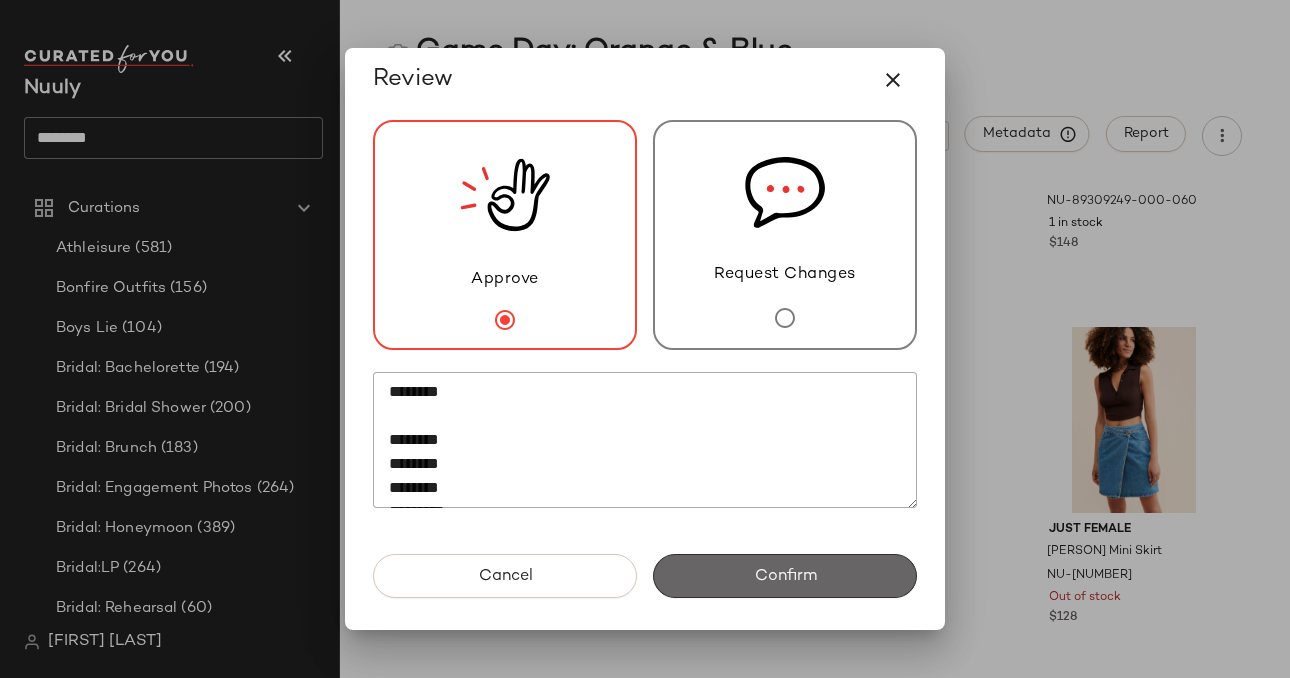 click on "Confirm" at bounding box center [785, 576] 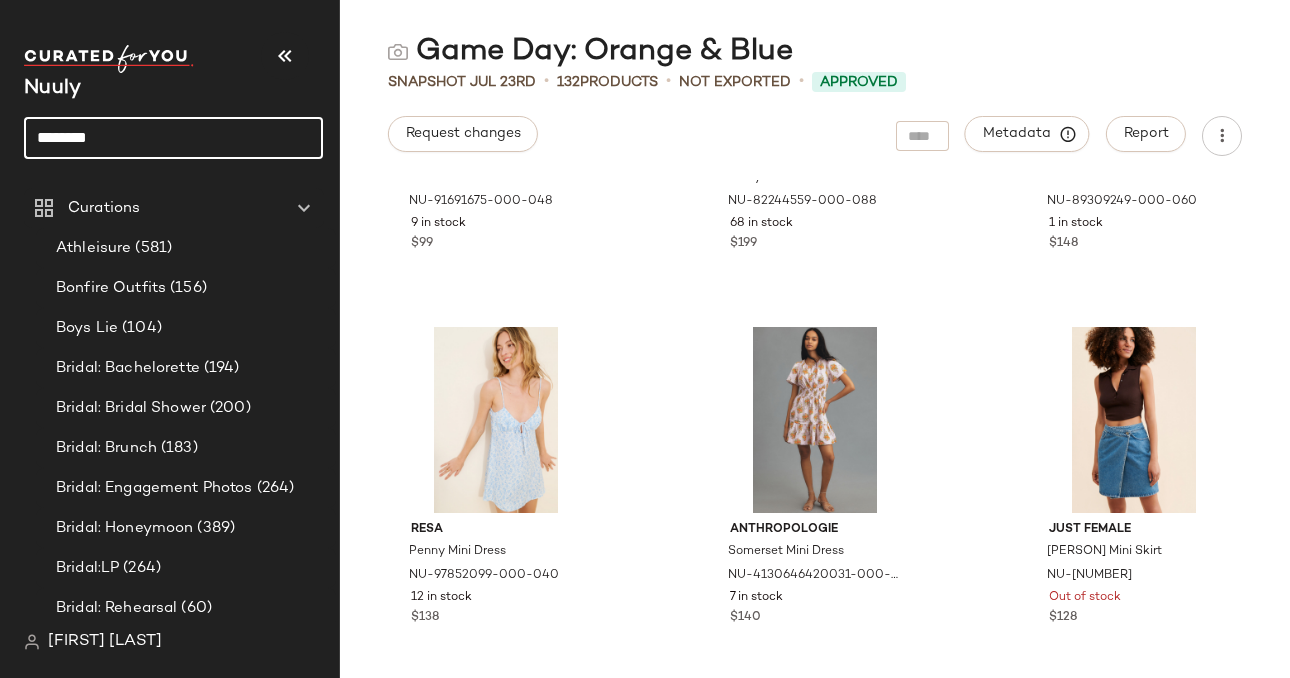 click on "********" 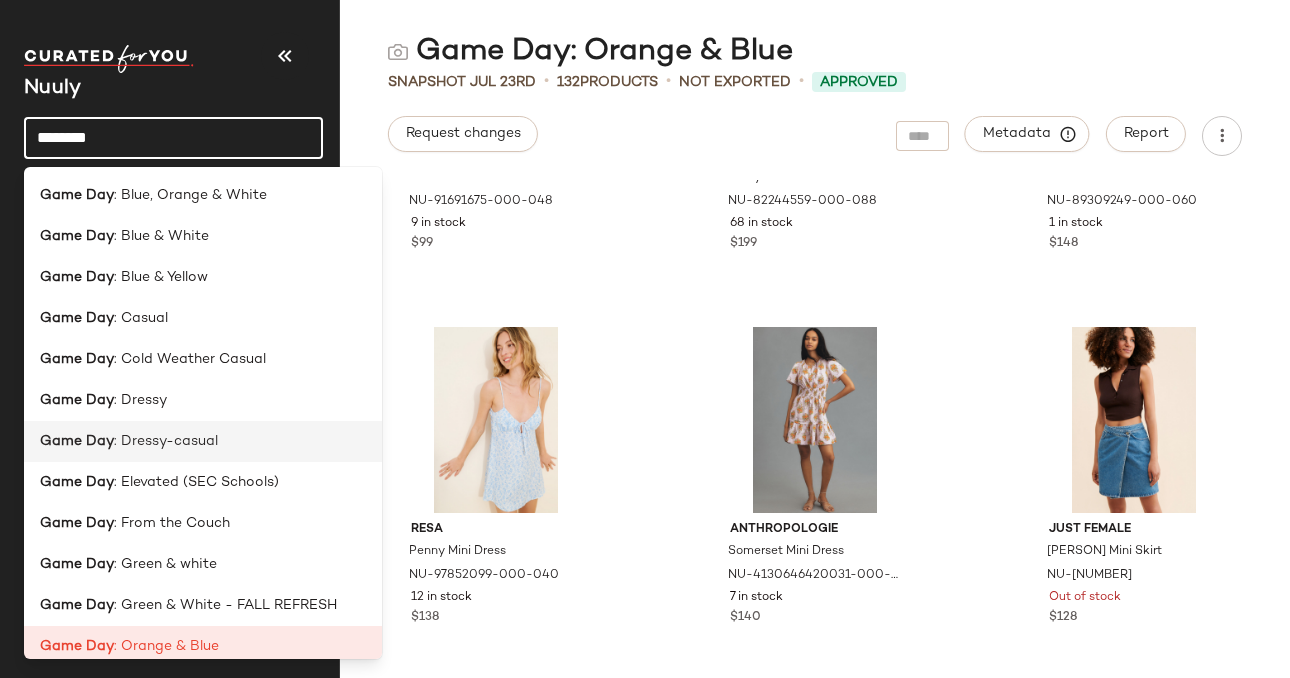 scroll, scrollTop: 303, scrollLeft: 0, axis: vertical 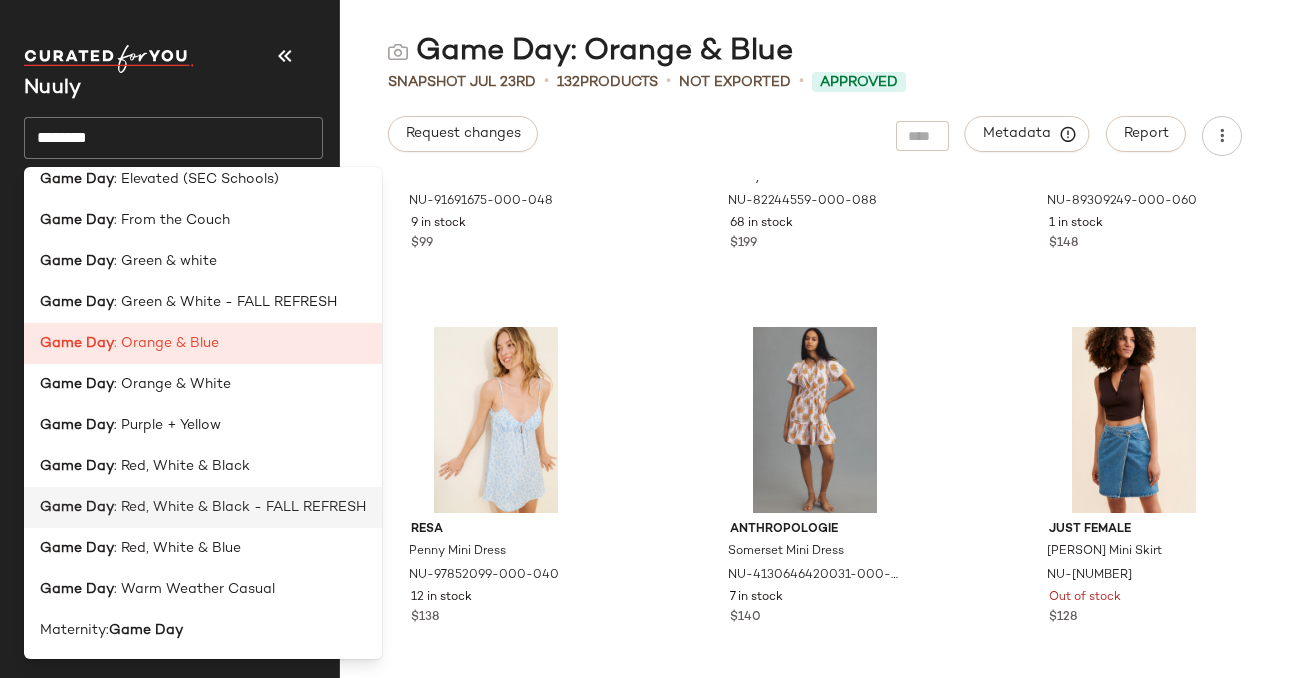 click on ": Red, White & Black - FALL REFRESH" at bounding box center (240, 507) 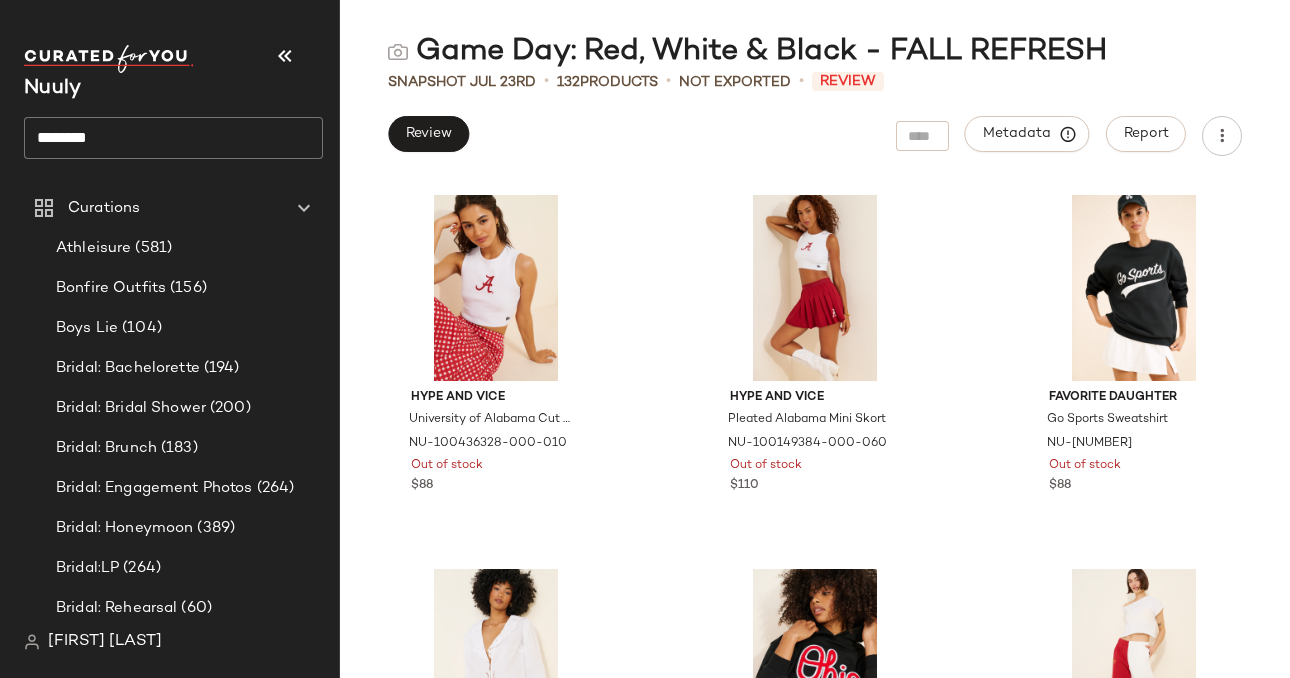 click on "********" 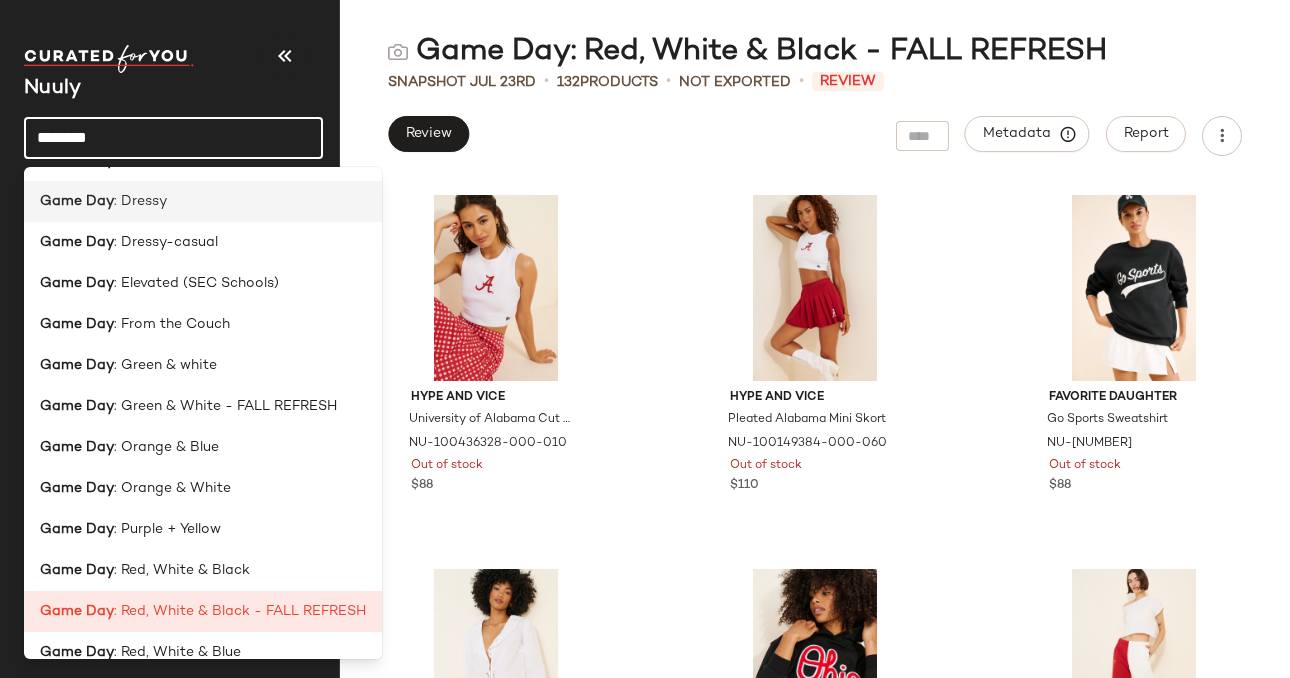 scroll, scrollTop: 303, scrollLeft: 0, axis: vertical 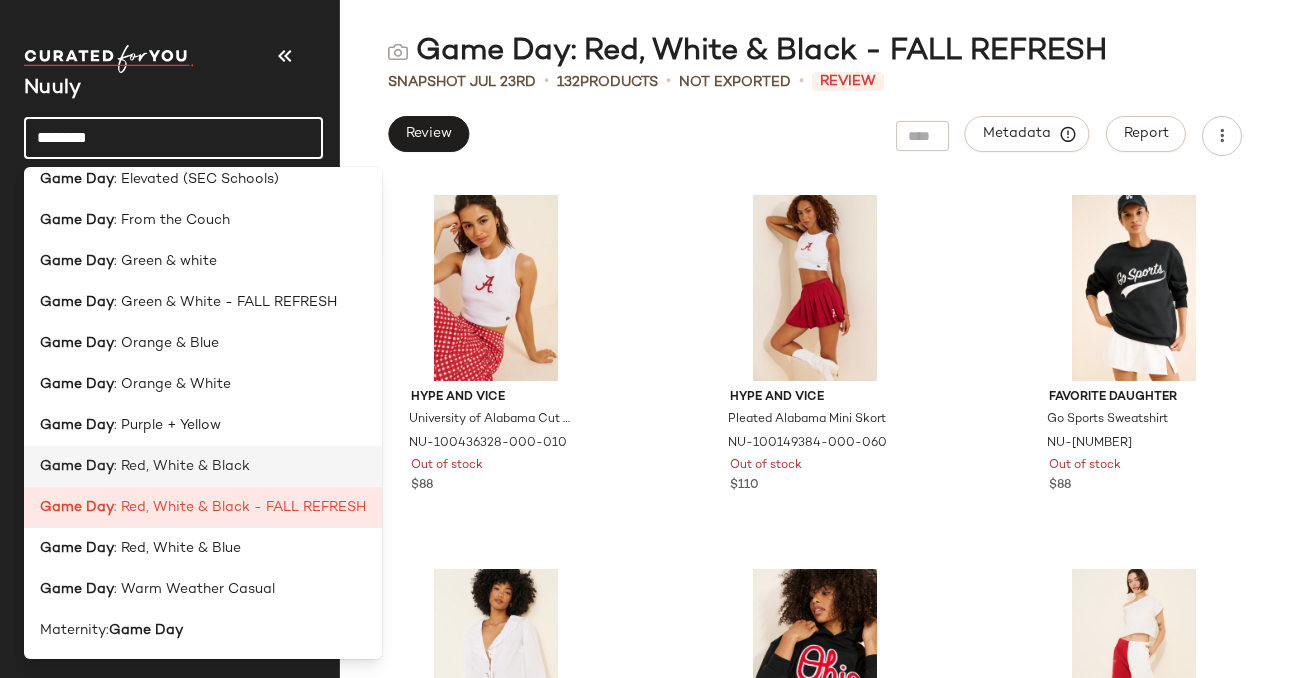 click on ": Red, White & Black" at bounding box center (182, 466) 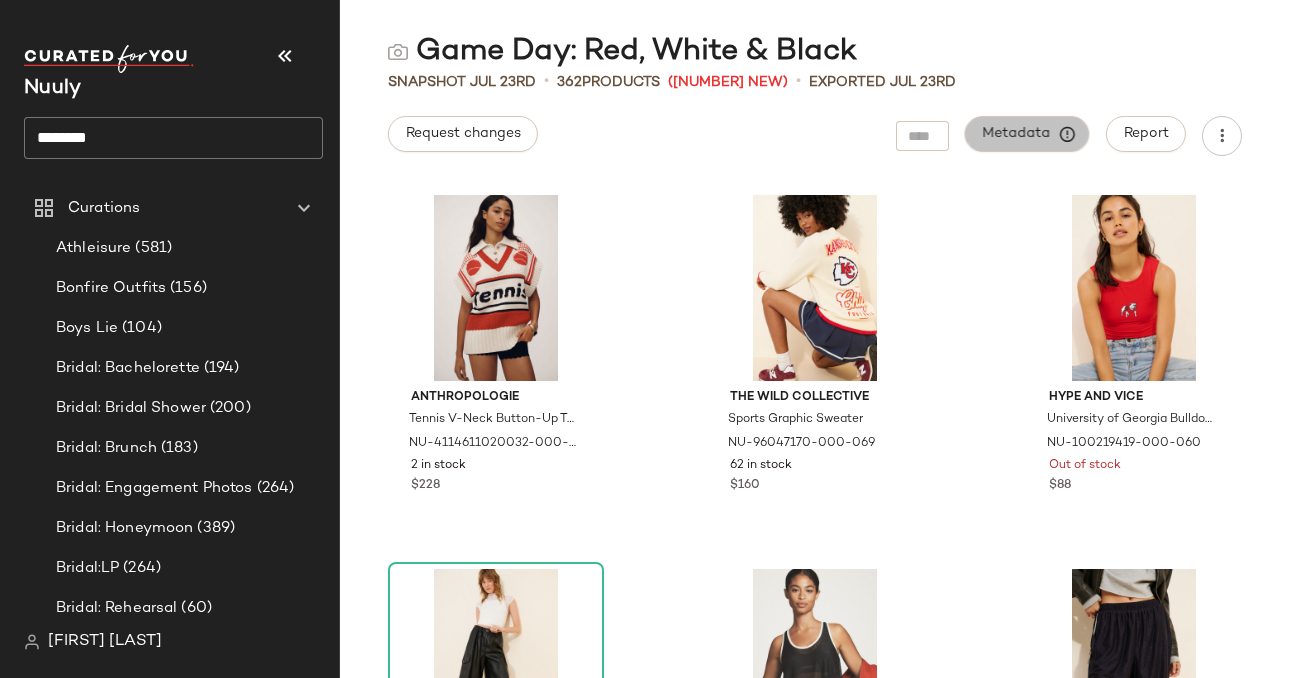 click on "Metadata" 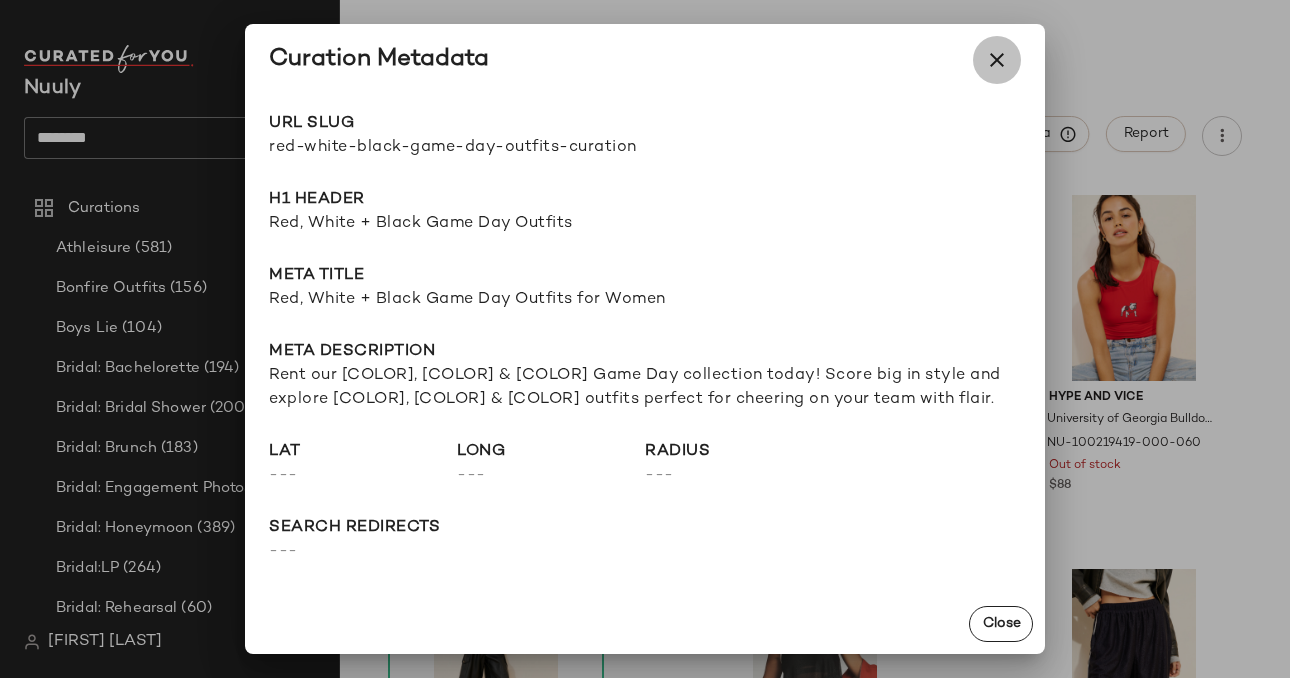 click at bounding box center (997, 60) 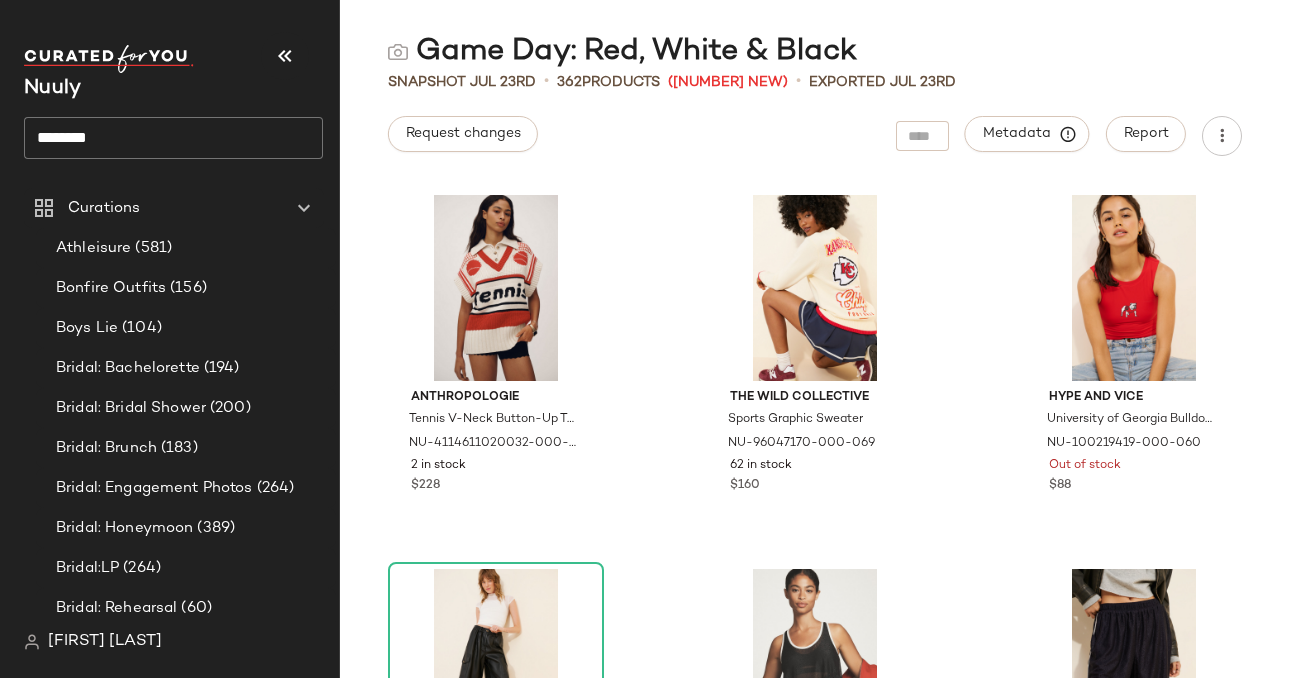 click on "********" 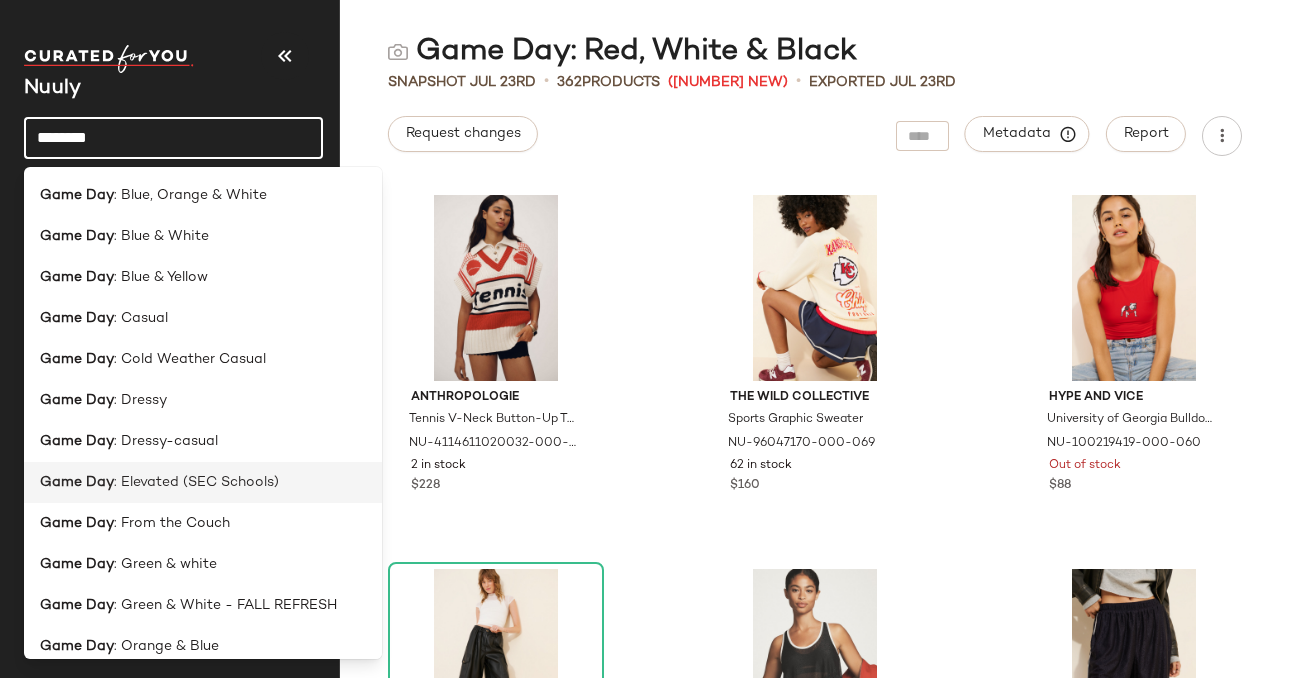 scroll, scrollTop: 303, scrollLeft: 0, axis: vertical 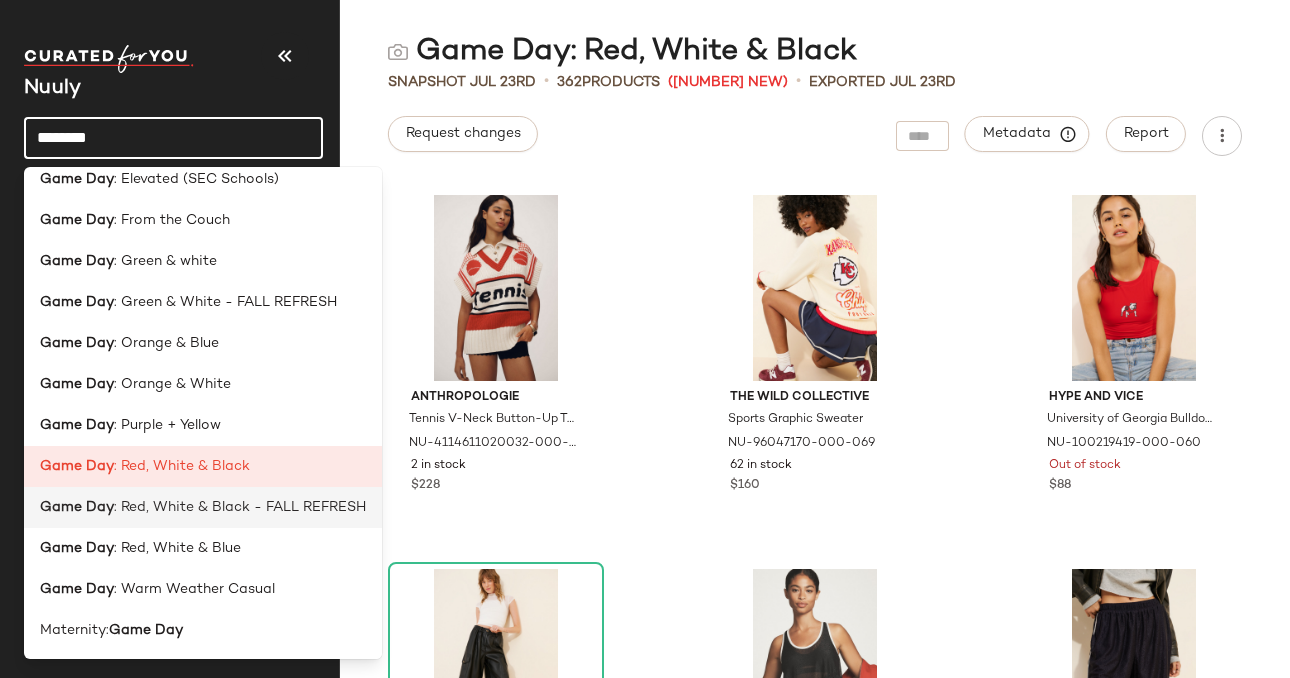 click on ": Red, White & Black - FALL REFRESH" at bounding box center [240, 507] 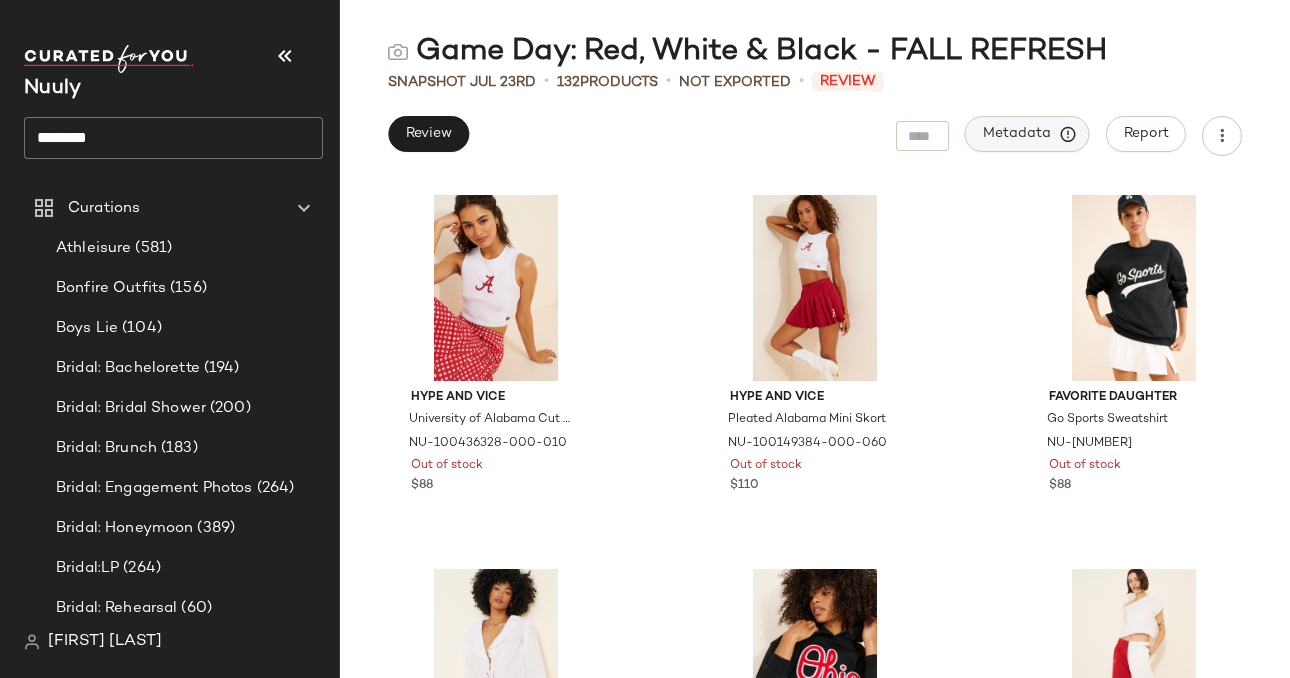 click on "Metadata" 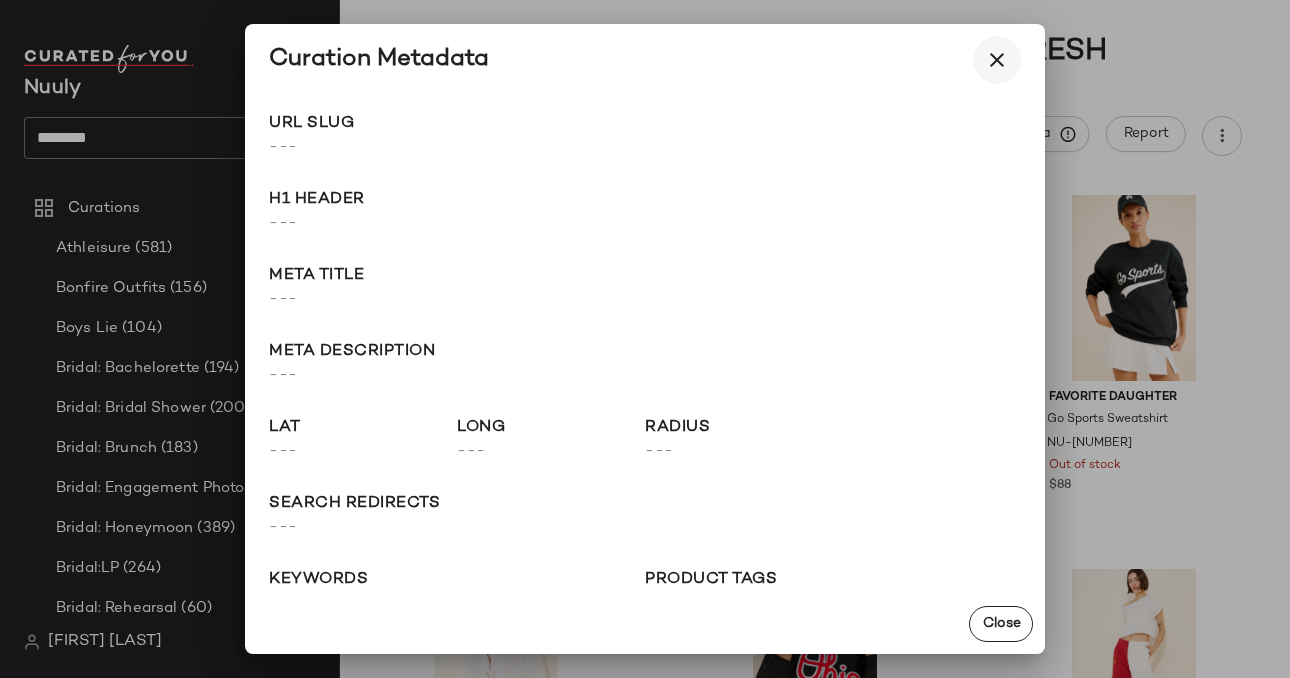 click at bounding box center (997, 60) 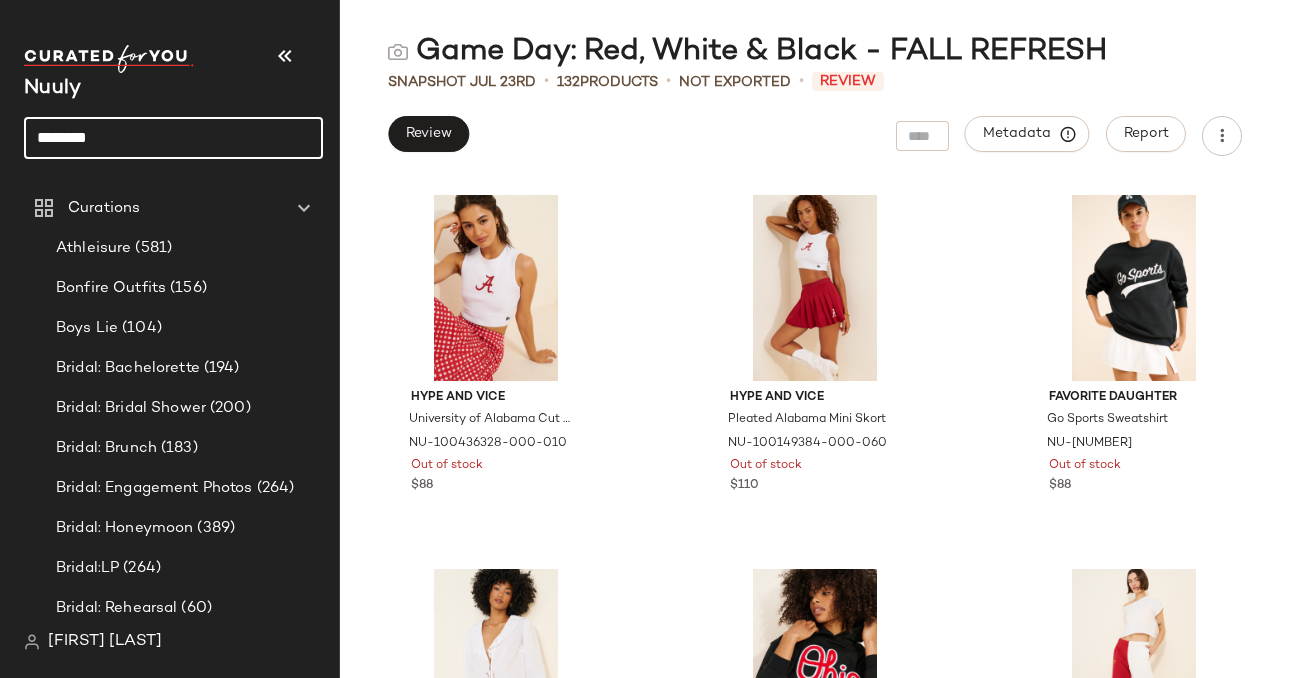 click on "********" 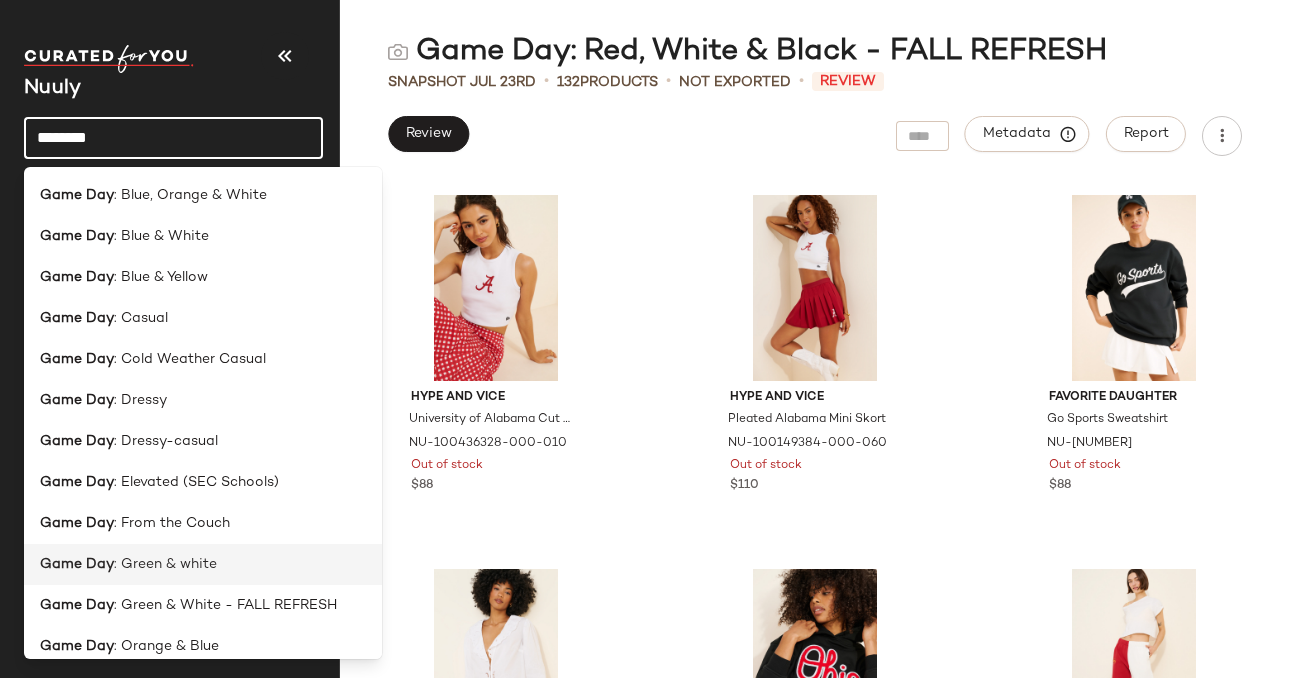 scroll, scrollTop: 303, scrollLeft: 0, axis: vertical 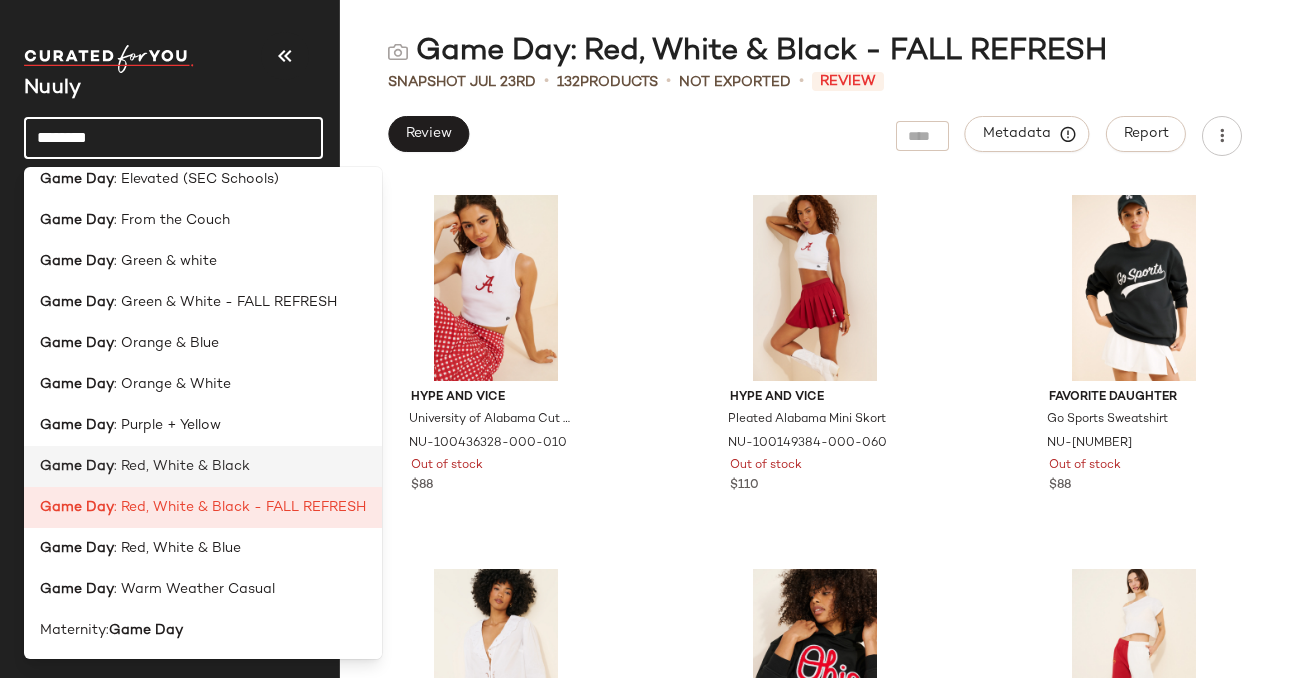 click on ": Red, White & Black" at bounding box center (182, 466) 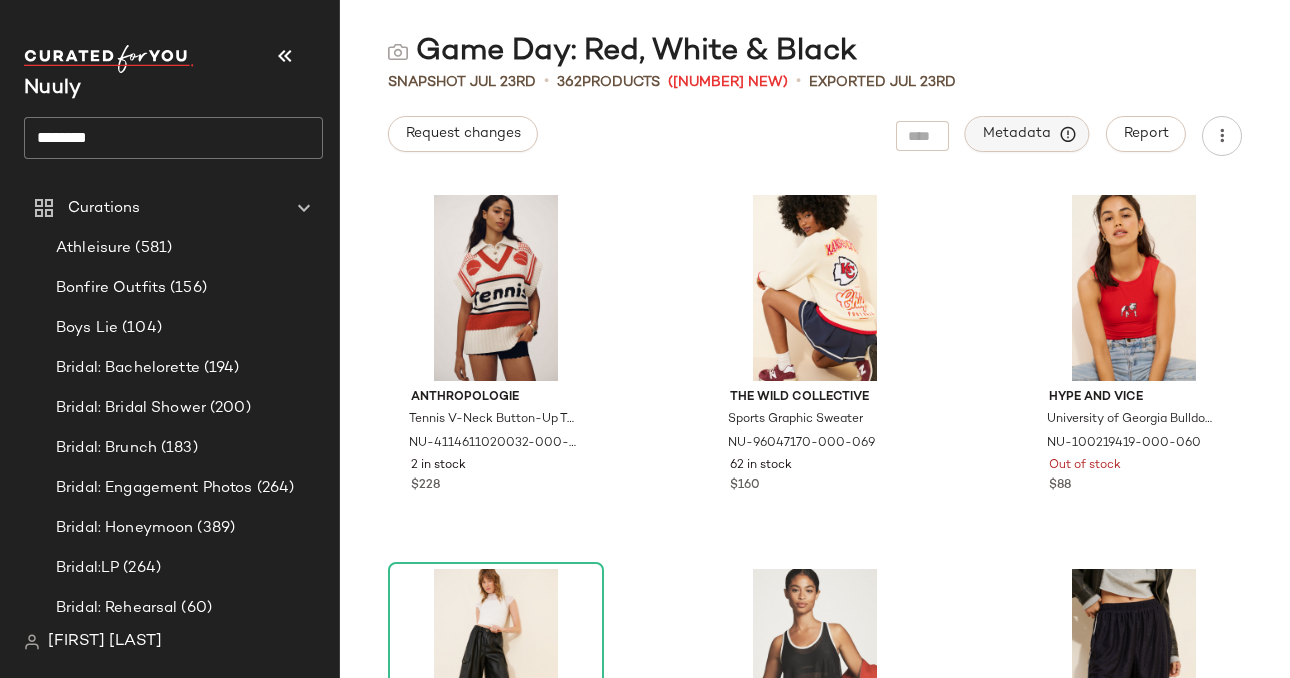 click on "Metadata" 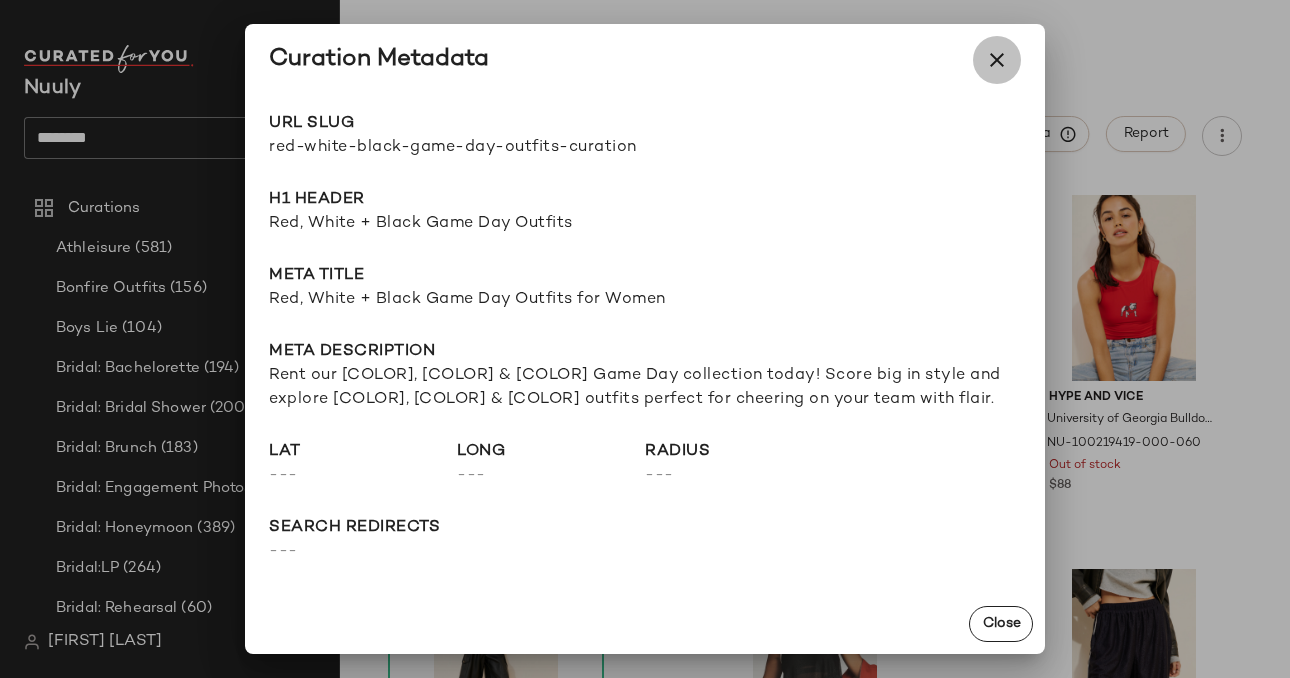 click at bounding box center (997, 60) 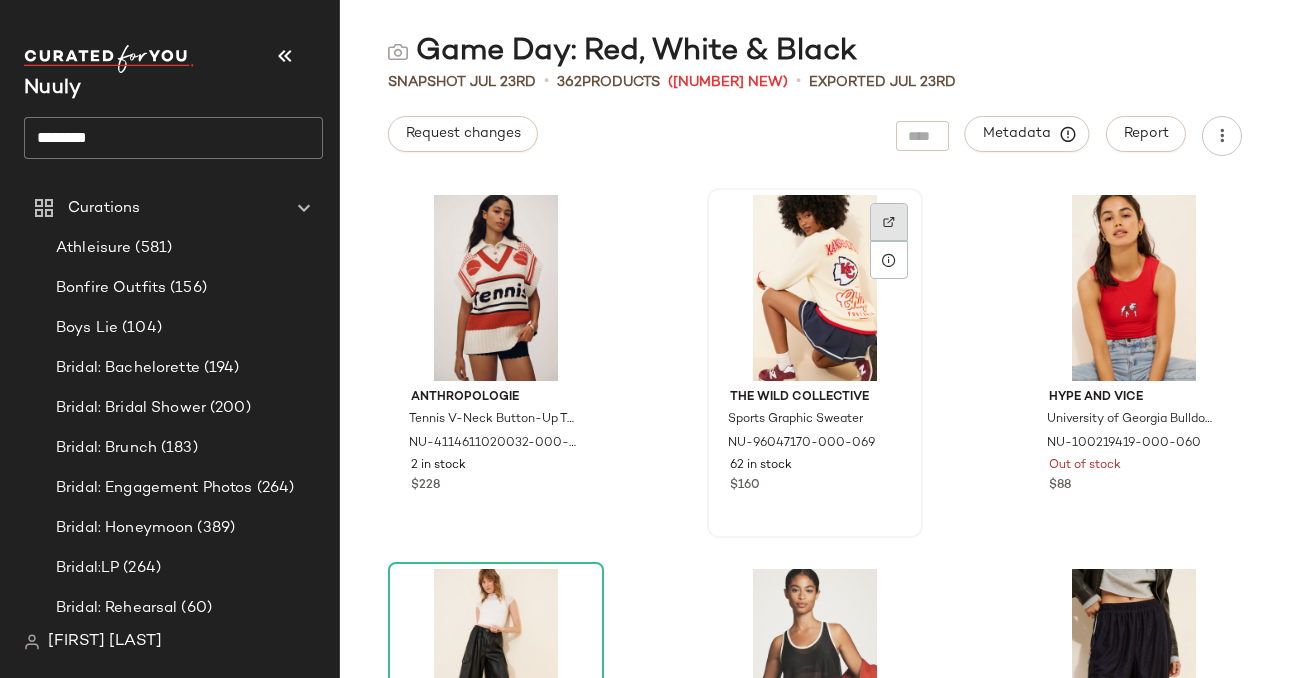 click 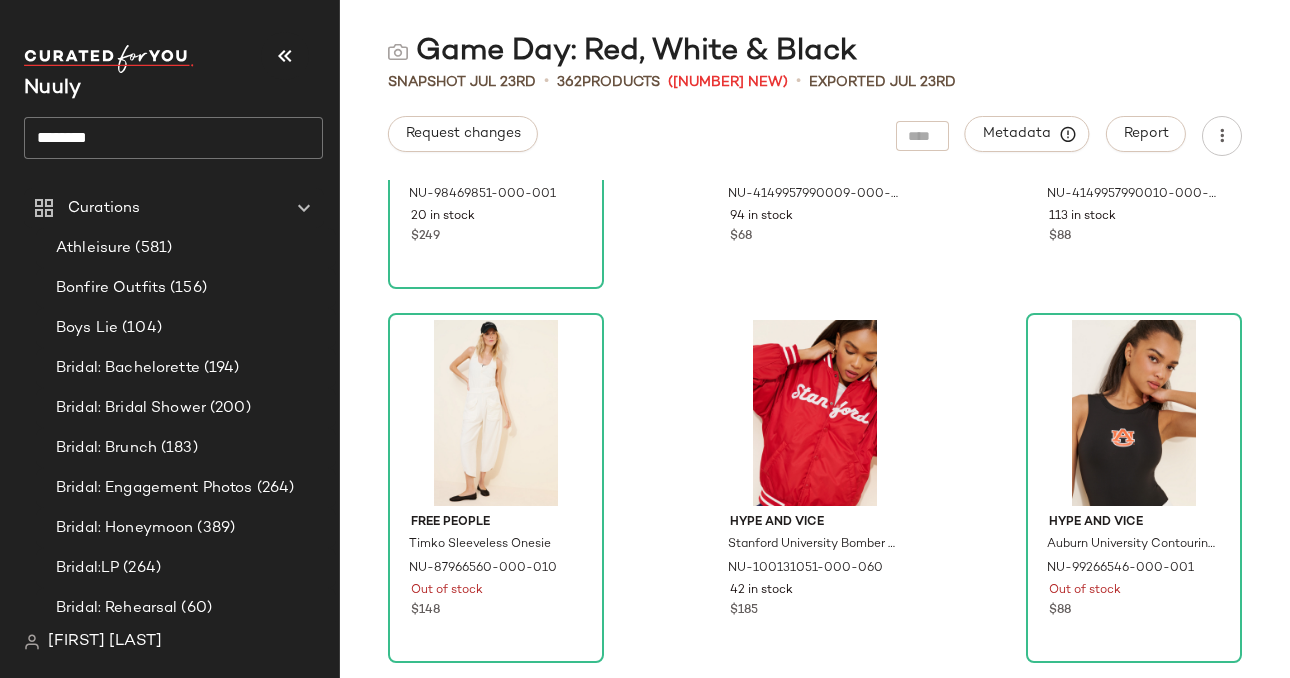 scroll, scrollTop: 650, scrollLeft: 0, axis: vertical 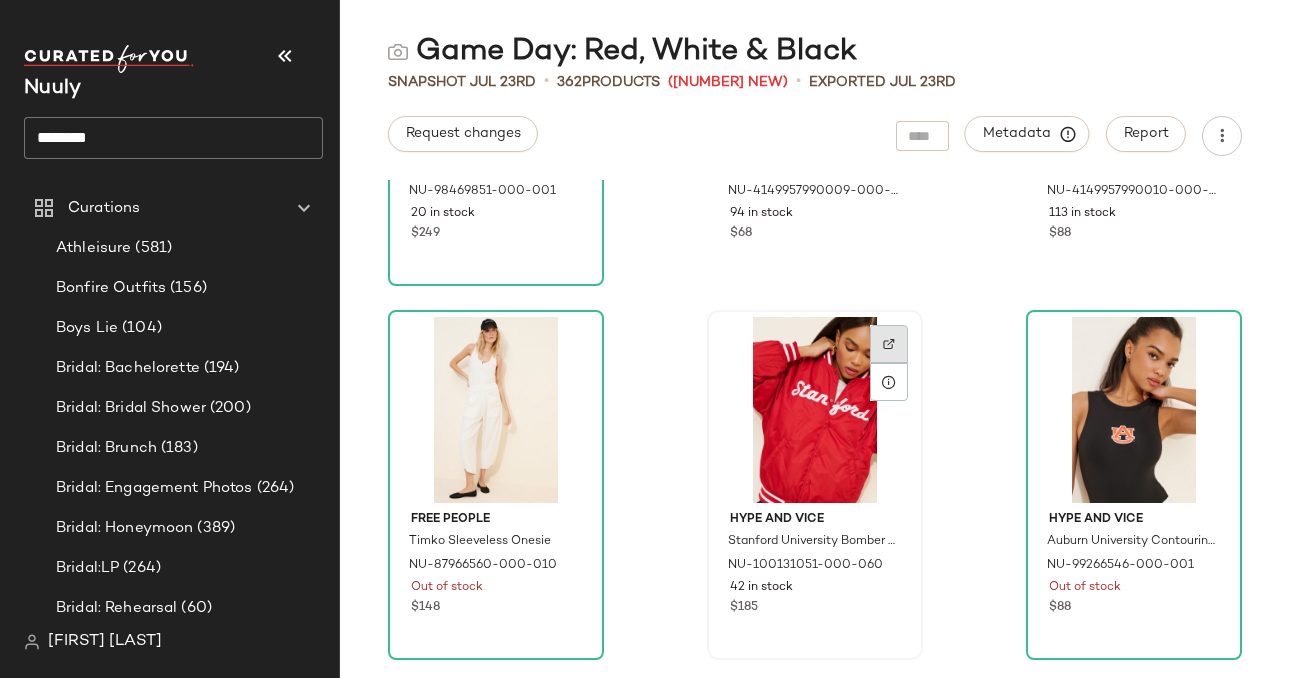 click 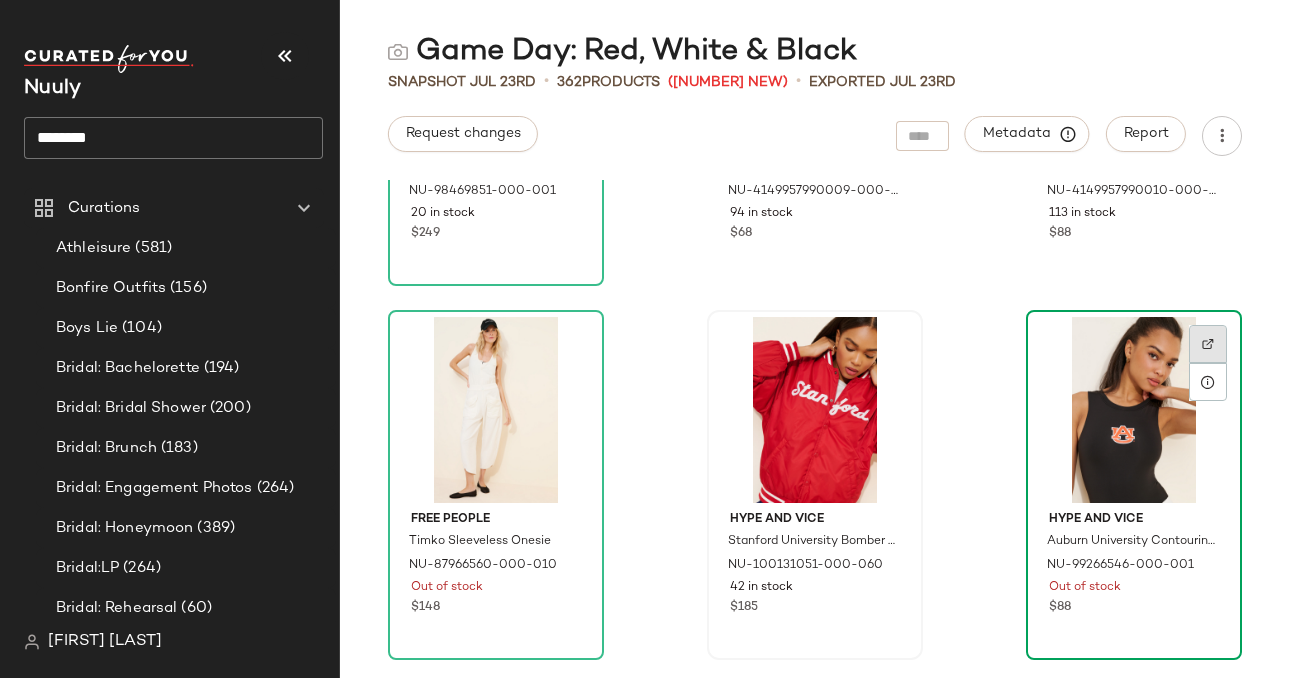 click 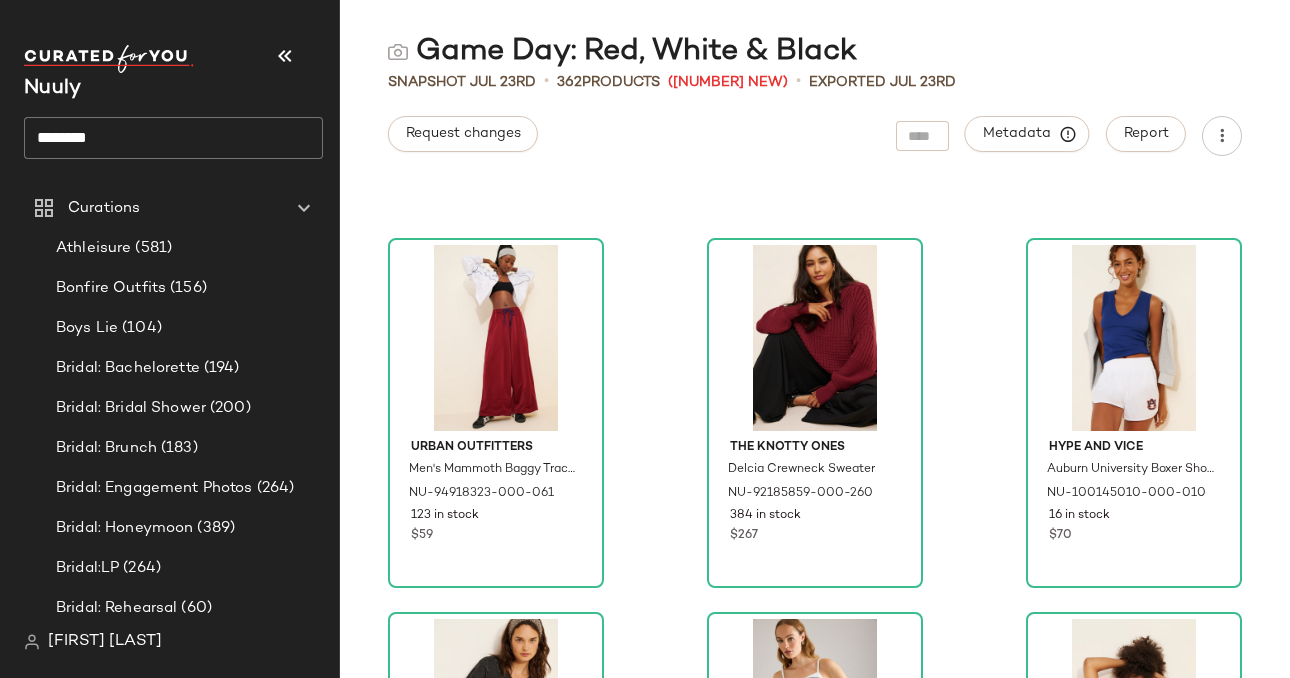 scroll, scrollTop: 1095, scrollLeft: 0, axis: vertical 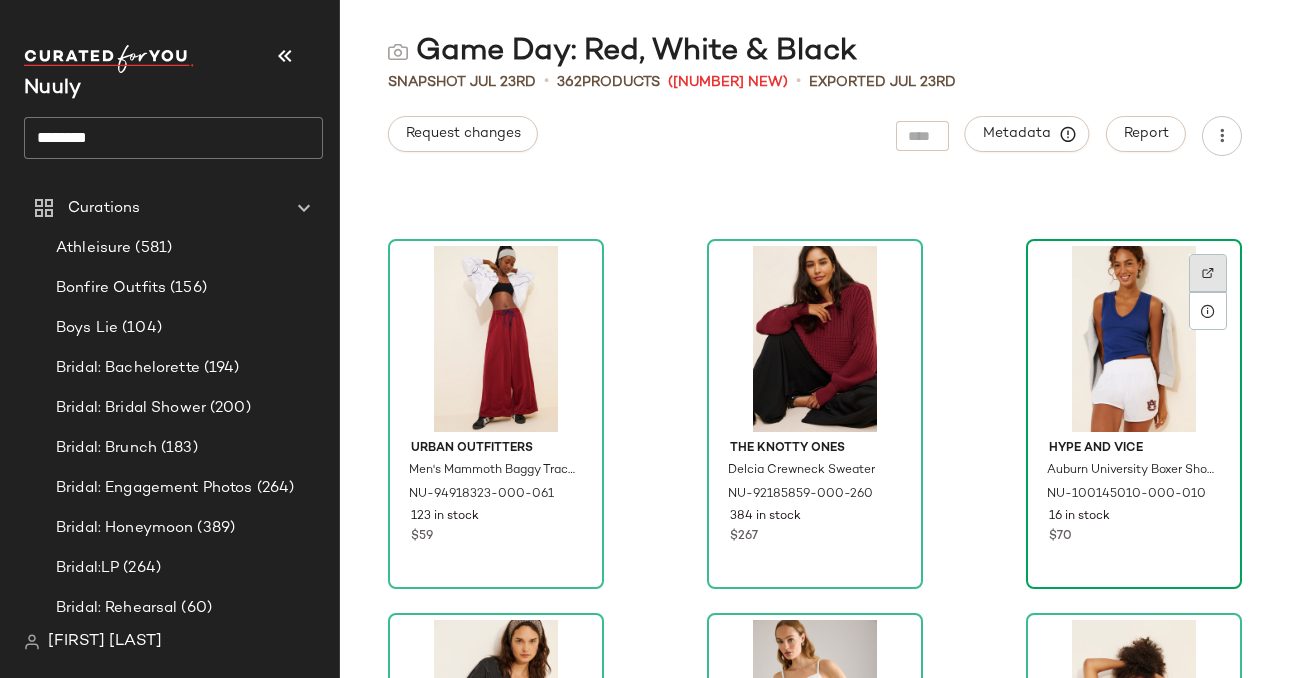 click 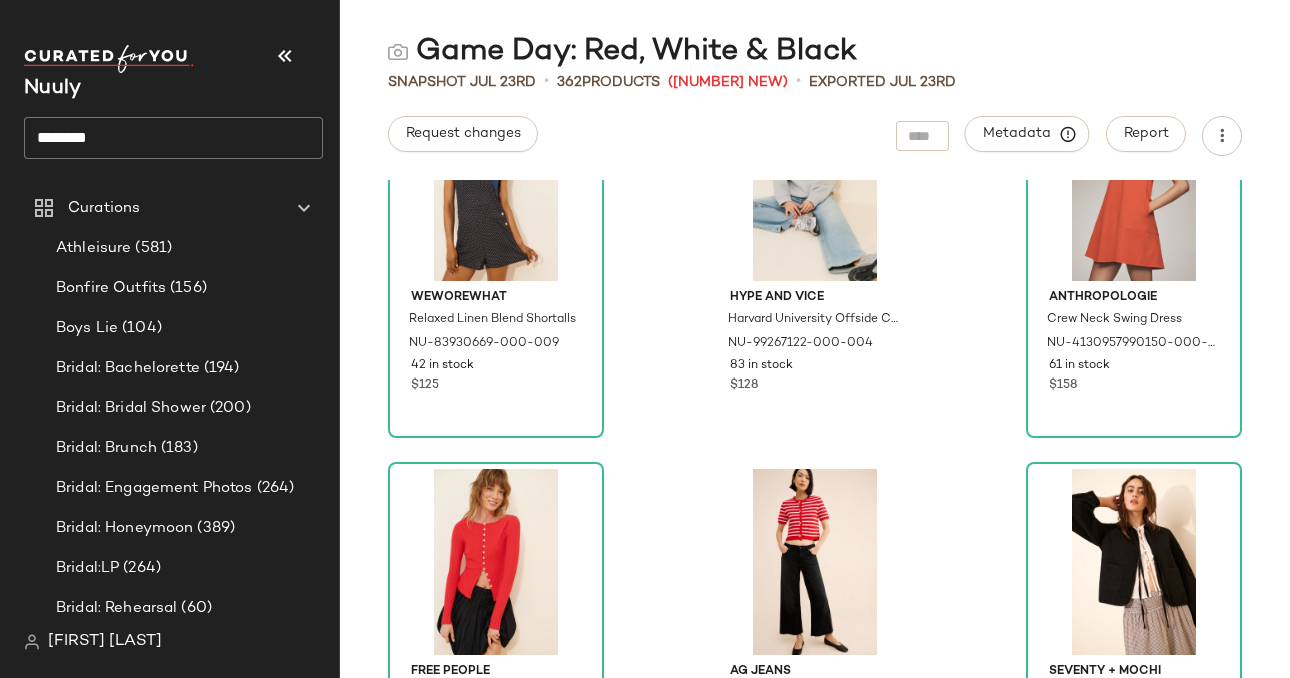 scroll, scrollTop: 1914, scrollLeft: 0, axis: vertical 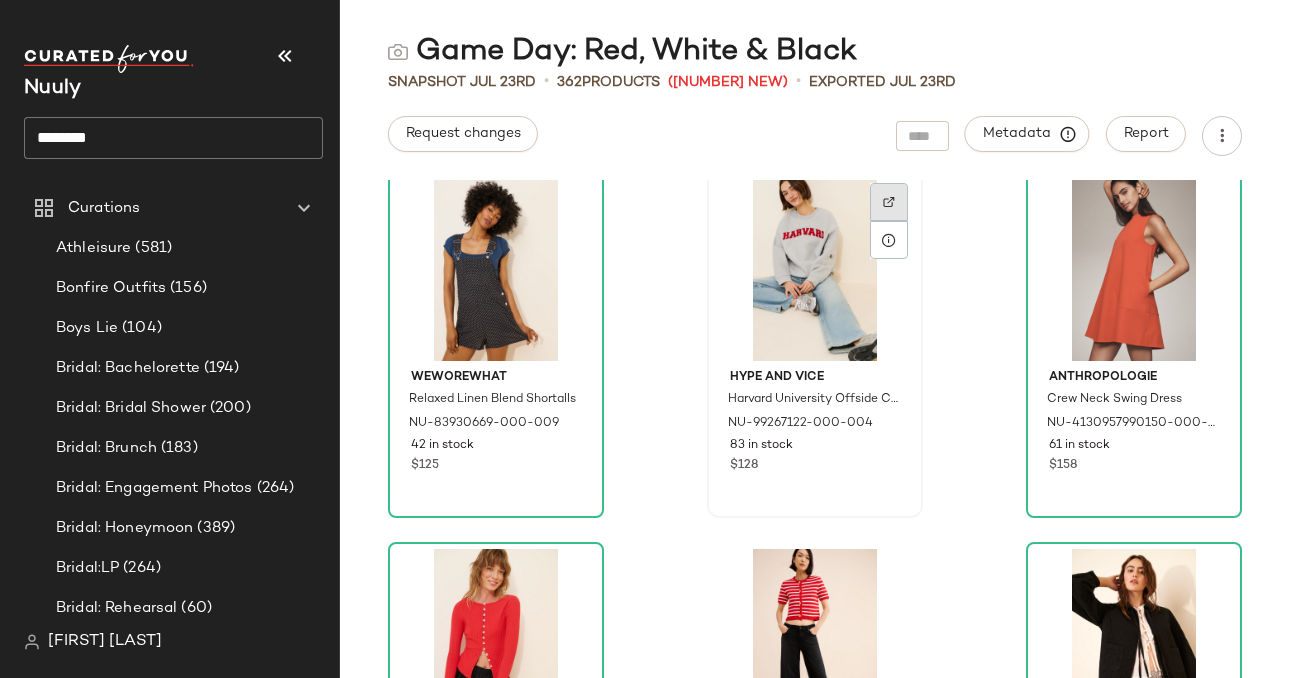 click 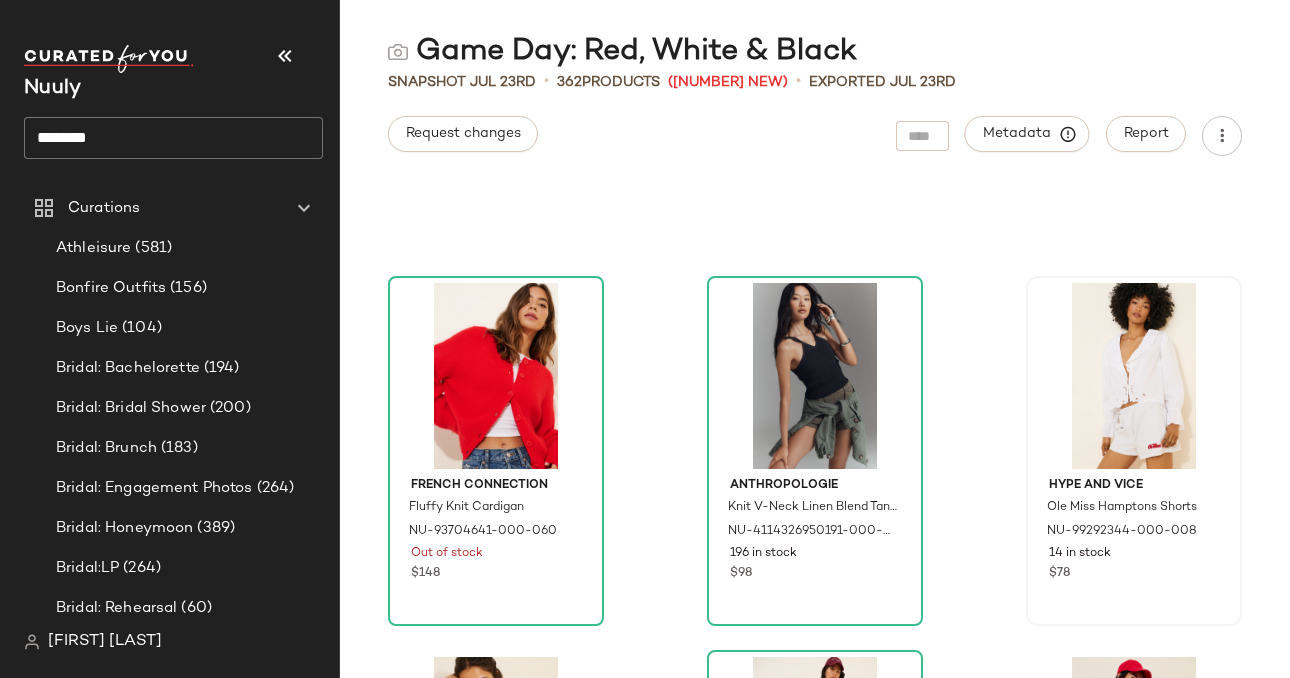 scroll, scrollTop: 2543, scrollLeft: 0, axis: vertical 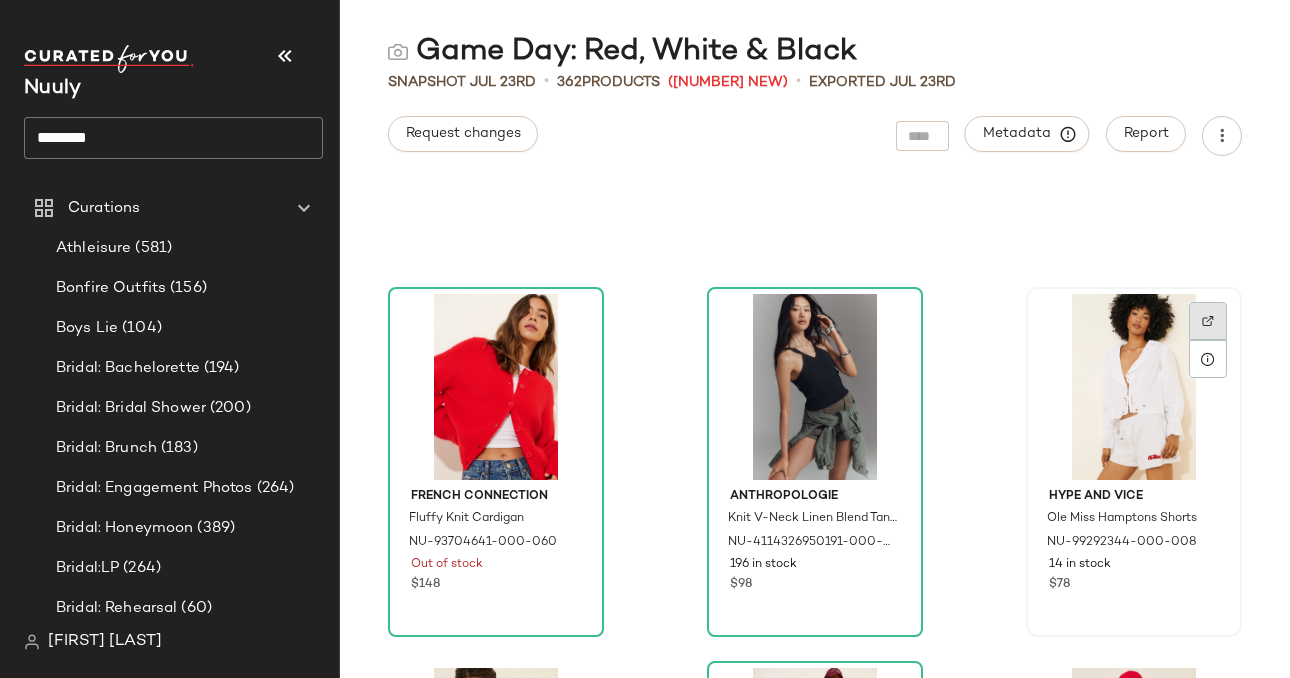click 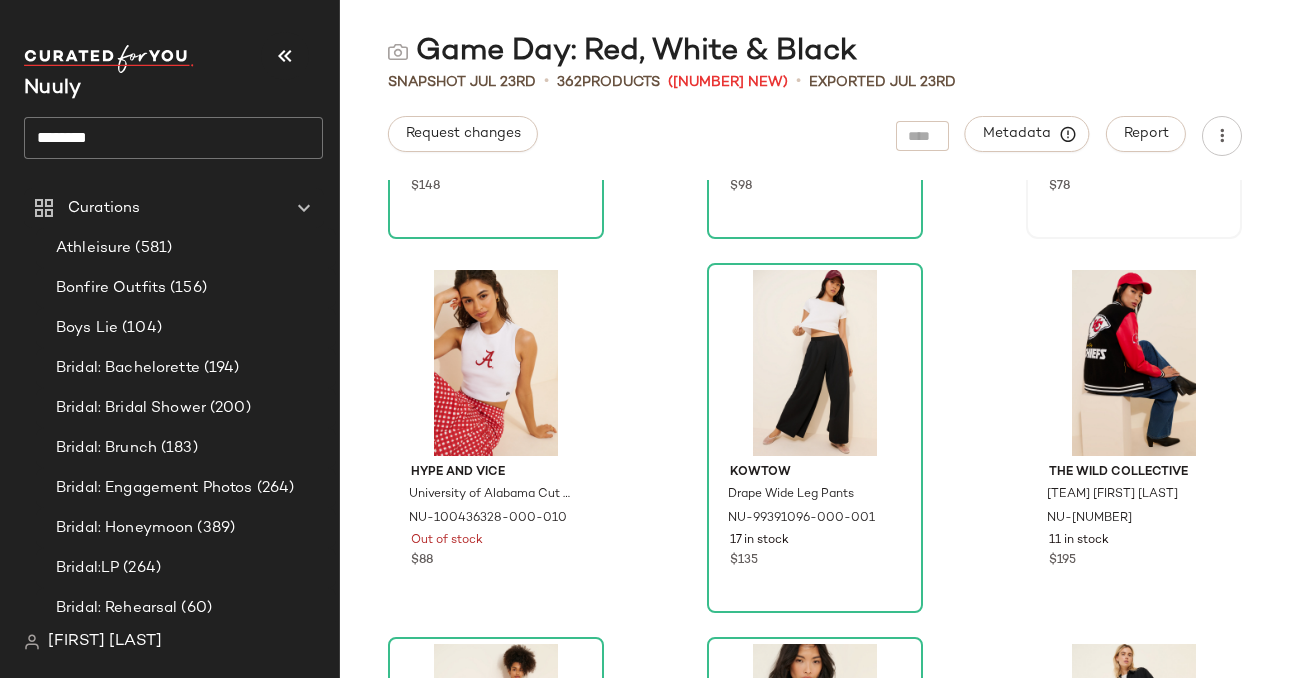 scroll, scrollTop: 2950, scrollLeft: 0, axis: vertical 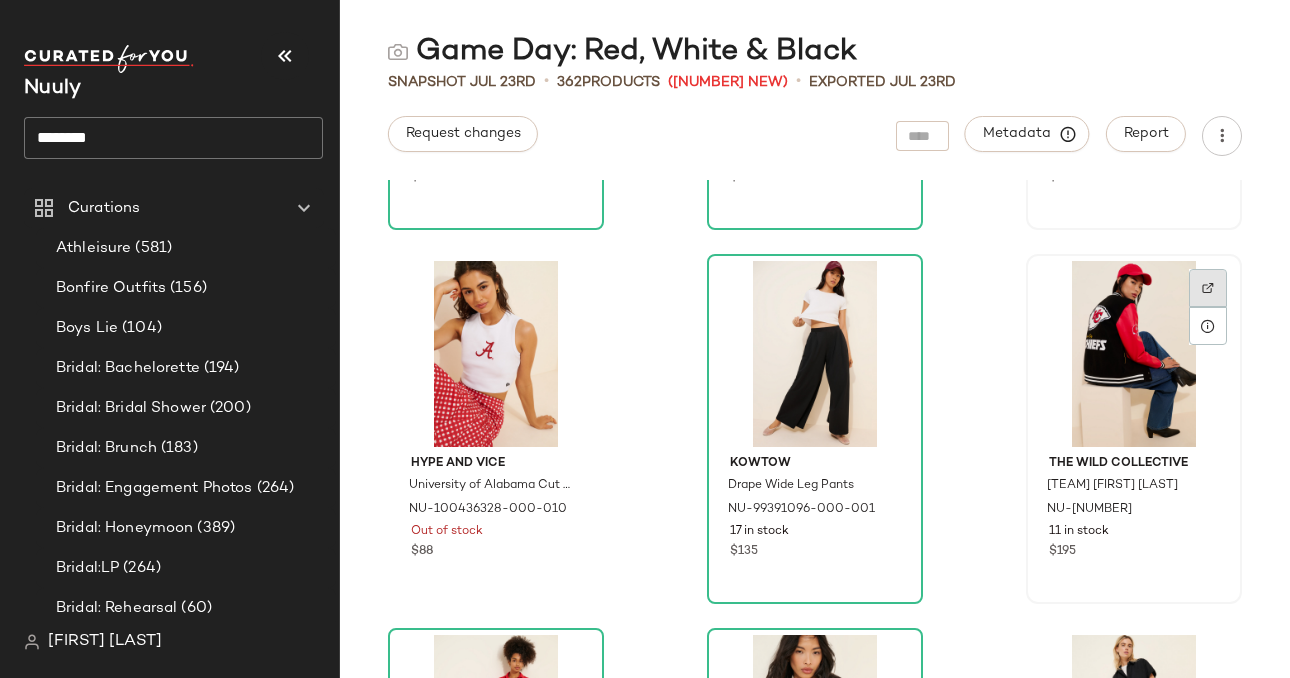 click 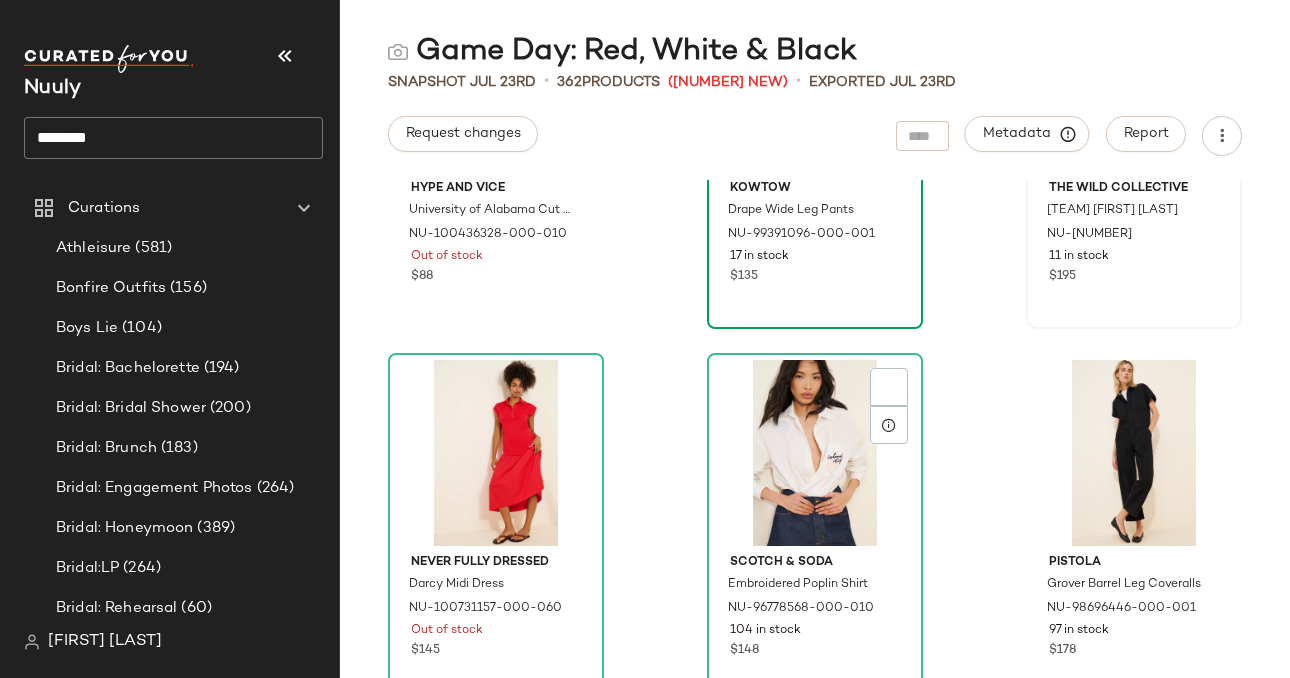 scroll, scrollTop: 3355, scrollLeft: 0, axis: vertical 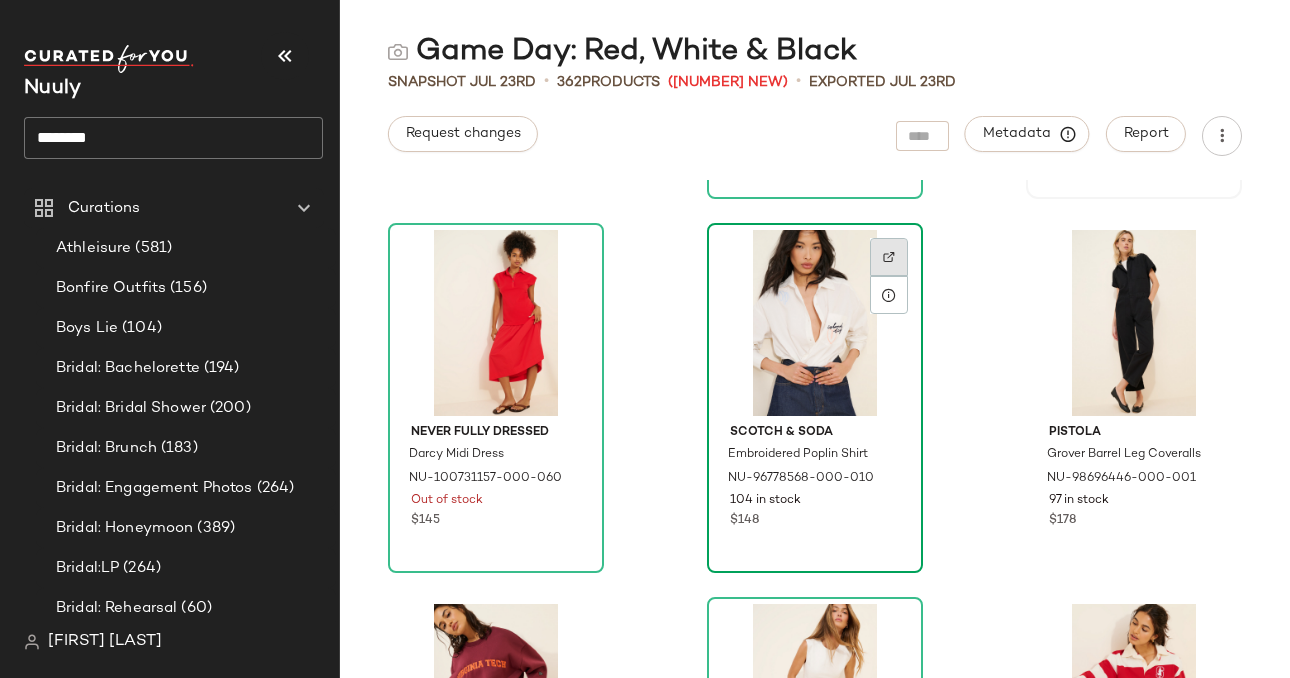 click 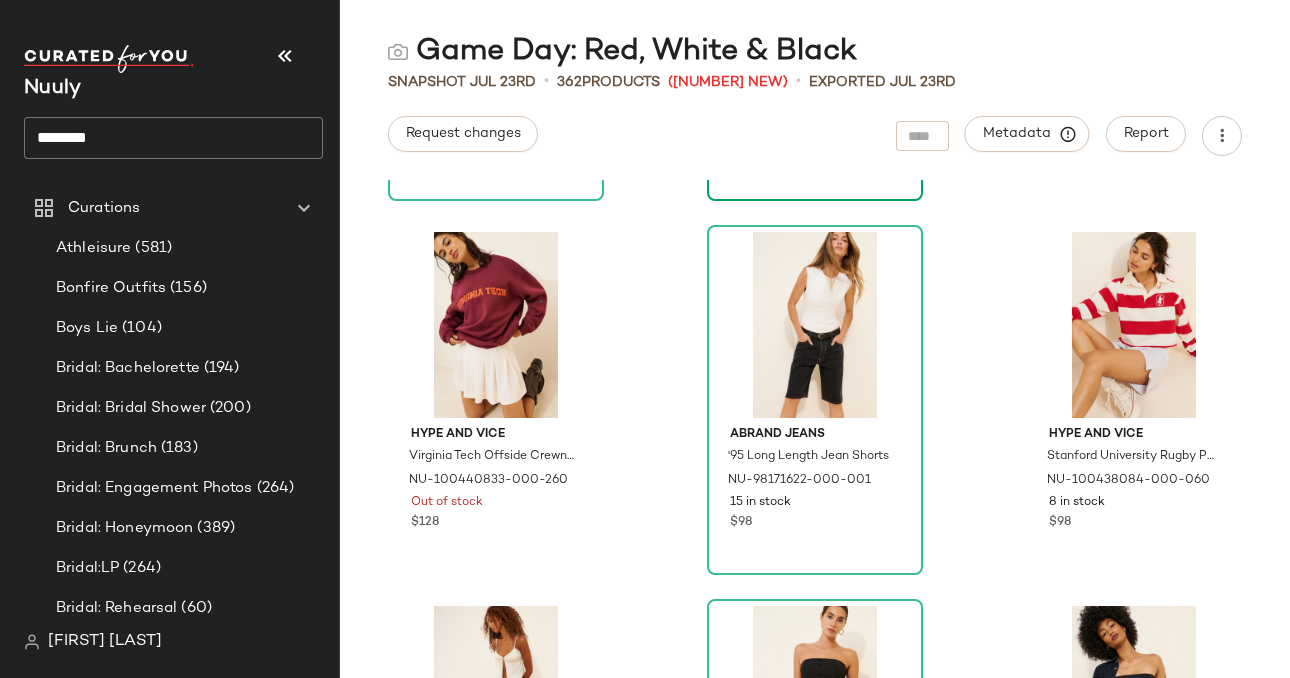 scroll, scrollTop: 3735, scrollLeft: 0, axis: vertical 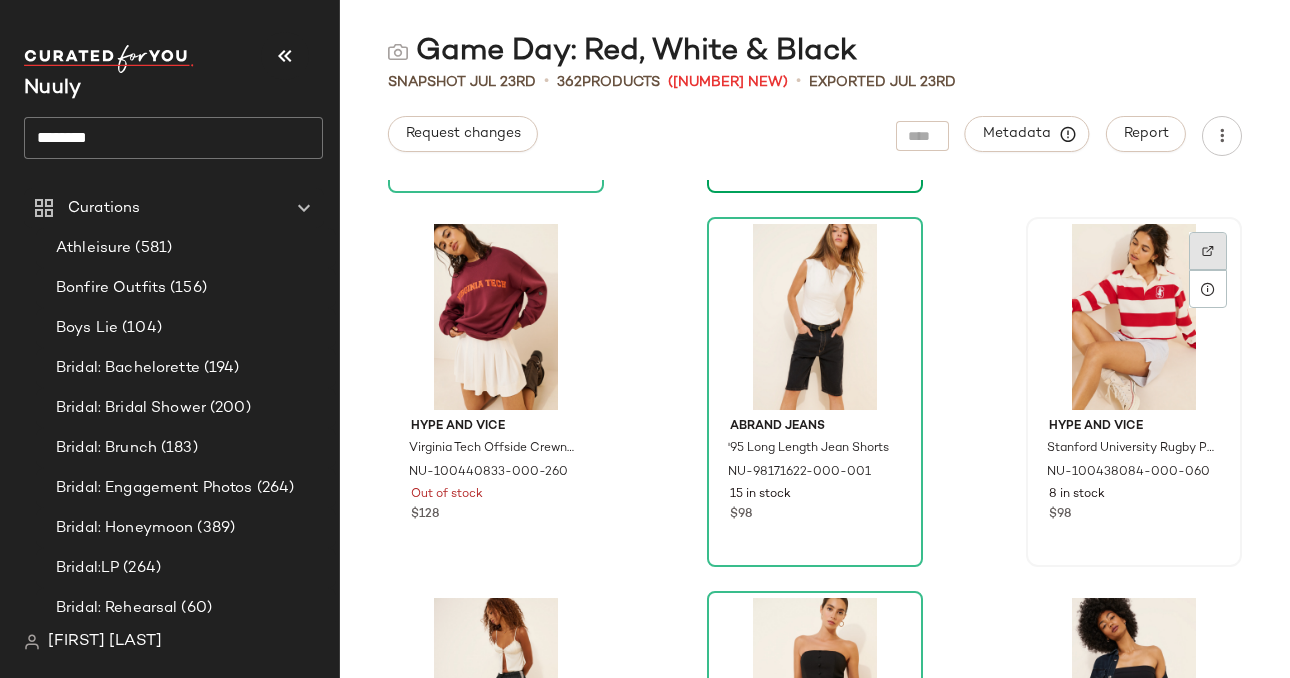 click 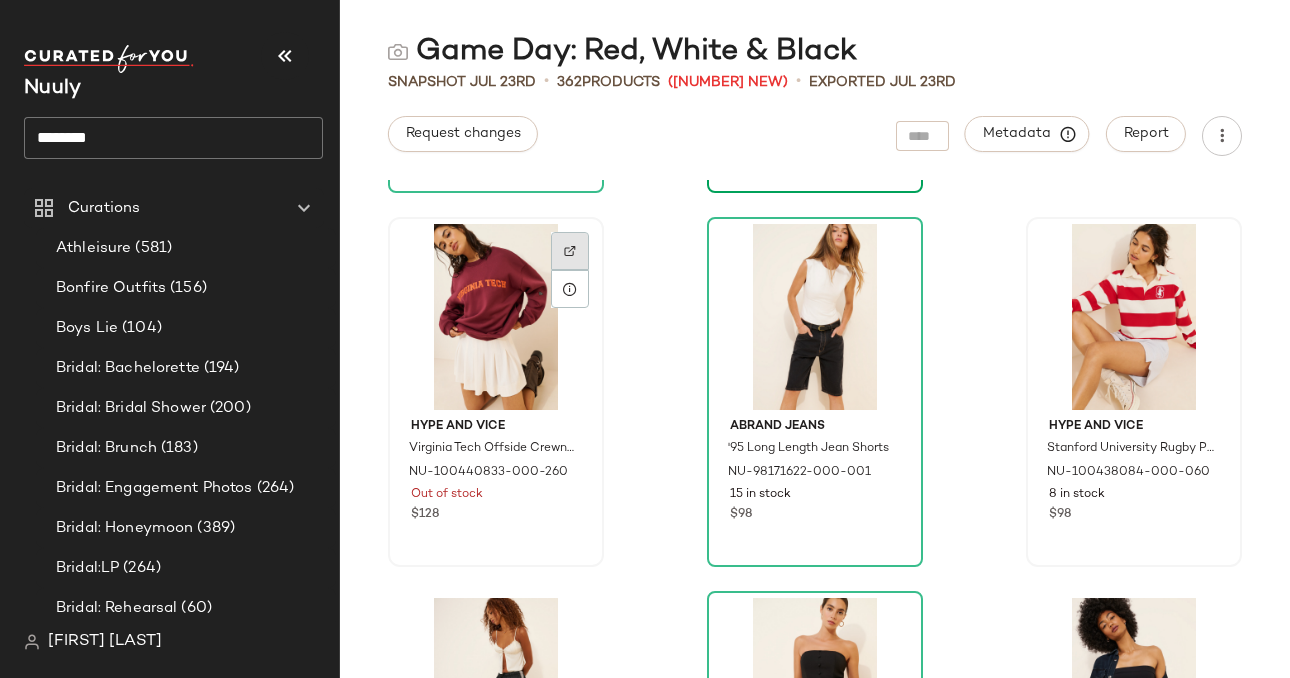 click 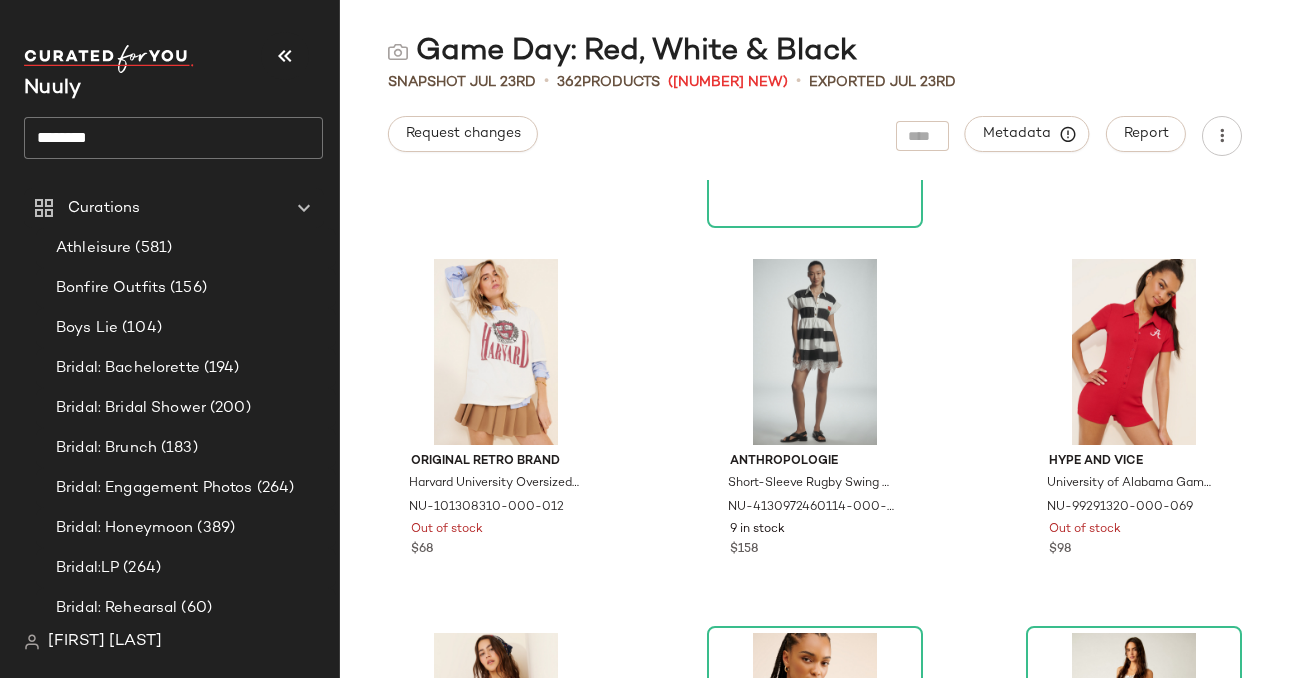 scroll, scrollTop: 4434, scrollLeft: 0, axis: vertical 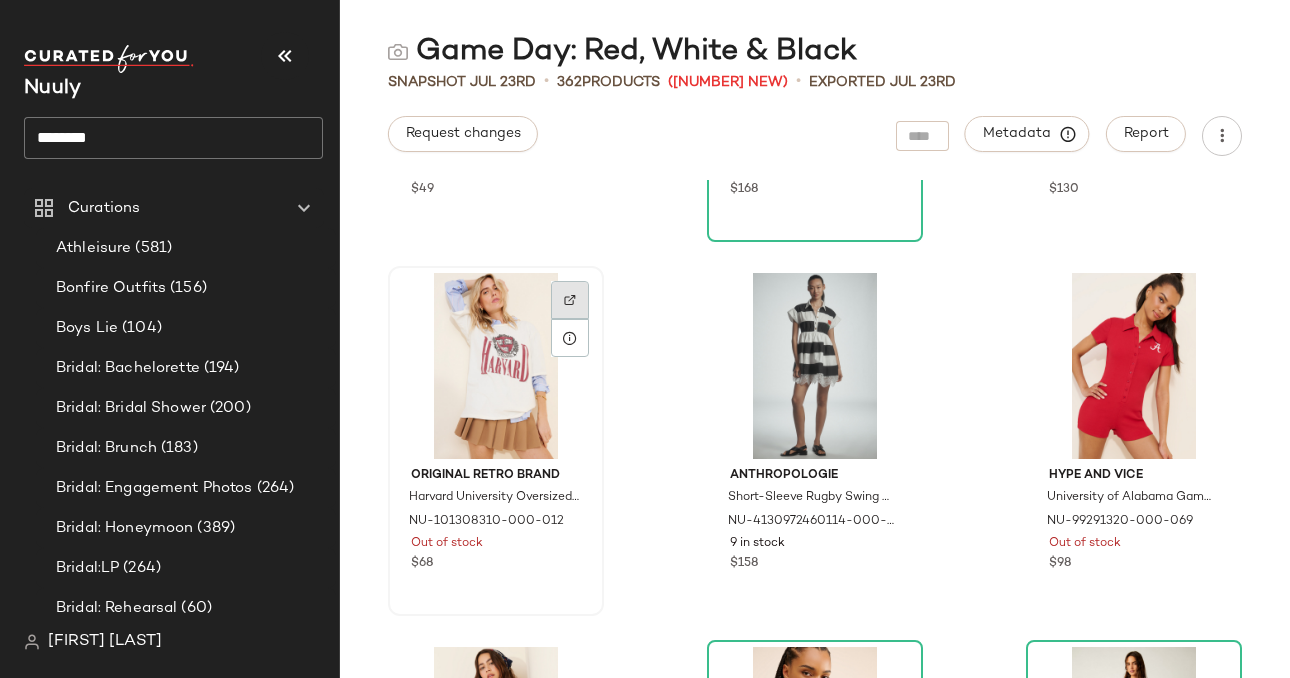 click 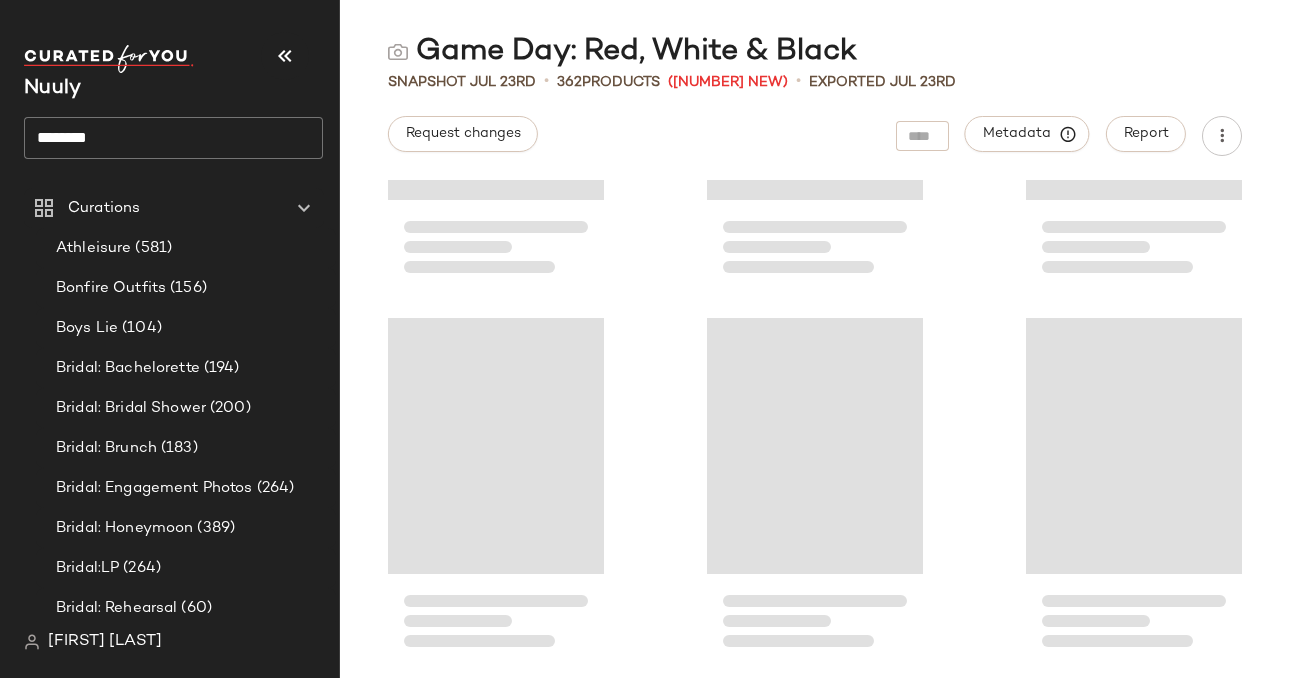 scroll, scrollTop: 5507, scrollLeft: 0, axis: vertical 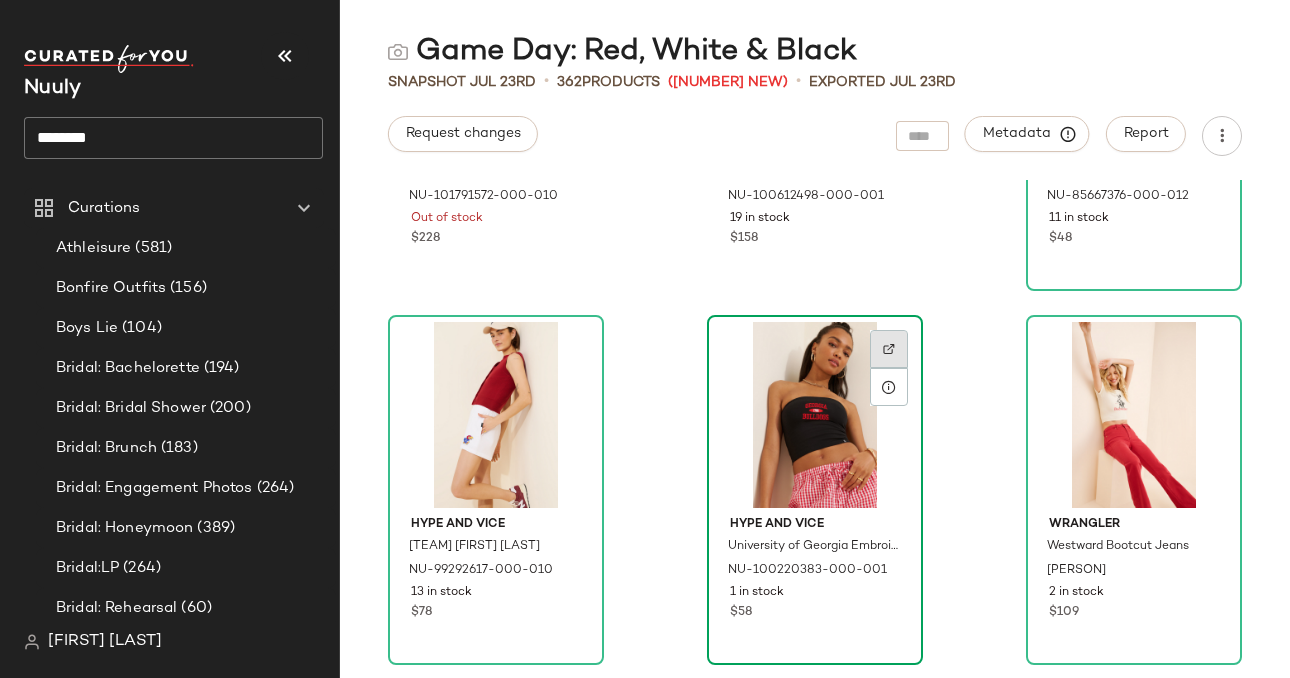 click 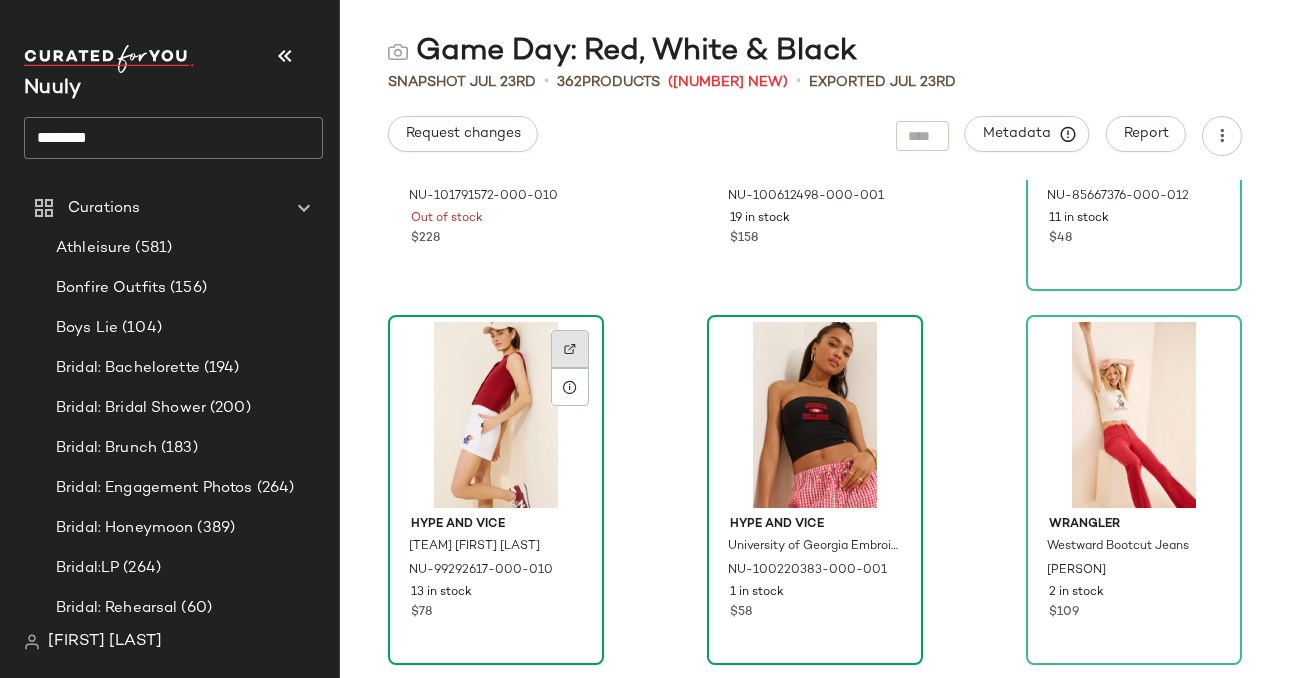 click 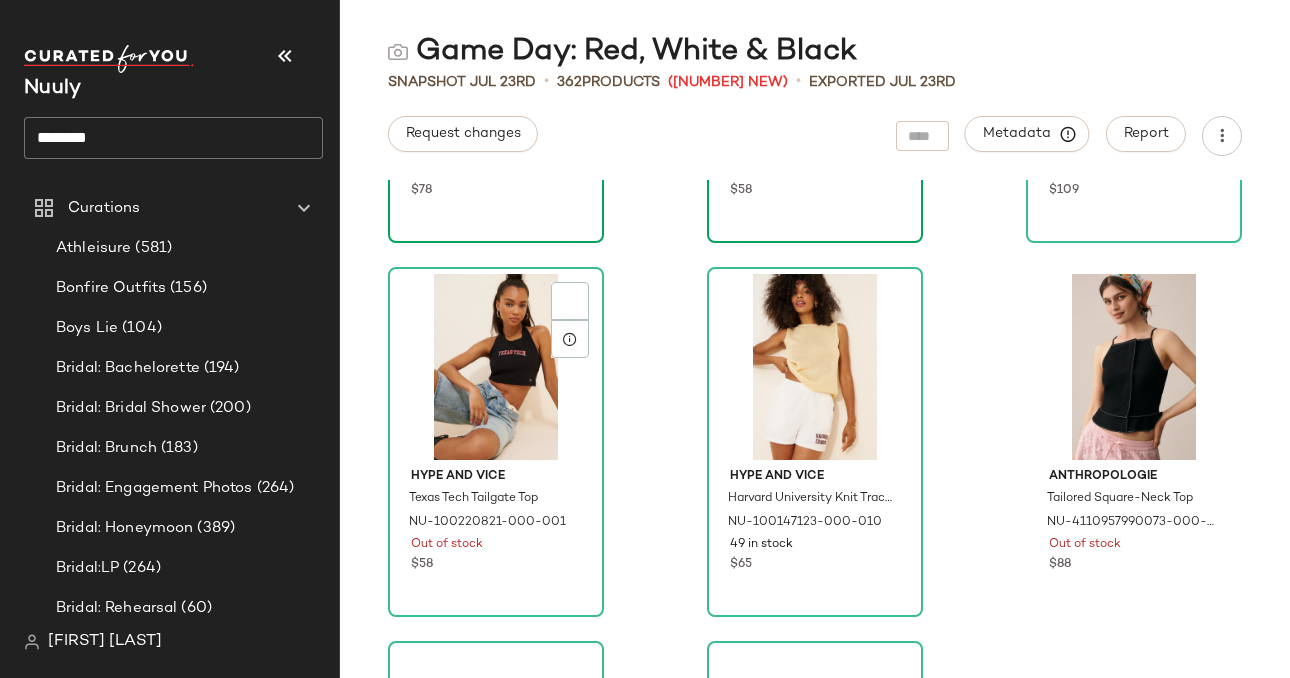 scroll, scrollTop: 5928, scrollLeft: 0, axis: vertical 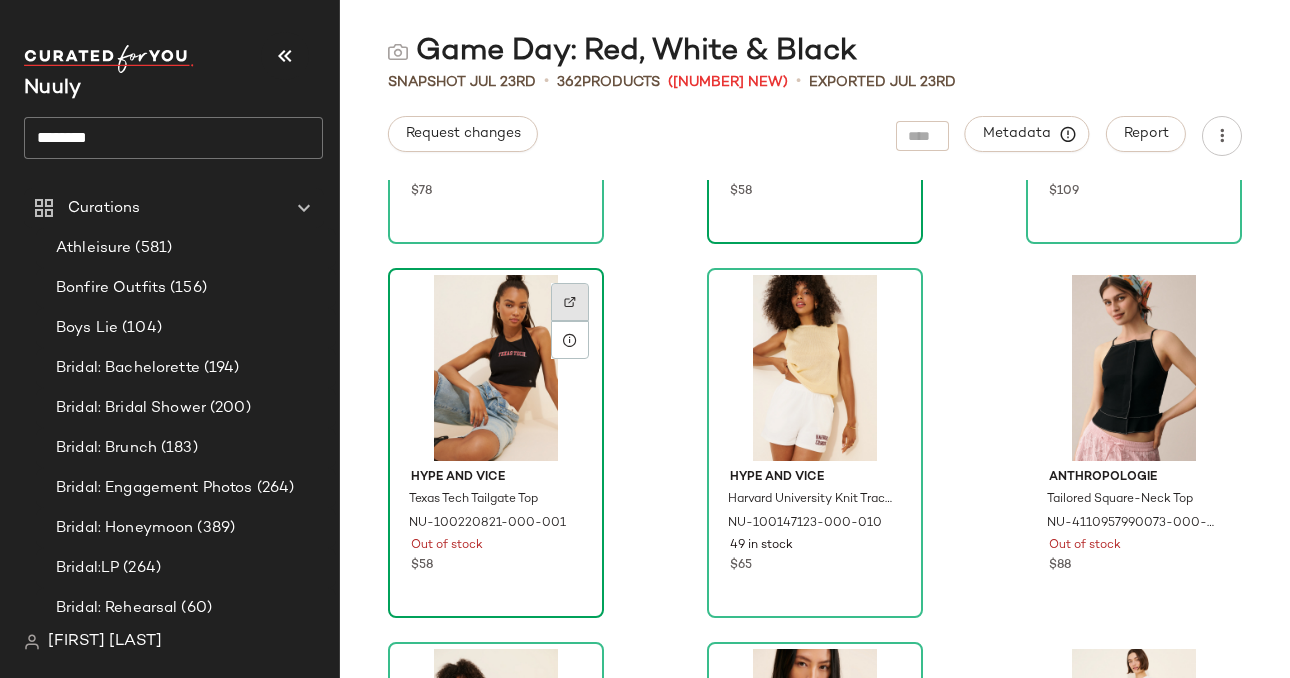 click 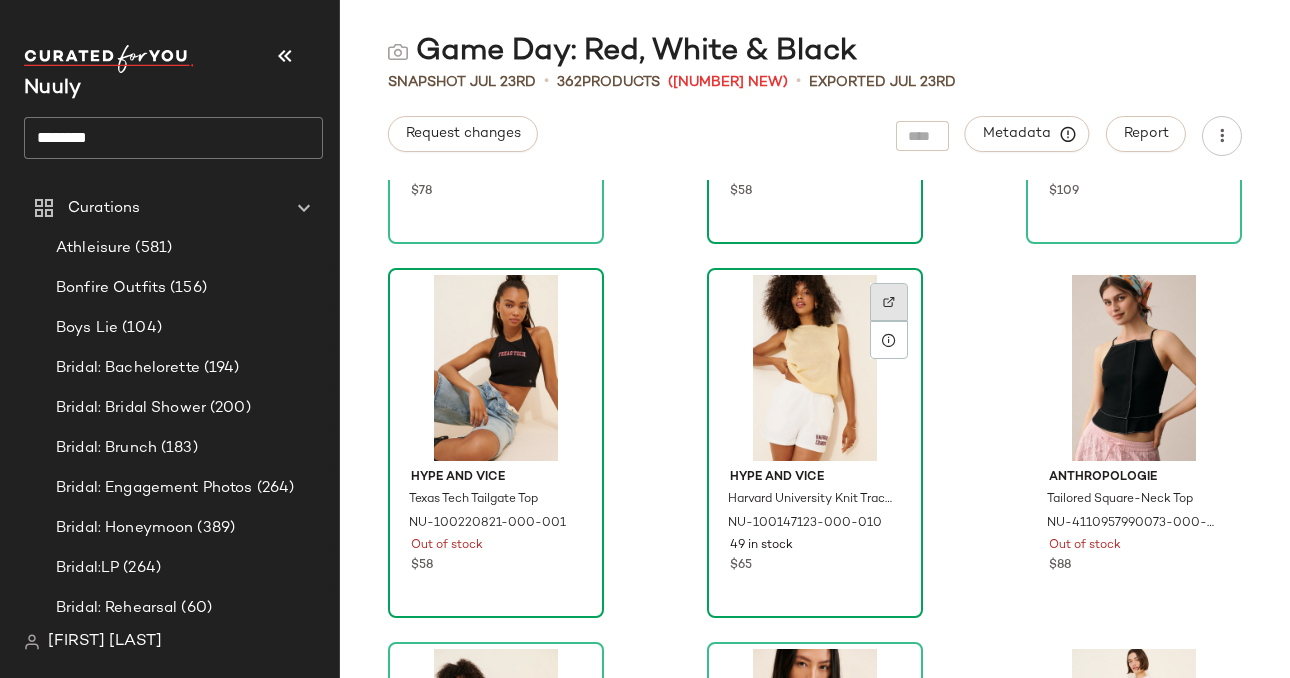 click 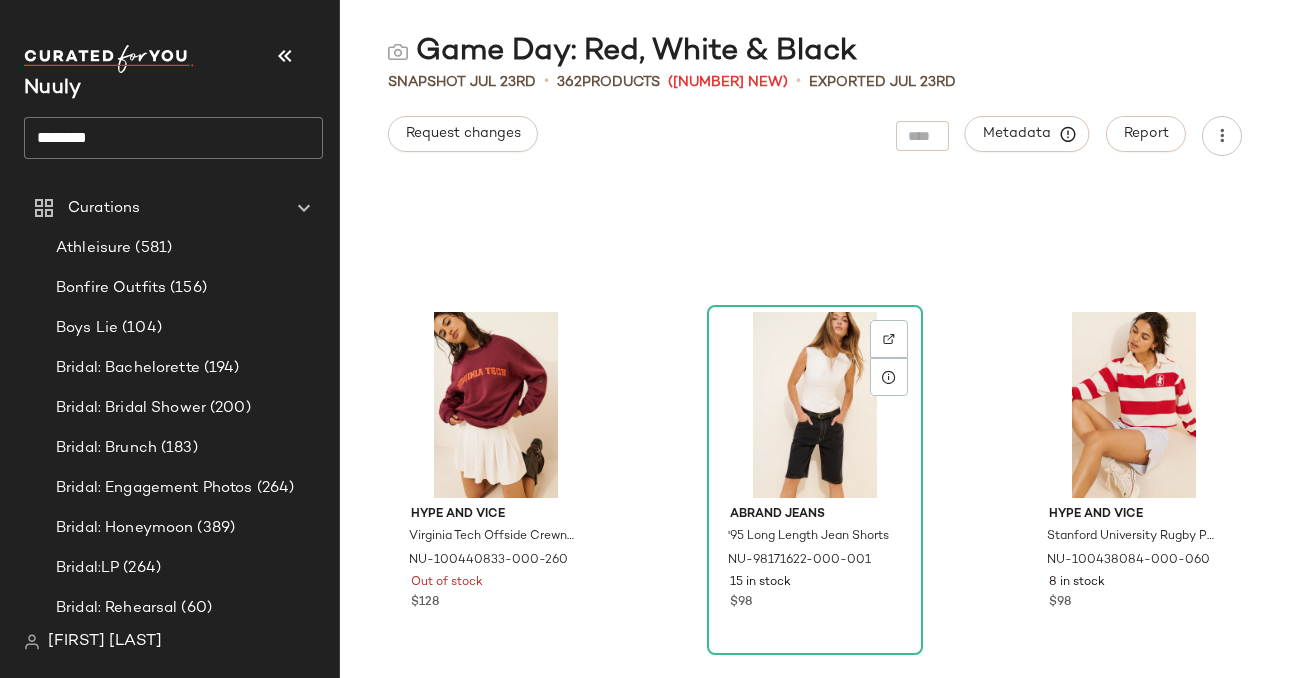 scroll, scrollTop: 3645, scrollLeft: 0, axis: vertical 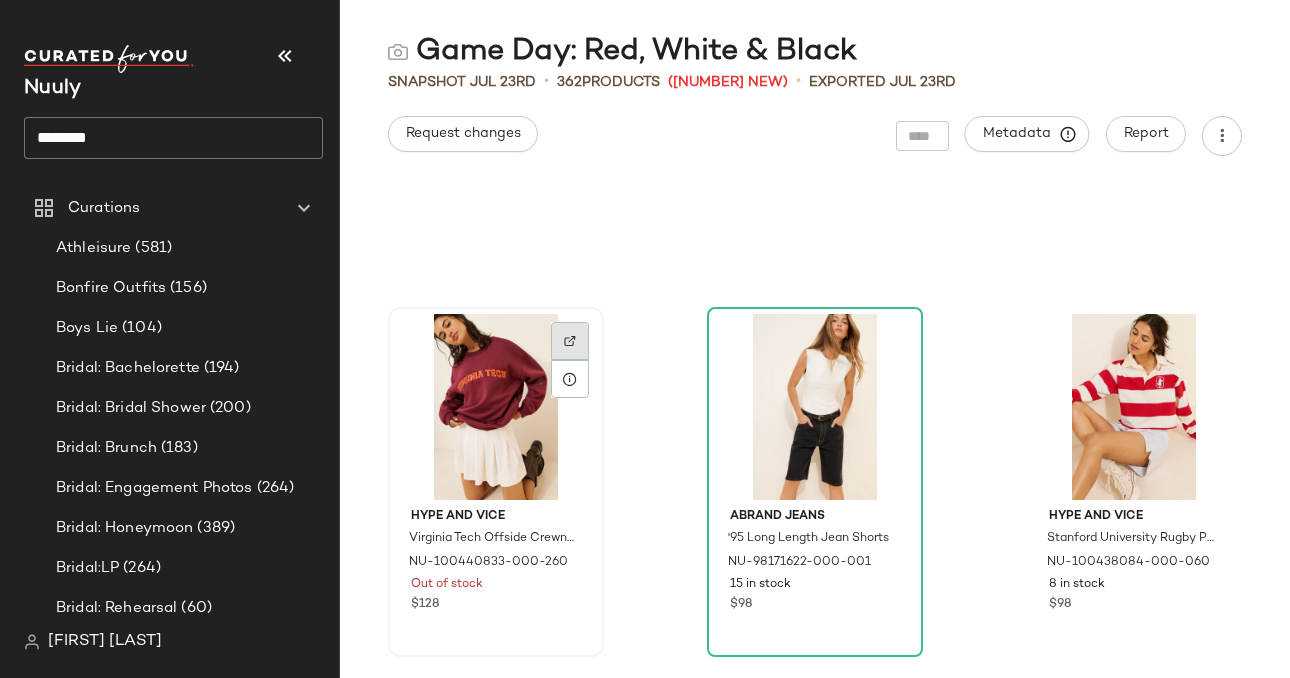 click 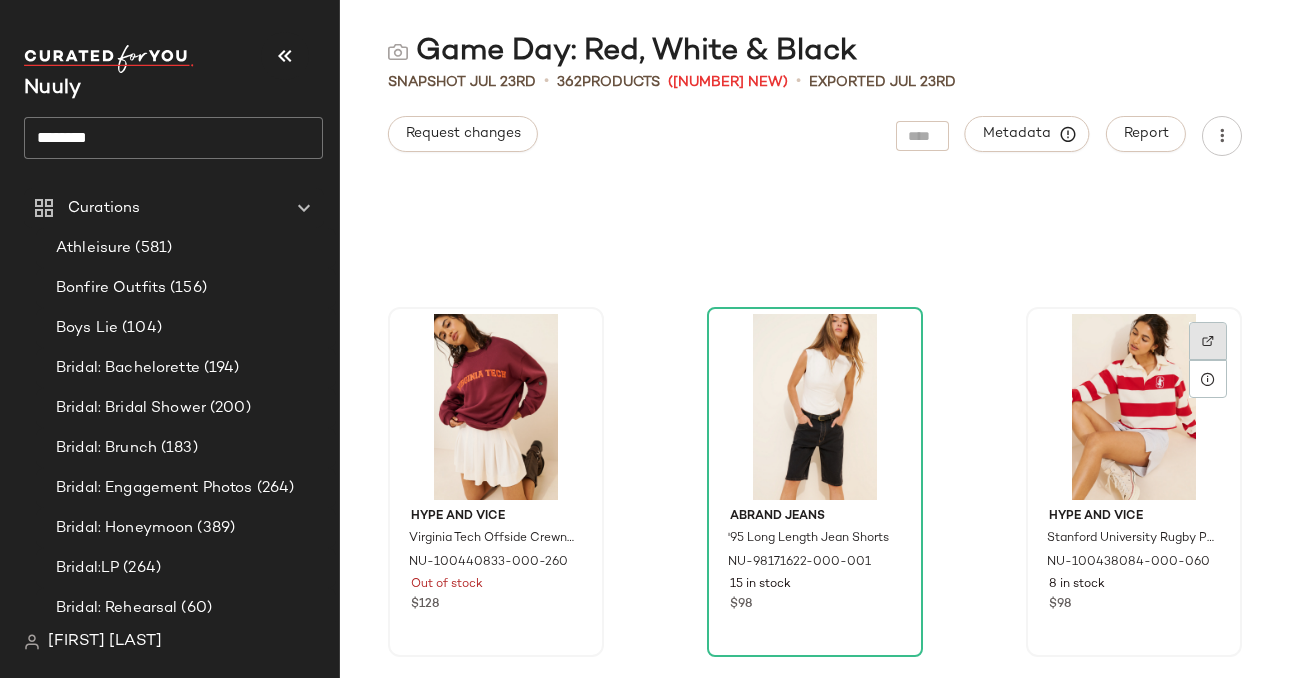 click 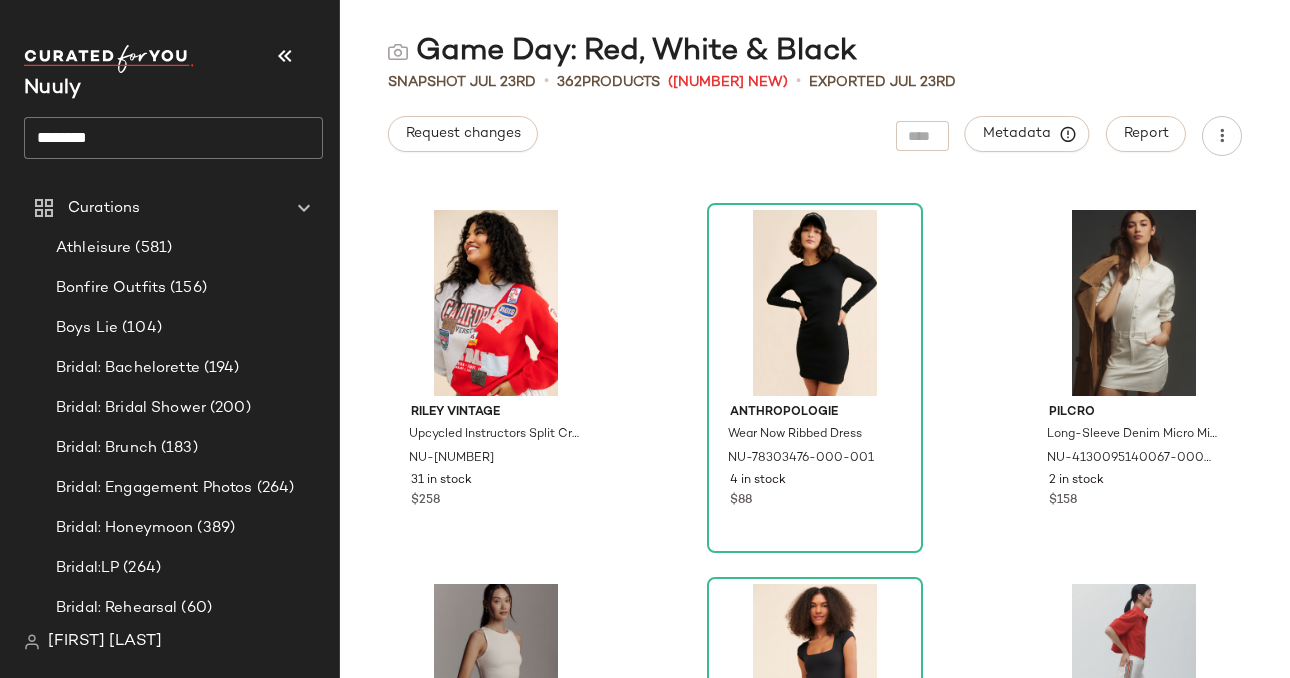 scroll, scrollTop: 8249, scrollLeft: 0, axis: vertical 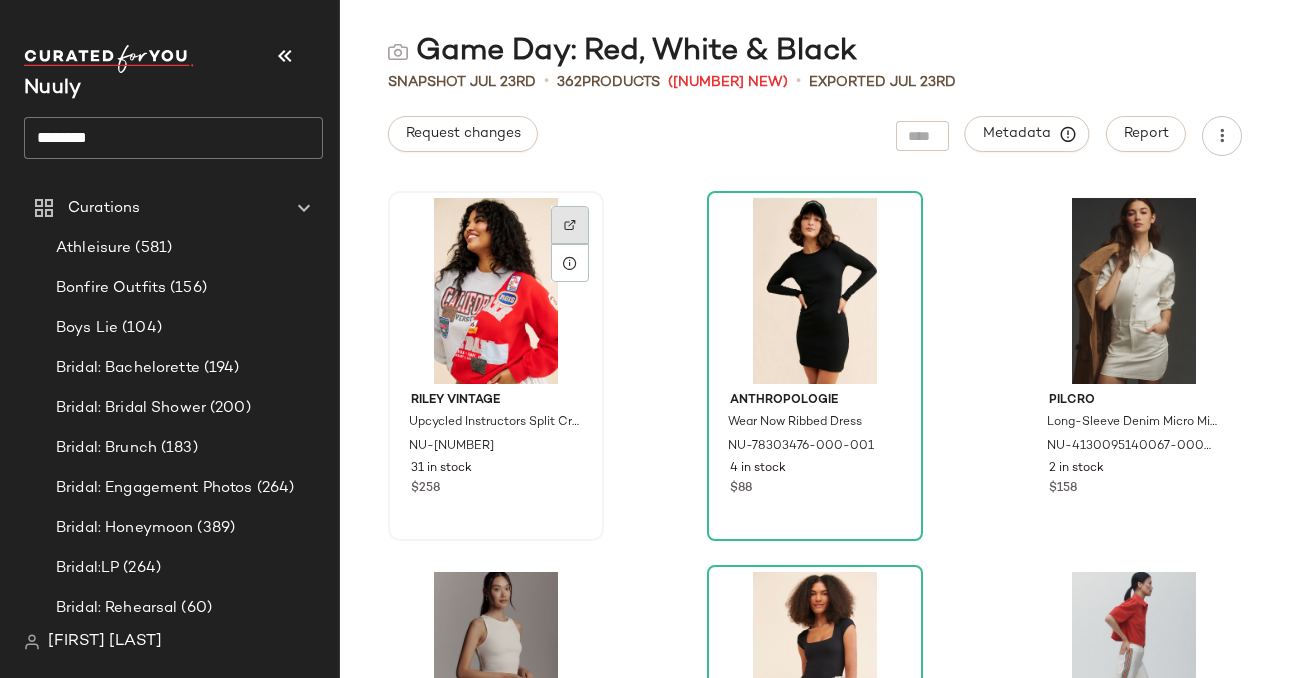 click 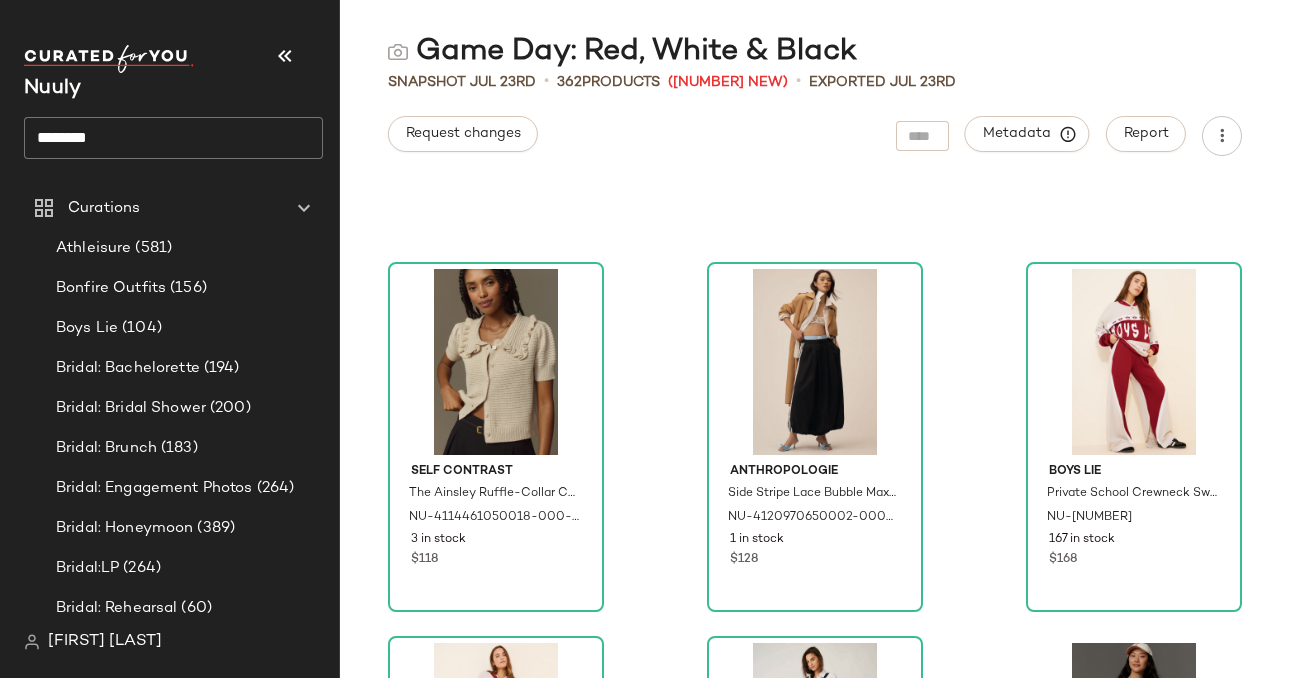 scroll, scrollTop: 9675, scrollLeft: 0, axis: vertical 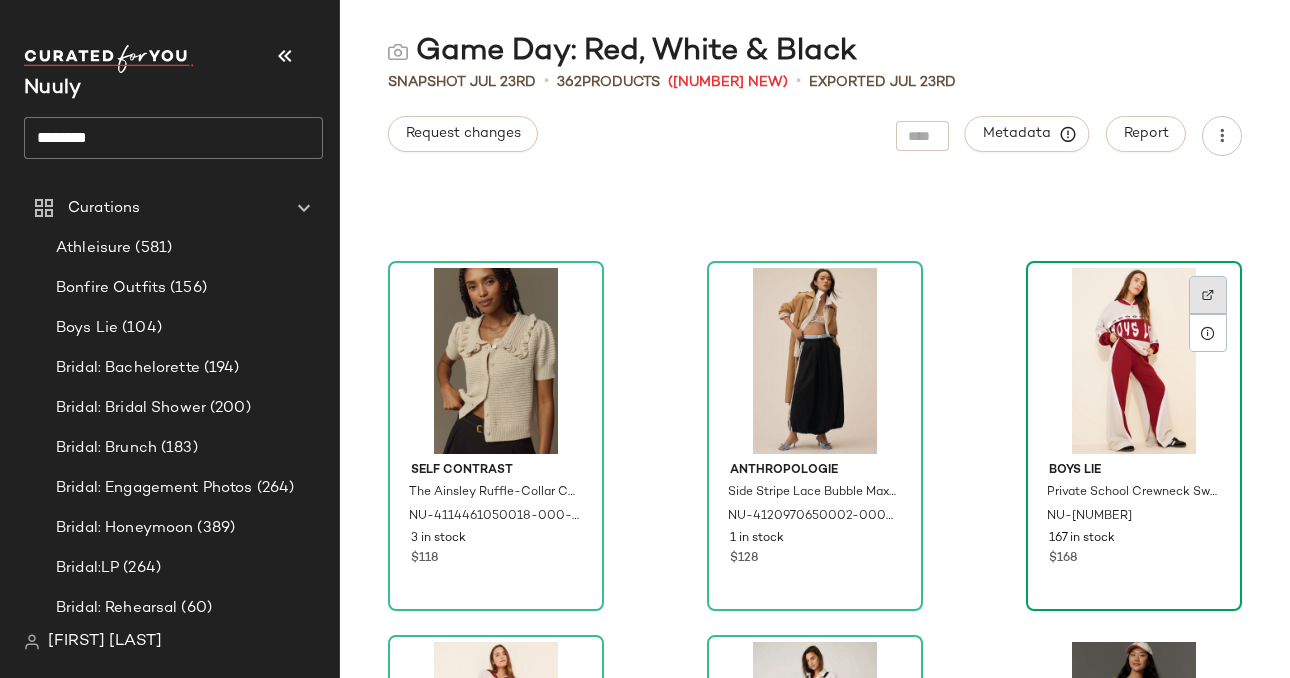 click 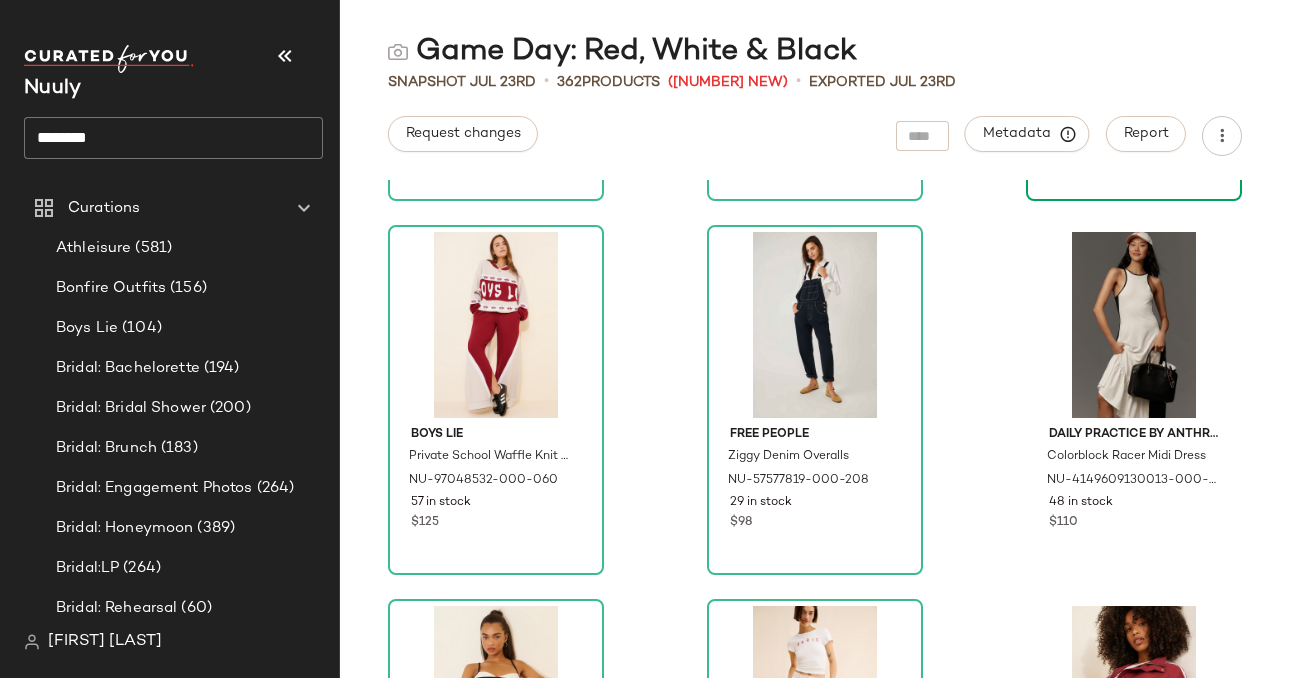 scroll, scrollTop: 10085, scrollLeft: 0, axis: vertical 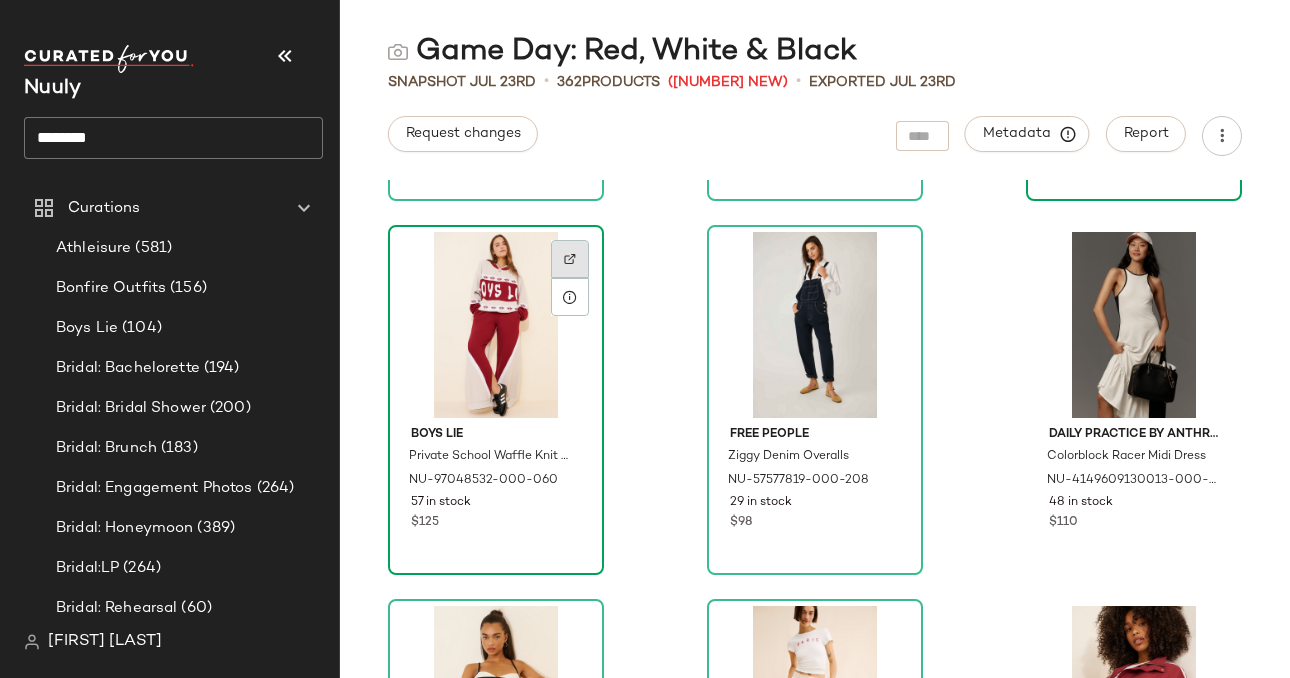 click 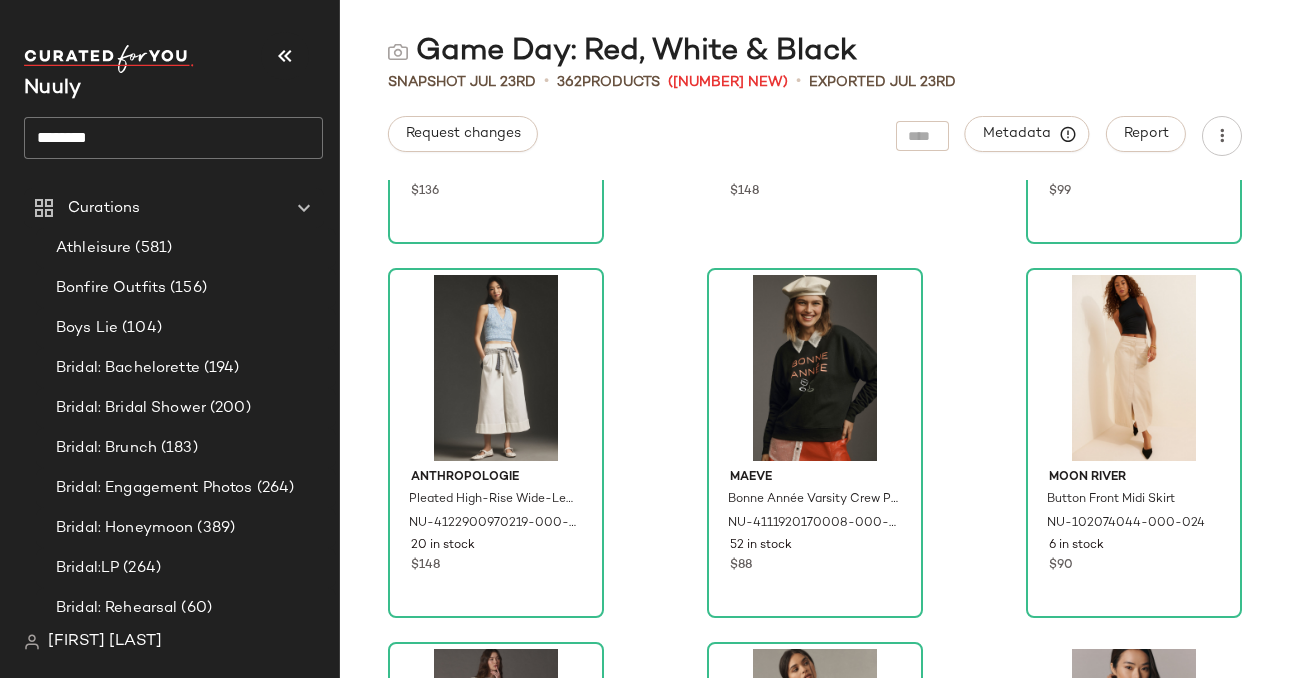 scroll, scrollTop: 15281, scrollLeft: 0, axis: vertical 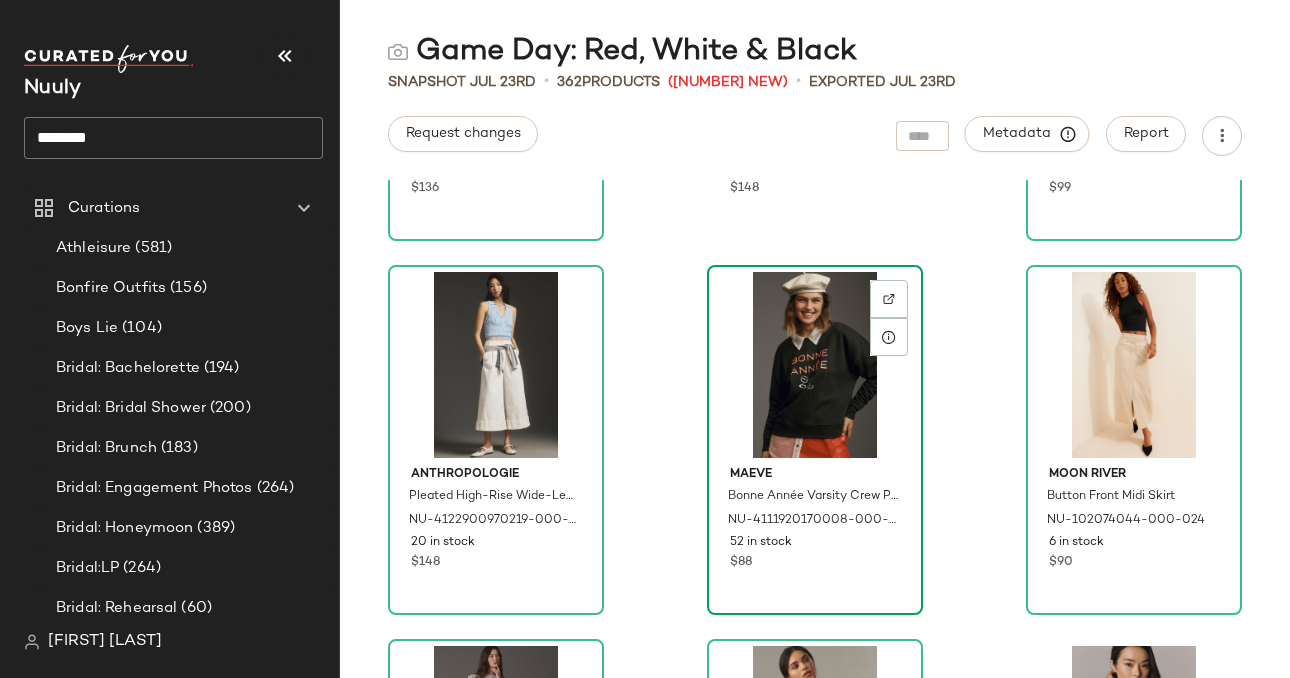 click 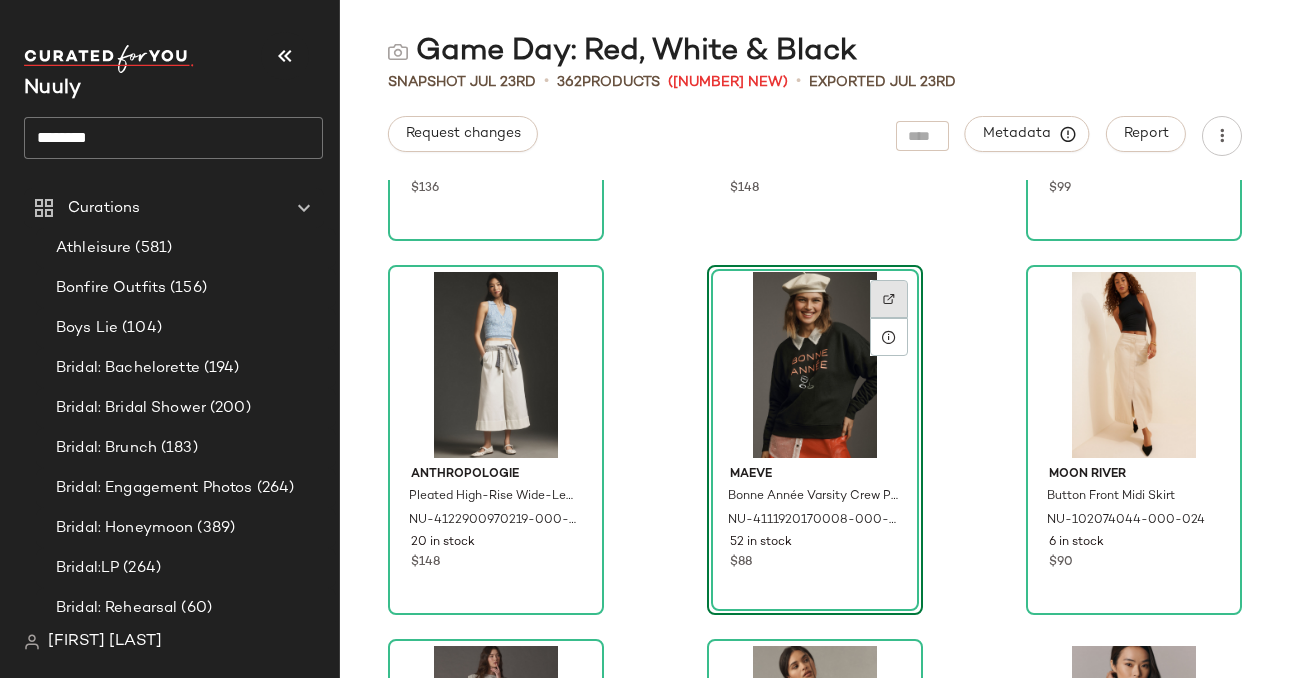 click 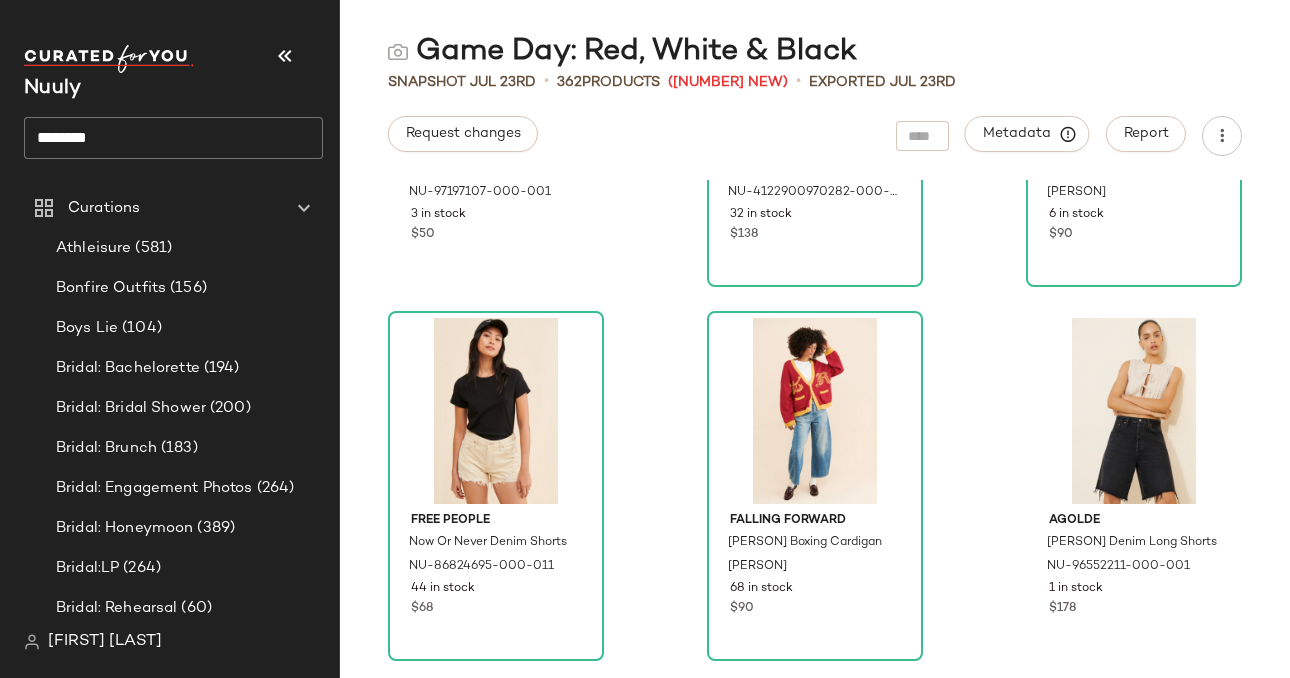 scroll, scrollTop: 20472, scrollLeft: 0, axis: vertical 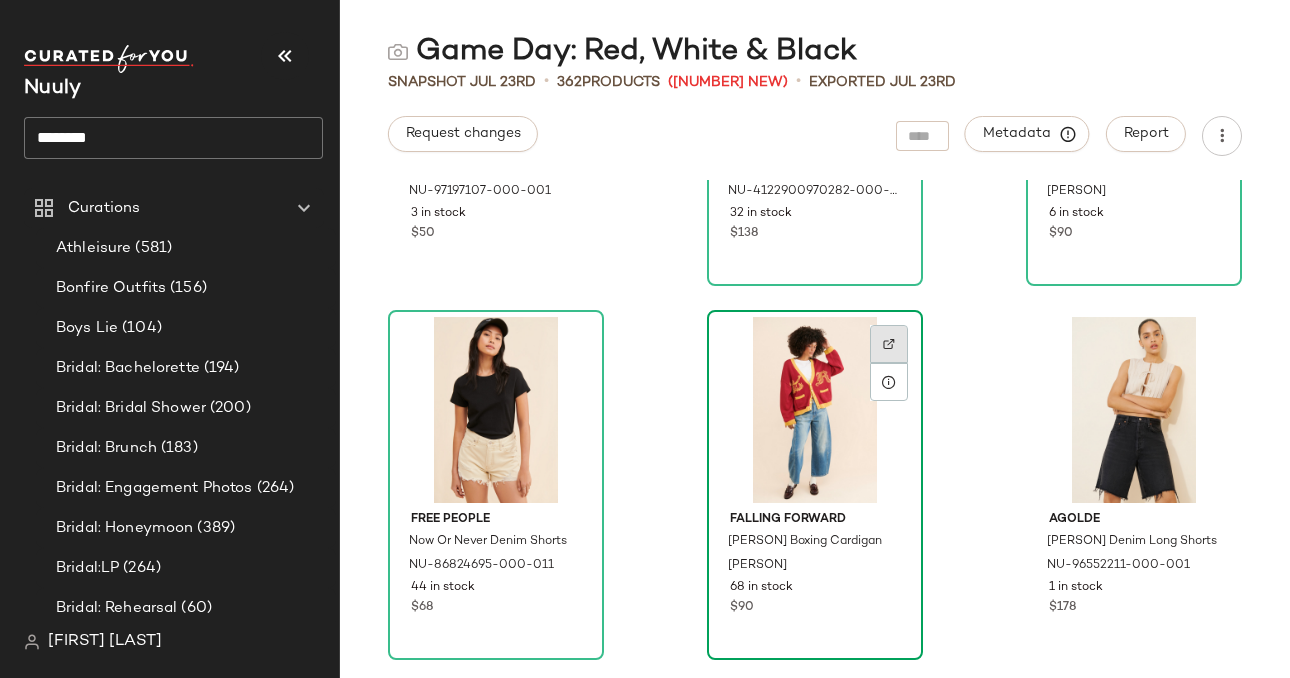 click 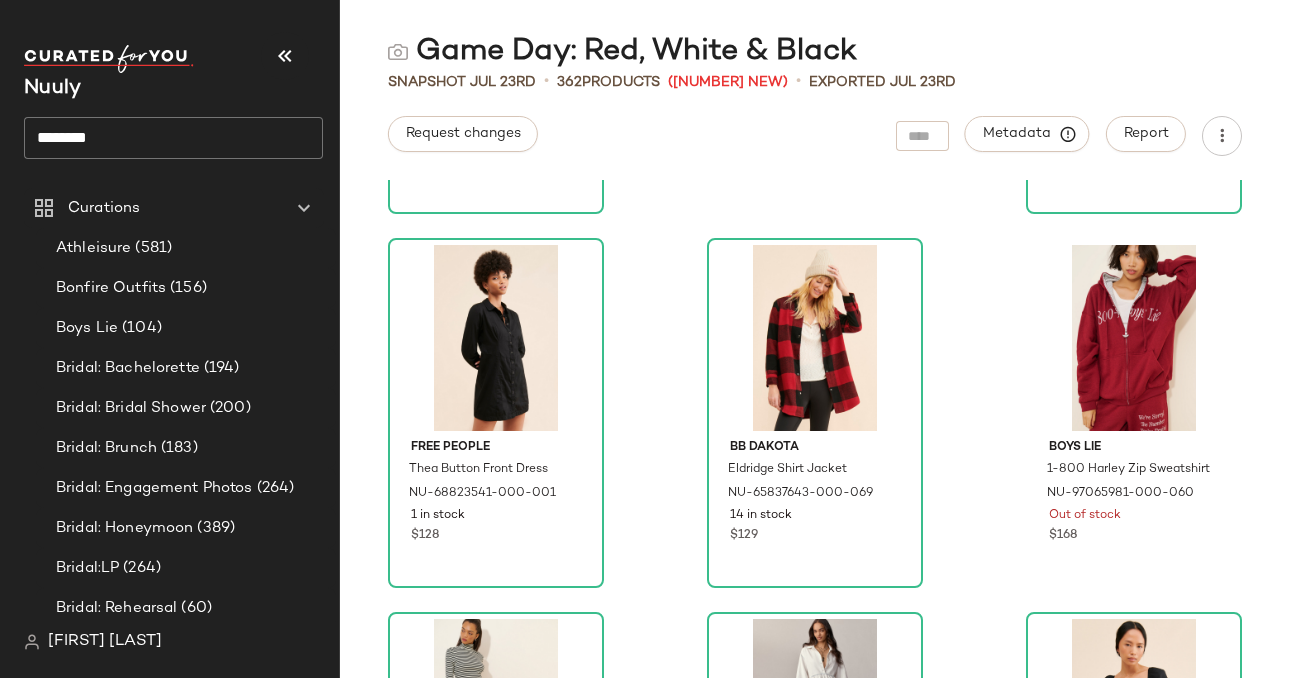 scroll, scrollTop: 25415, scrollLeft: 0, axis: vertical 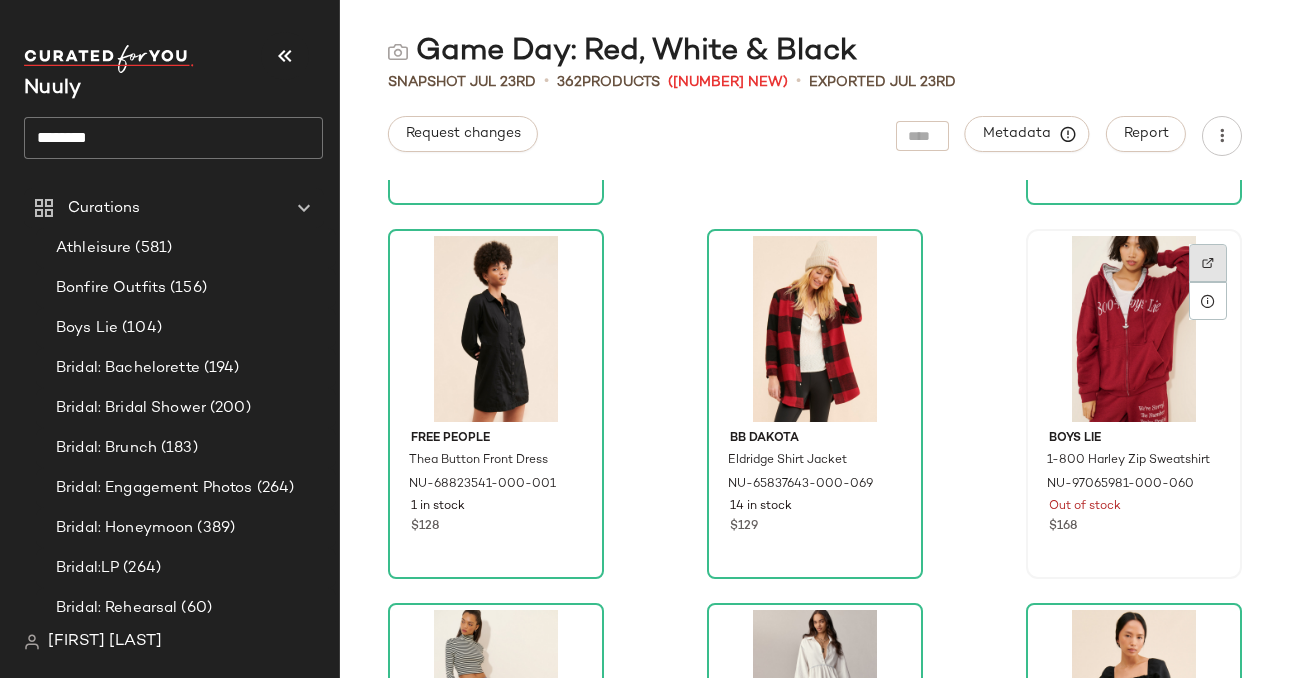 click 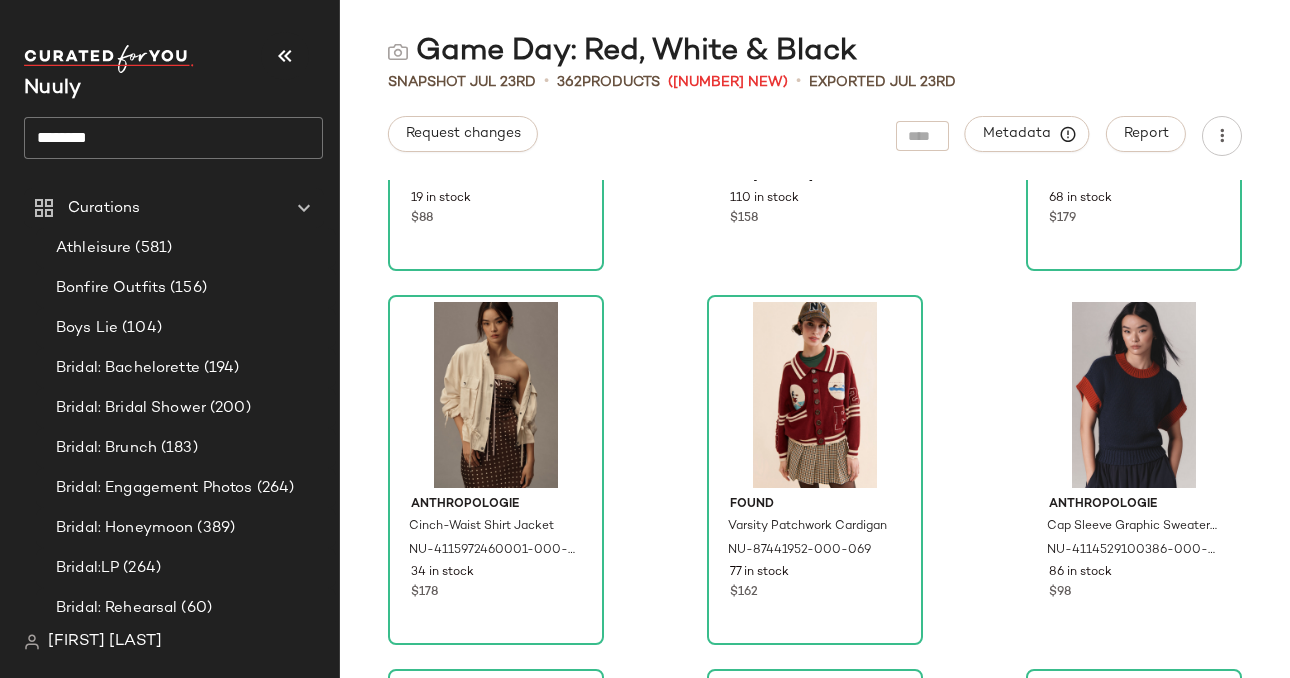 scroll, scrollTop: 26882, scrollLeft: 0, axis: vertical 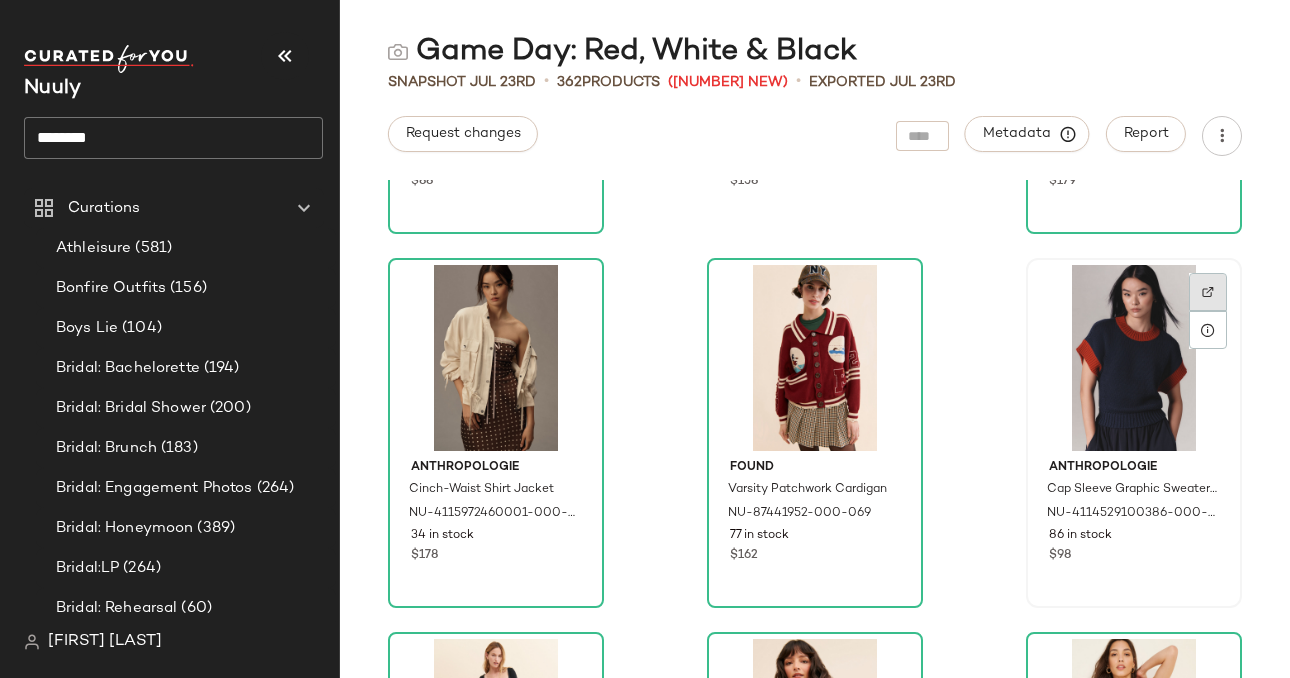 click 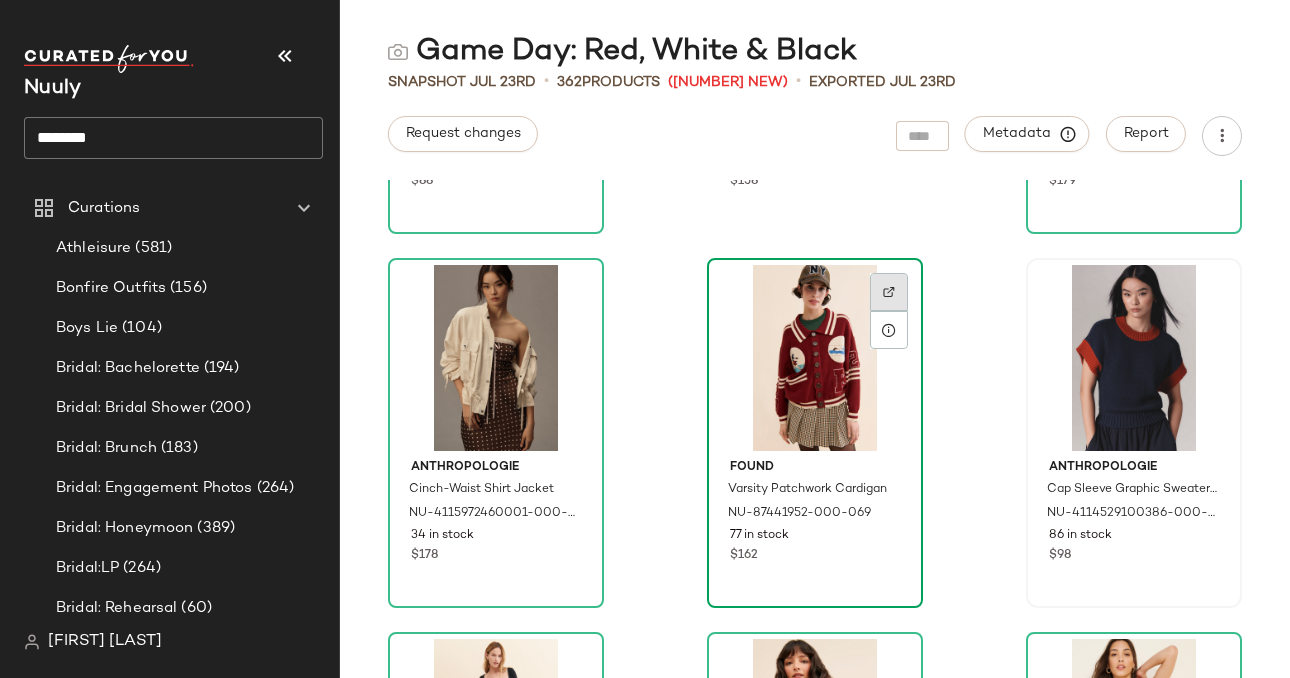 click 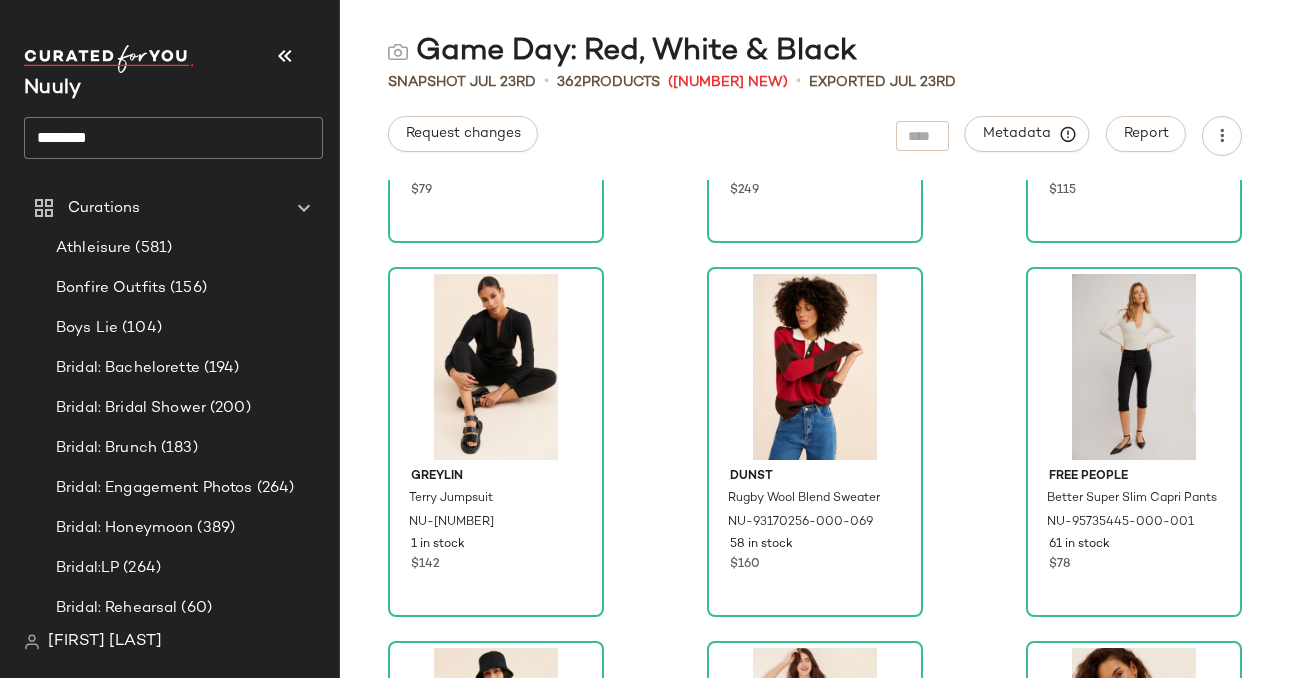 scroll, scrollTop: 30986, scrollLeft: 0, axis: vertical 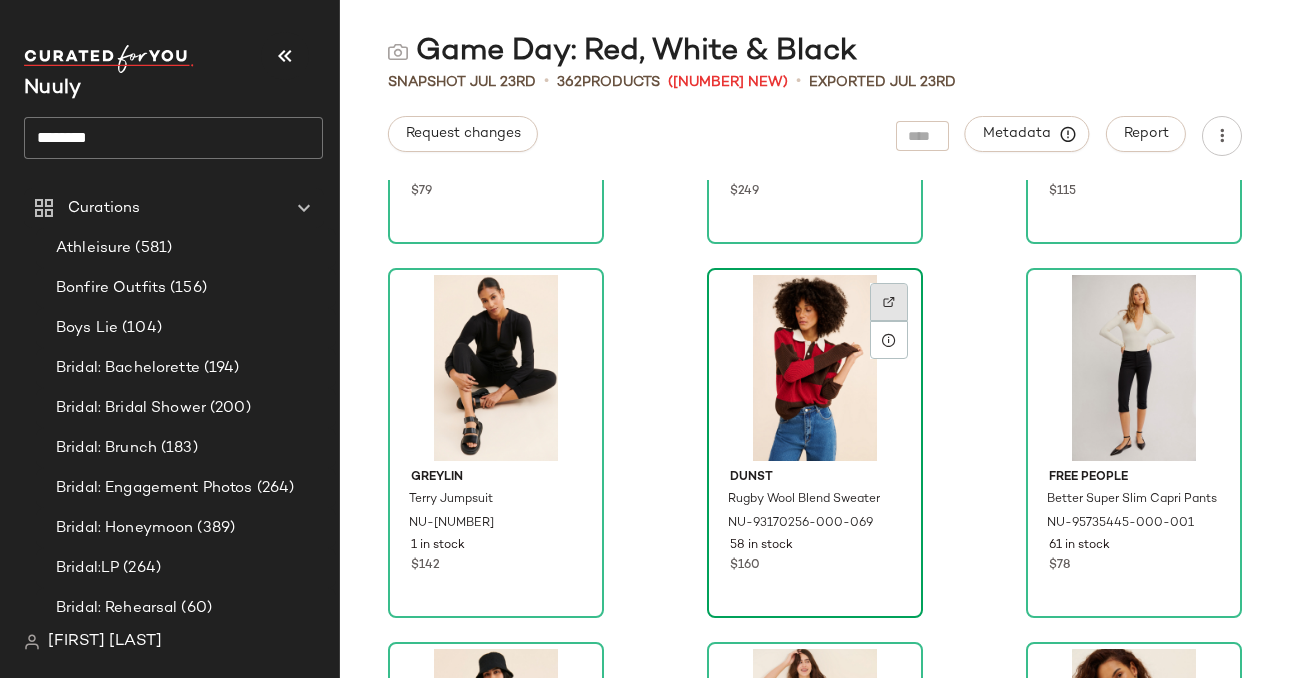 click 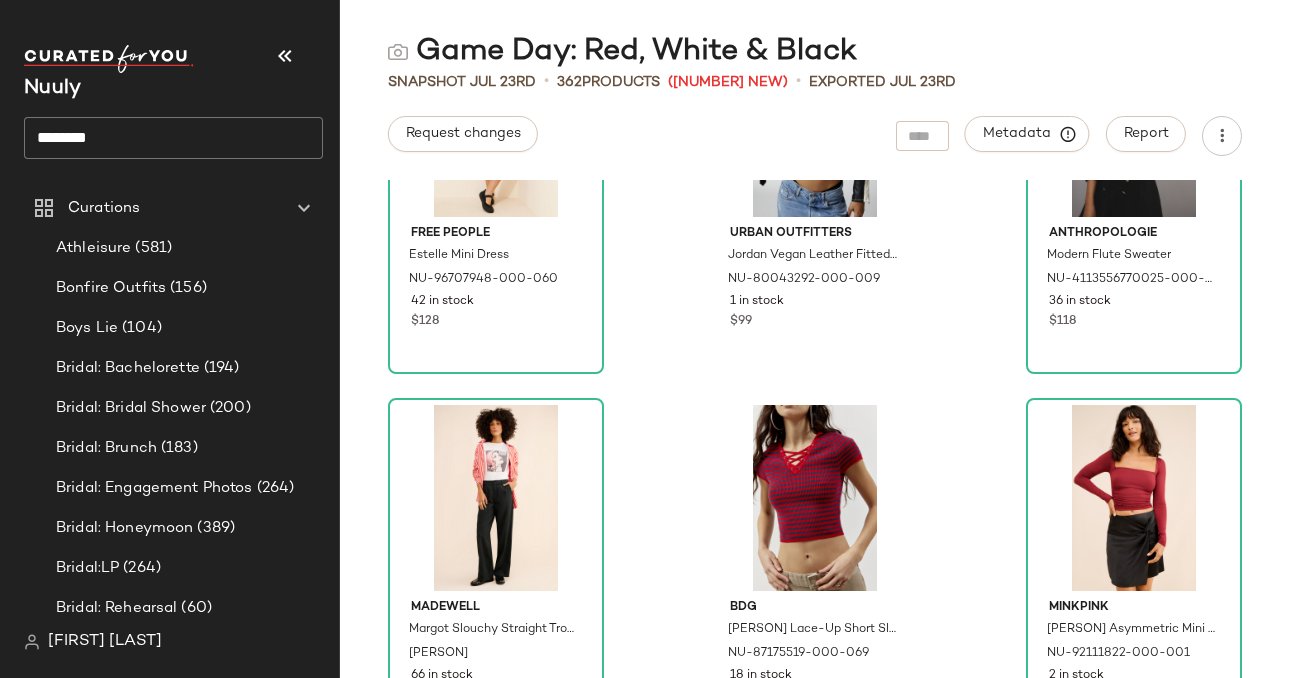 scroll, scrollTop: 33985, scrollLeft: 0, axis: vertical 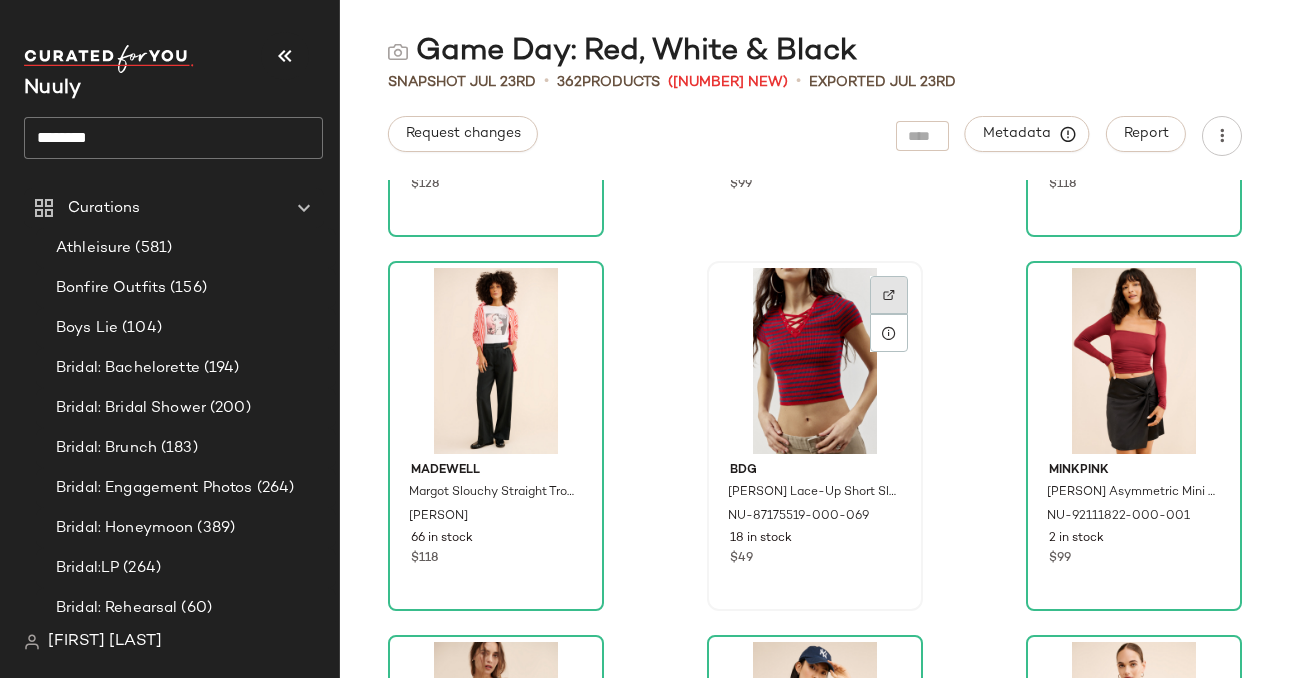 click 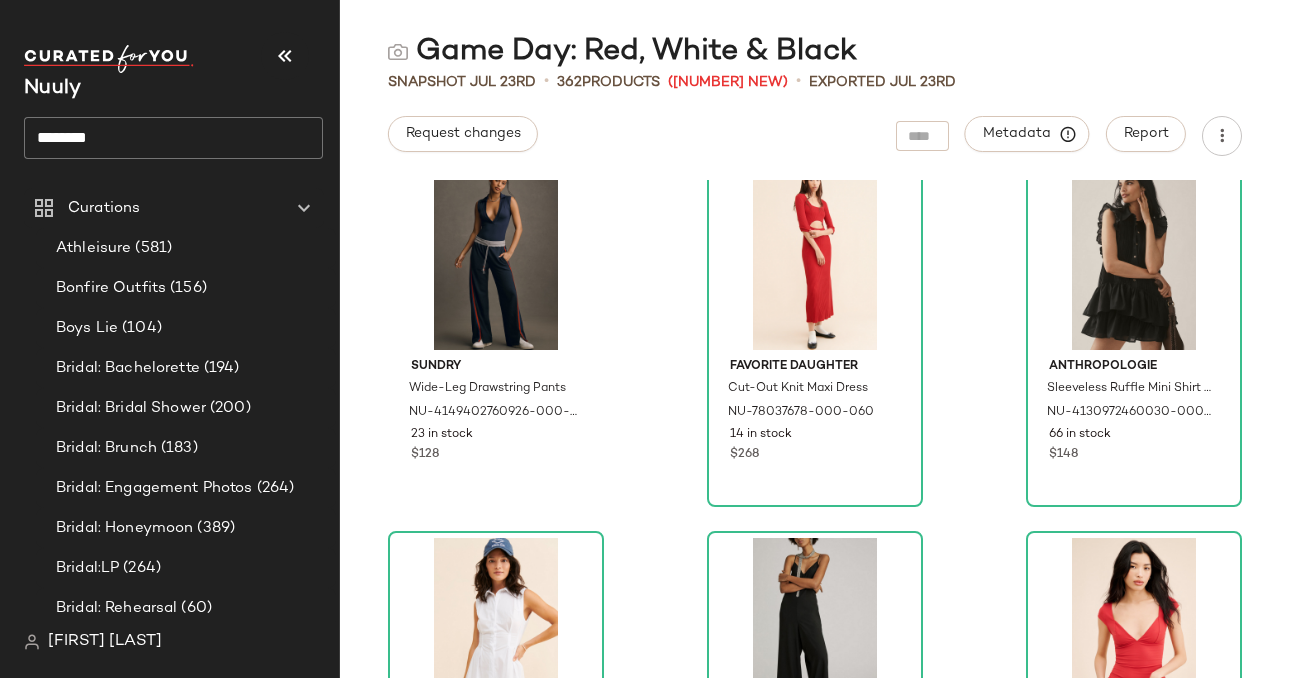 scroll, scrollTop: 37057, scrollLeft: 0, axis: vertical 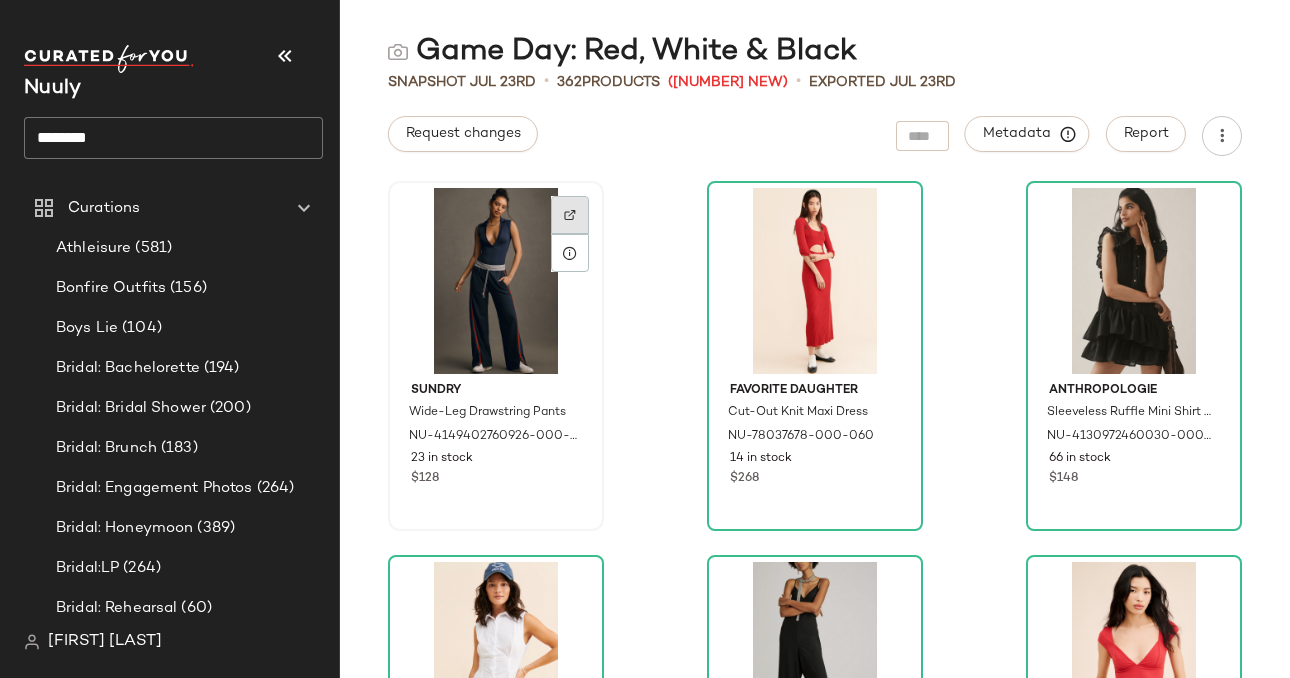 click 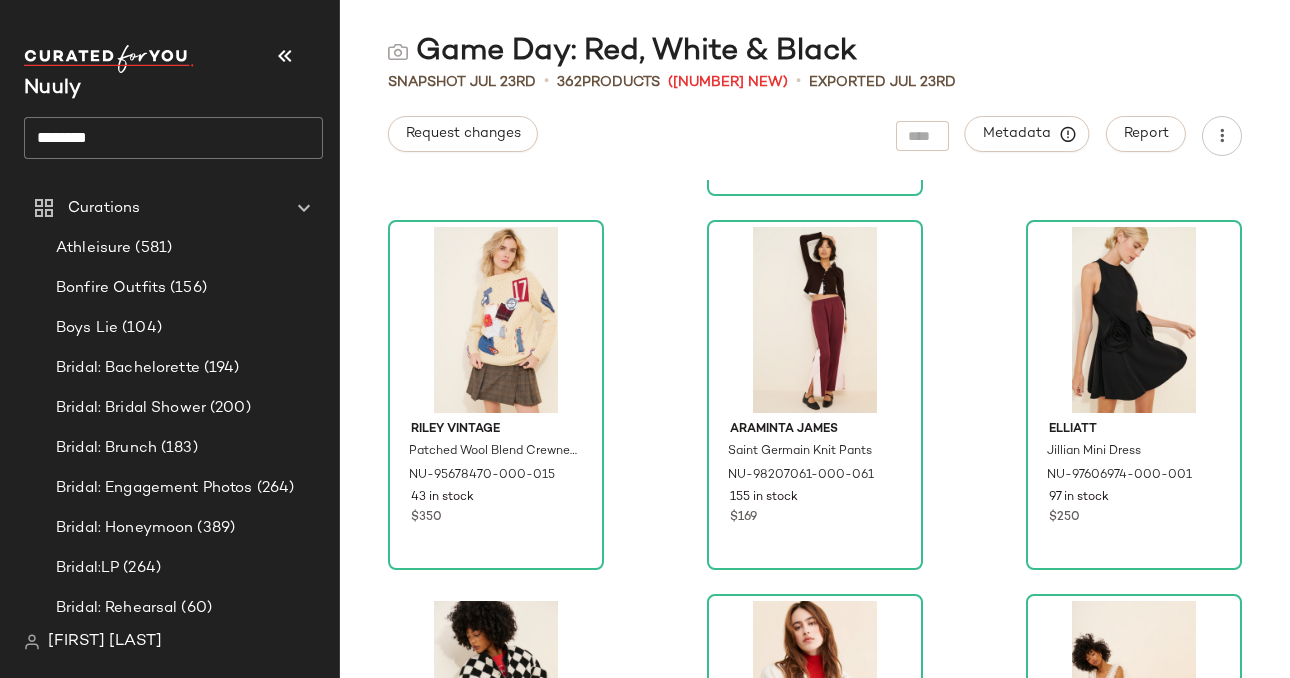 scroll, scrollTop: 38142, scrollLeft: 0, axis: vertical 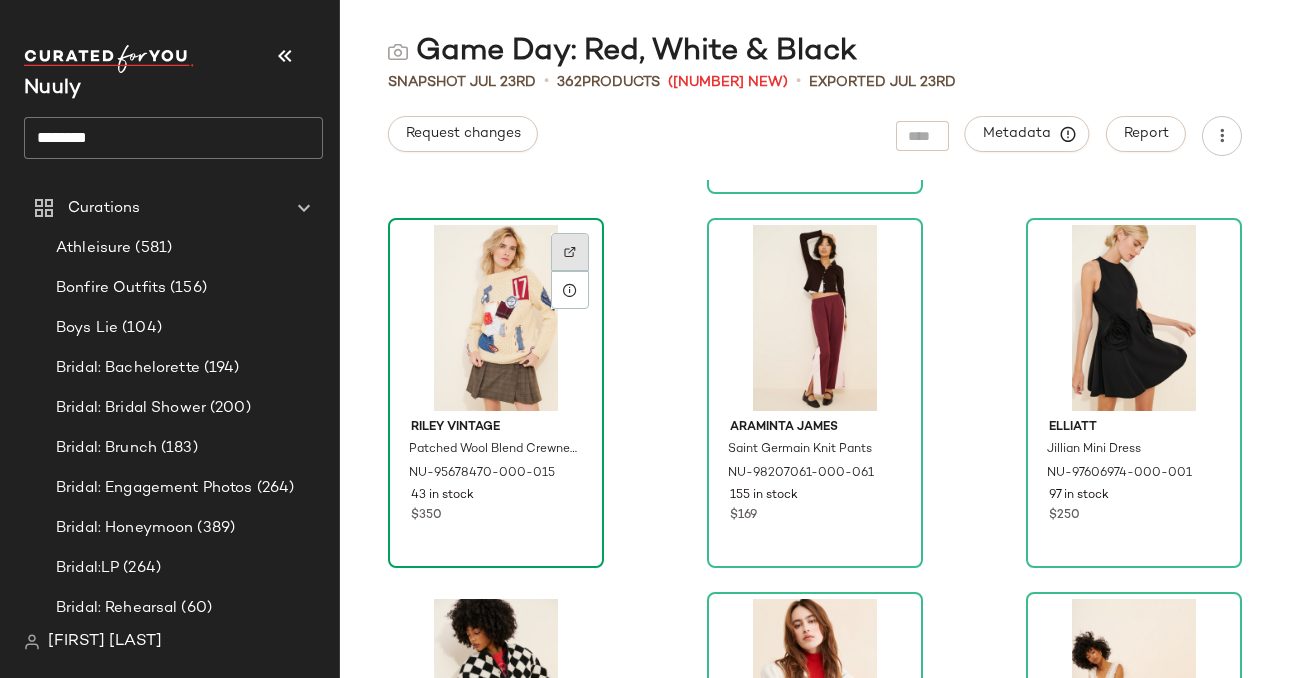click 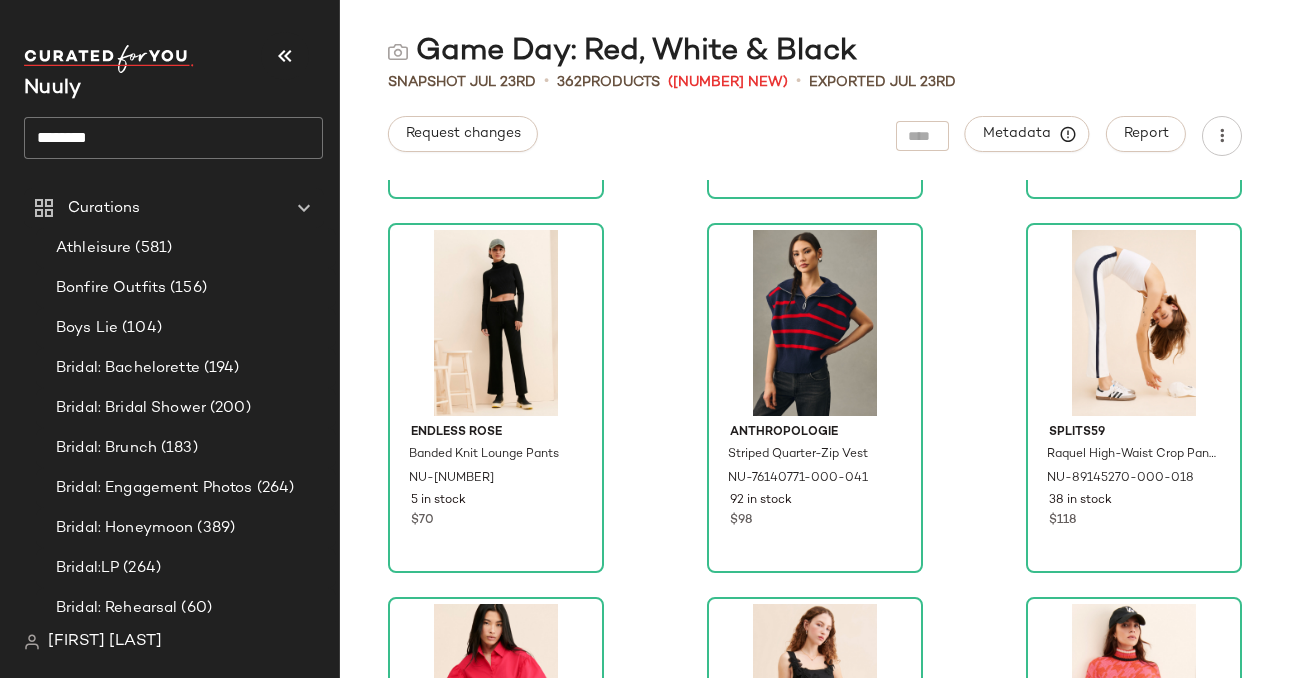 scroll, scrollTop: 40011, scrollLeft: 0, axis: vertical 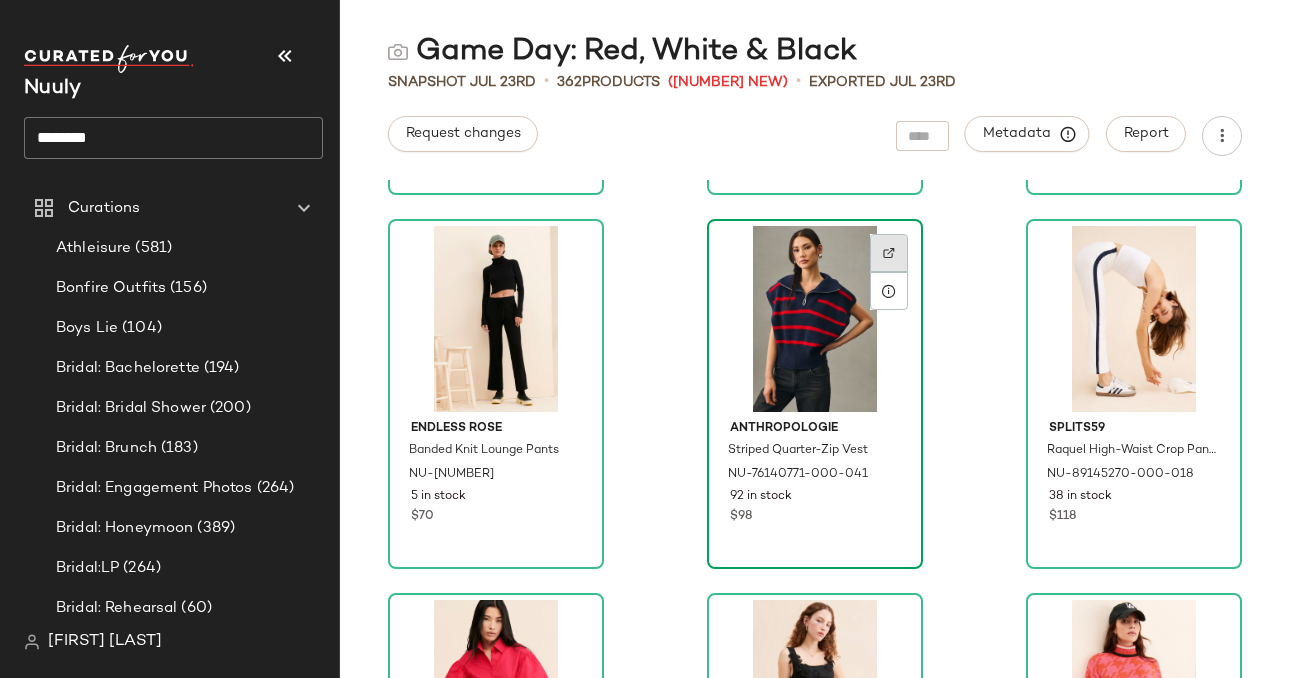 click 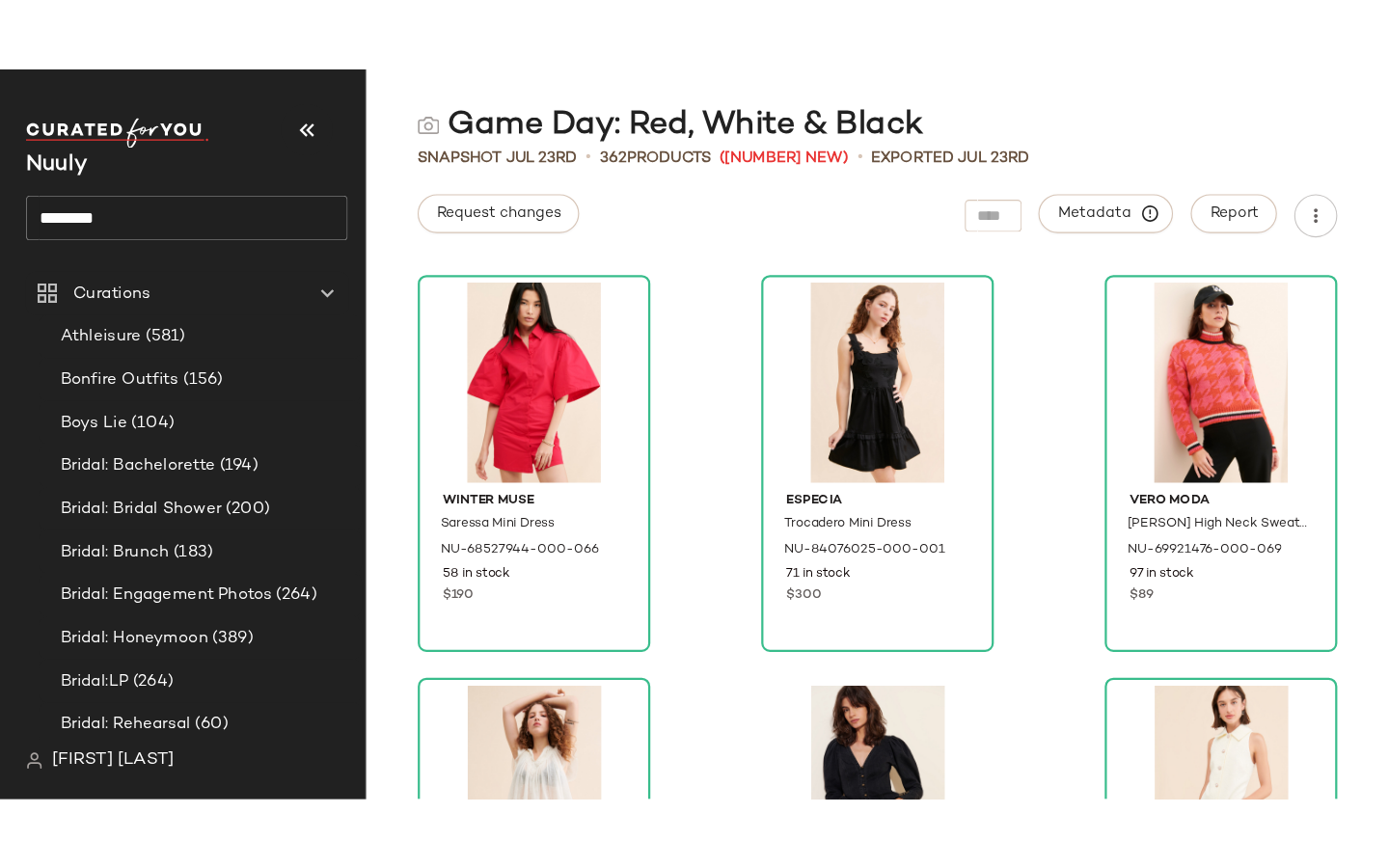 scroll, scrollTop: 38959, scrollLeft: 0, axis: vertical 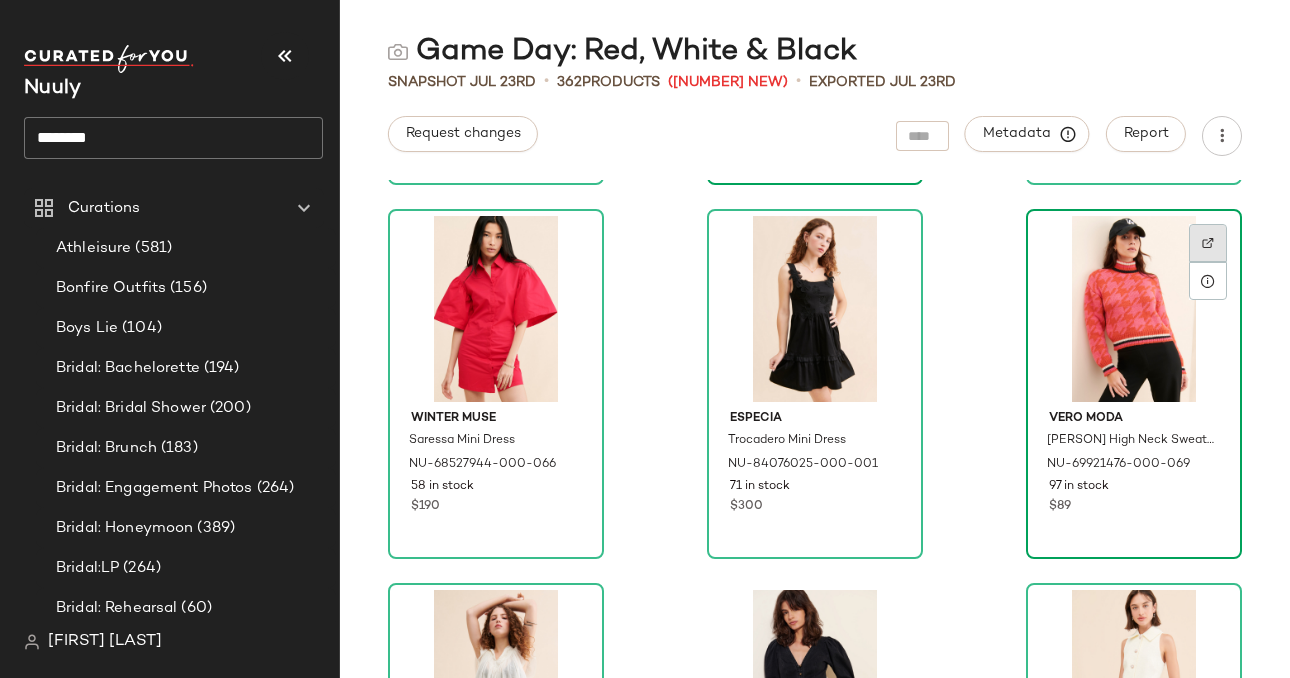 click 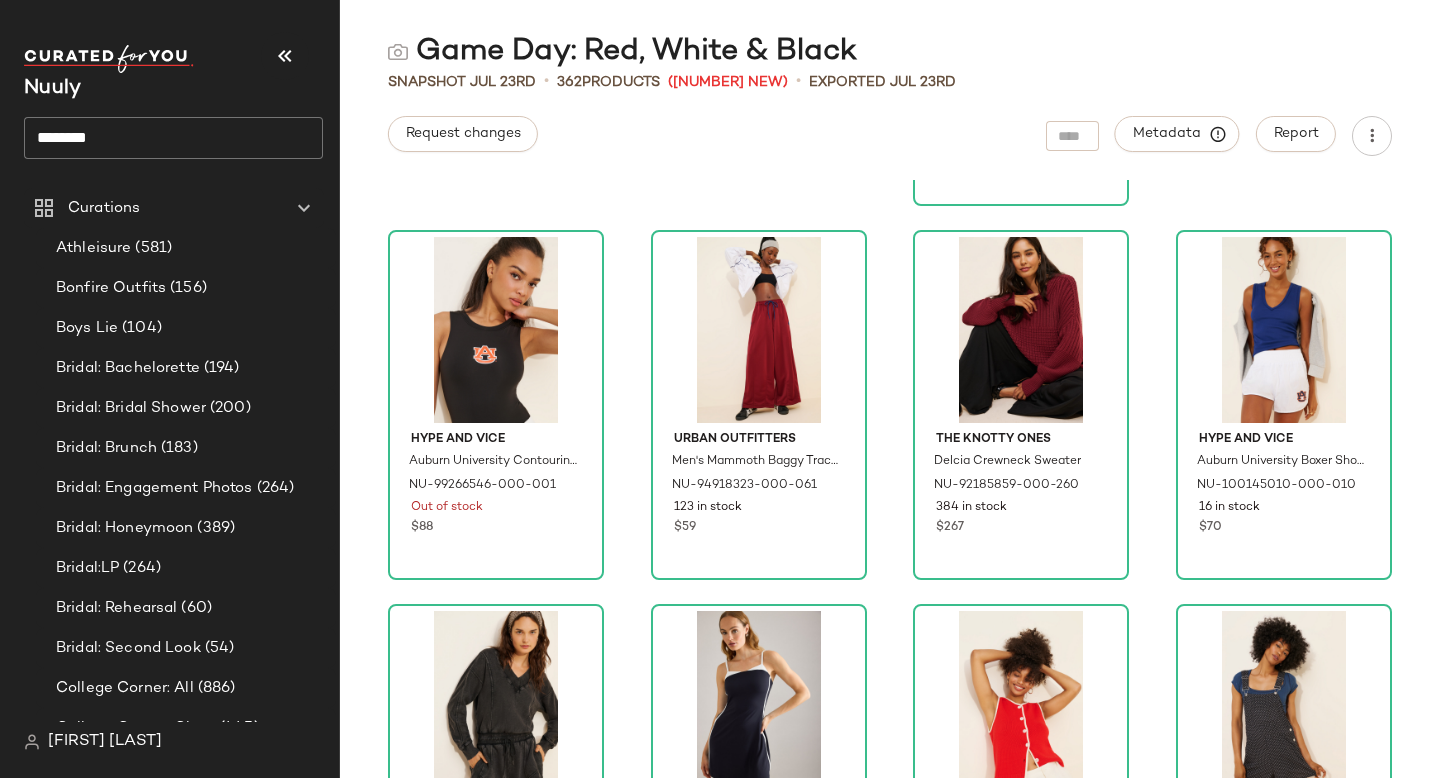 scroll, scrollTop: 734, scrollLeft: 0, axis: vertical 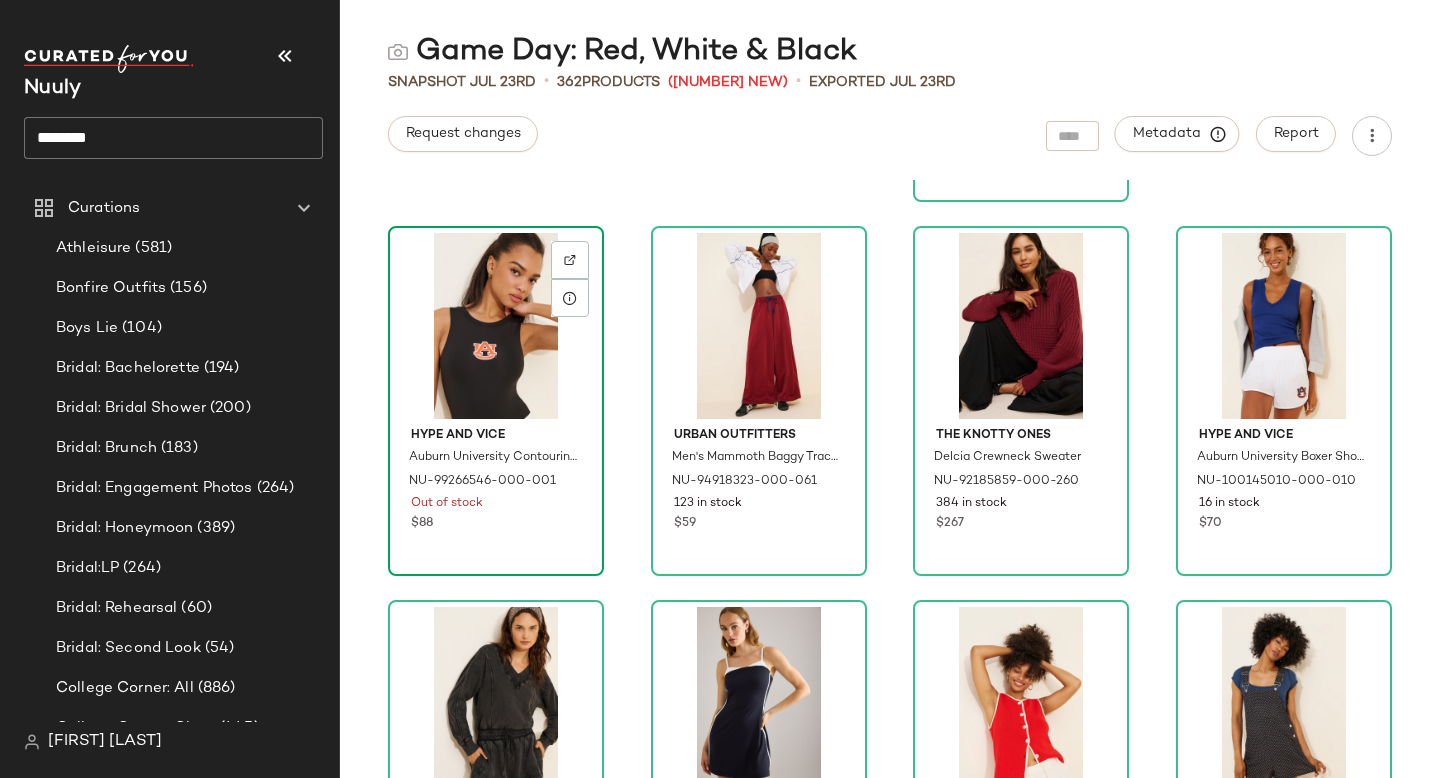 click 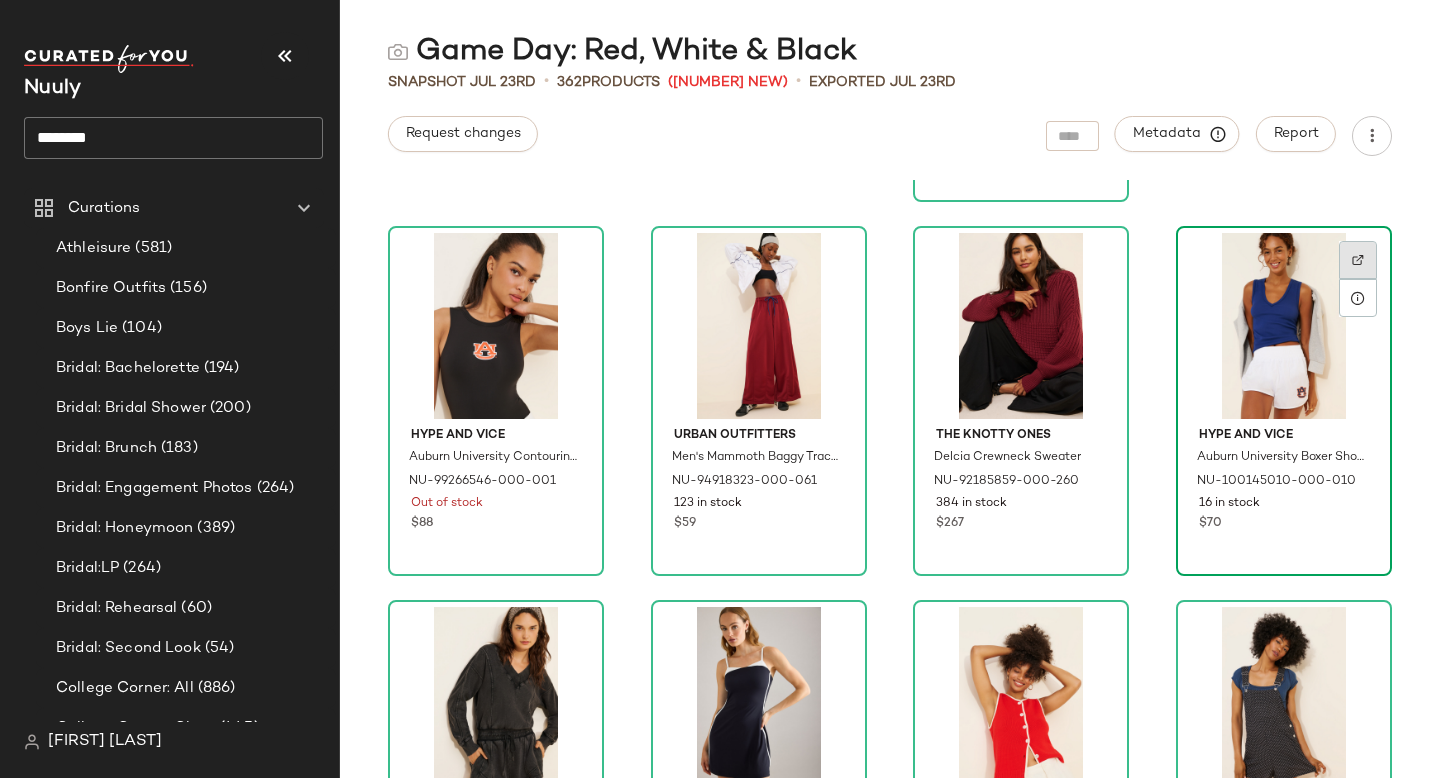 click 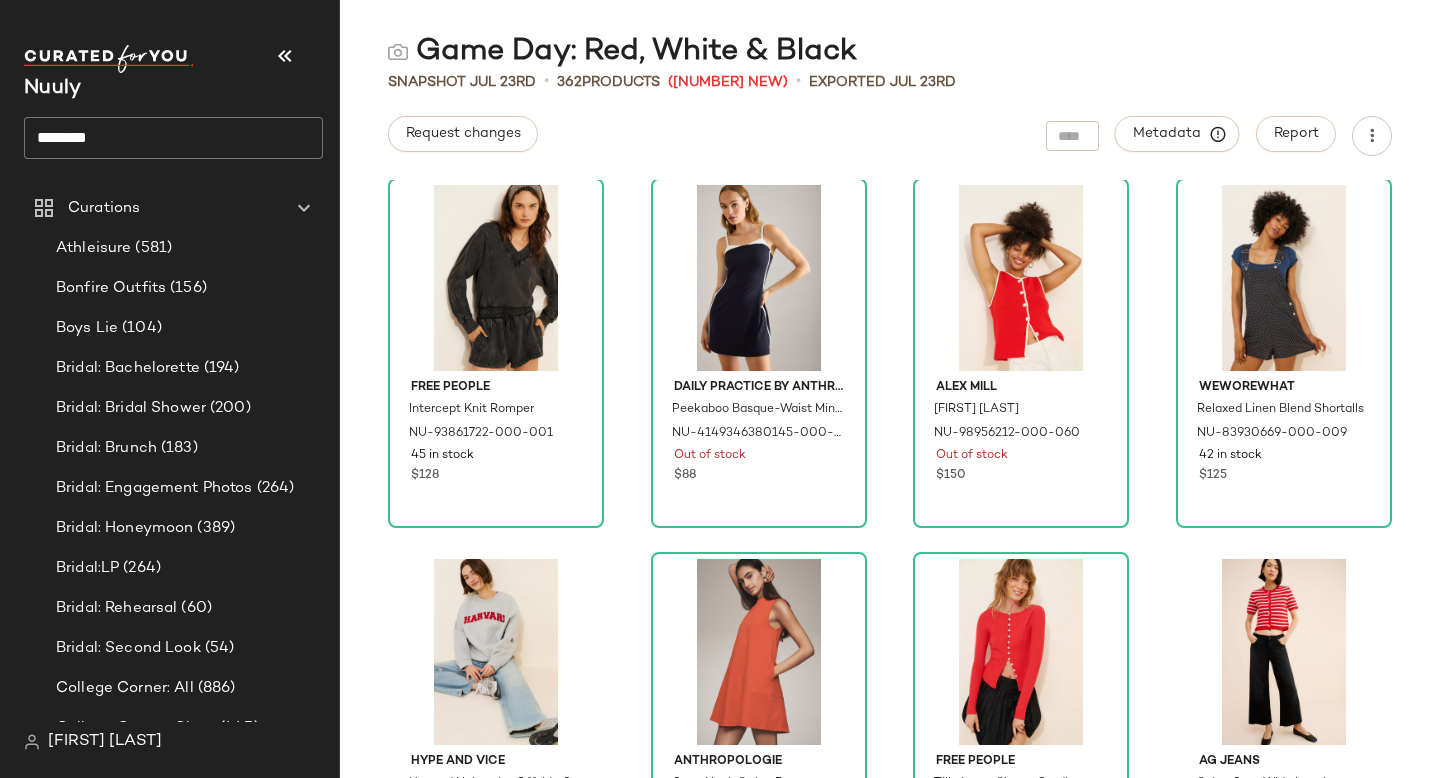 scroll, scrollTop: 1155, scrollLeft: 0, axis: vertical 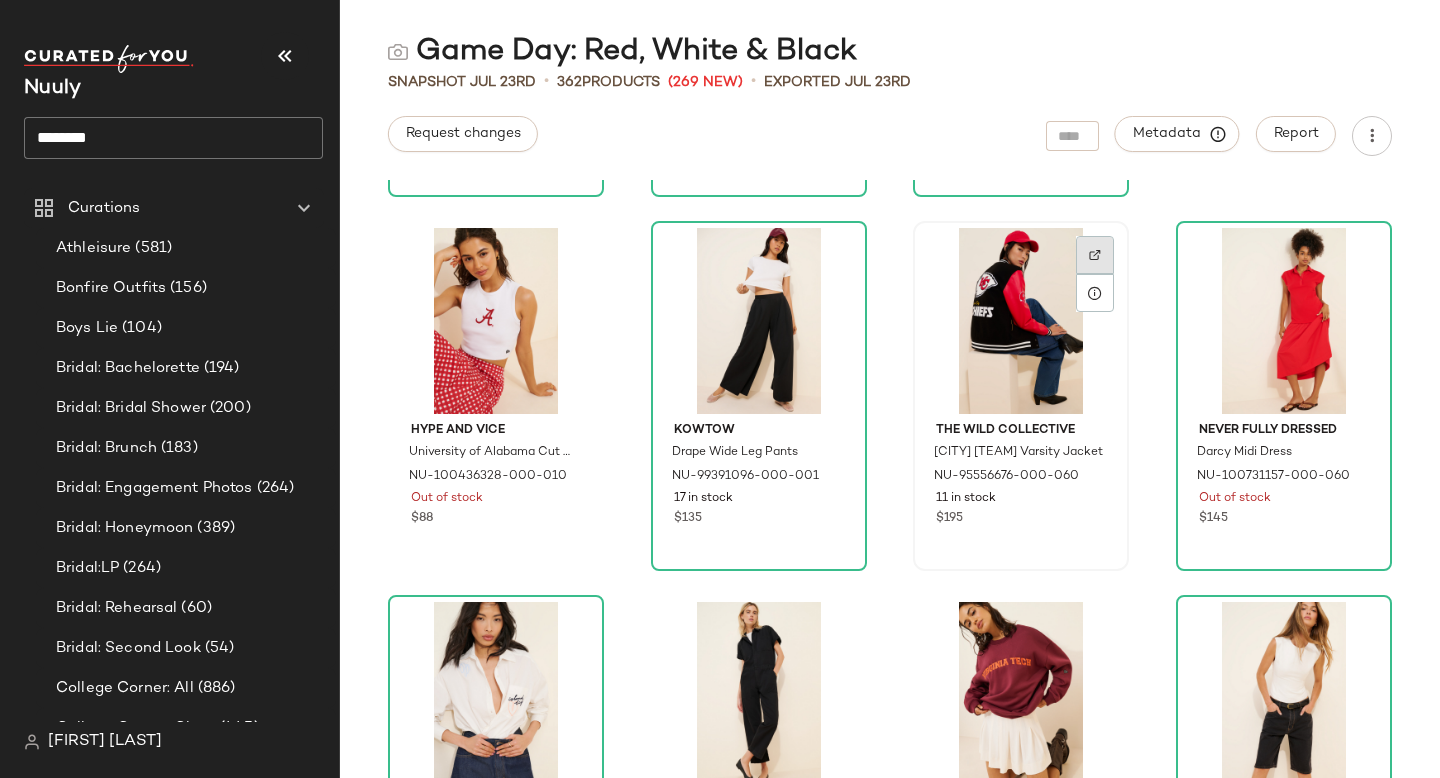 click 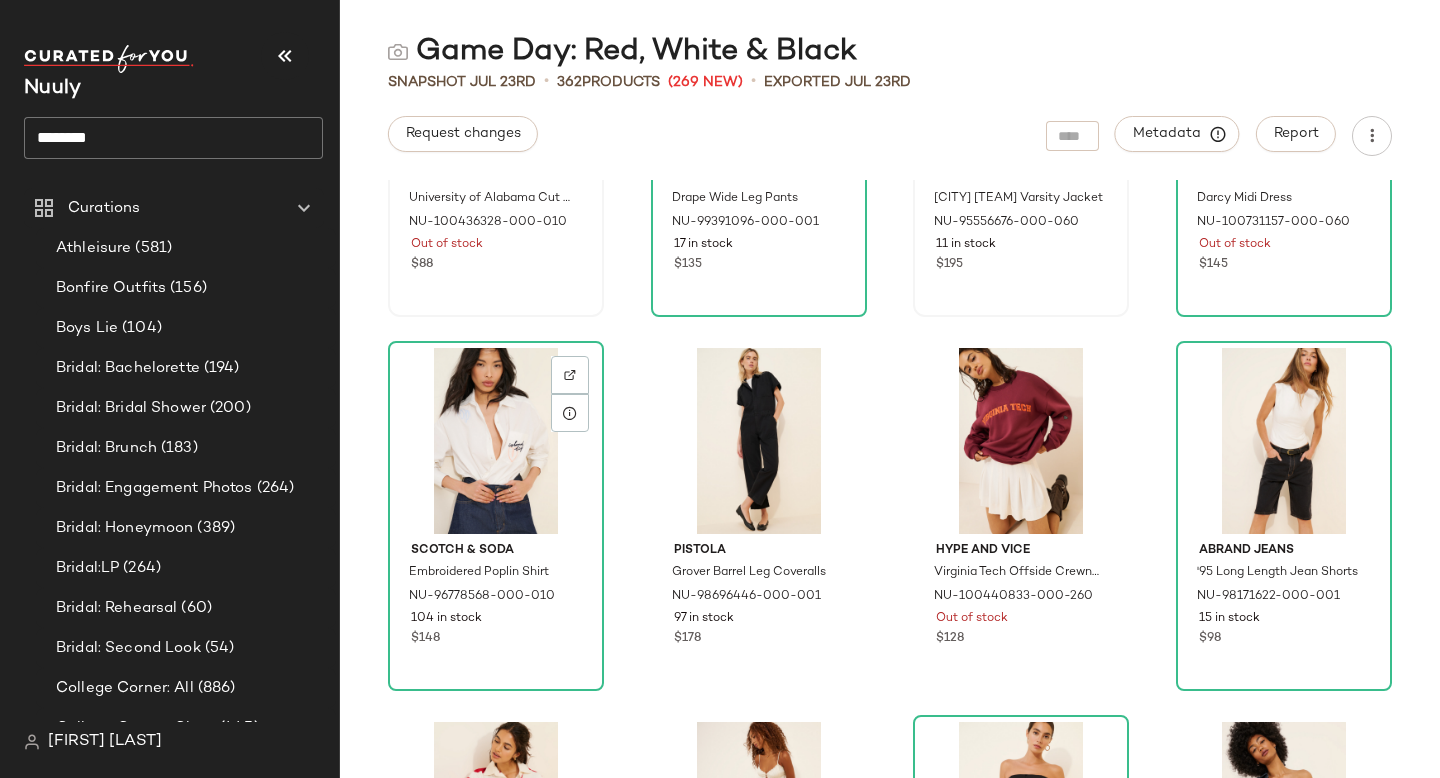 scroll, scrollTop: 2545, scrollLeft: 0, axis: vertical 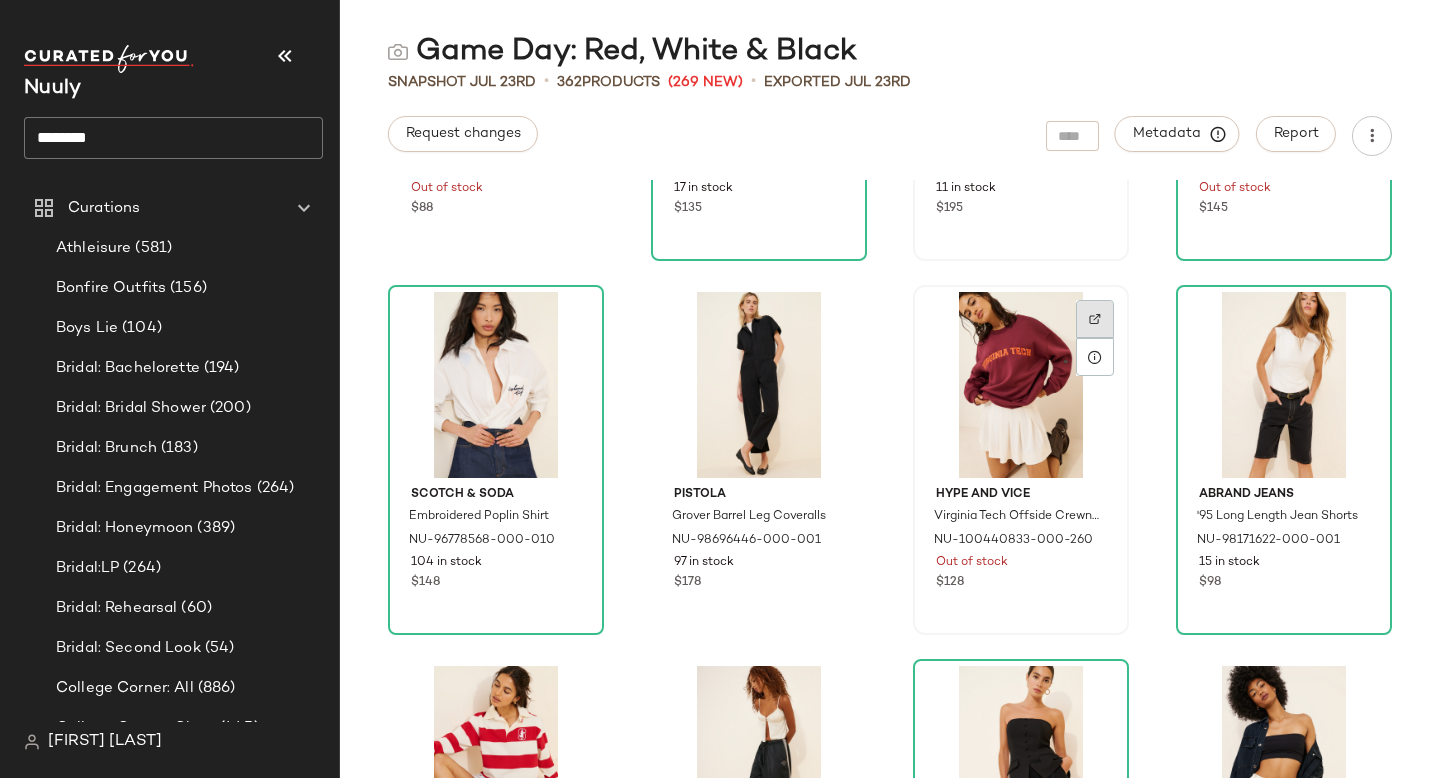 click 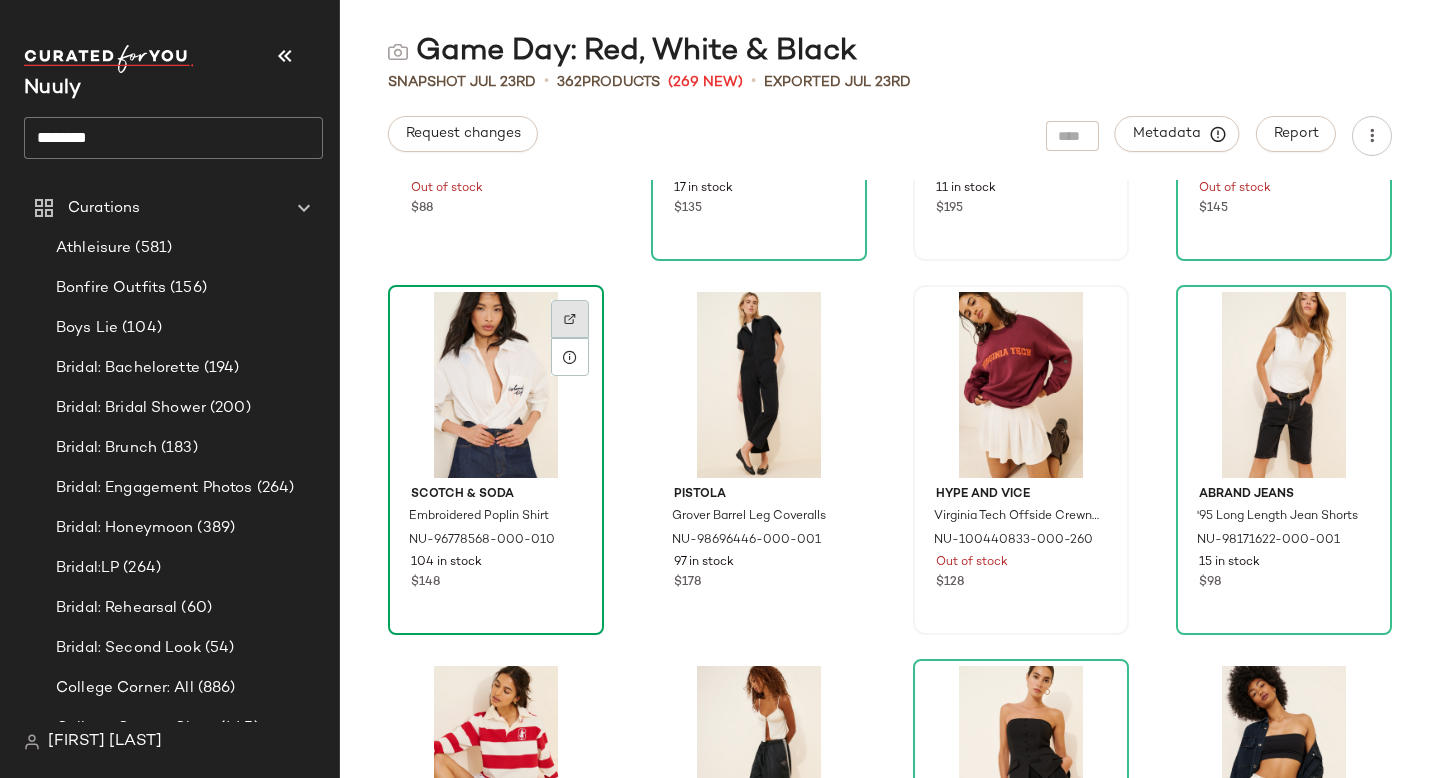 click 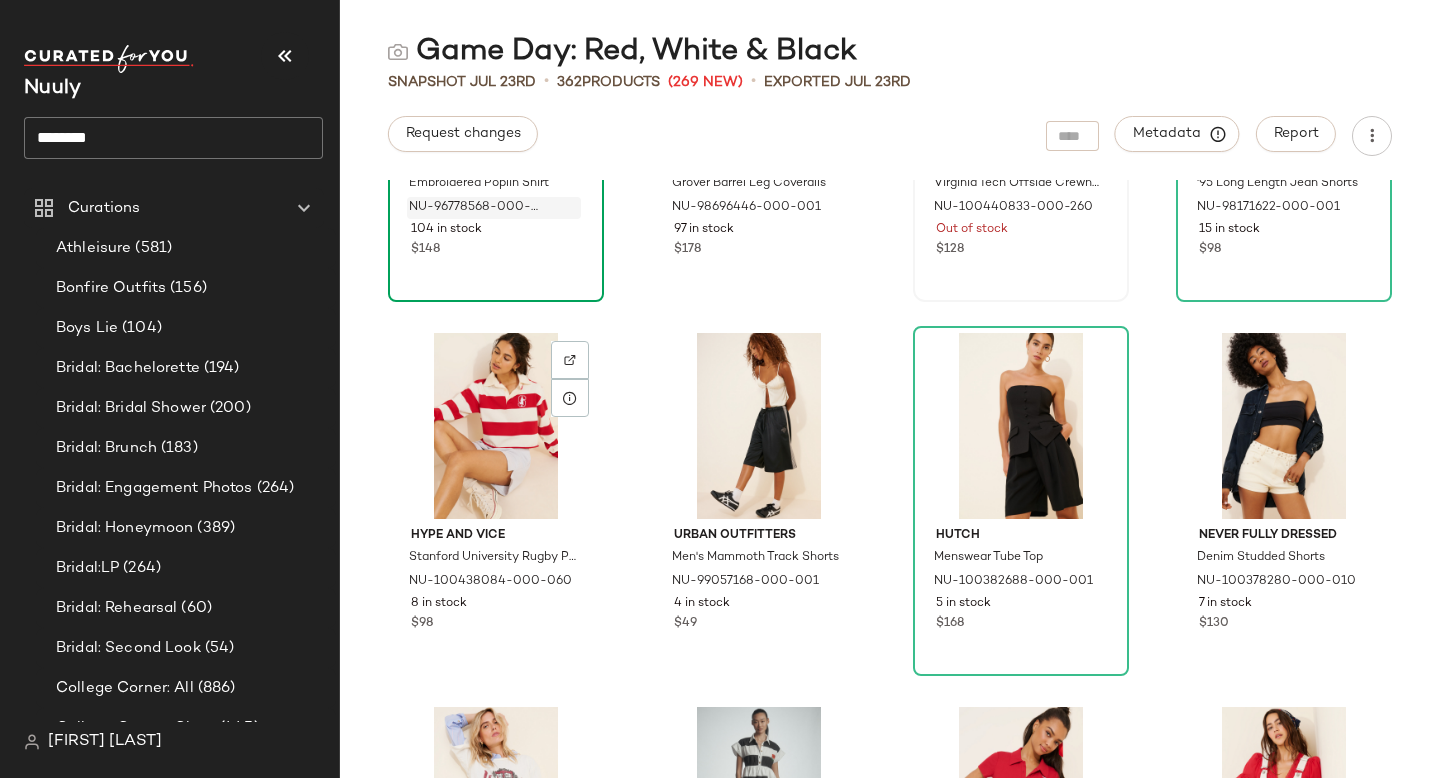 scroll, scrollTop: 2885, scrollLeft: 0, axis: vertical 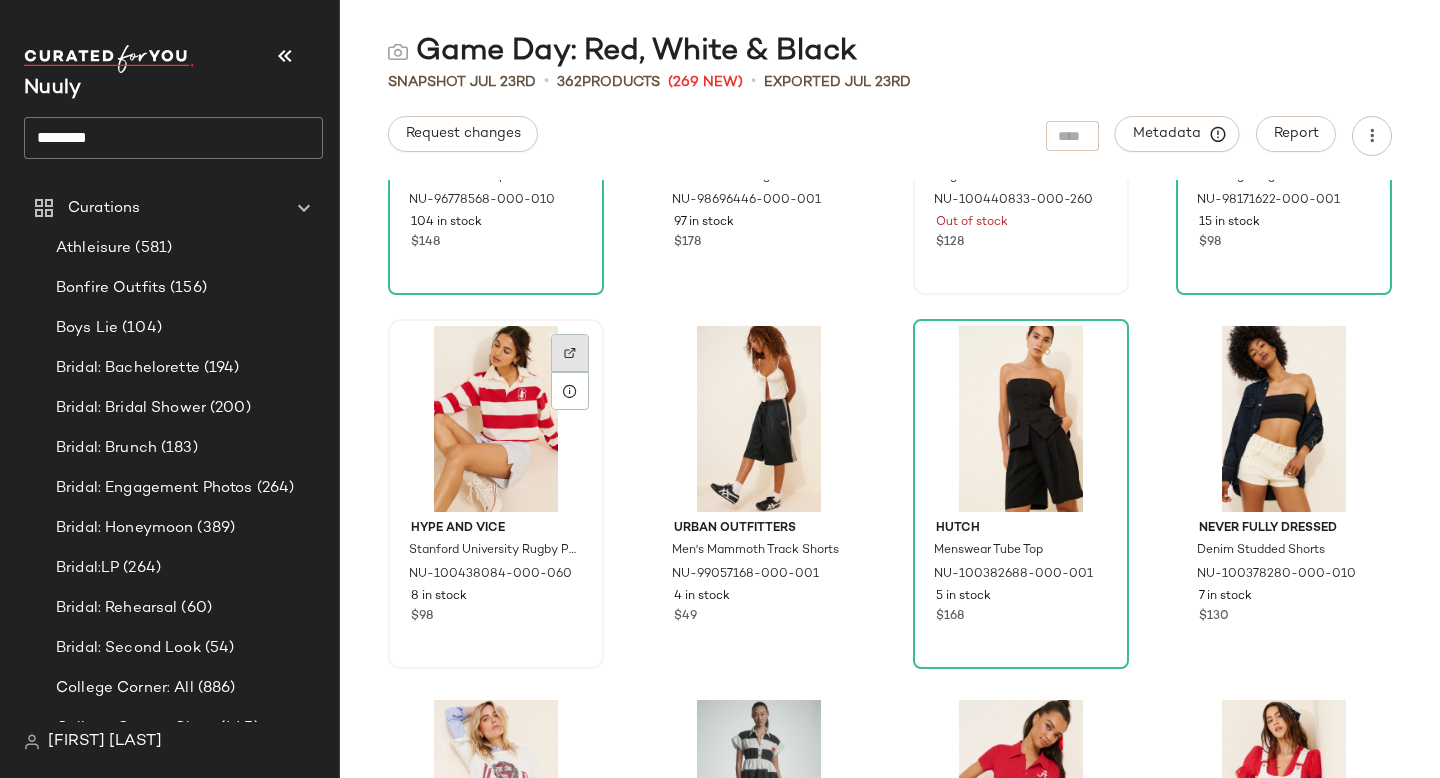 click 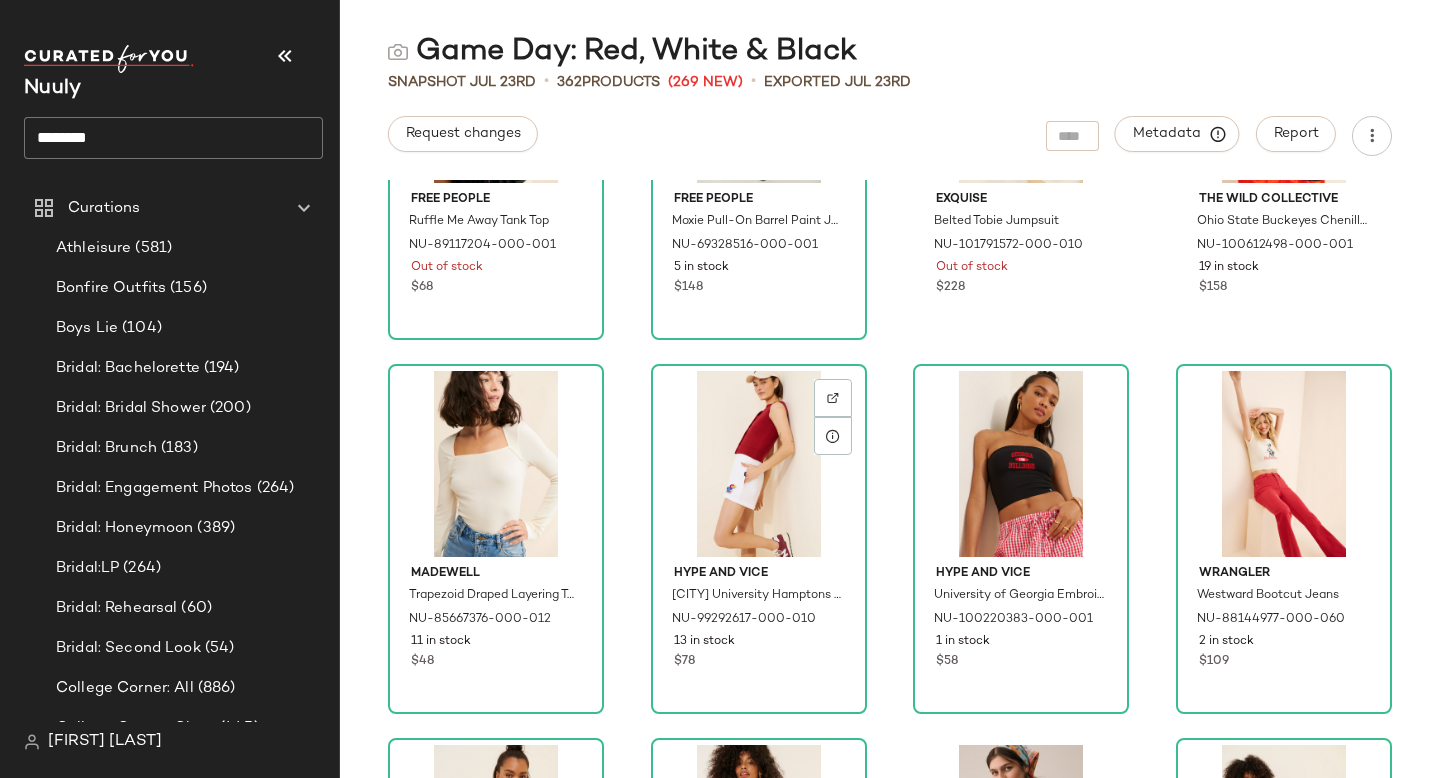 scroll, scrollTop: 3963, scrollLeft: 0, axis: vertical 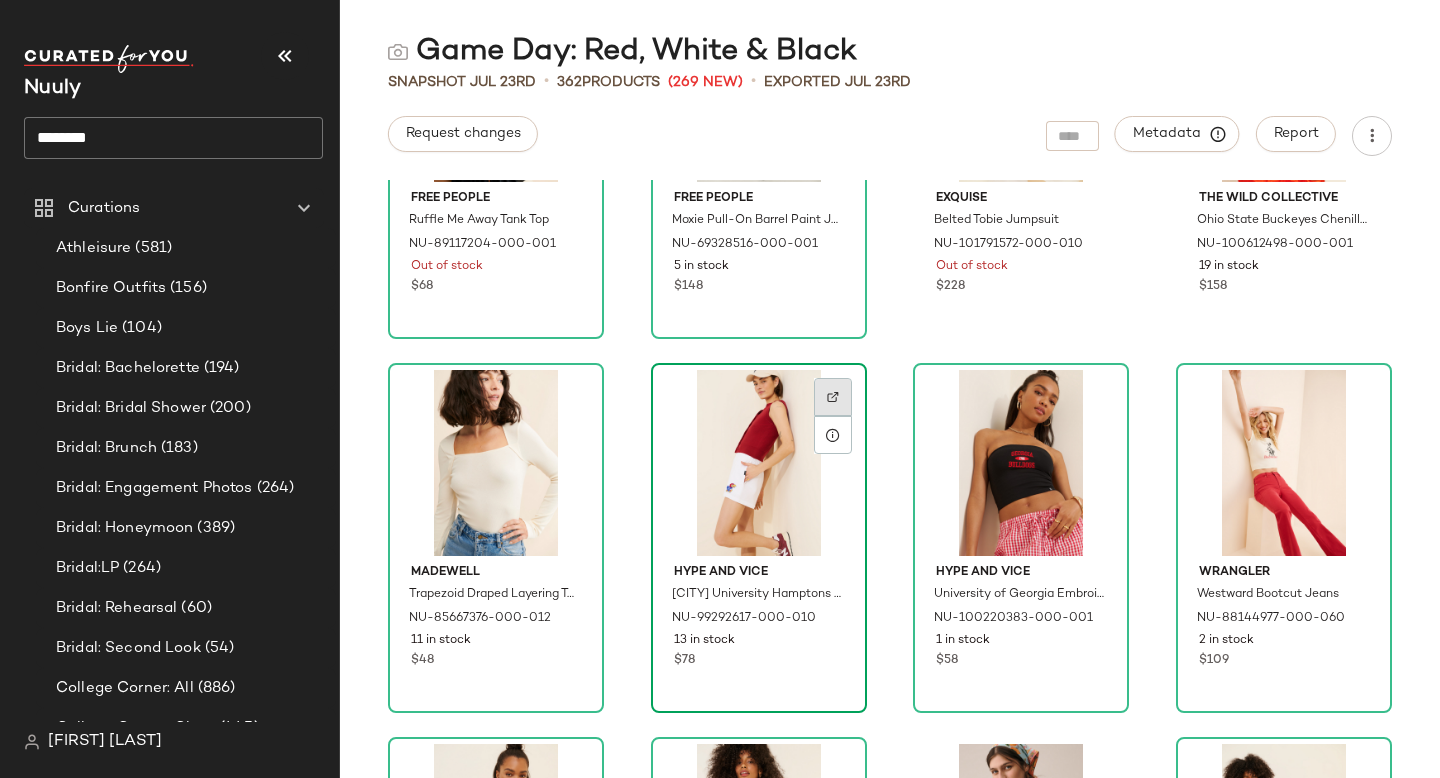 click 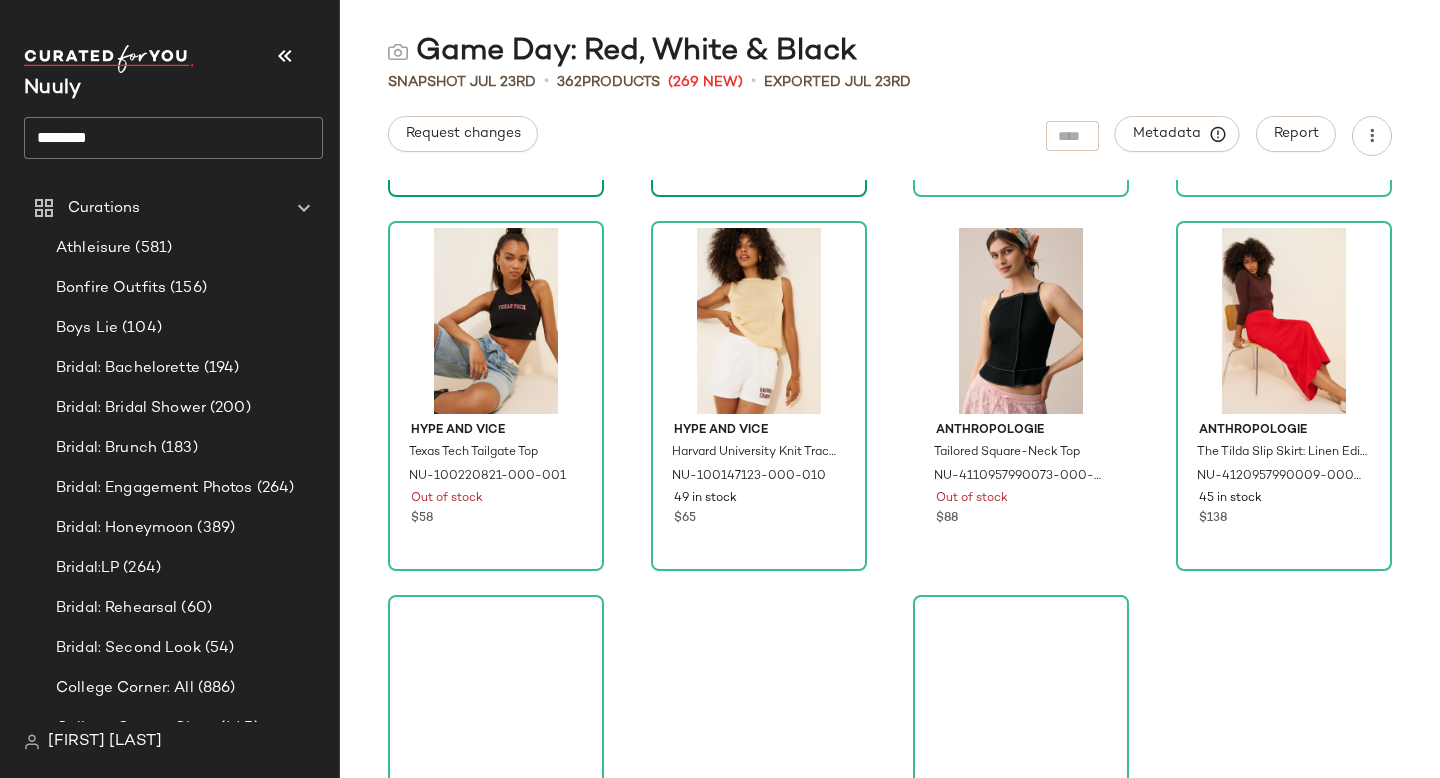 scroll, scrollTop: 4483, scrollLeft: 0, axis: vertical 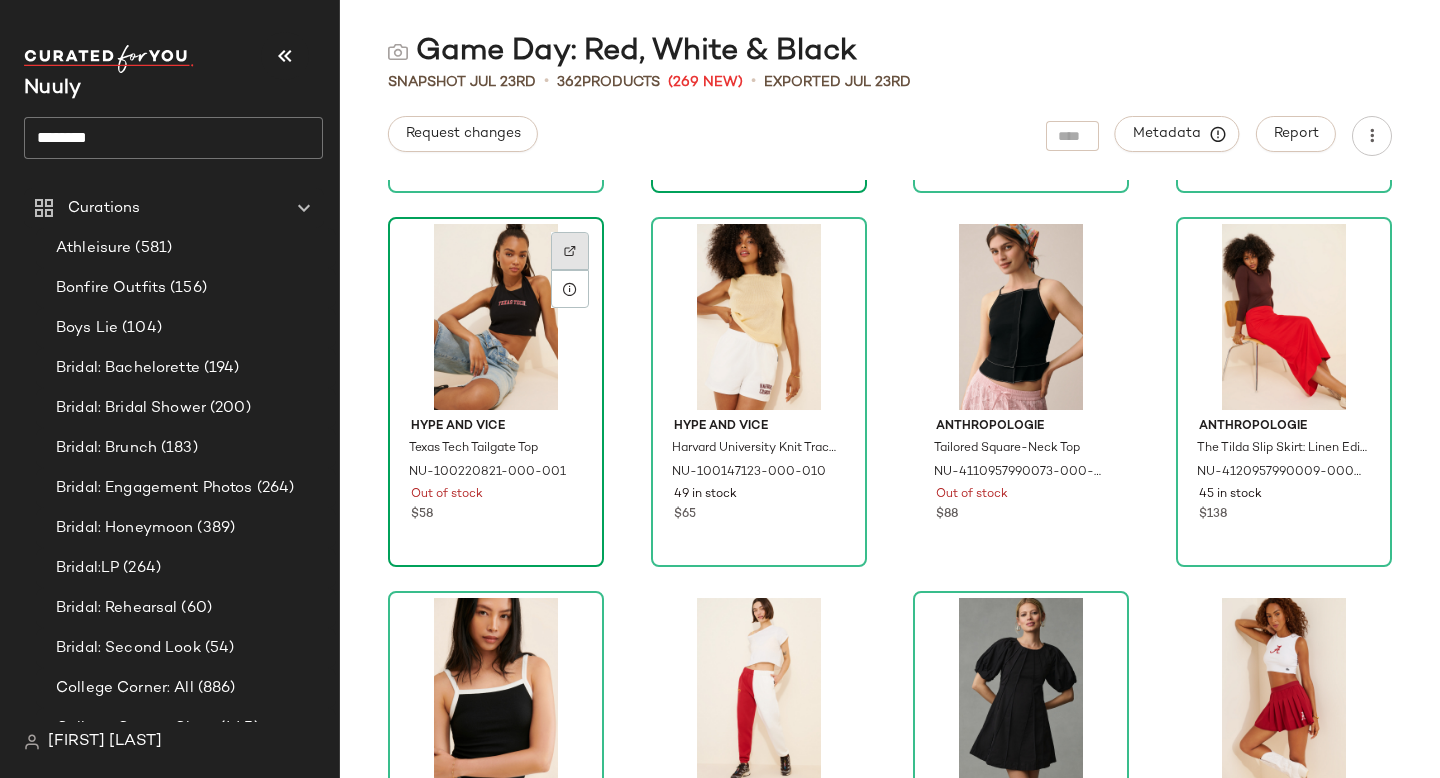 click 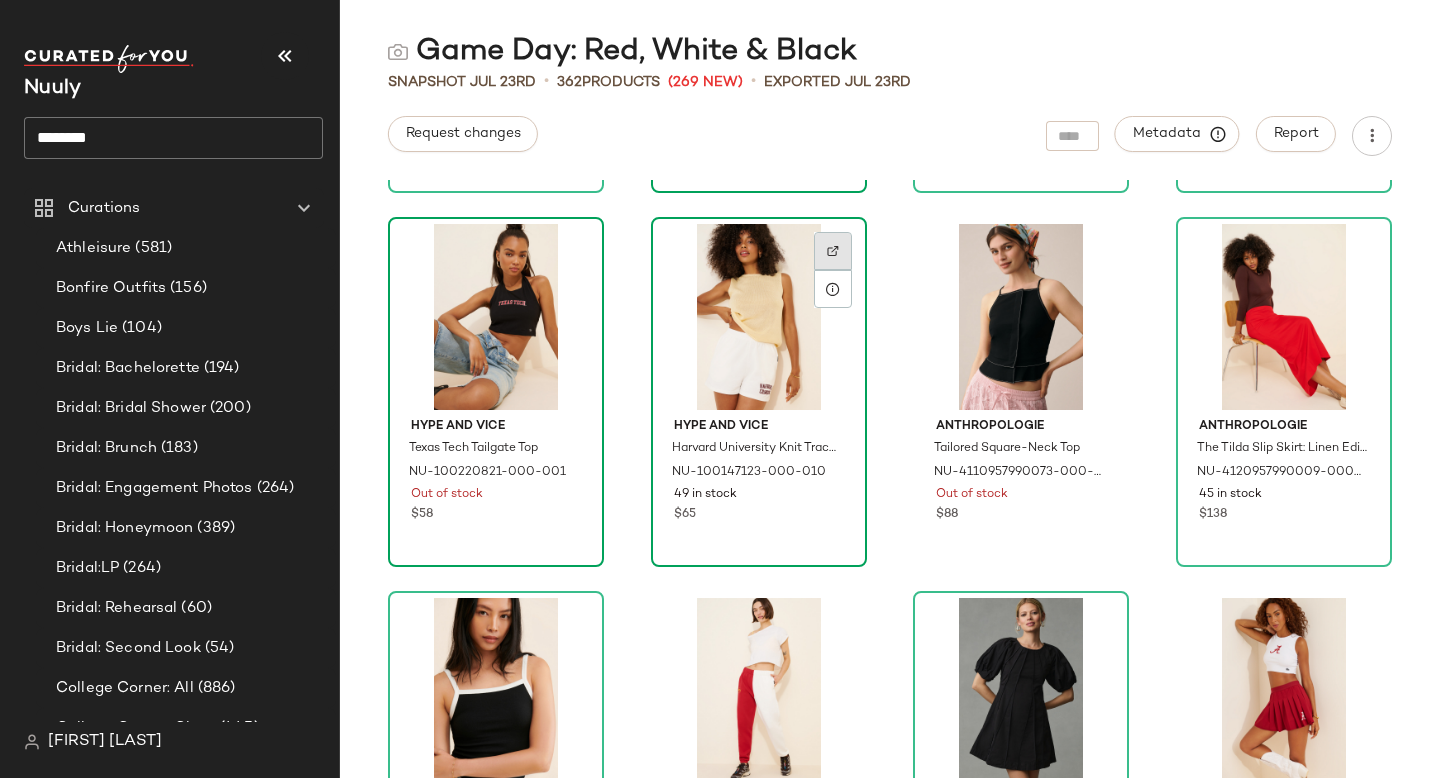click 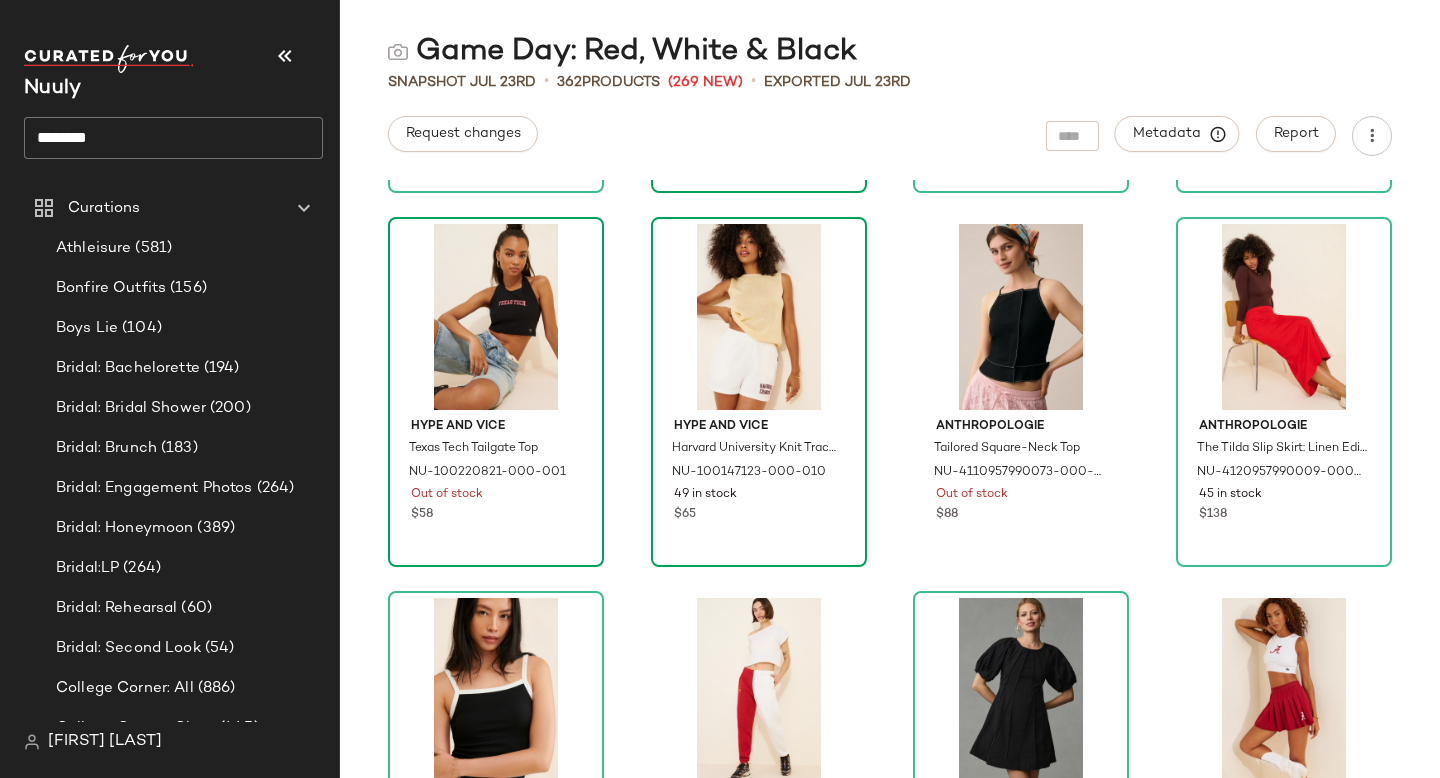 scroll, scrollTop: 4750, scrollLeft: 0, axis: vertical 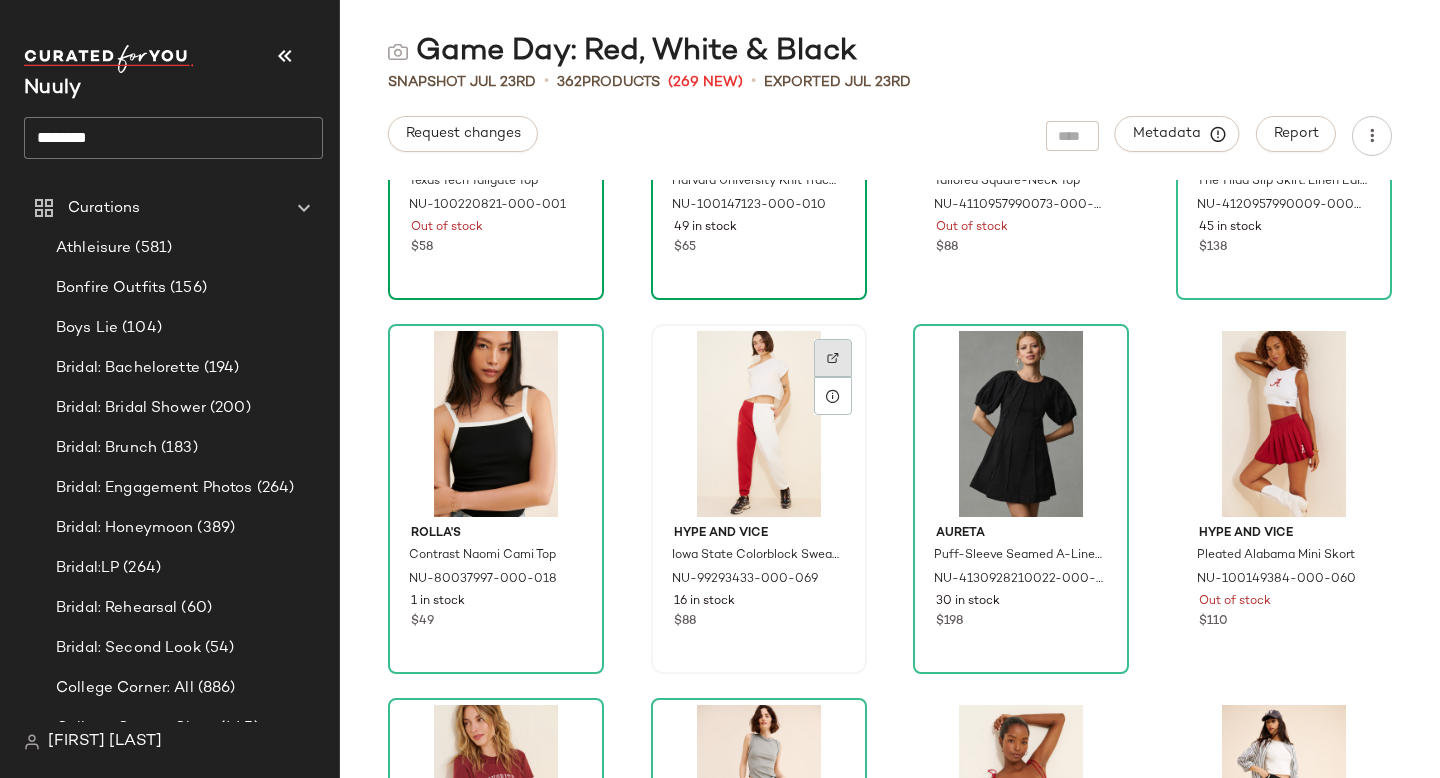 click 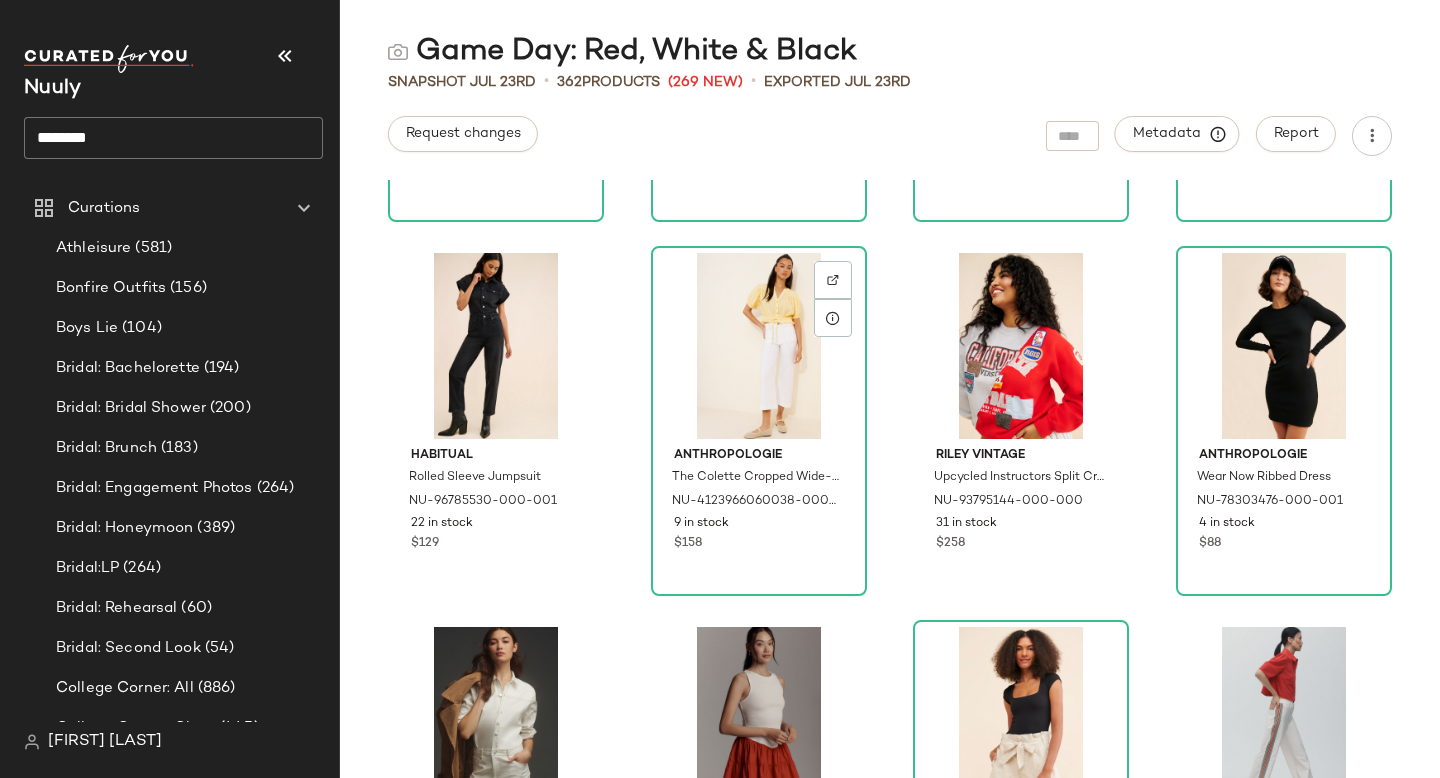 scroll, scrollTop: 5952, scrollLeft: 0, axis: vertical 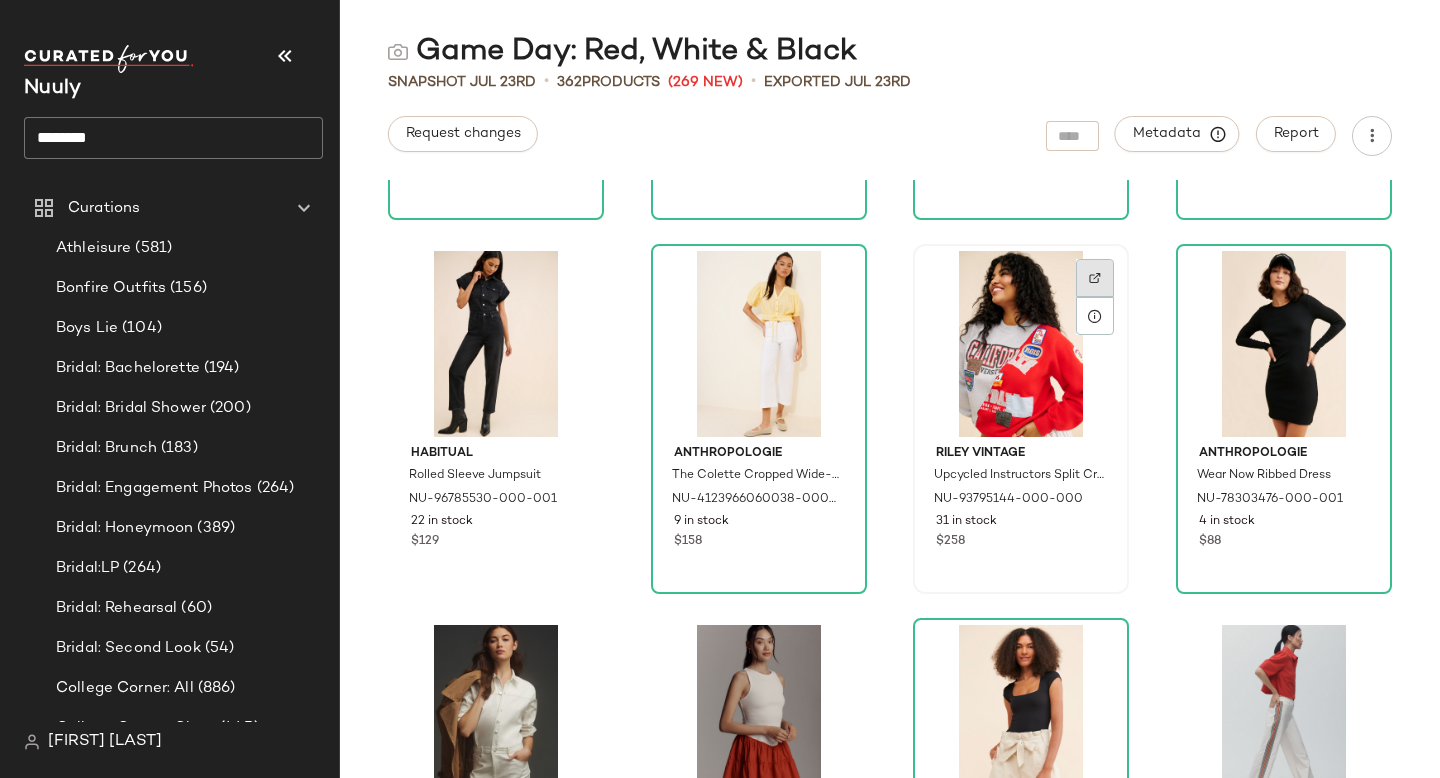 click 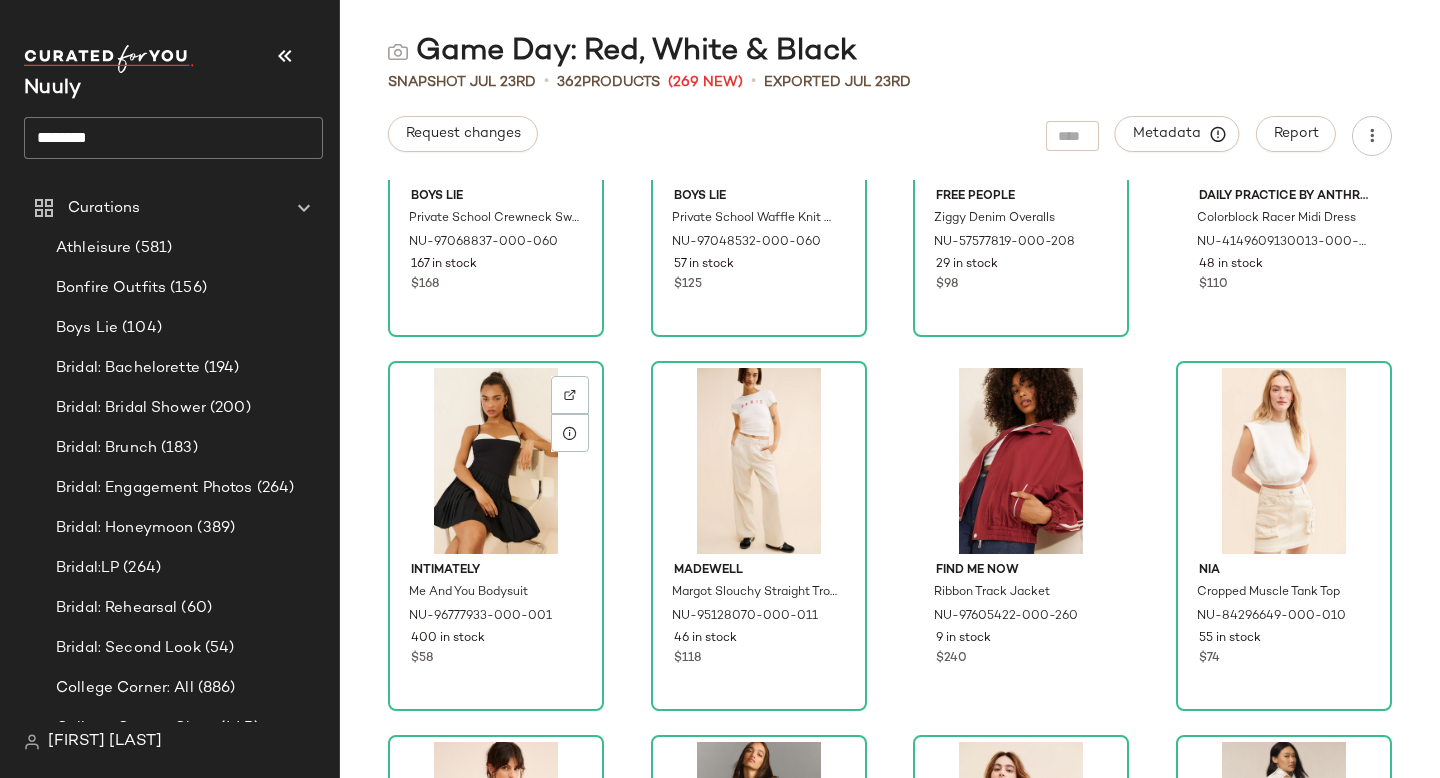scroll, scrollTop: 7747, scrollLeft: 0, axis: vertical 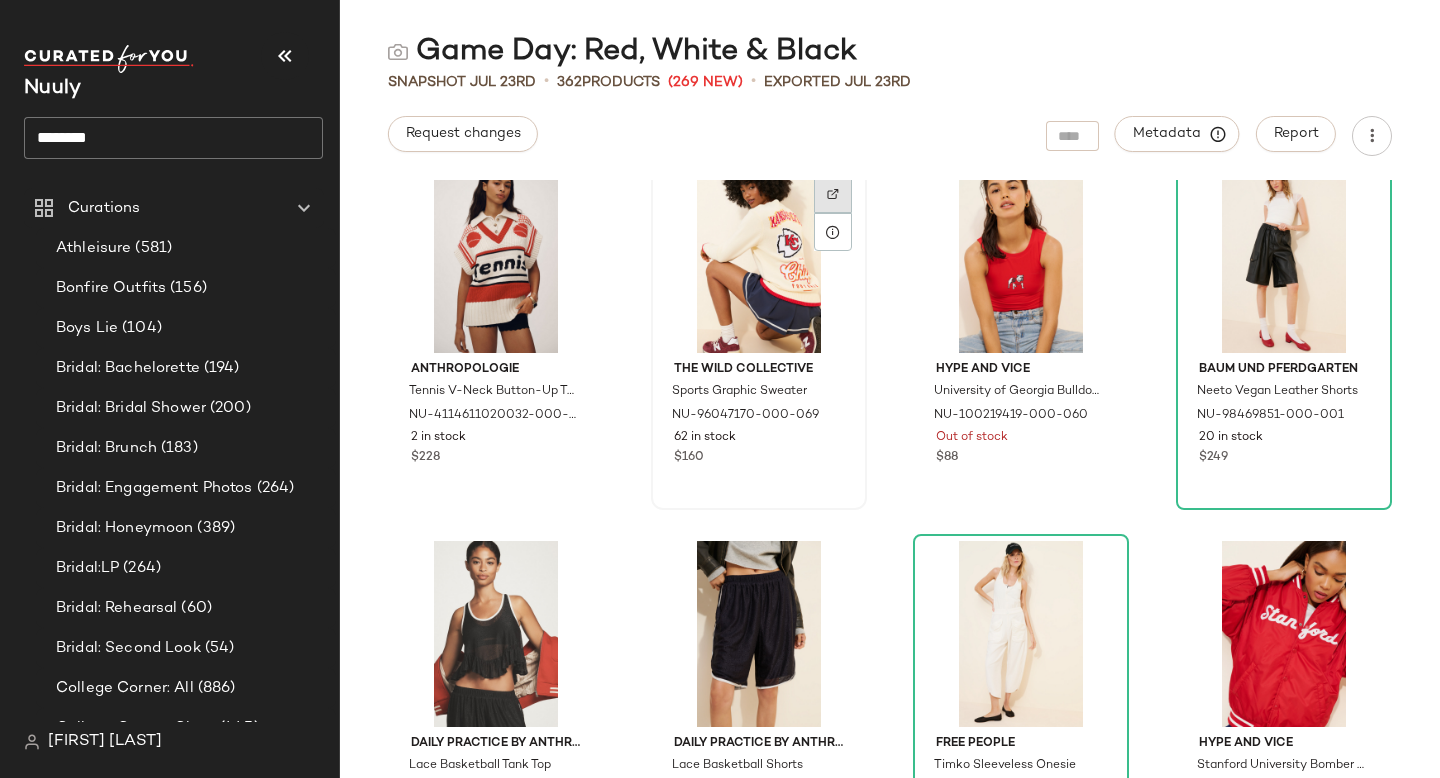 click 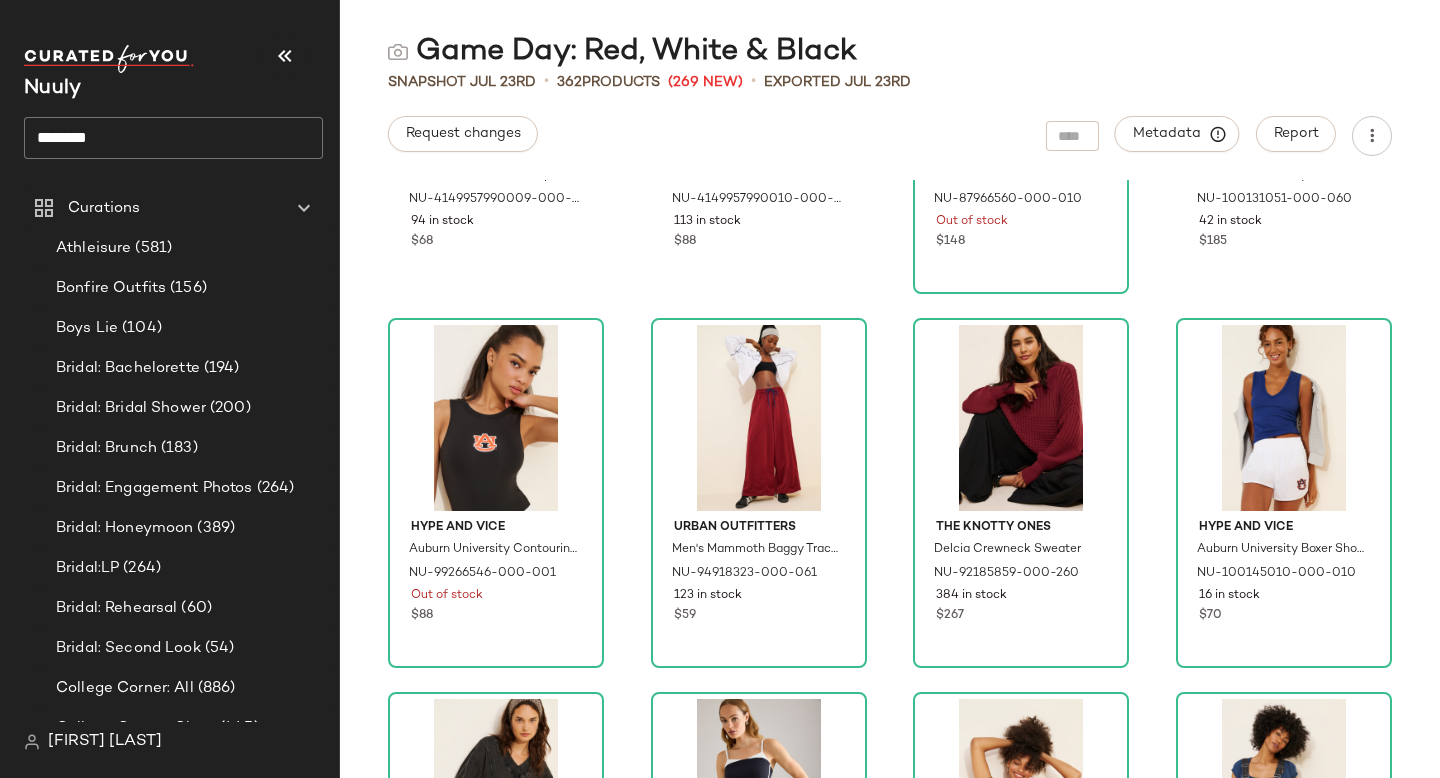 scroll, scrollTop: 643, scrollLeft: 0, axis: vertical 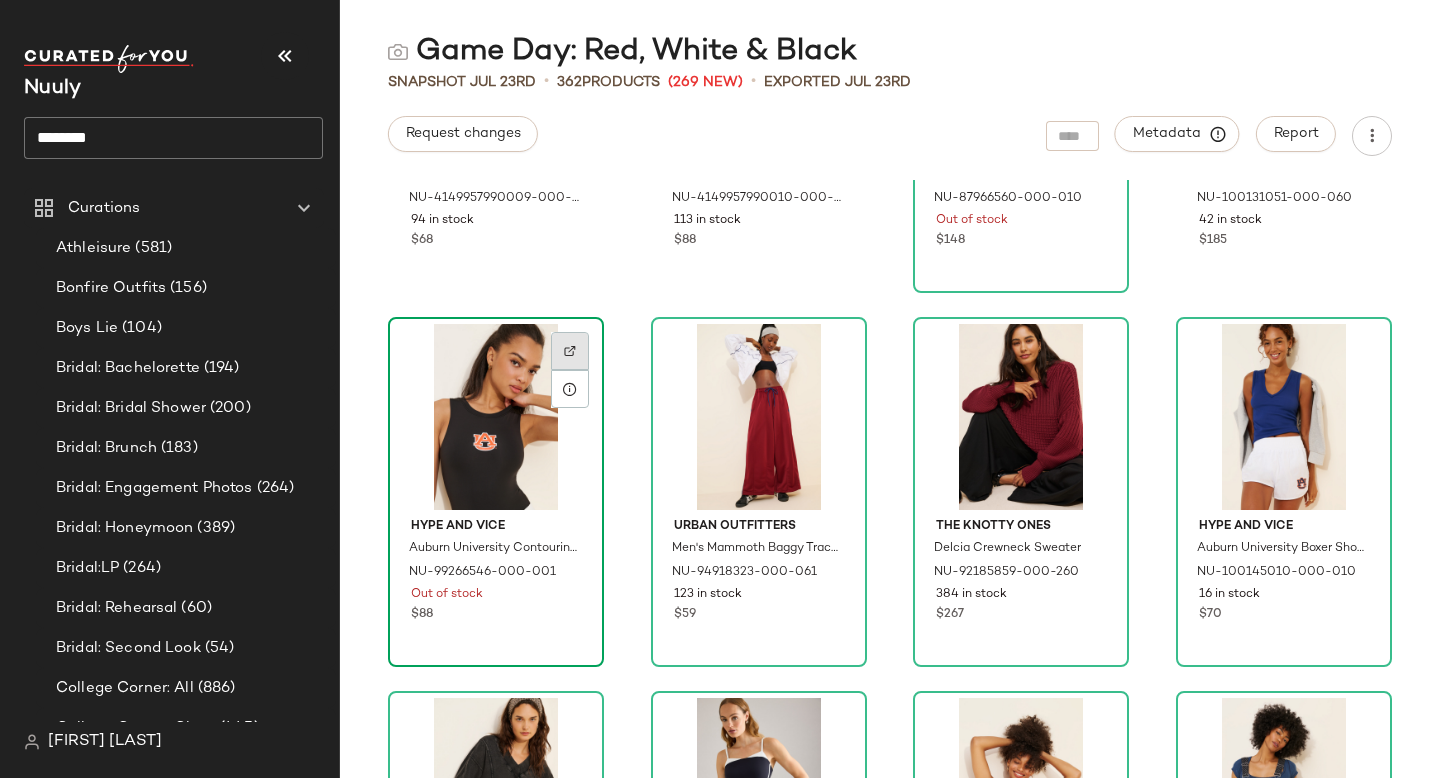 click 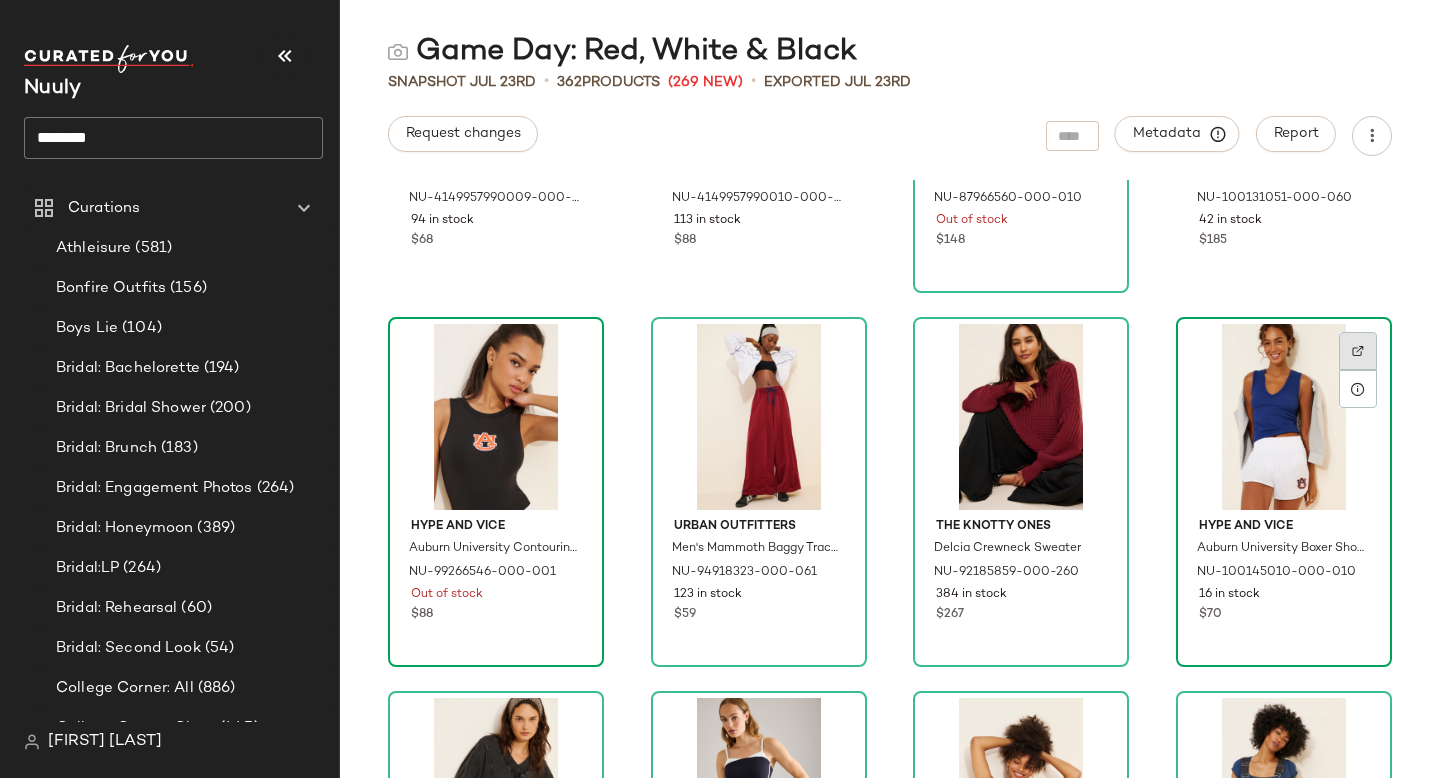 click 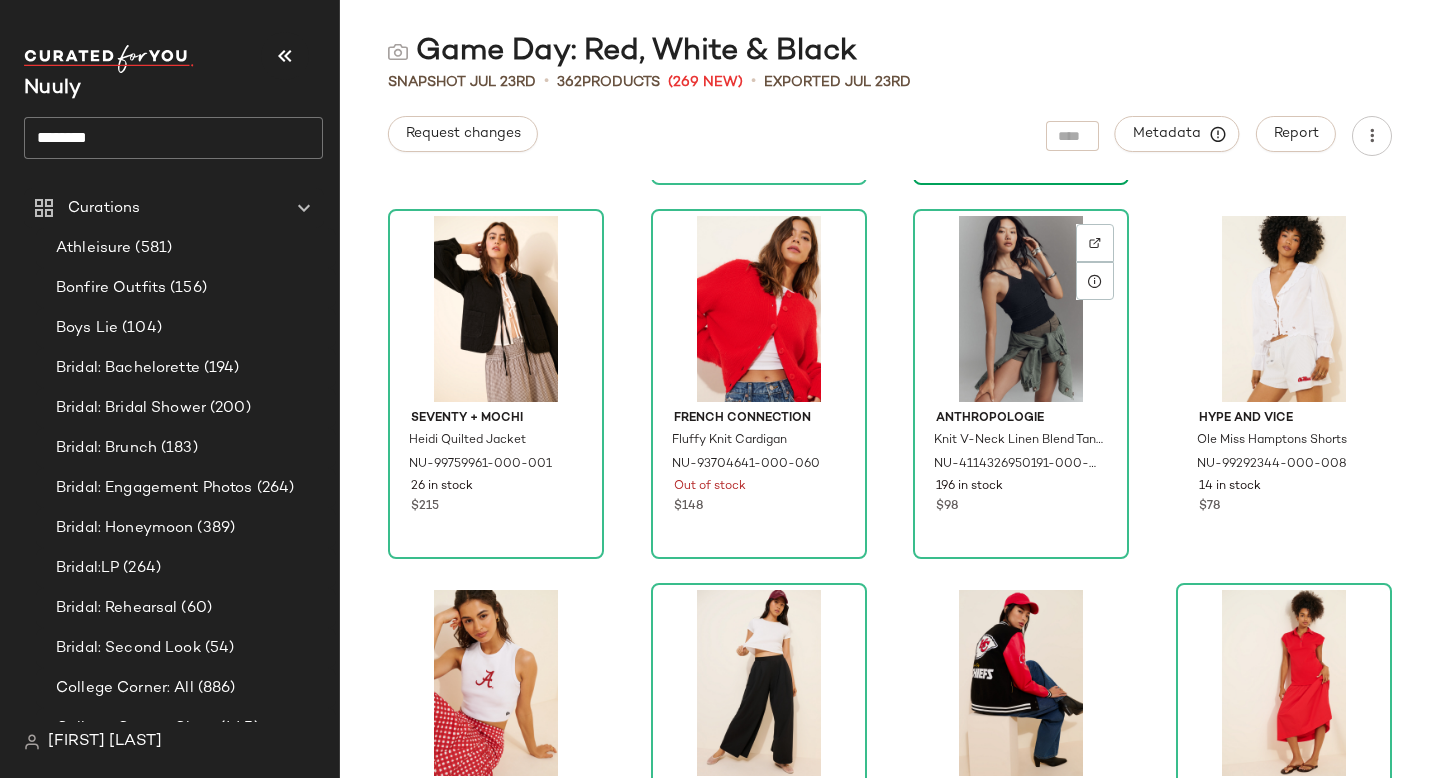 scroll, scrollTop: 1864, scrollLeft: 0, axis: vertical 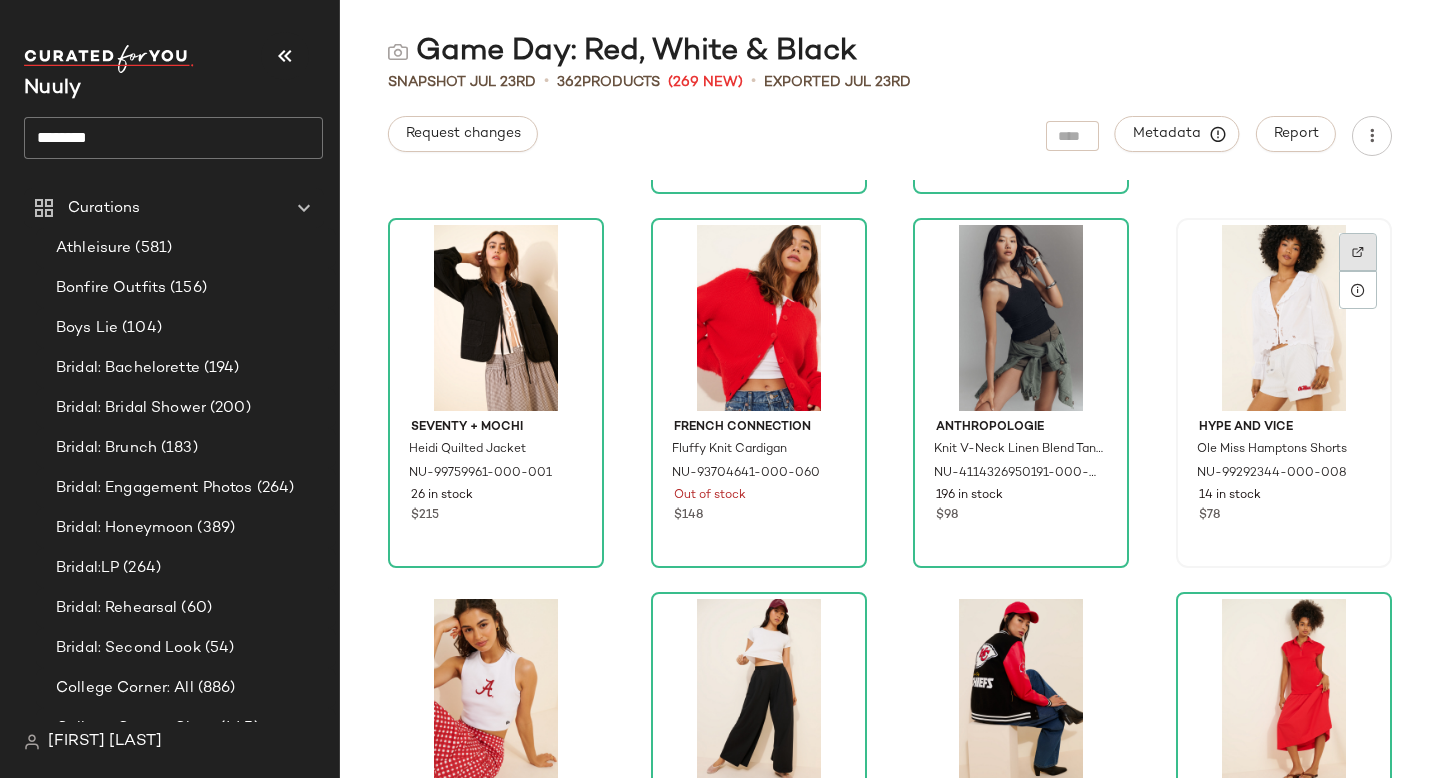 click 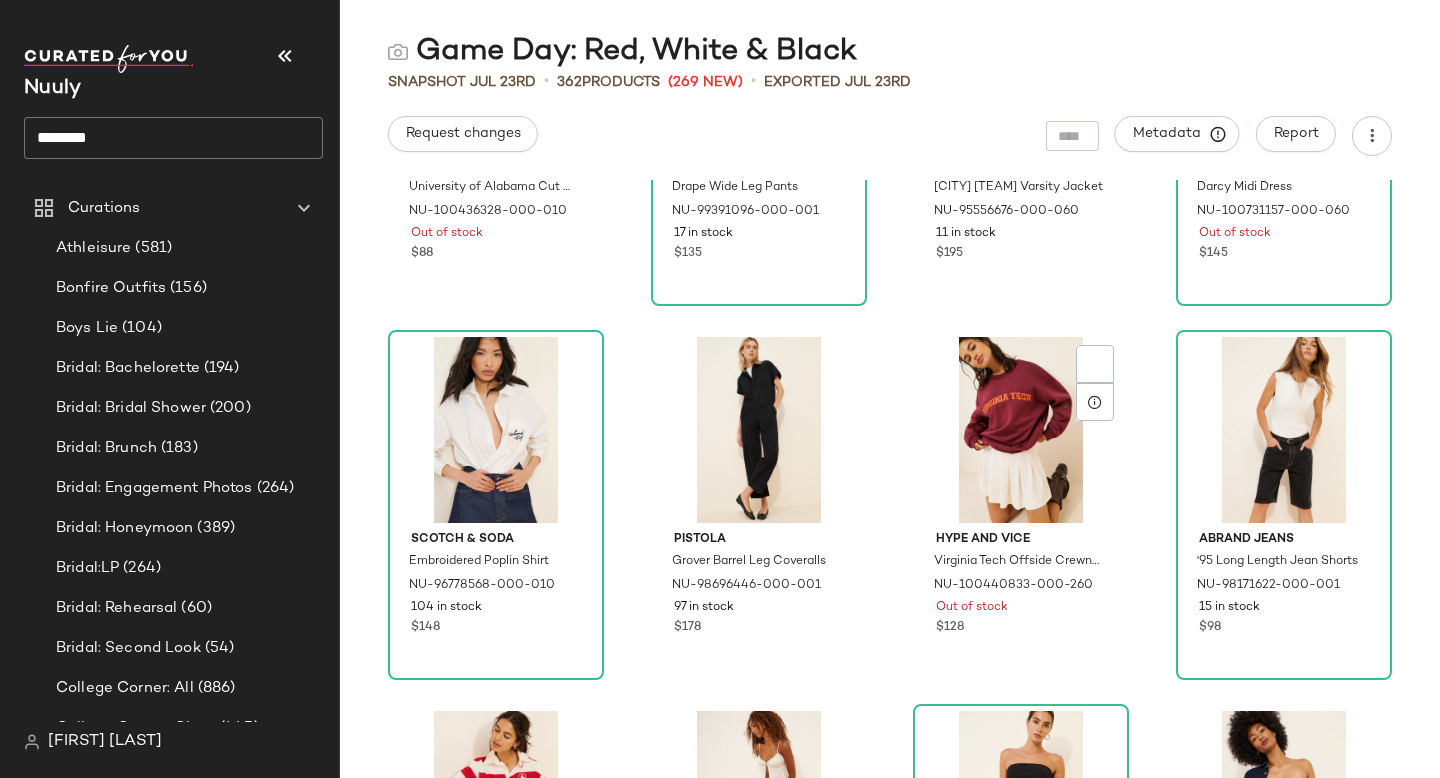 scroll, scrollTop: 2505, scrollLeft: 0, axis: vertical 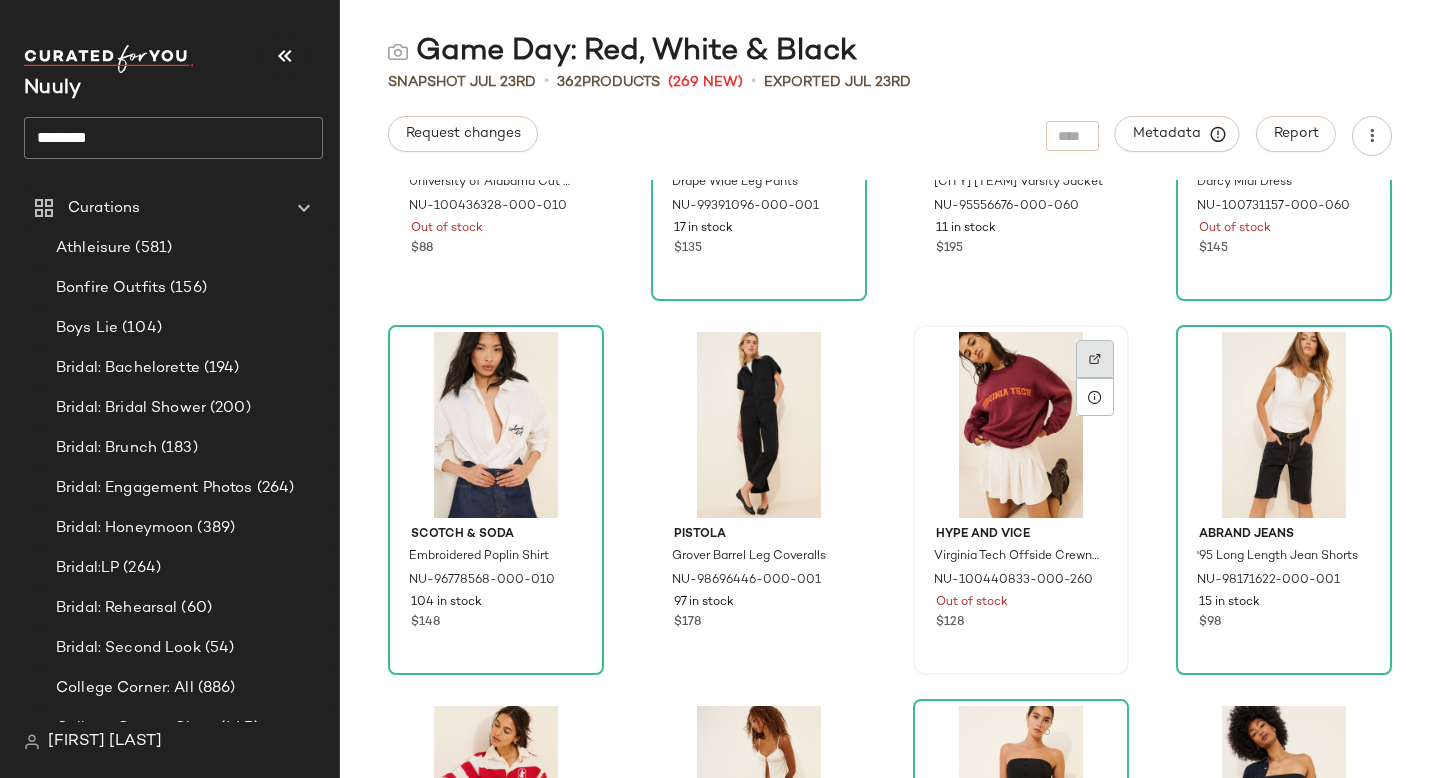click 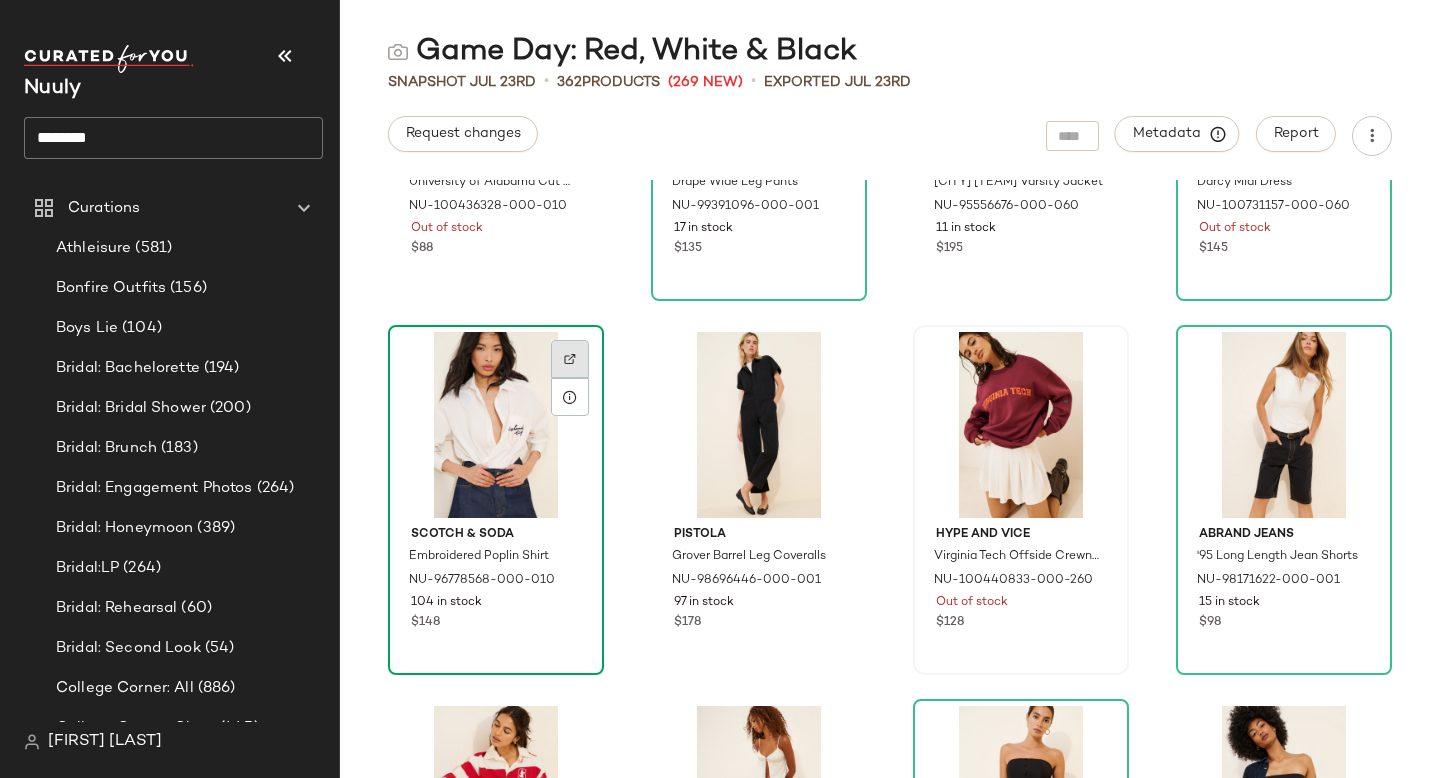 click 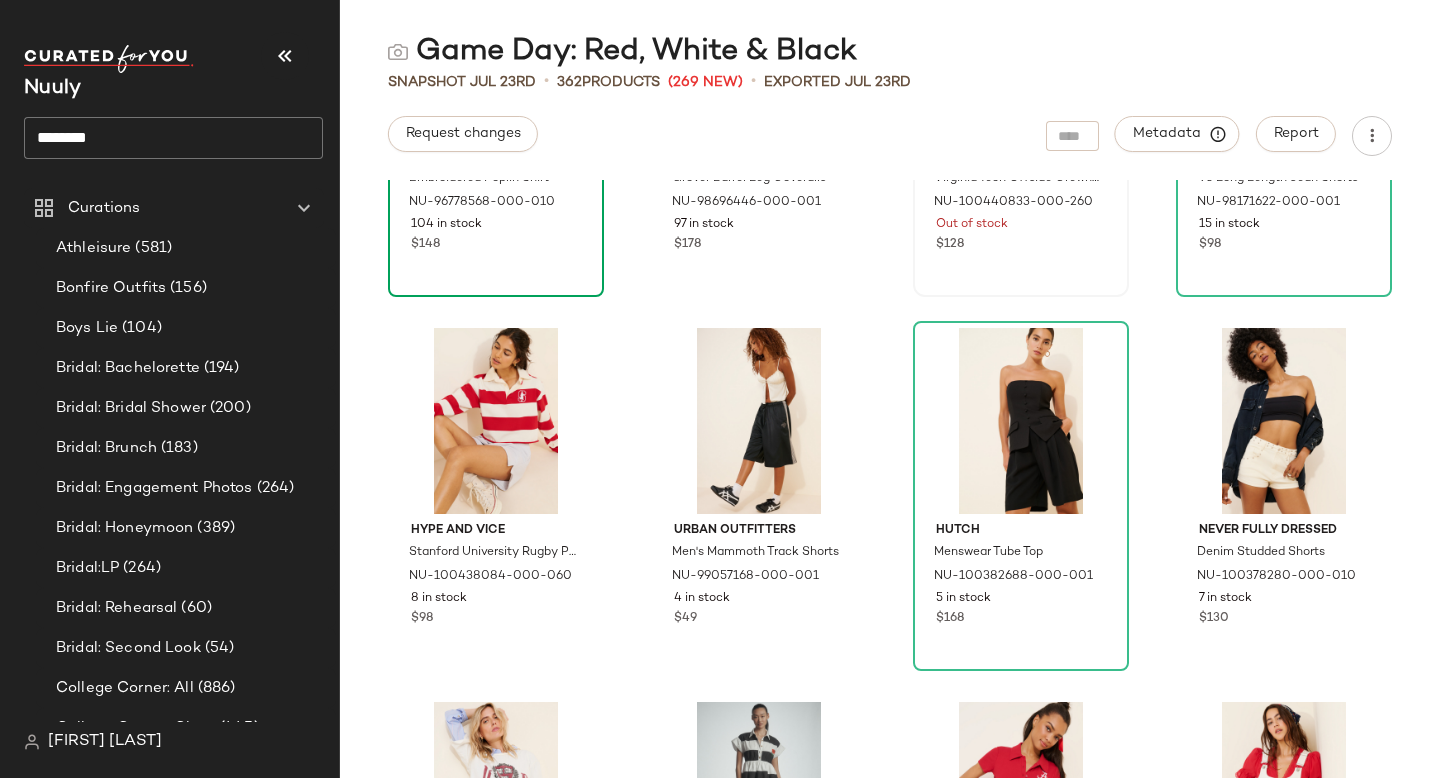 scroll, scrollTop: 2885, scrollLeft: 0, axis: vertical 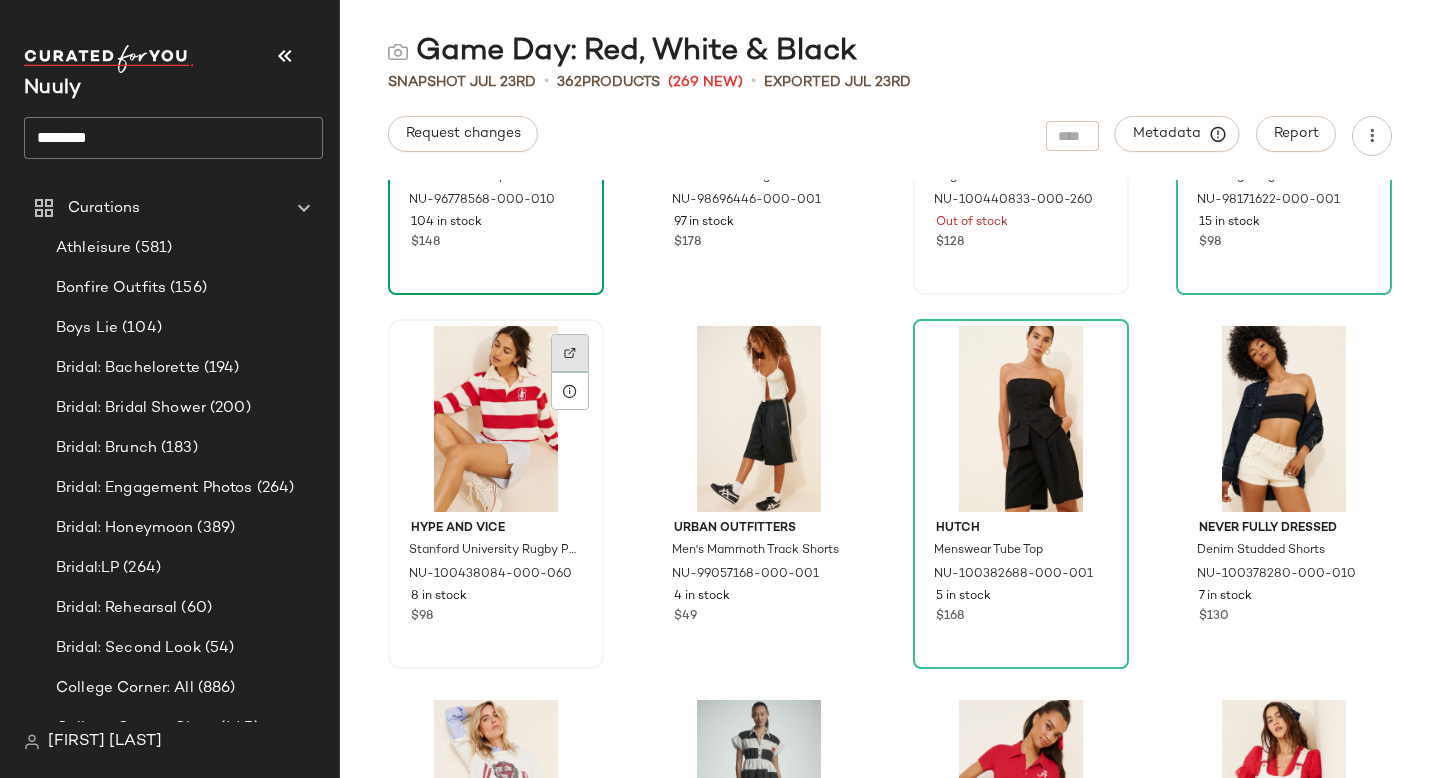 click 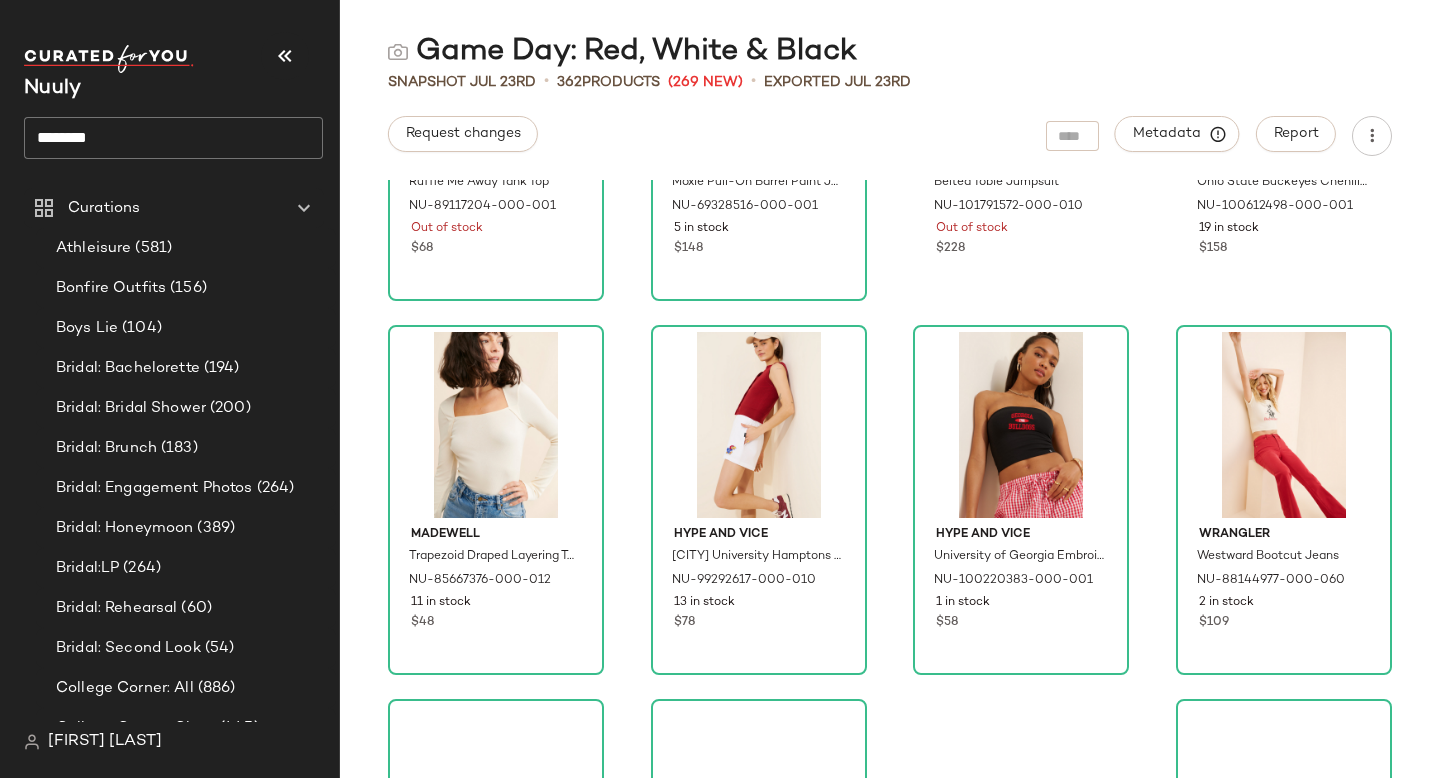 scroll, scrollTop: 4116, scrollLeft: 0, axis: vertical 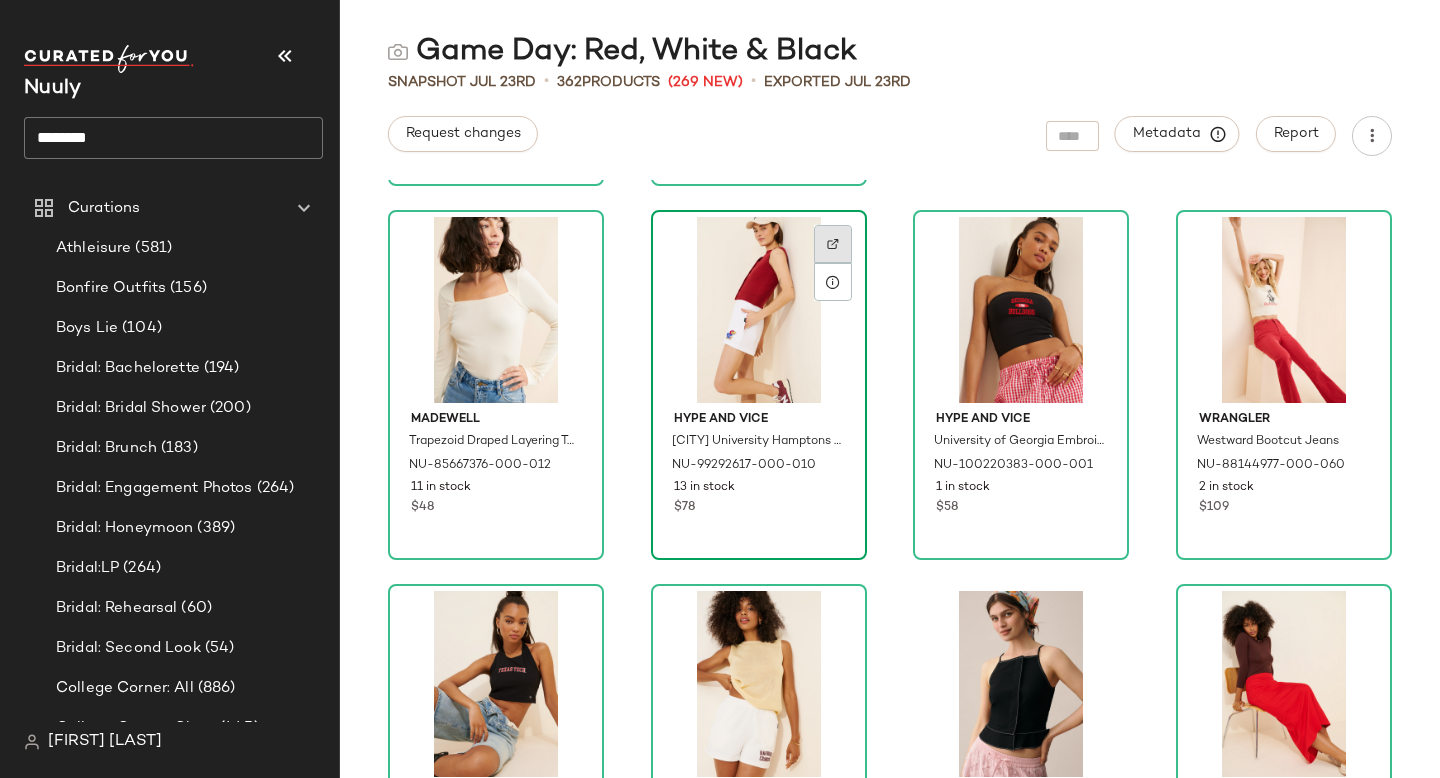 click 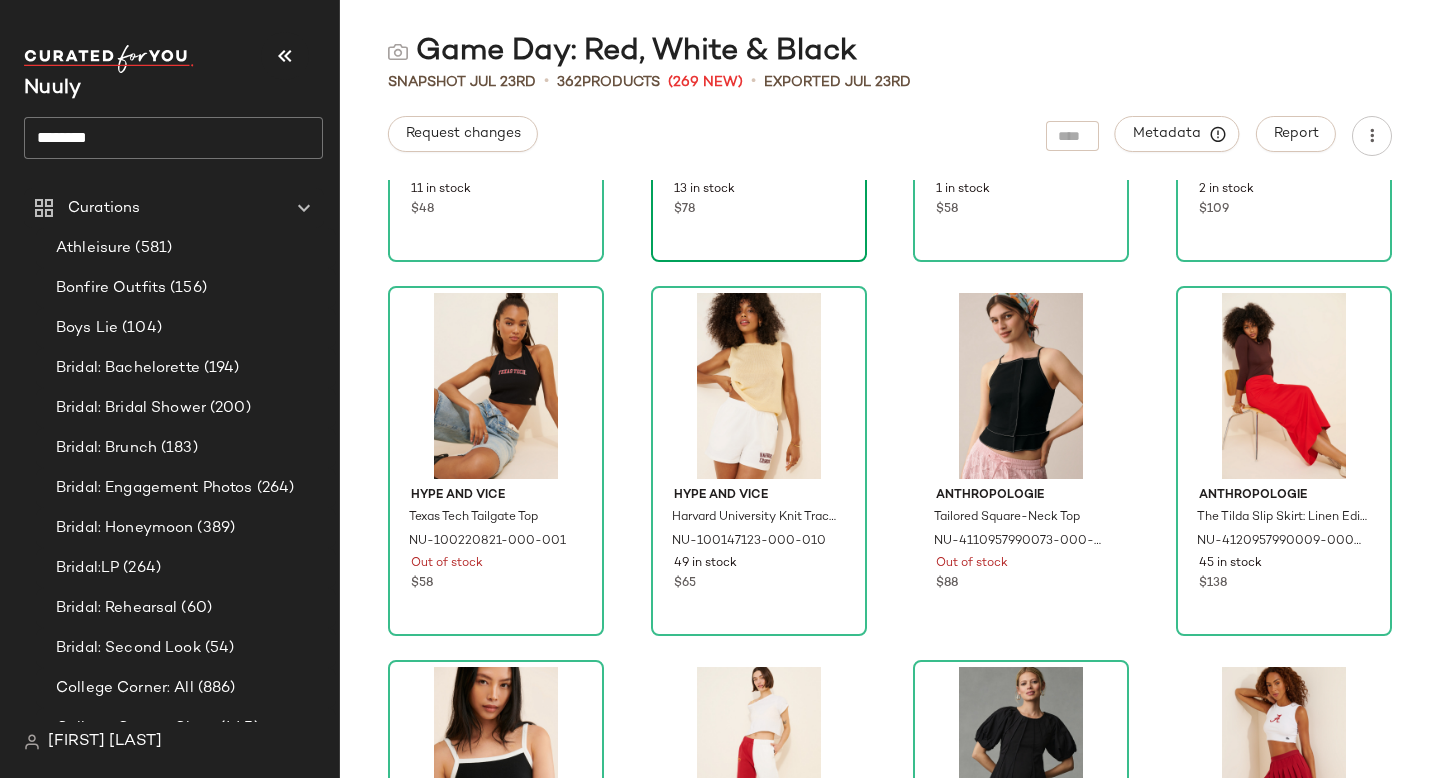 scroll, scrollTop: 4419, scrollLeft: 0, axis: vertical 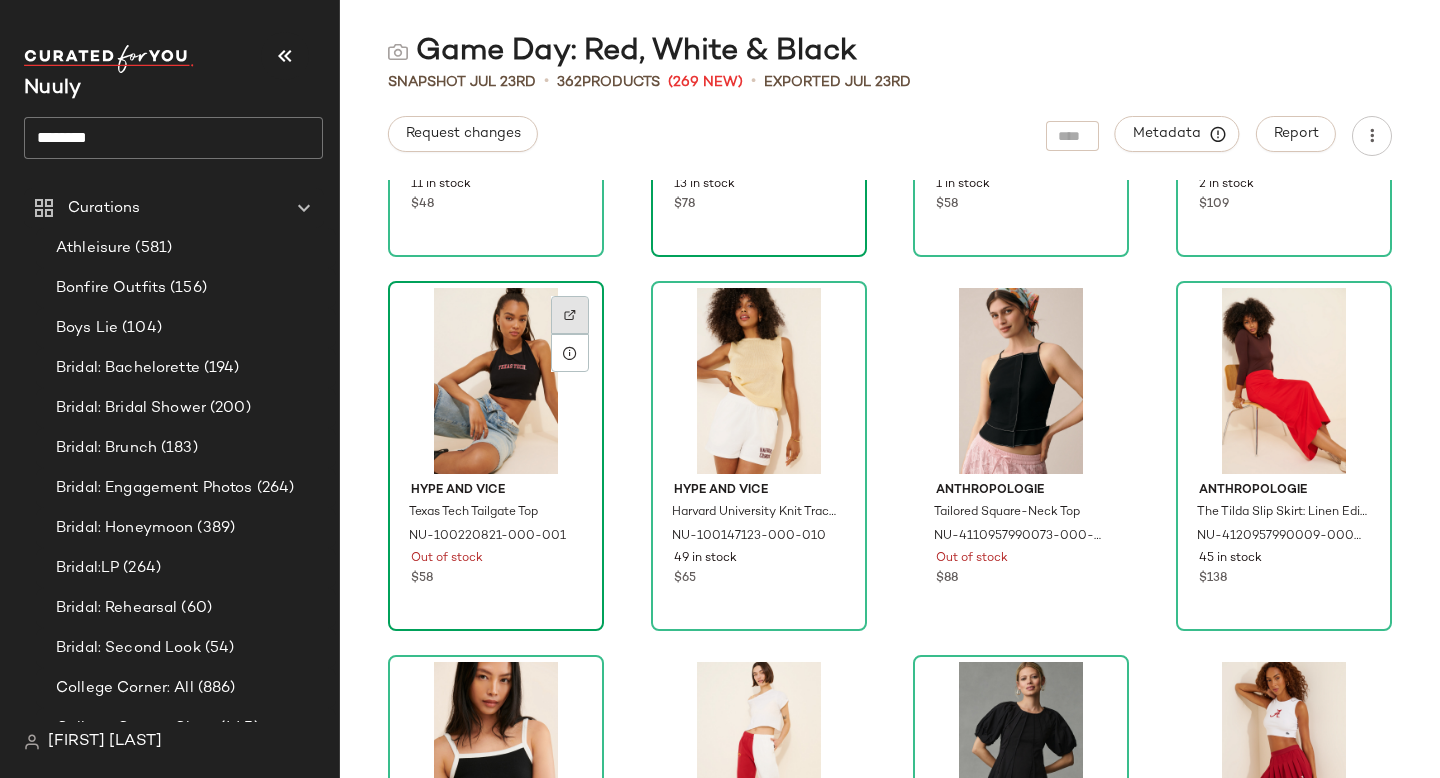 click 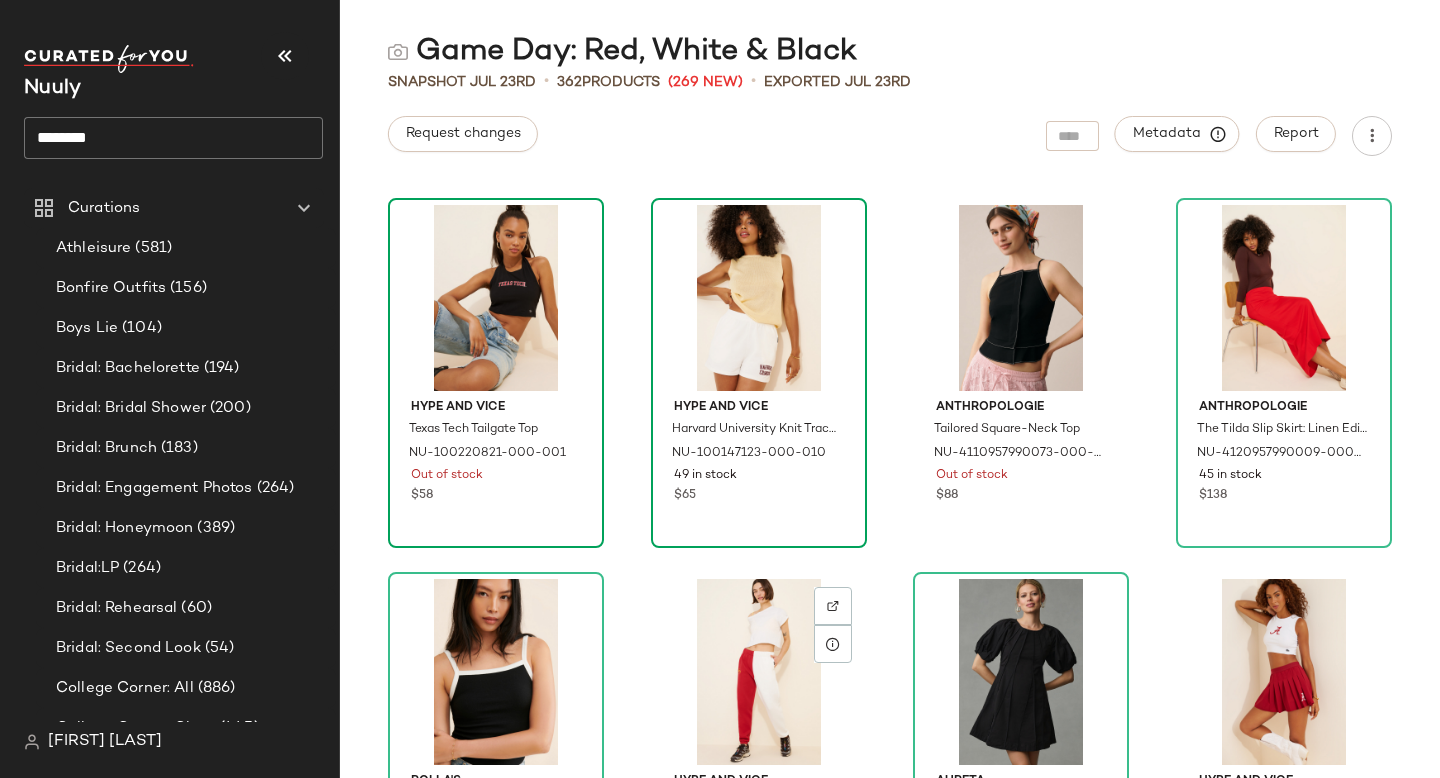 scroll, scrollTop: 4501, scrollLeft: 0, axis: vertical 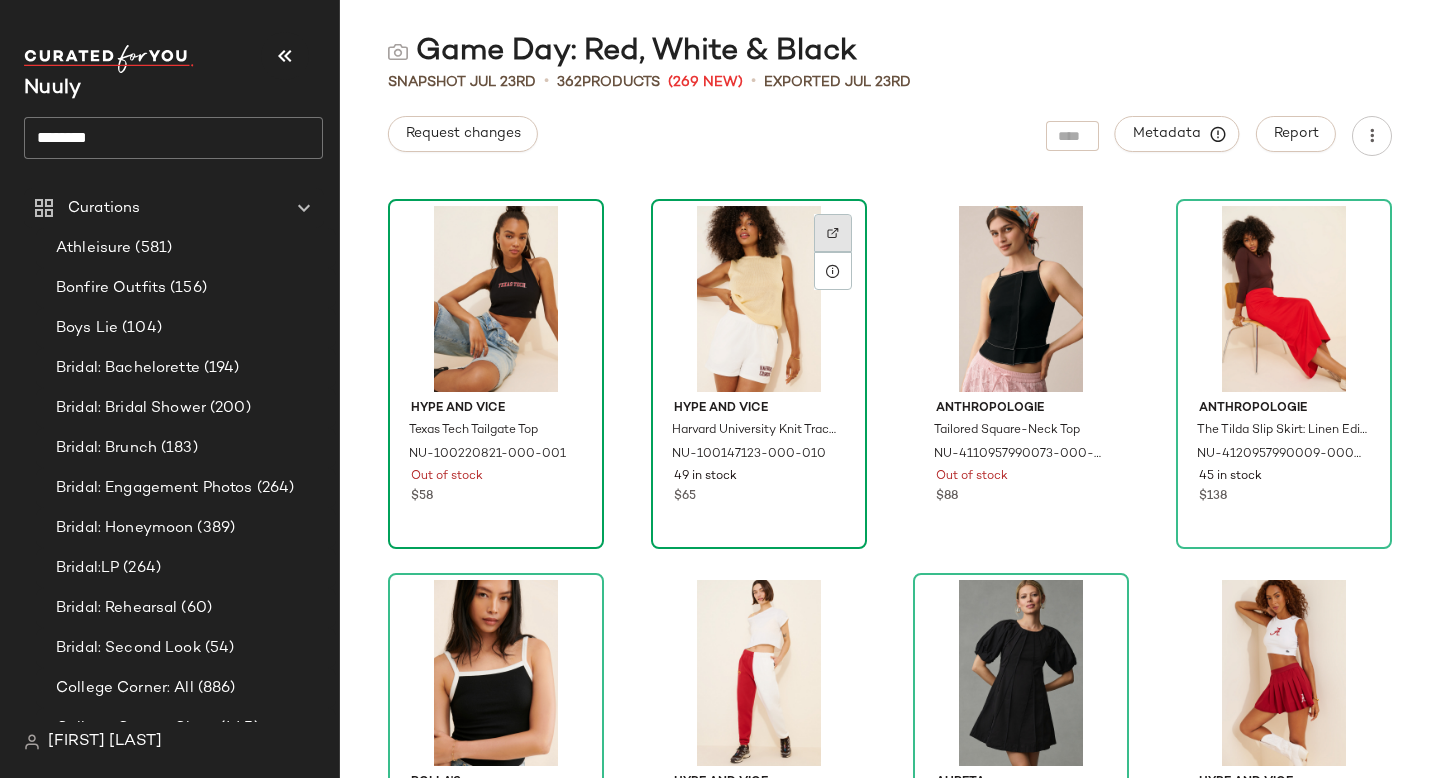 click 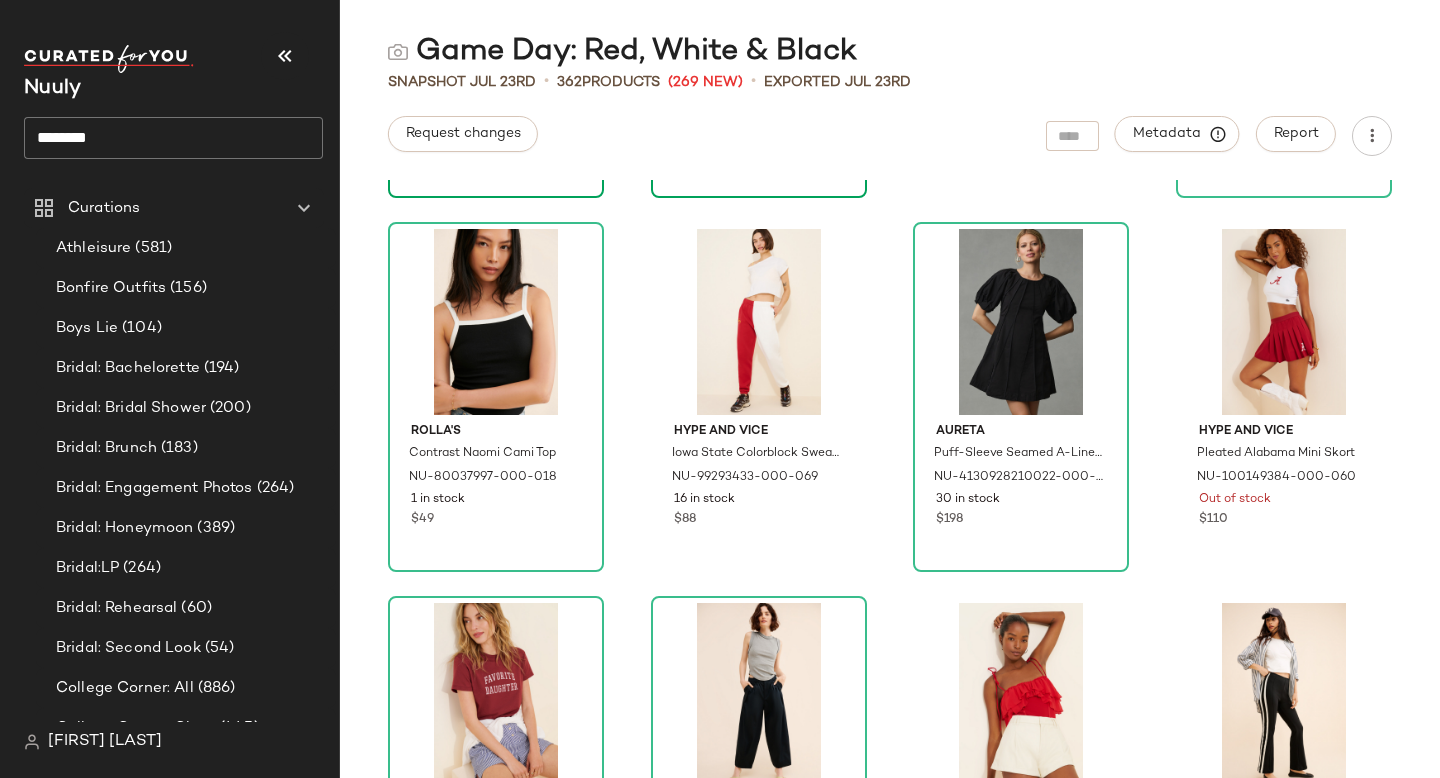 scroll, scrollTop: 4856, scrollLeft: 0, axis: vertical 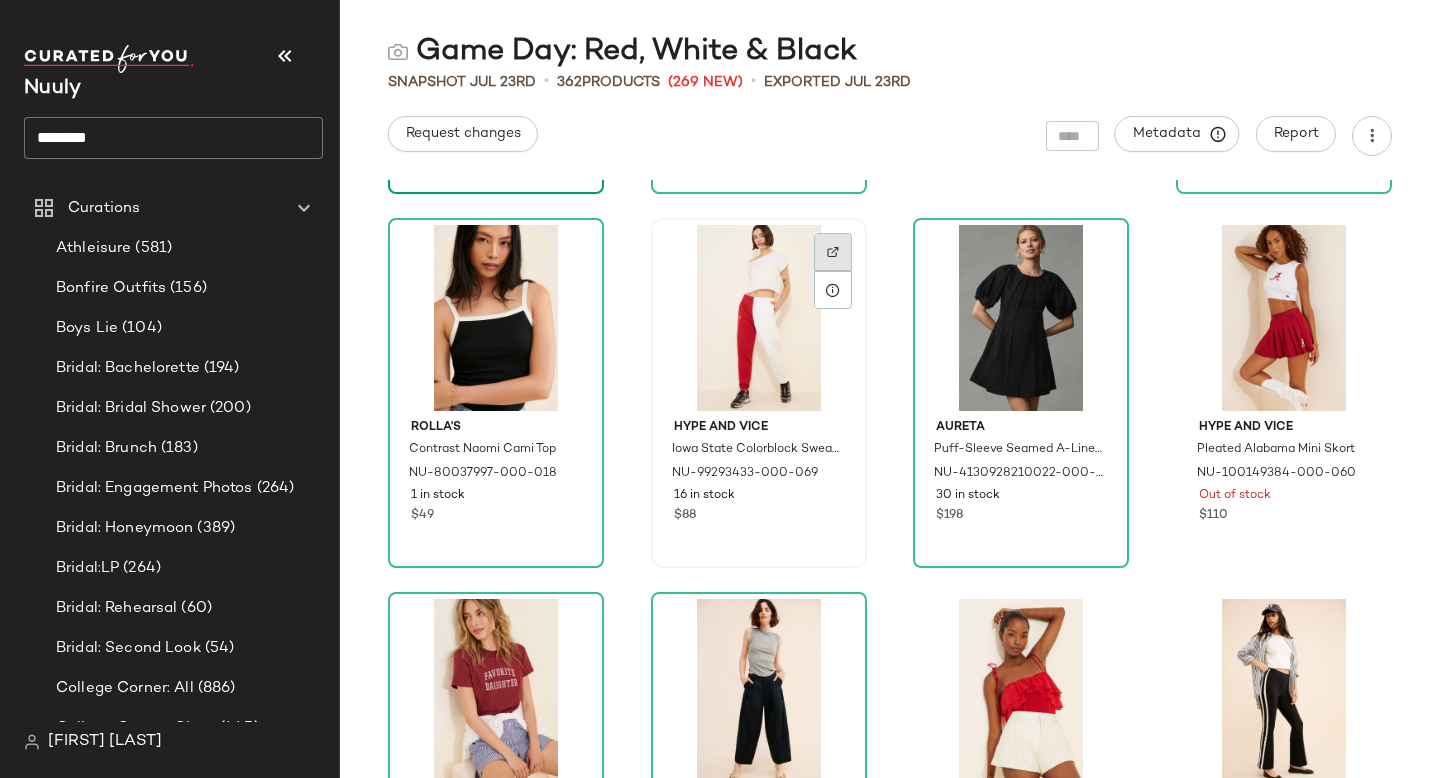 click 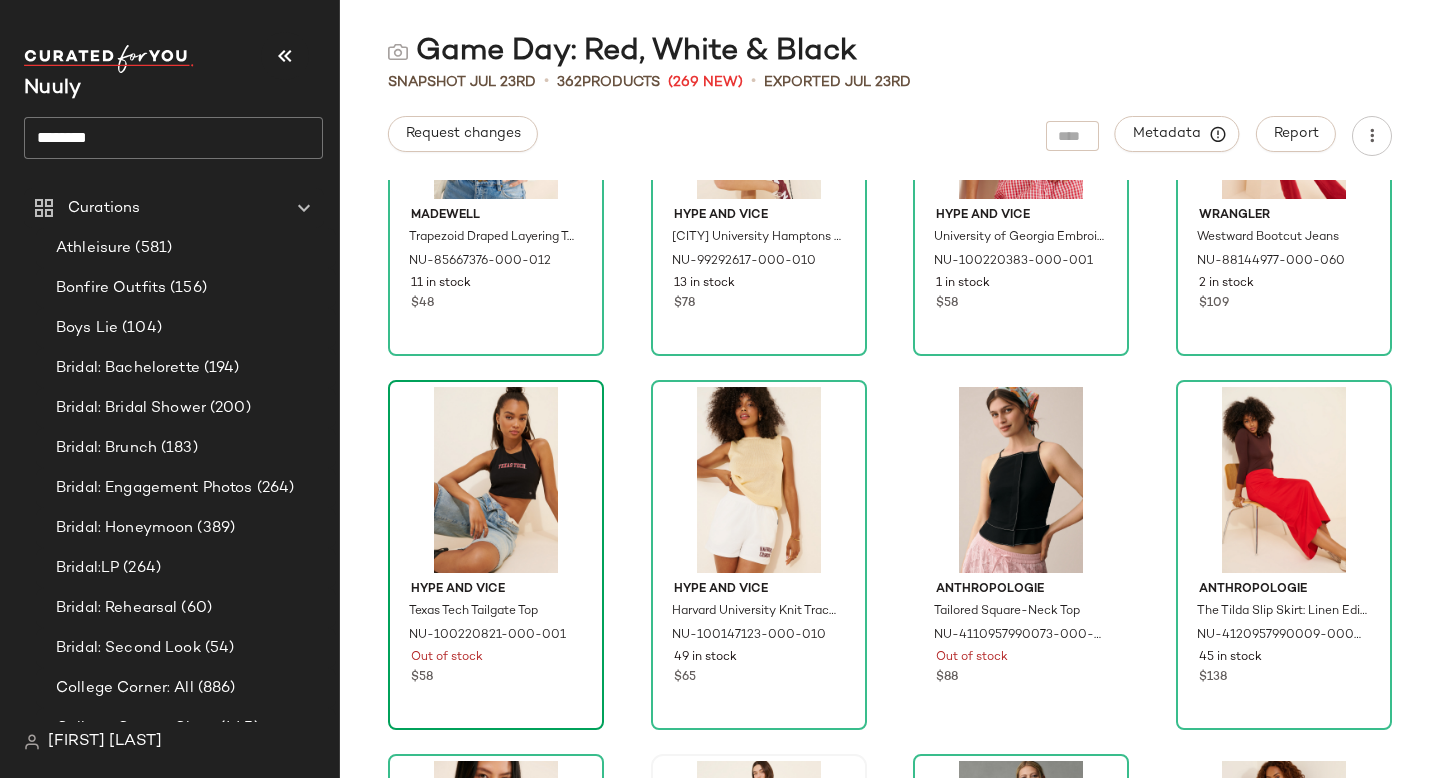scroll, scrollTop: 4336, scrollLeft: 0, axis: vertical 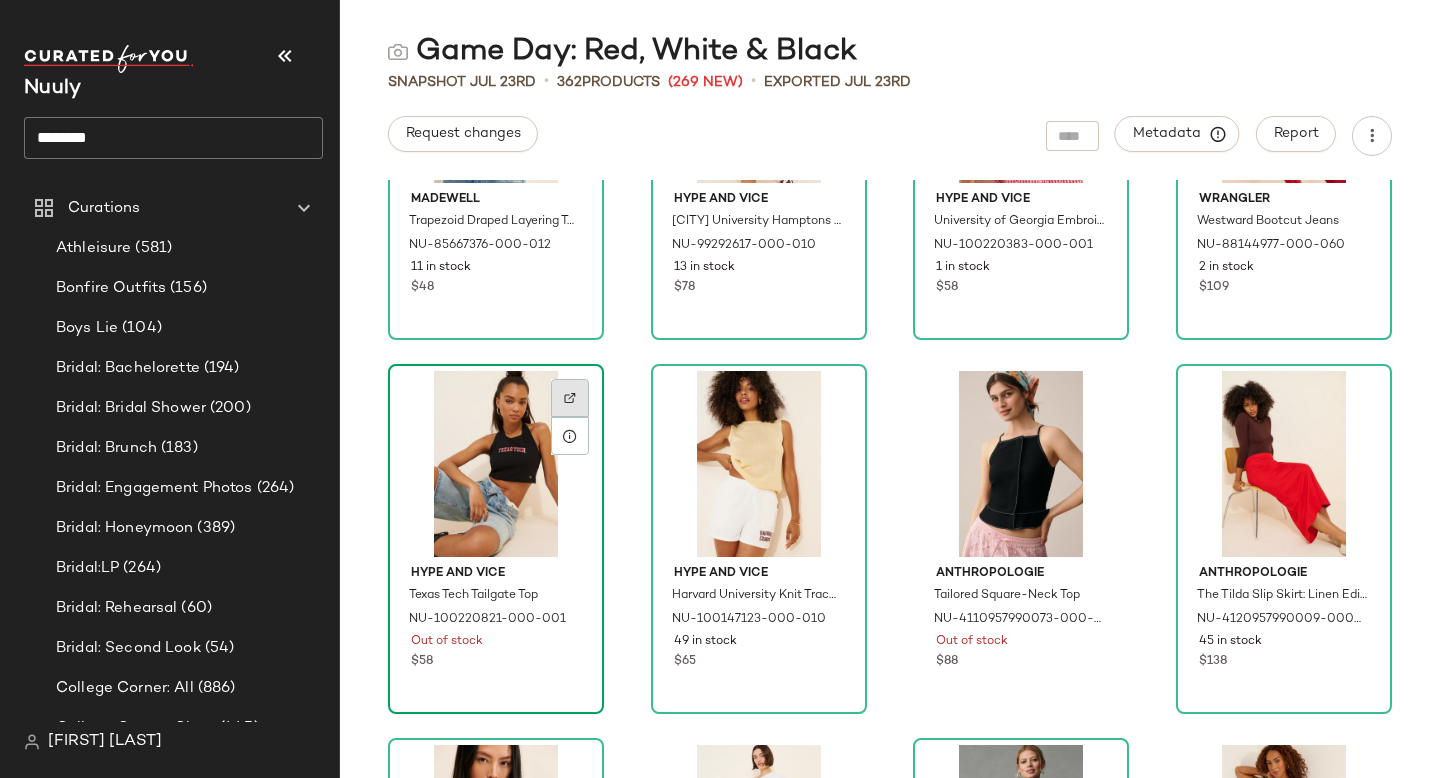 click 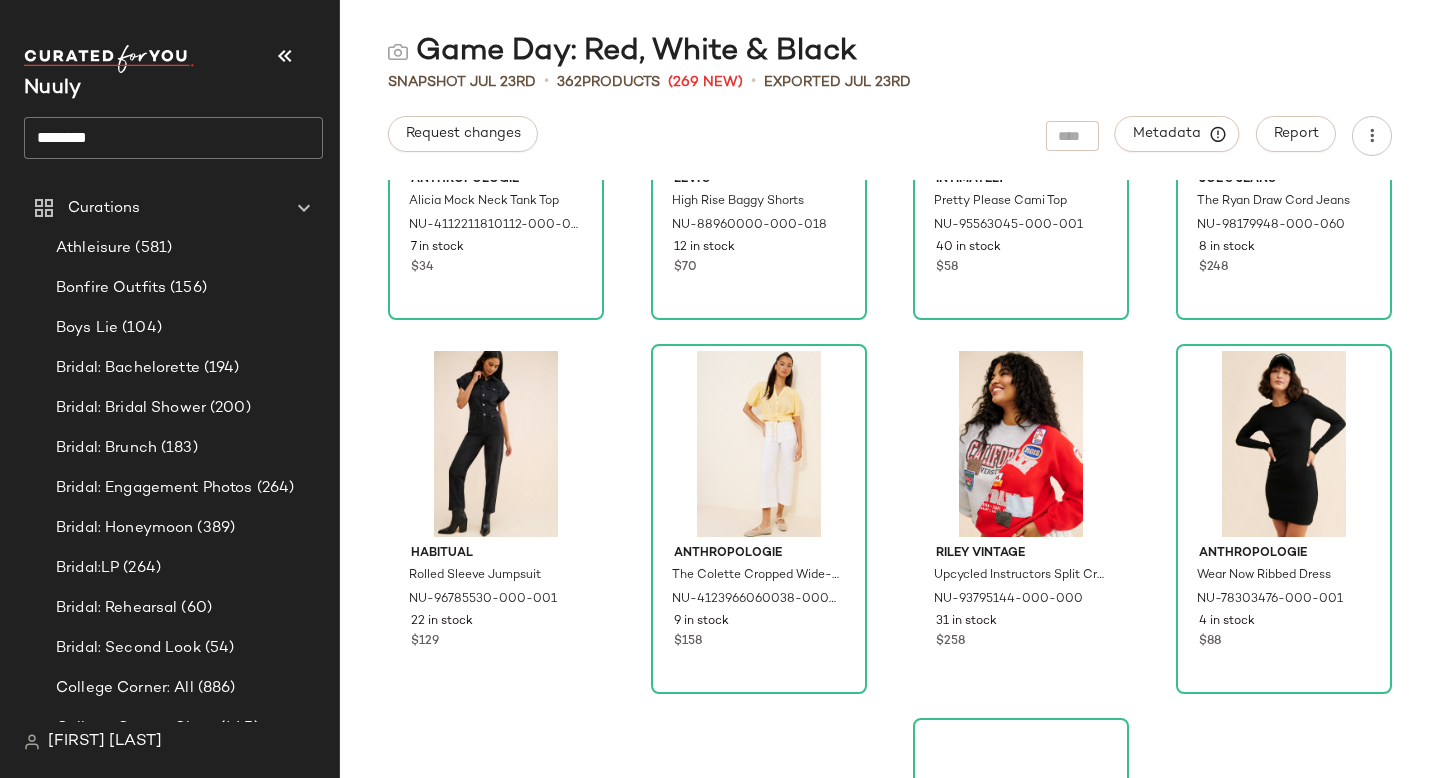 scroll, scrollTop: 5858, scrollLeft: 0, axis: vertical 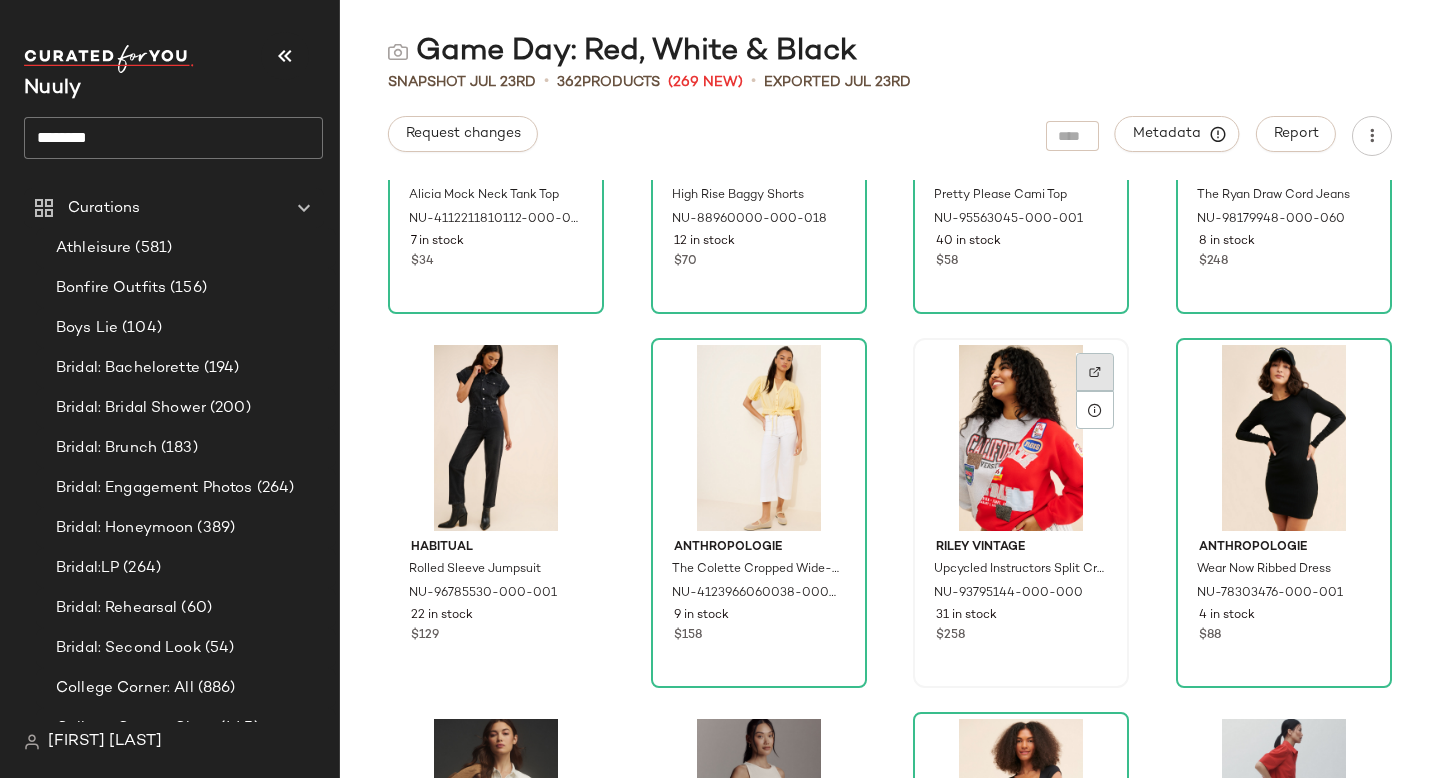 click 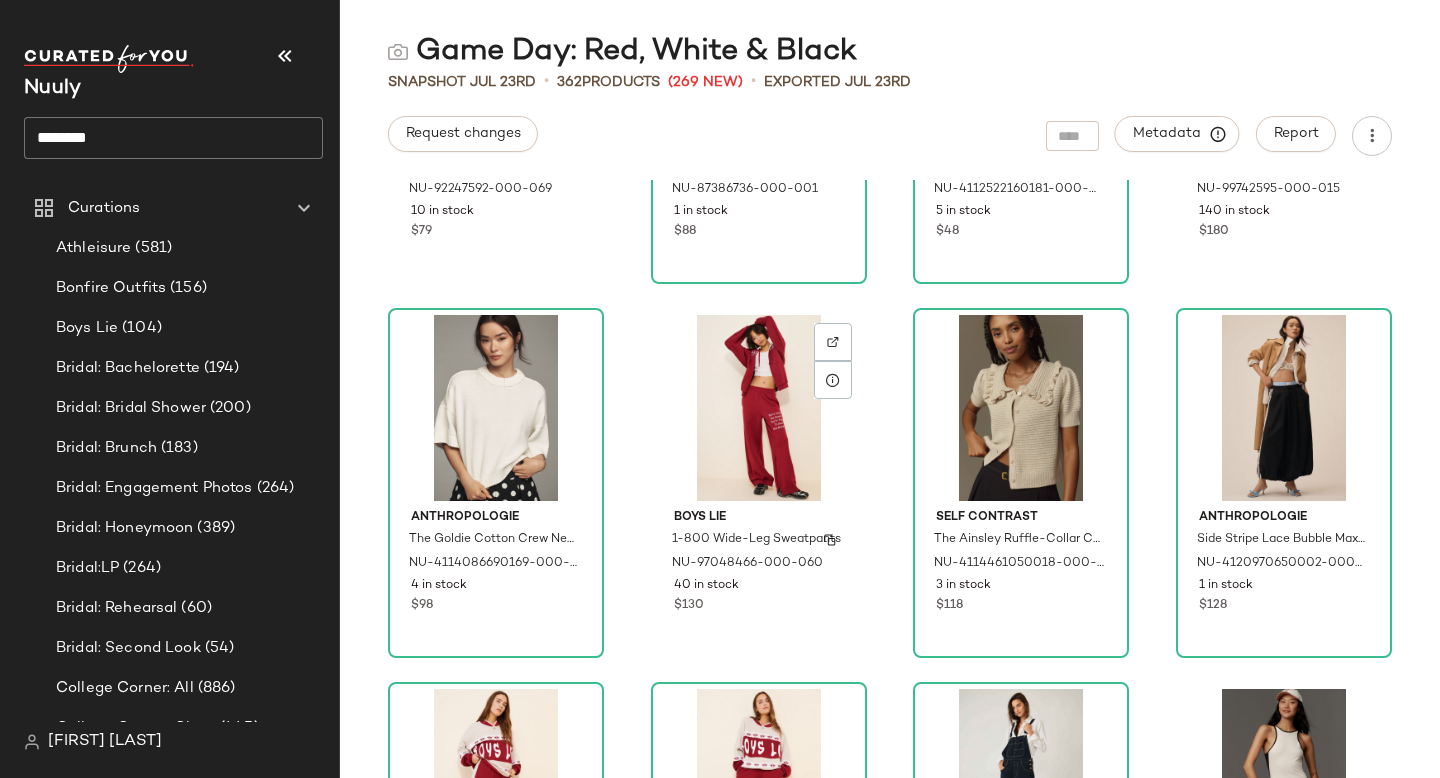 scroll, scrollTop: 7124, scrollLeft: 0, axis: vertical 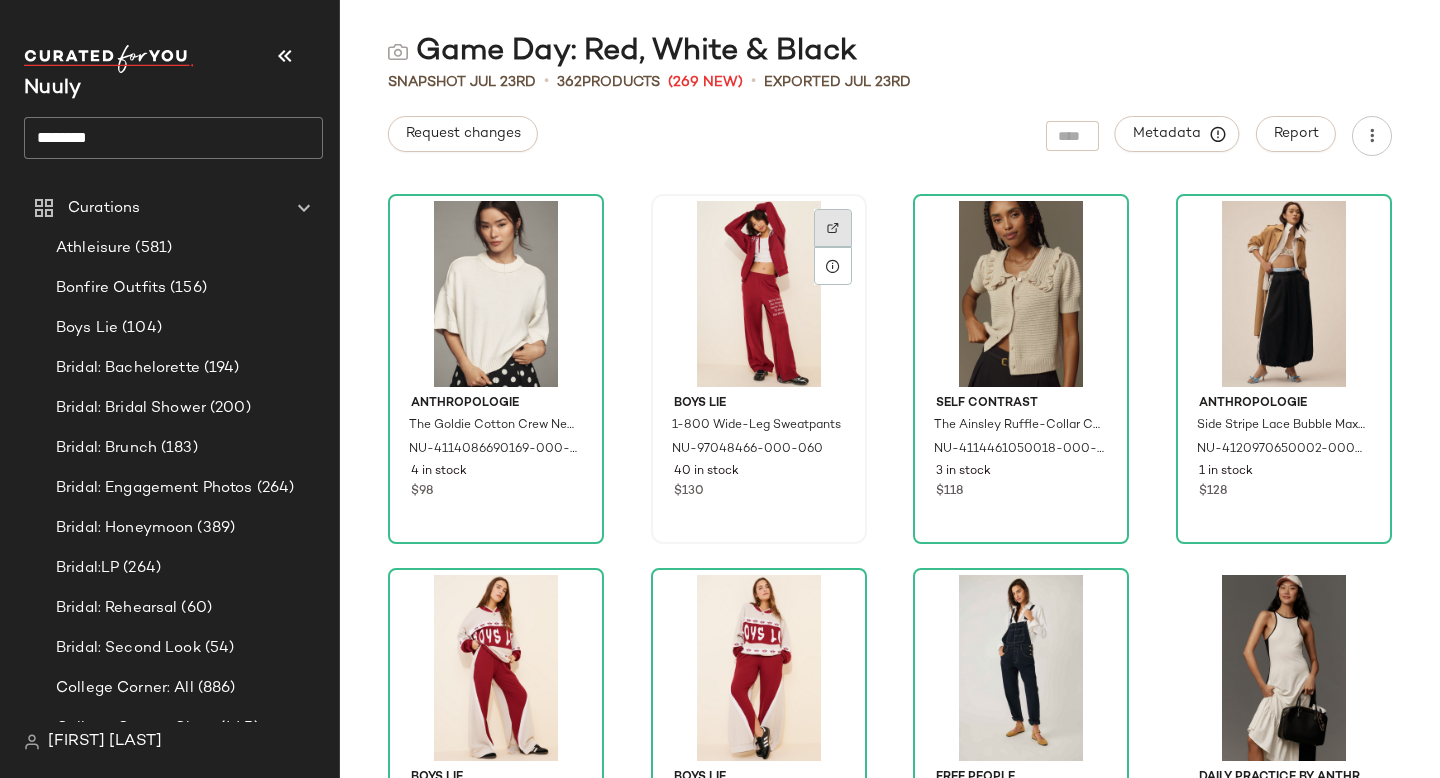 click 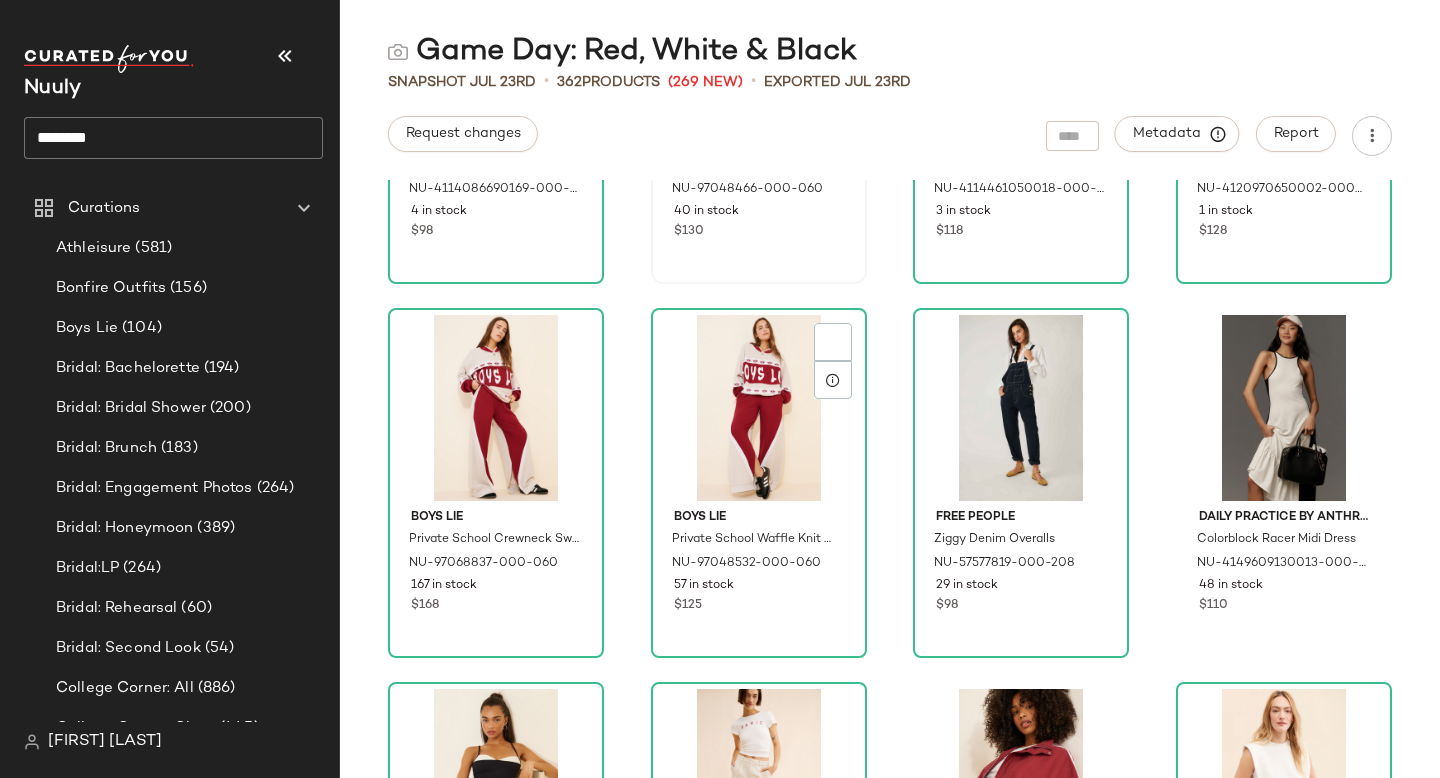 scroll, scrollTop: 7412, scrollLeft: 0, axis: vertical 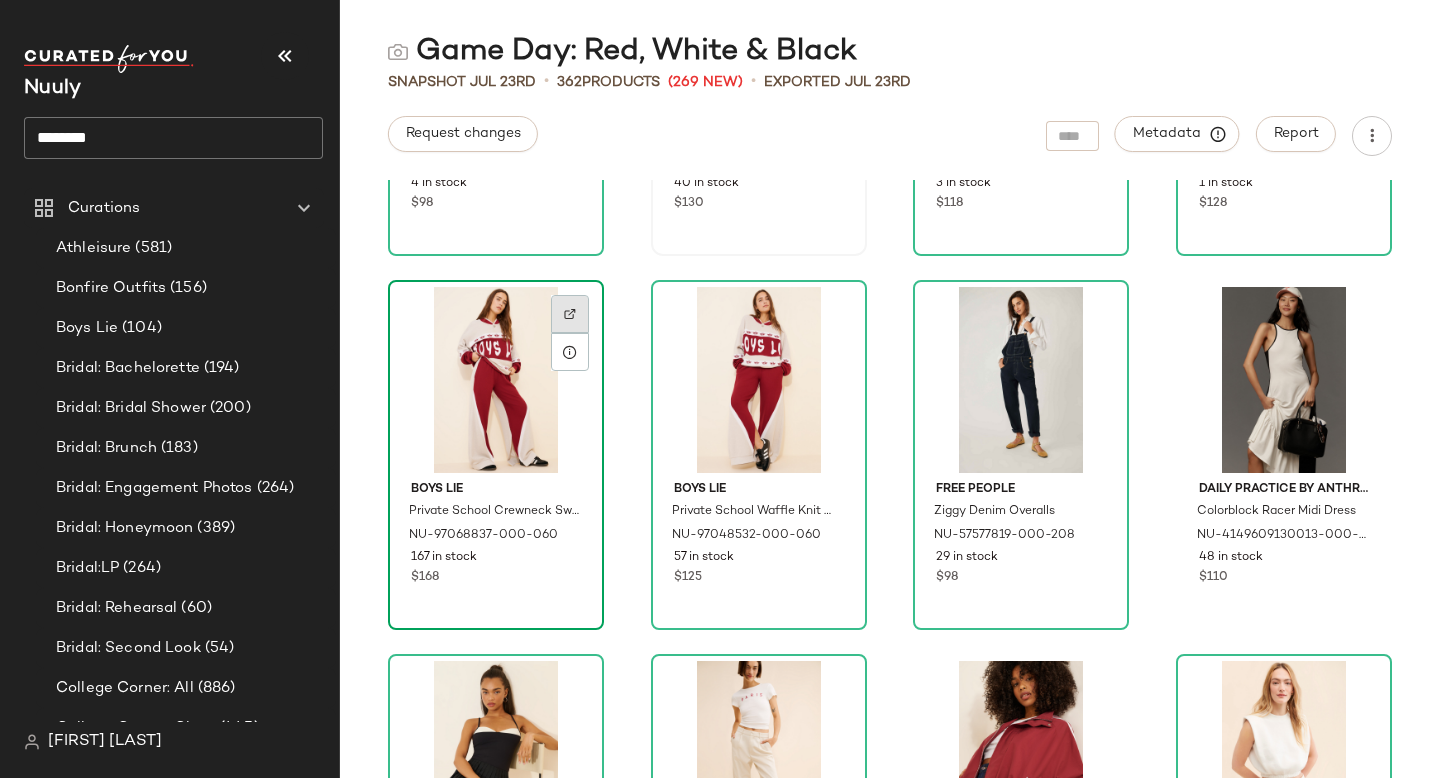 click 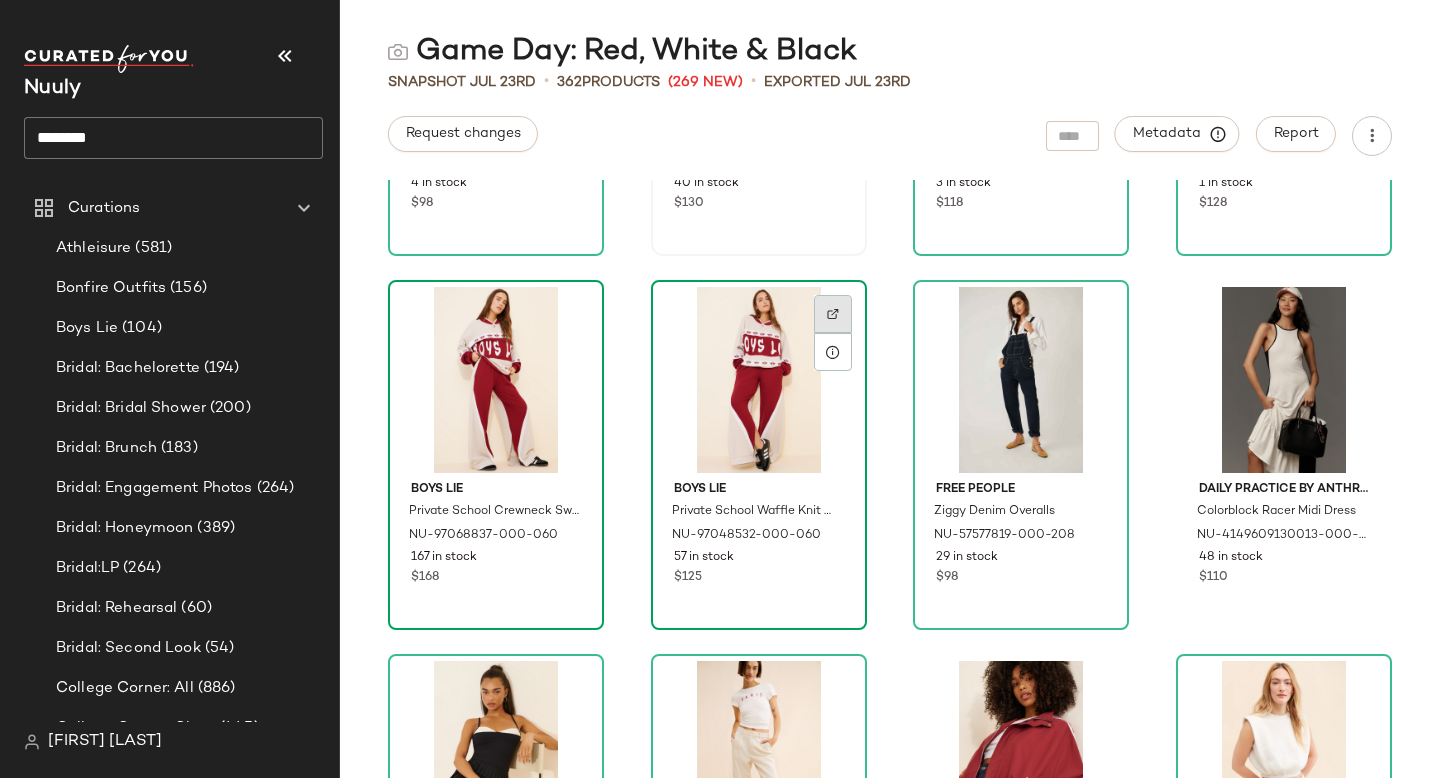click 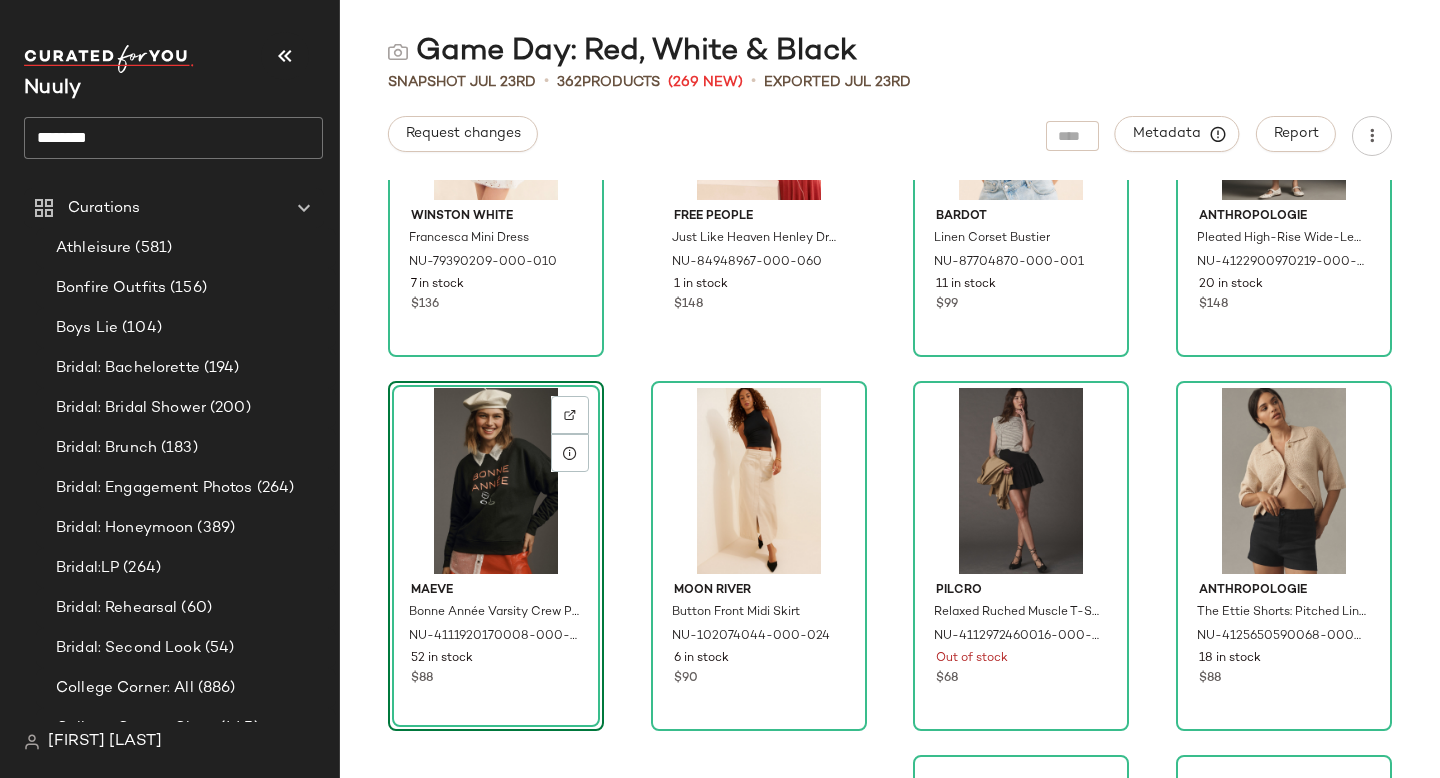 scroll, scrollTop: 11462, scrollLeft: 0, axis: vertical 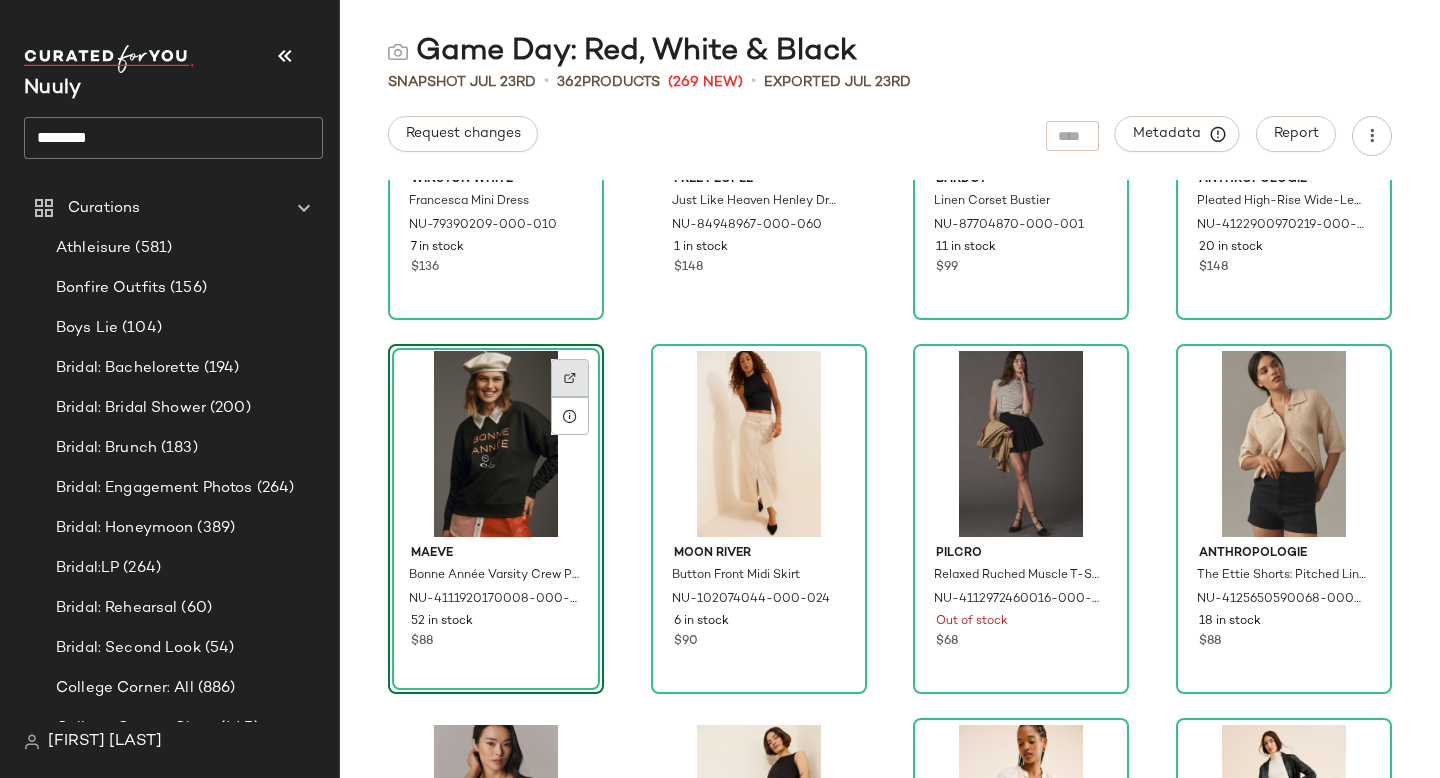 click 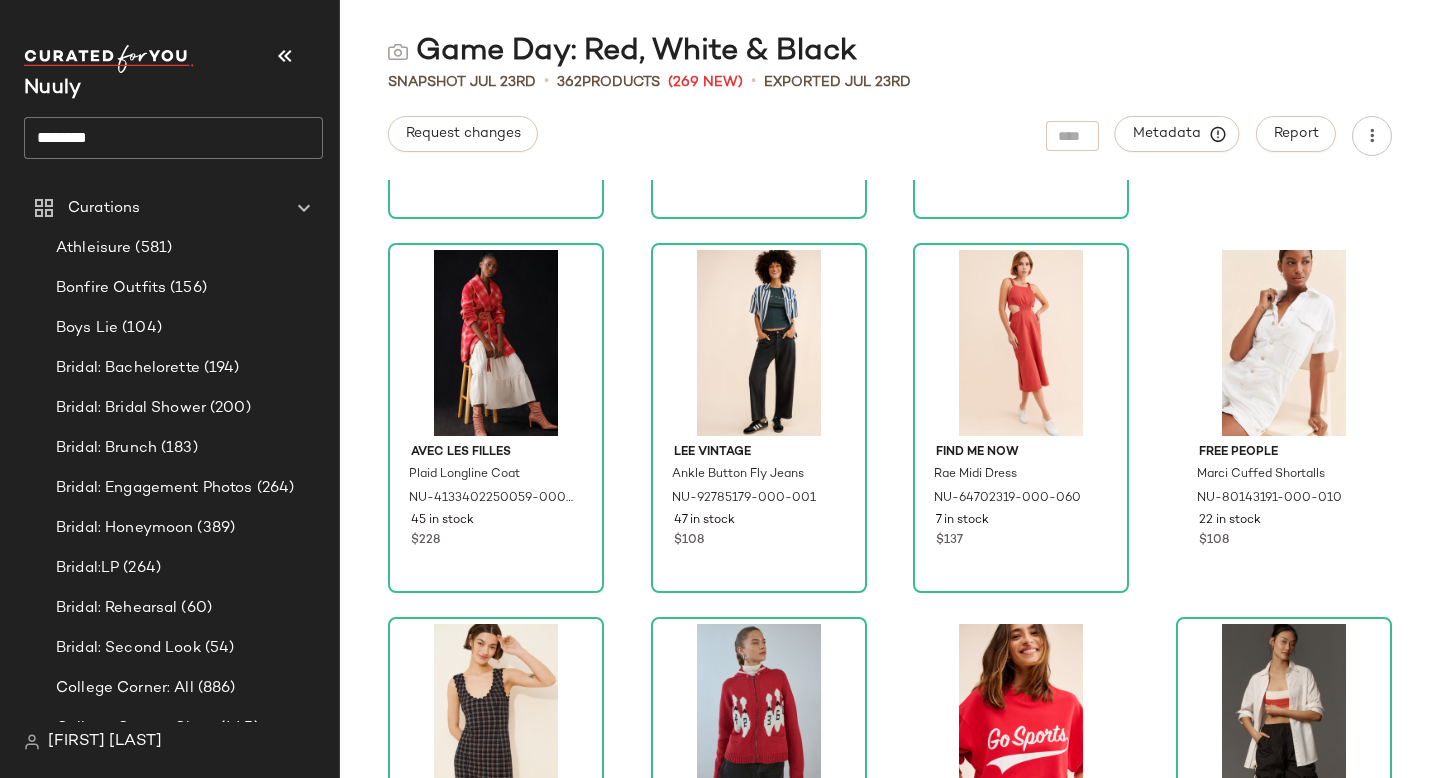 scroll, scrollTop: 14201, scrollLeft: 0, axis: vertical 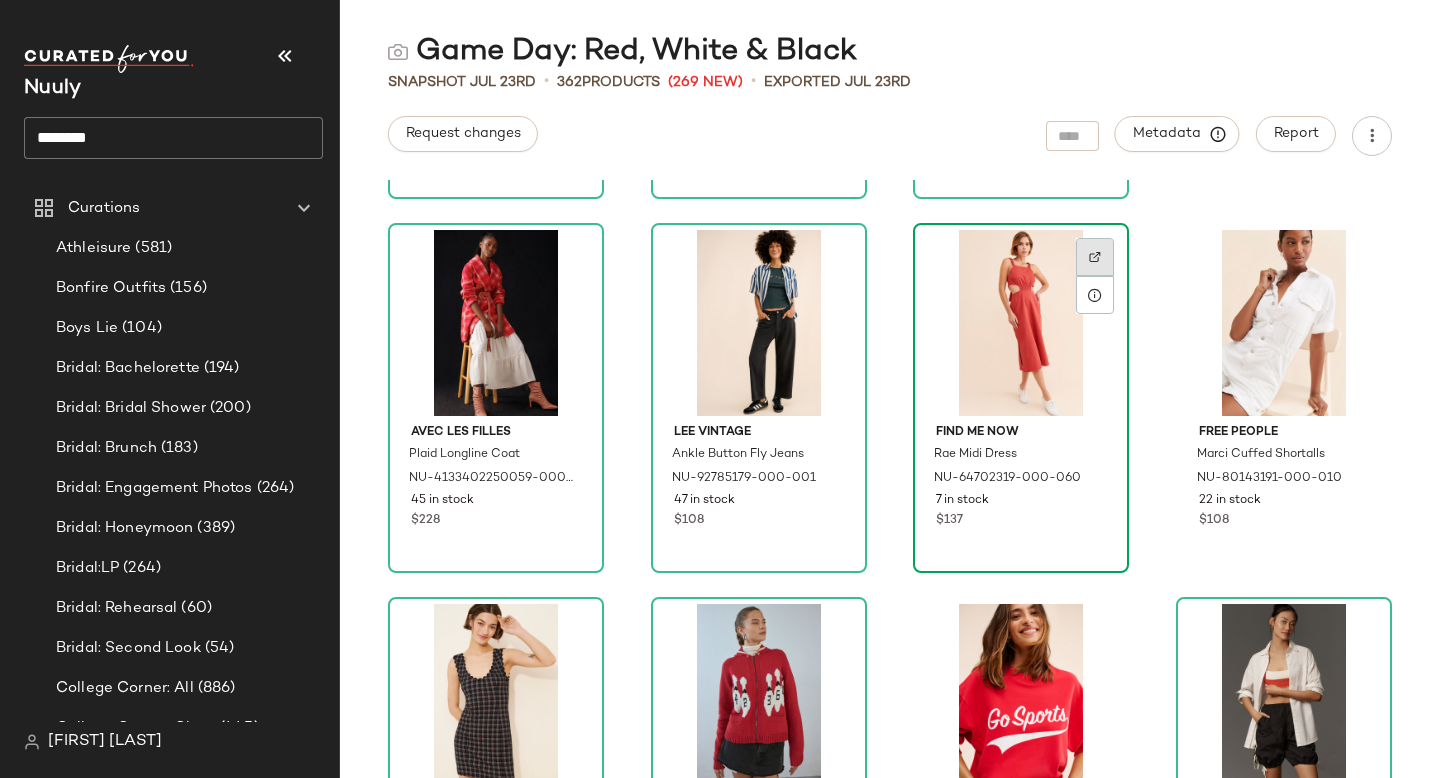 click 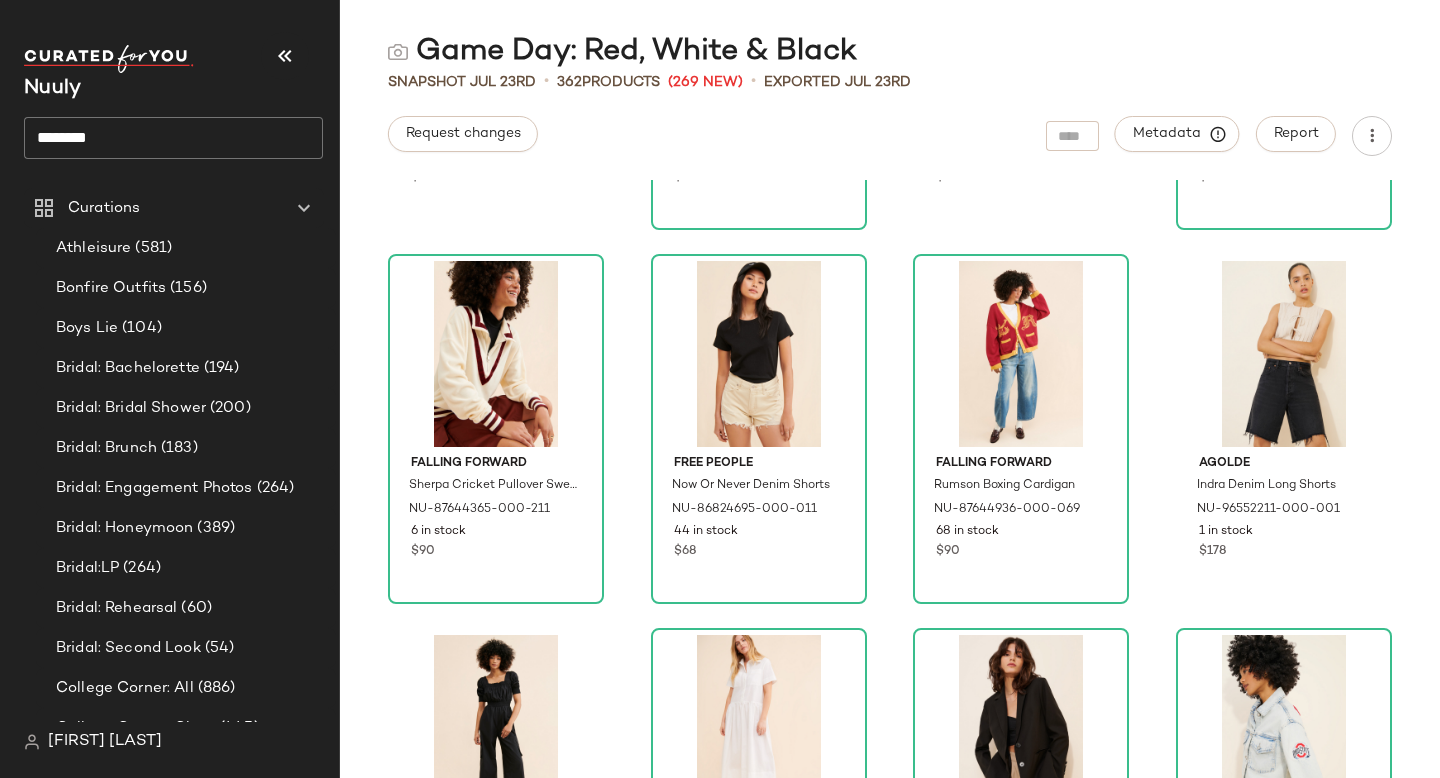 scroll, scrollTop: 15295, scrollLeft: 0, axis: vertical 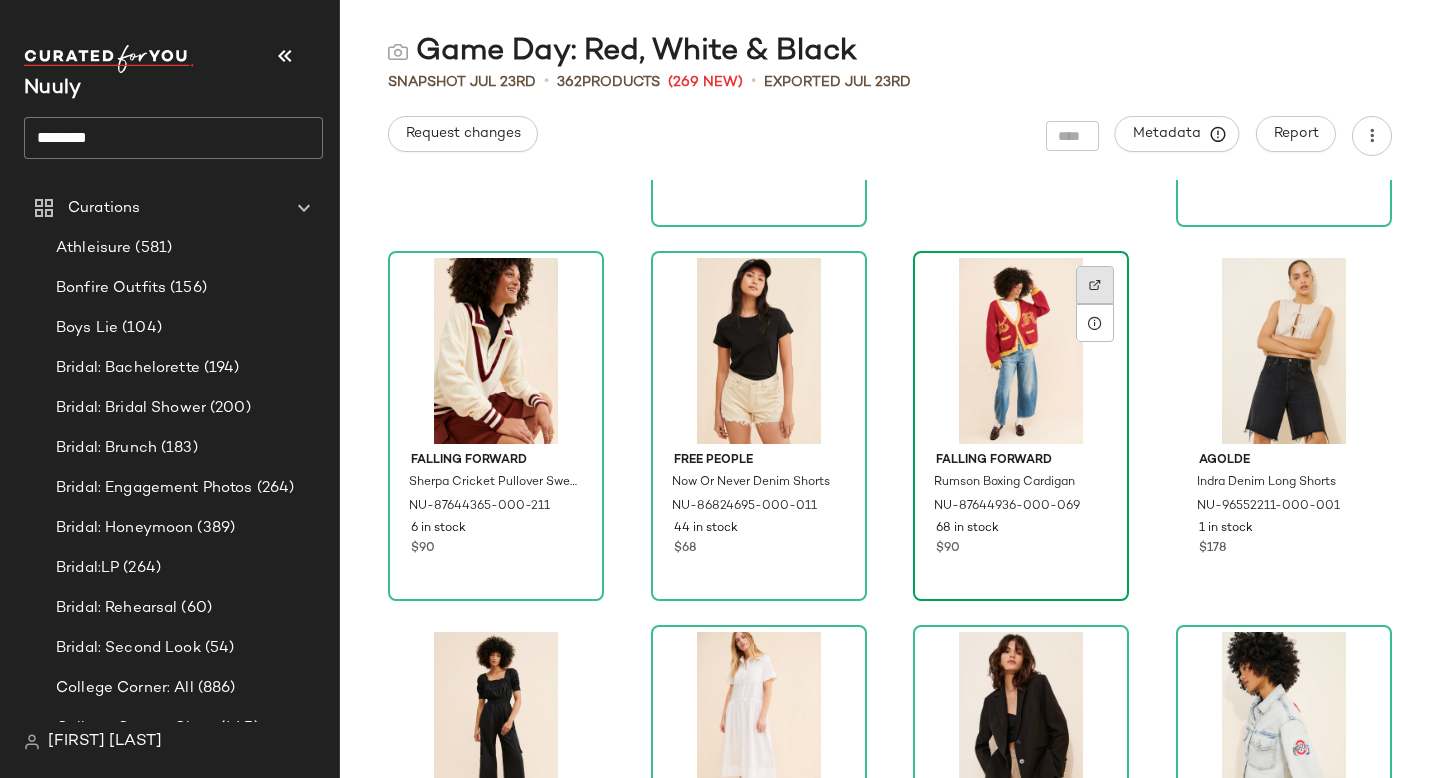 click 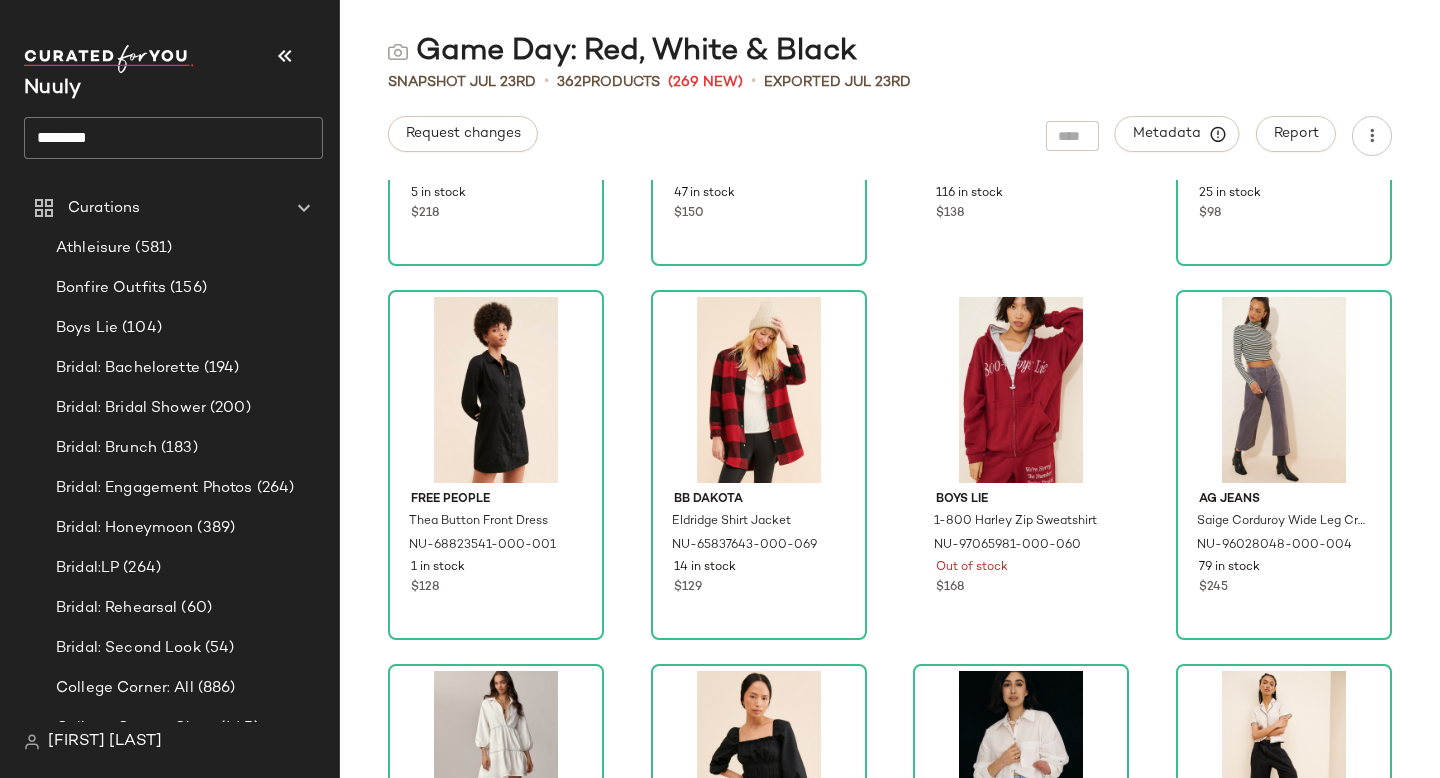 scroll, scrollTop: 19026, scrollLeft: 0, axis: vertical 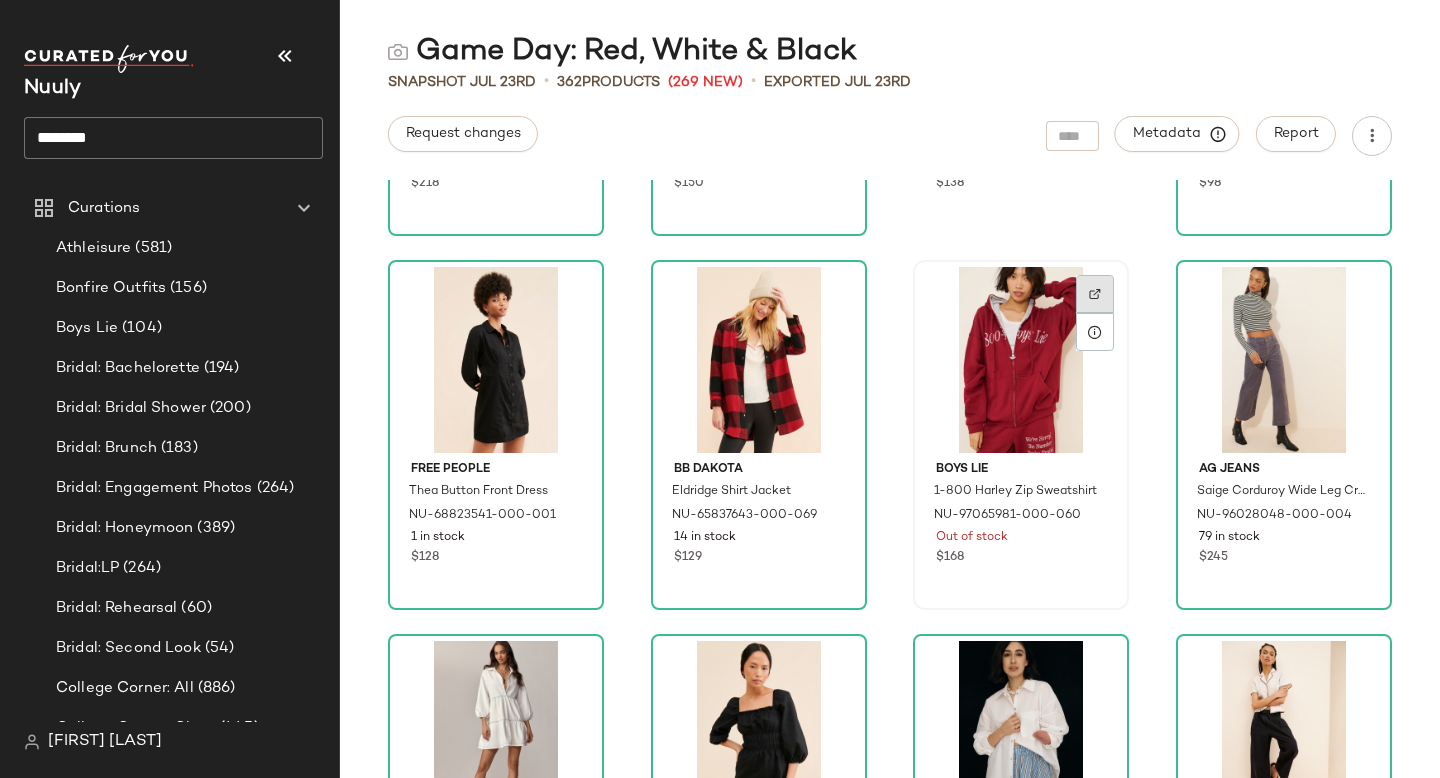 click 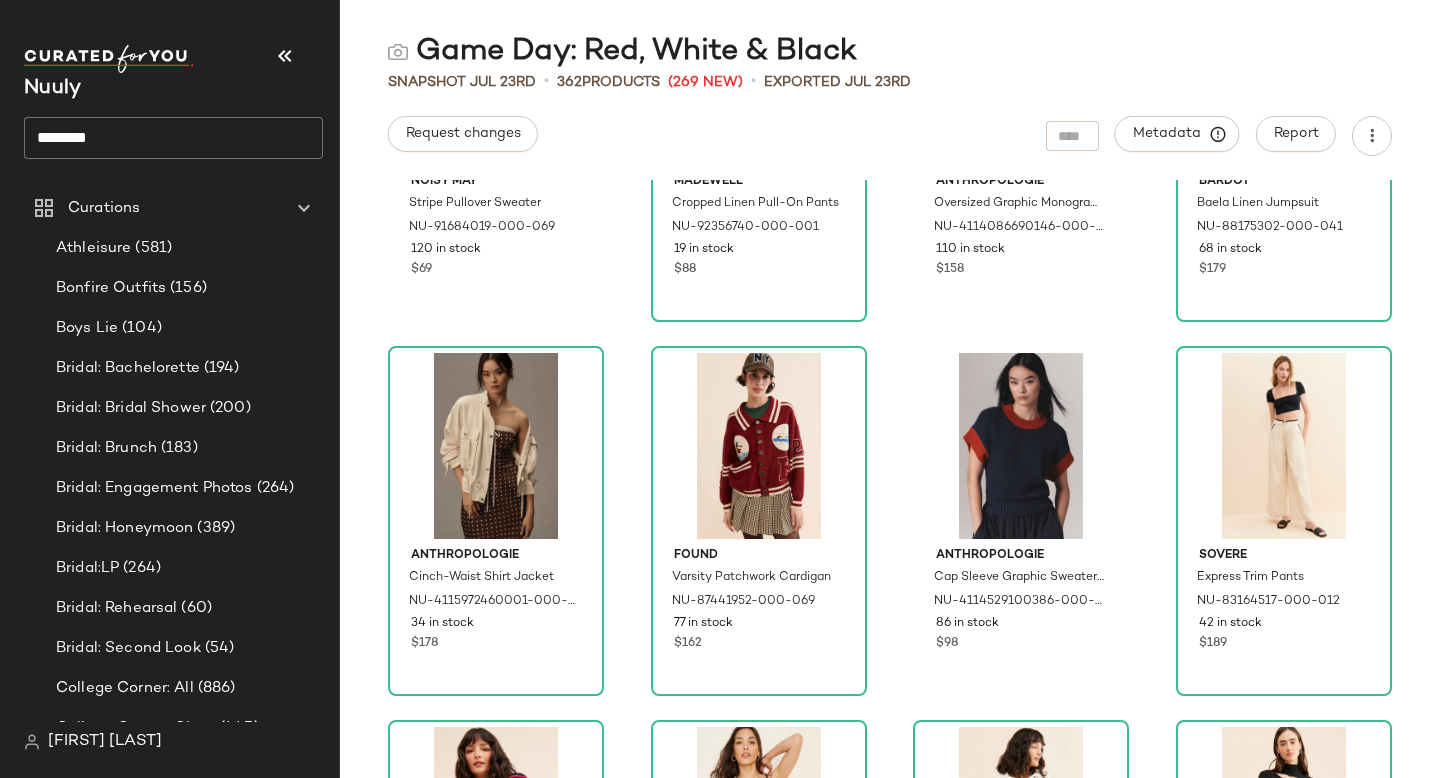 scroll, scrollTop: 20063, scrollLeft: 0, axis: vertical 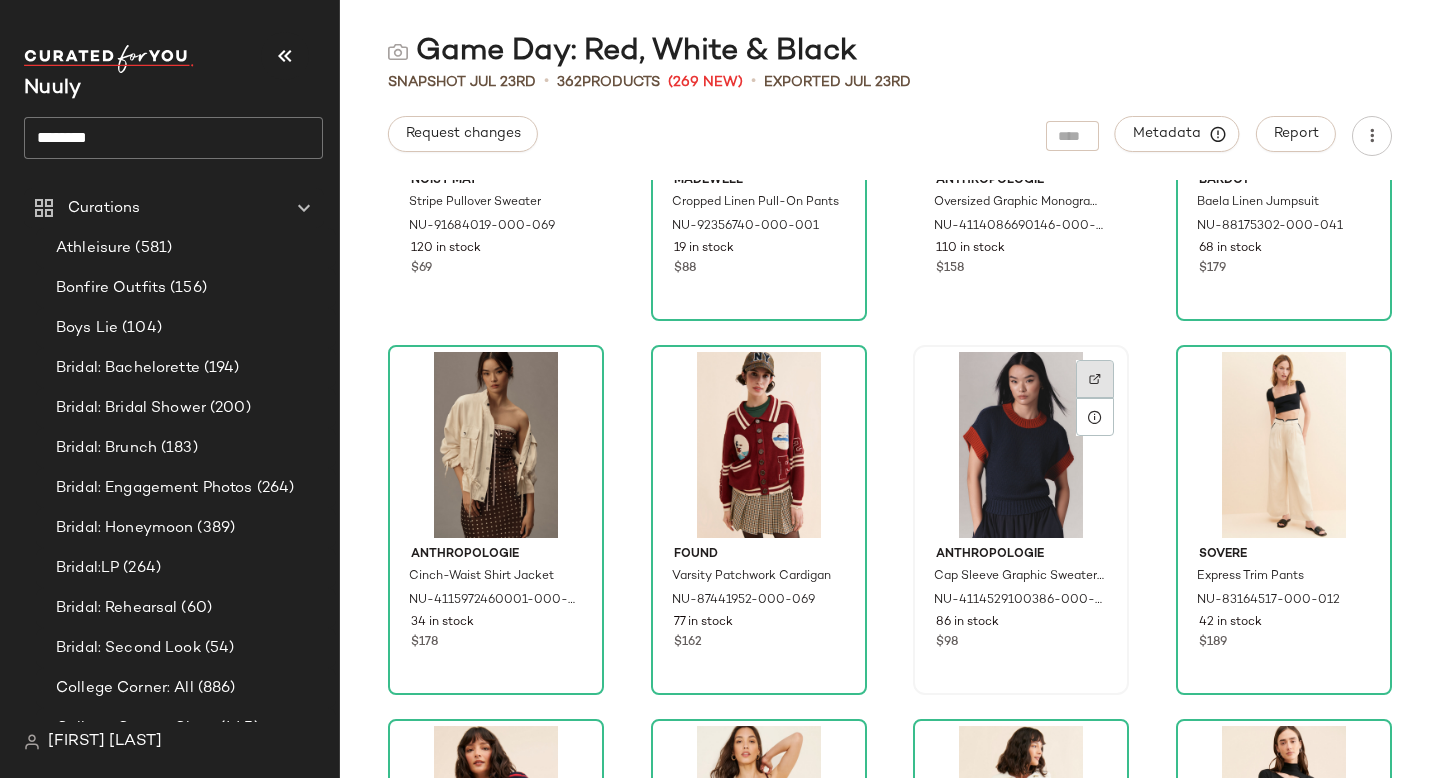 click 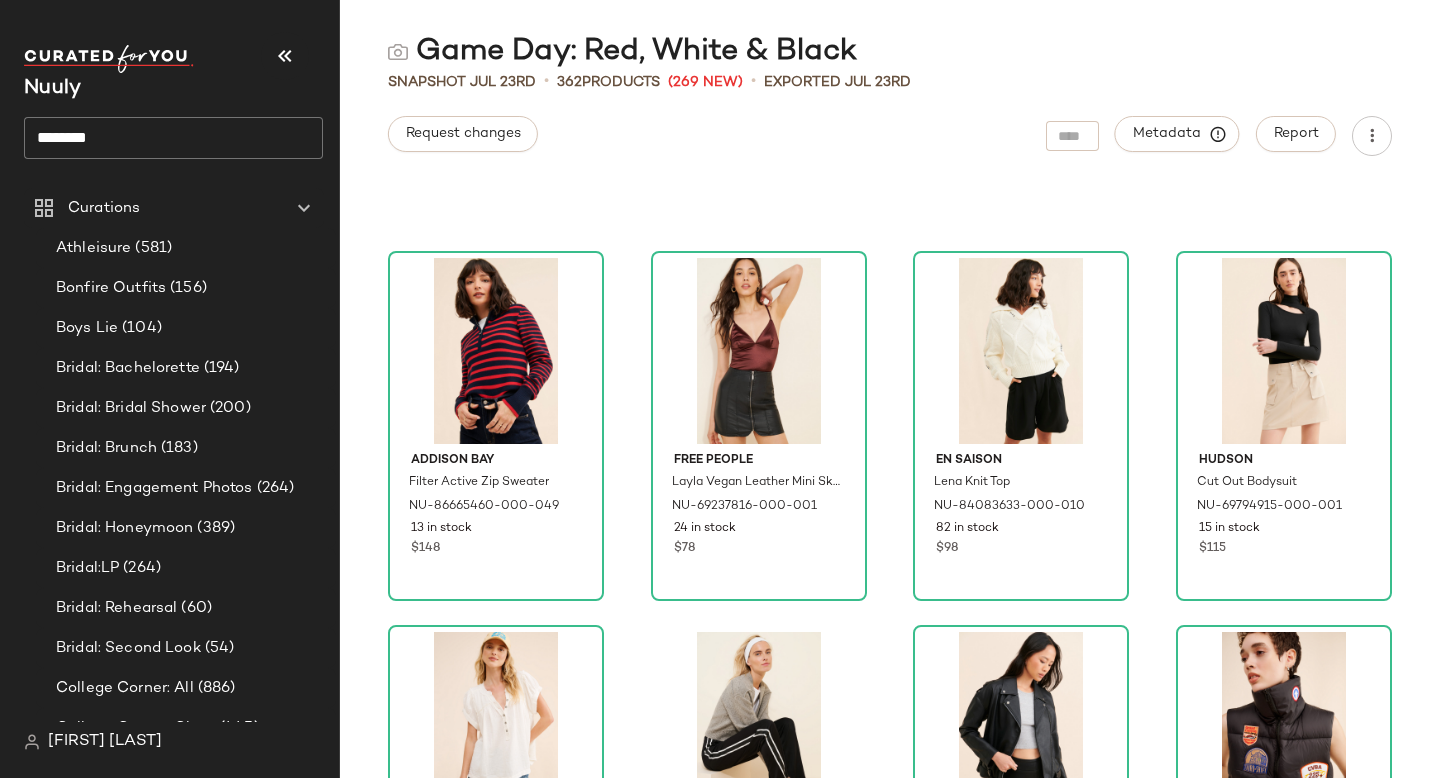 scroll, scrollTop: 20530, scrollLeft: 0, axis: vertical 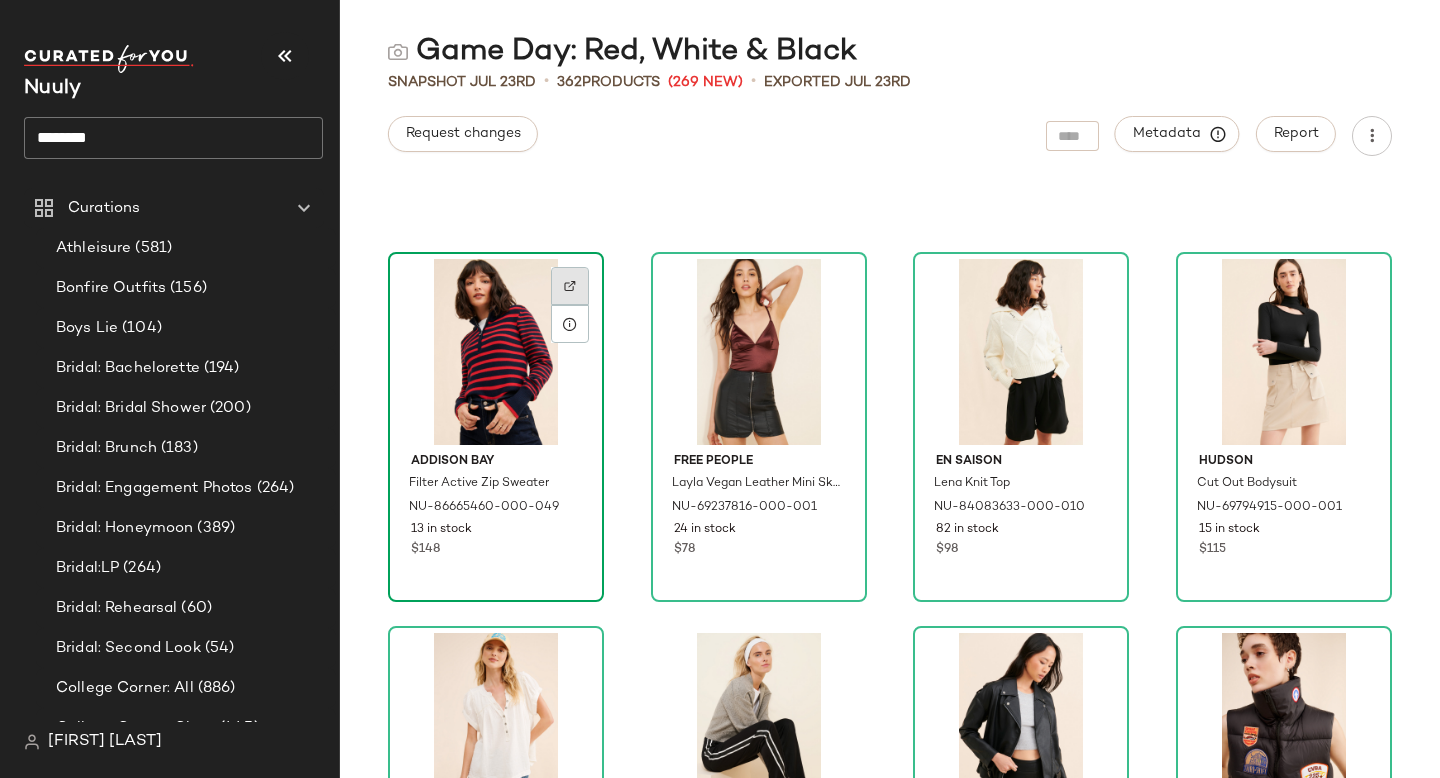 click 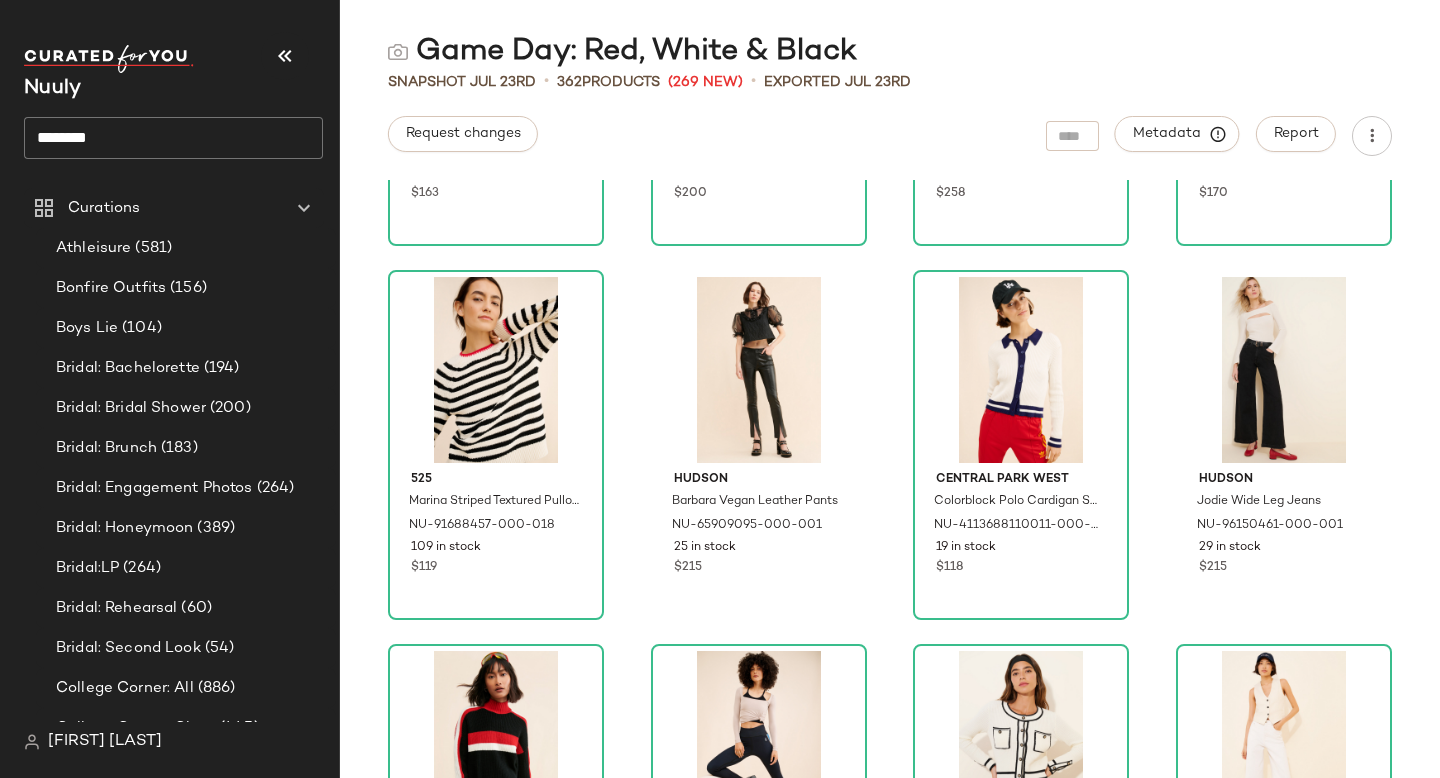 scroll, scrollTop: 22386, scrollLeft: 0, axis: vertical 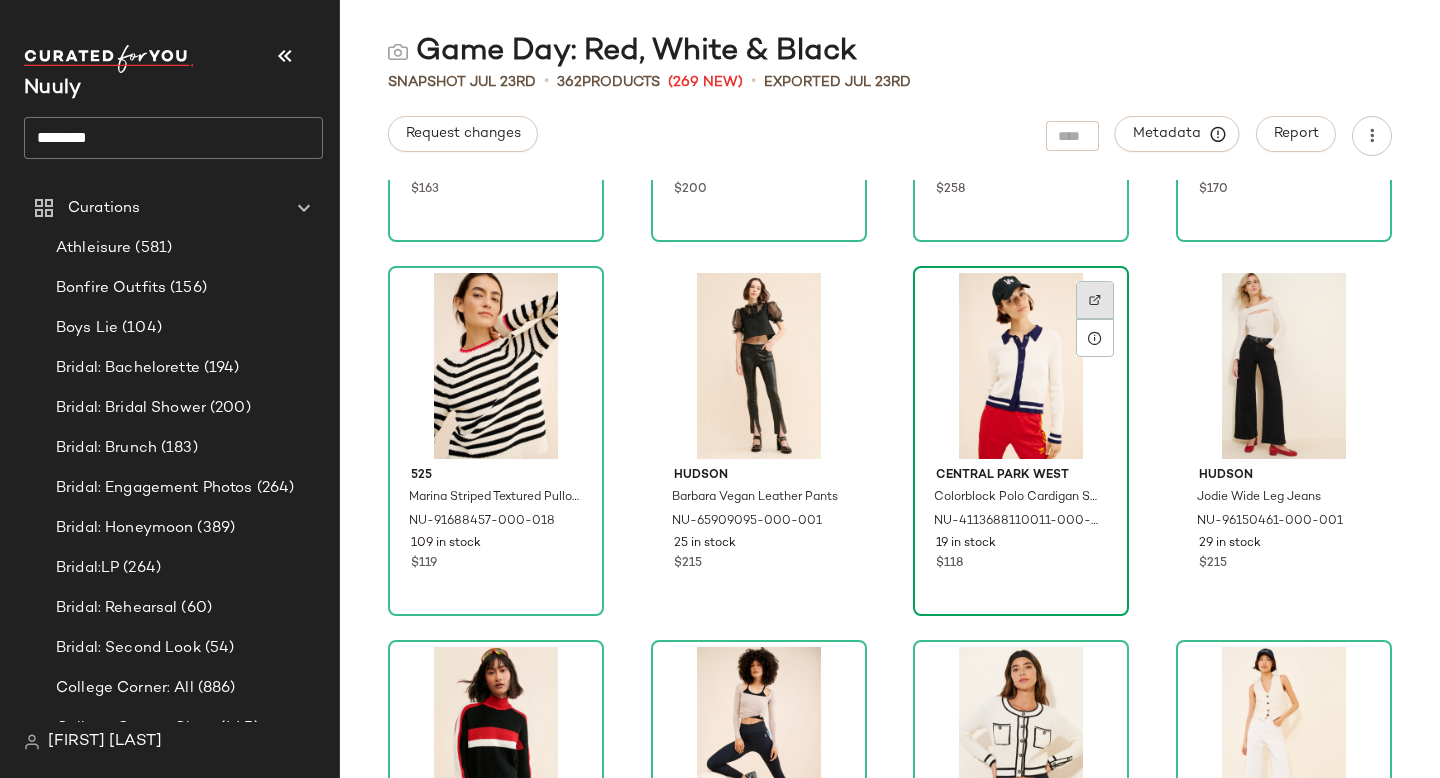 click 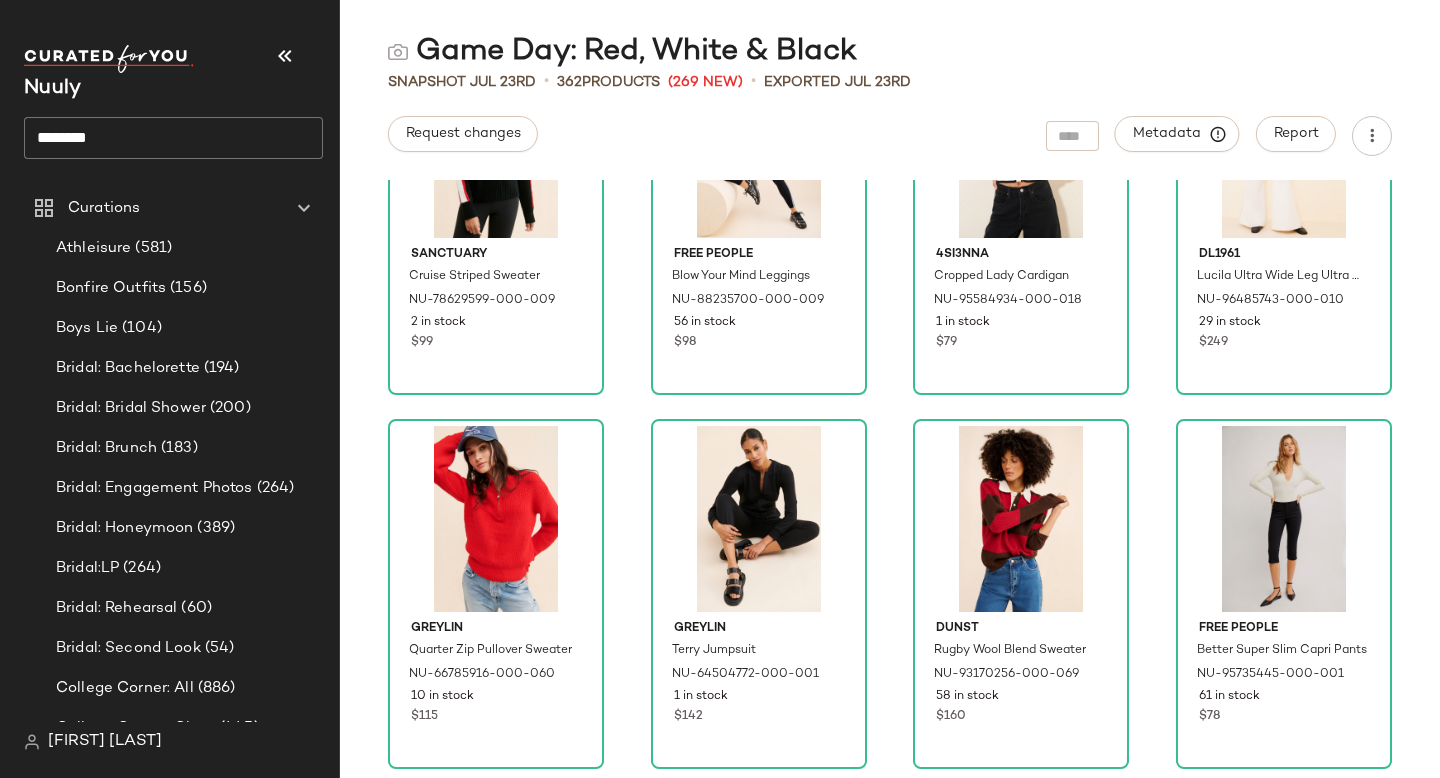 scroll, scrollTop: 22990, scrollLeft: 0, axis: vertical 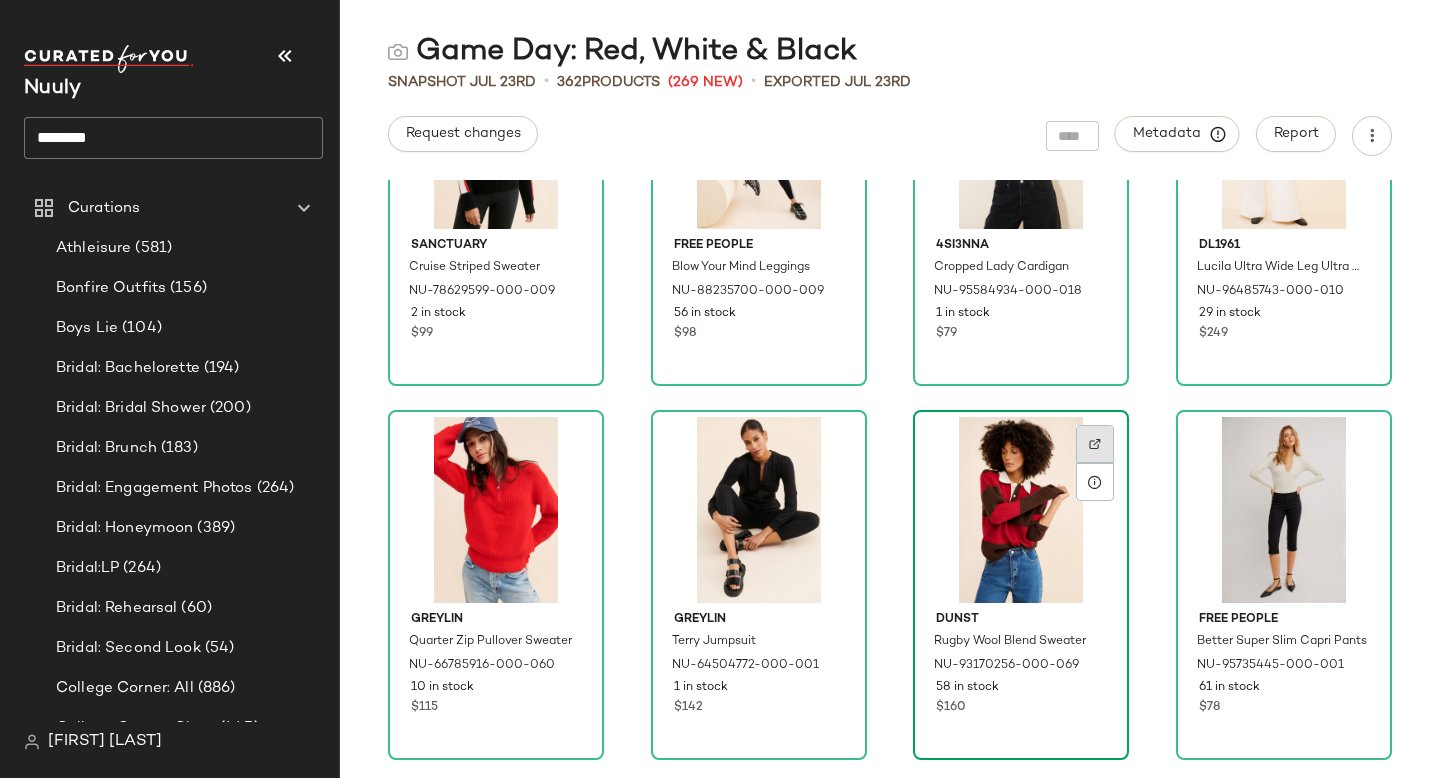 click 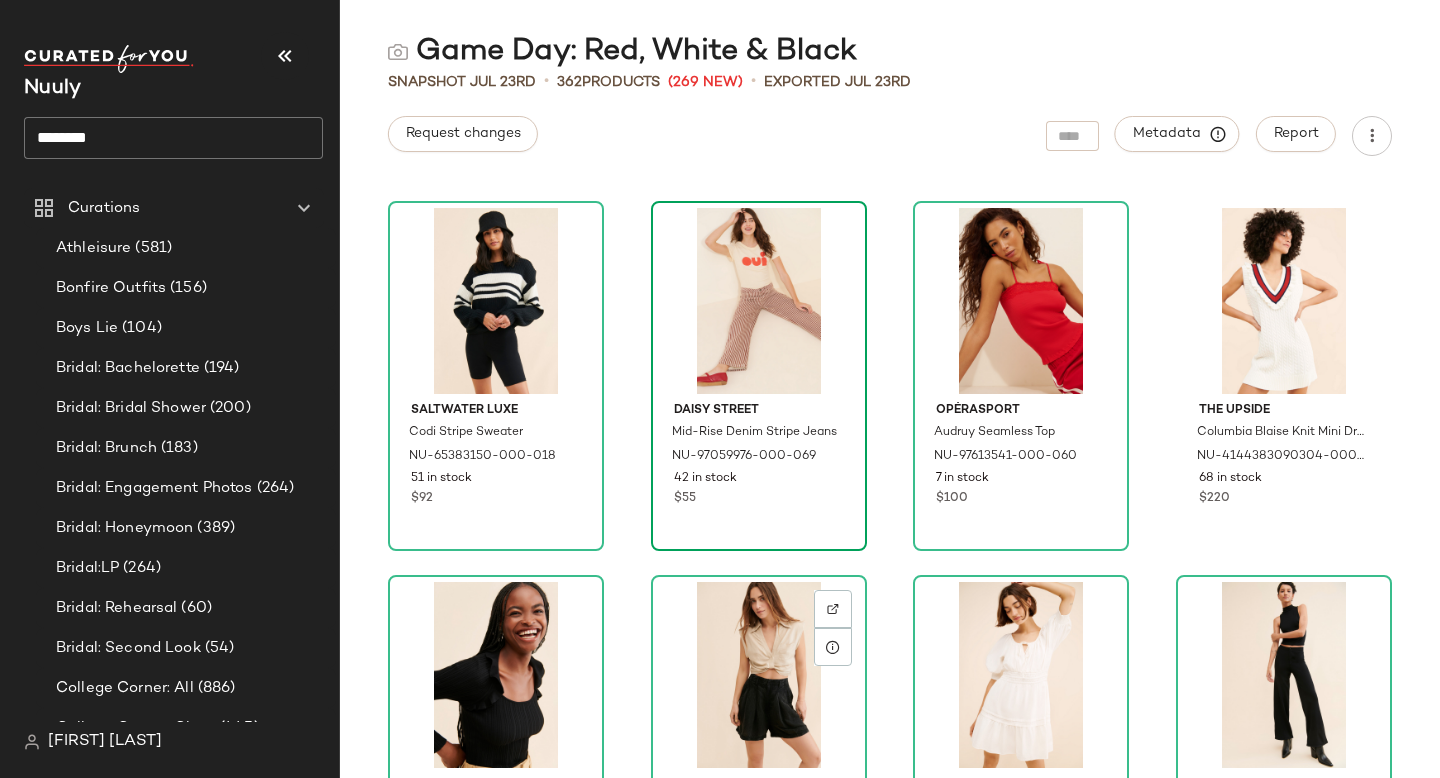 scroll, scrollTop: 23571, scrollLeft: 0, axis: vertical 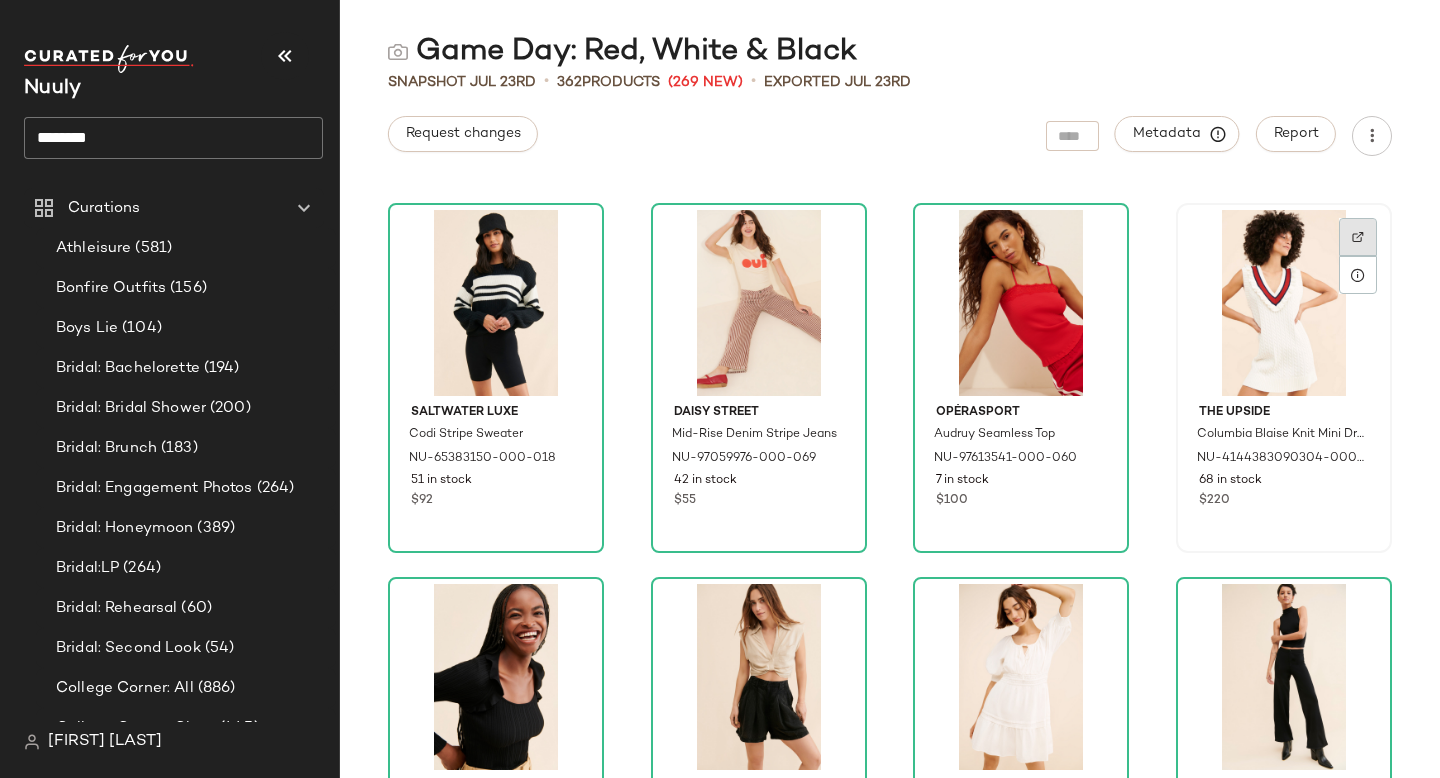 click 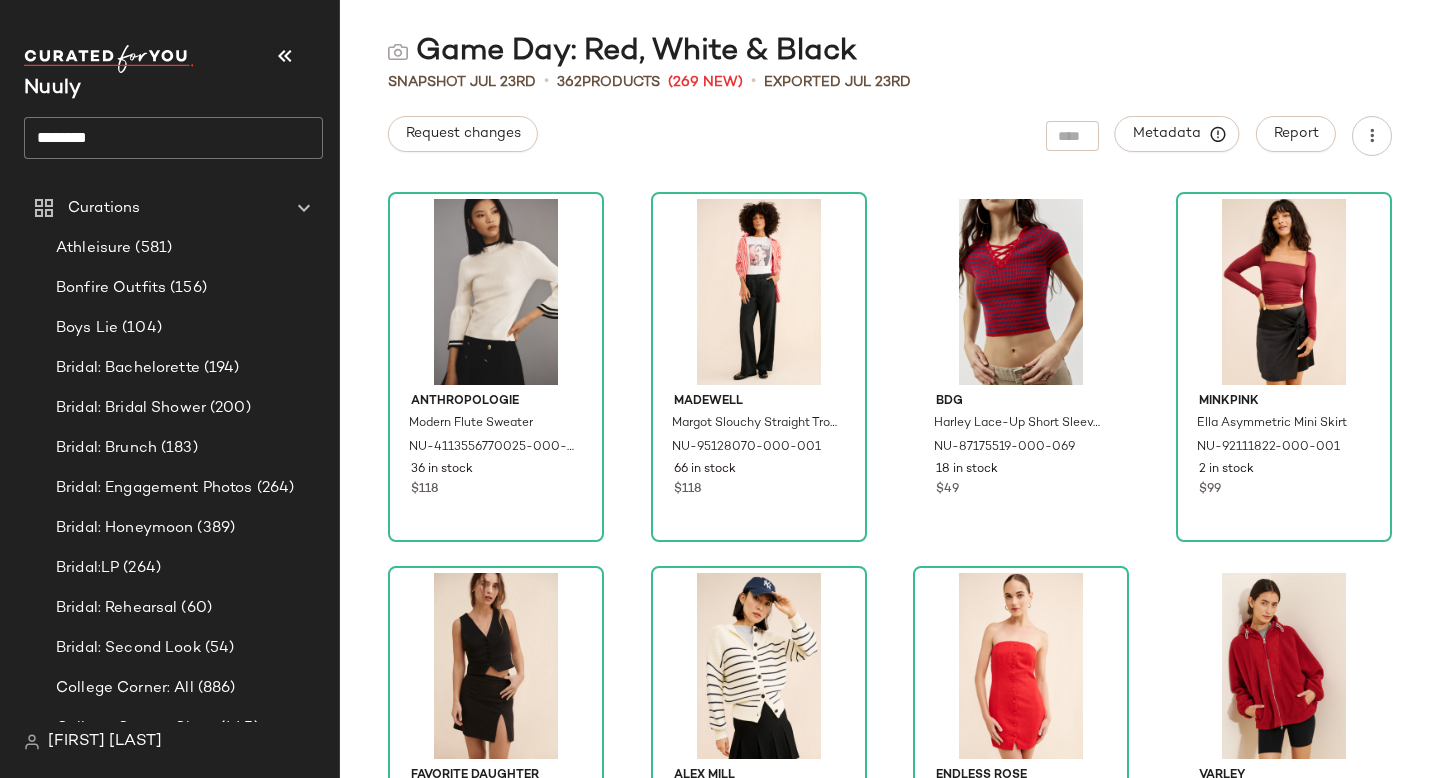 scroll, scrollTop: 25453, scrollLeft: 0, axis: vertical 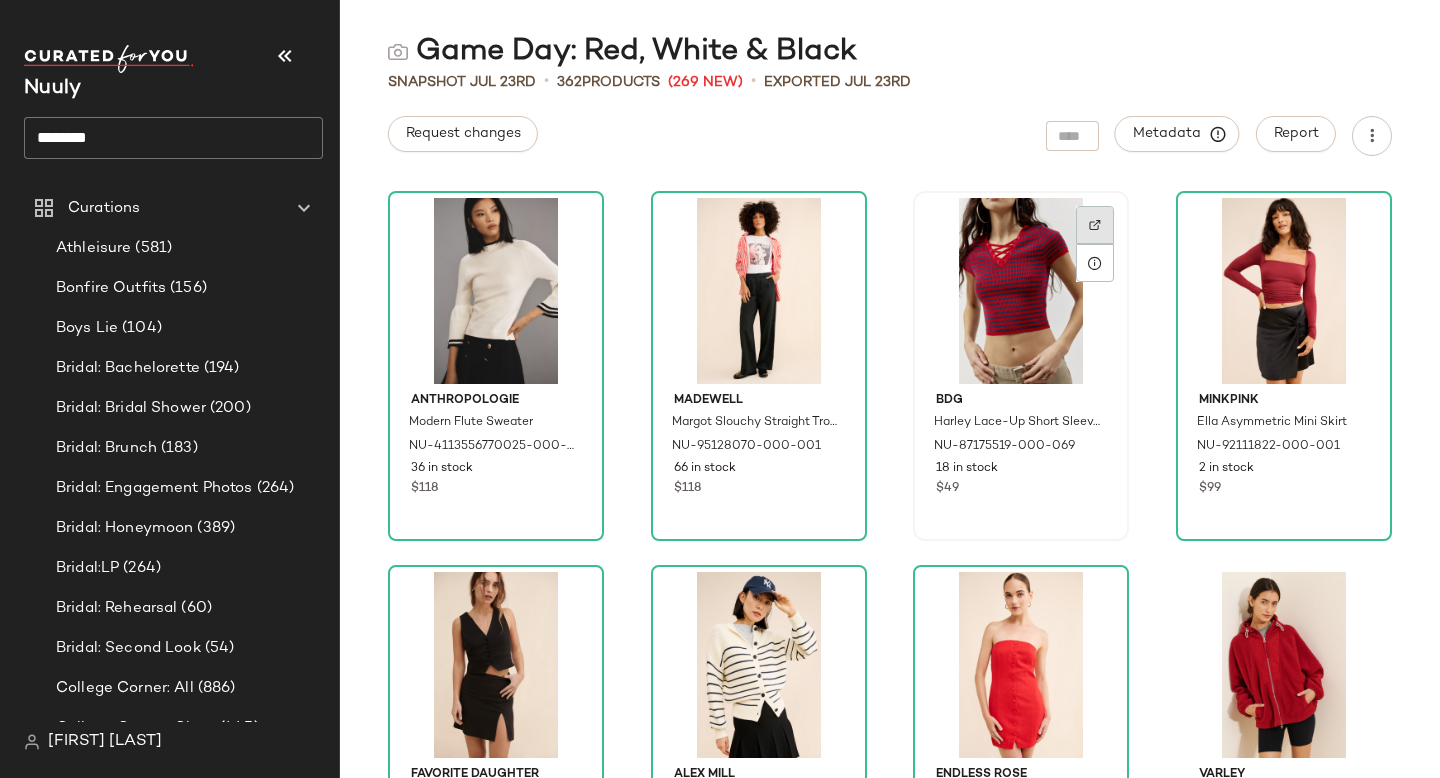 click 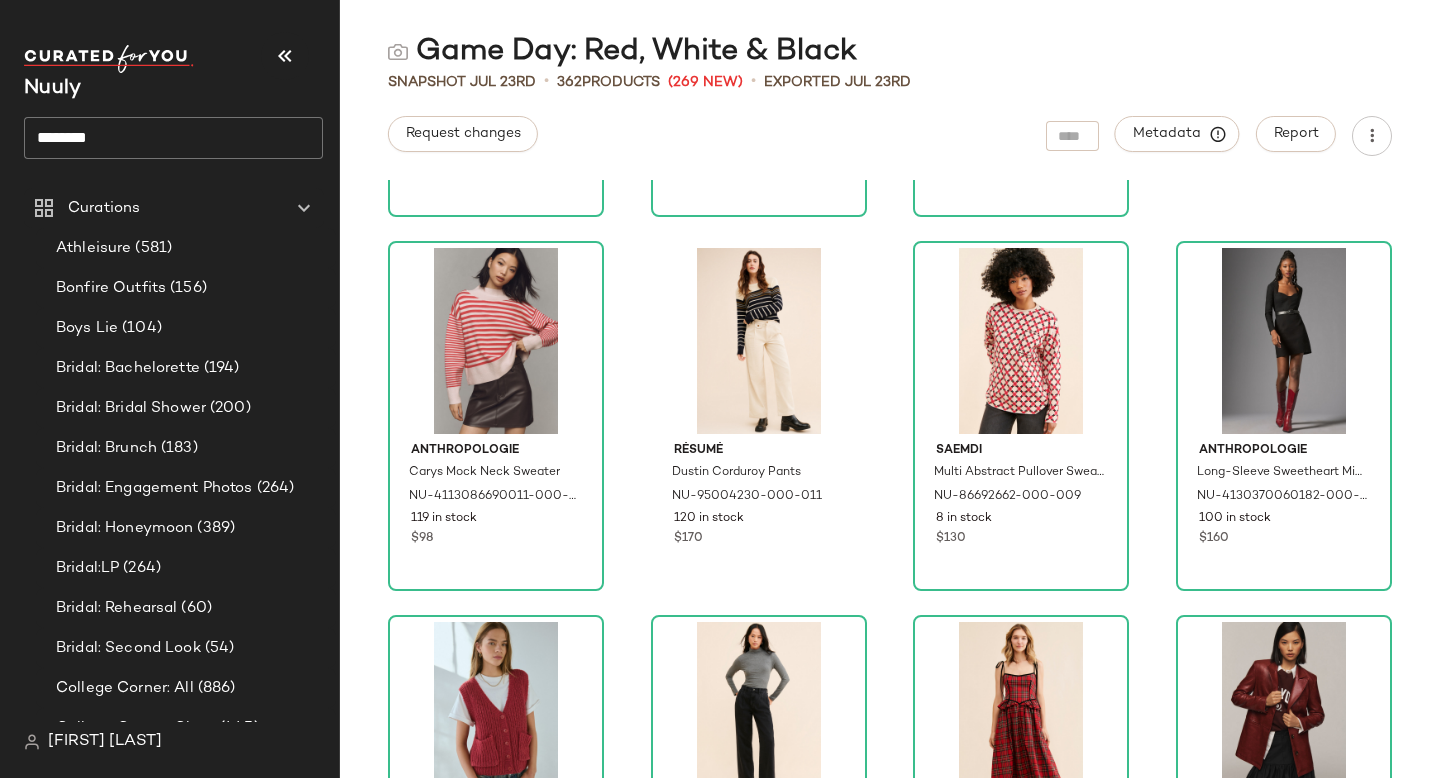 scroll, scrollTop: 26156, scrollLeft: 0, axis: vertical 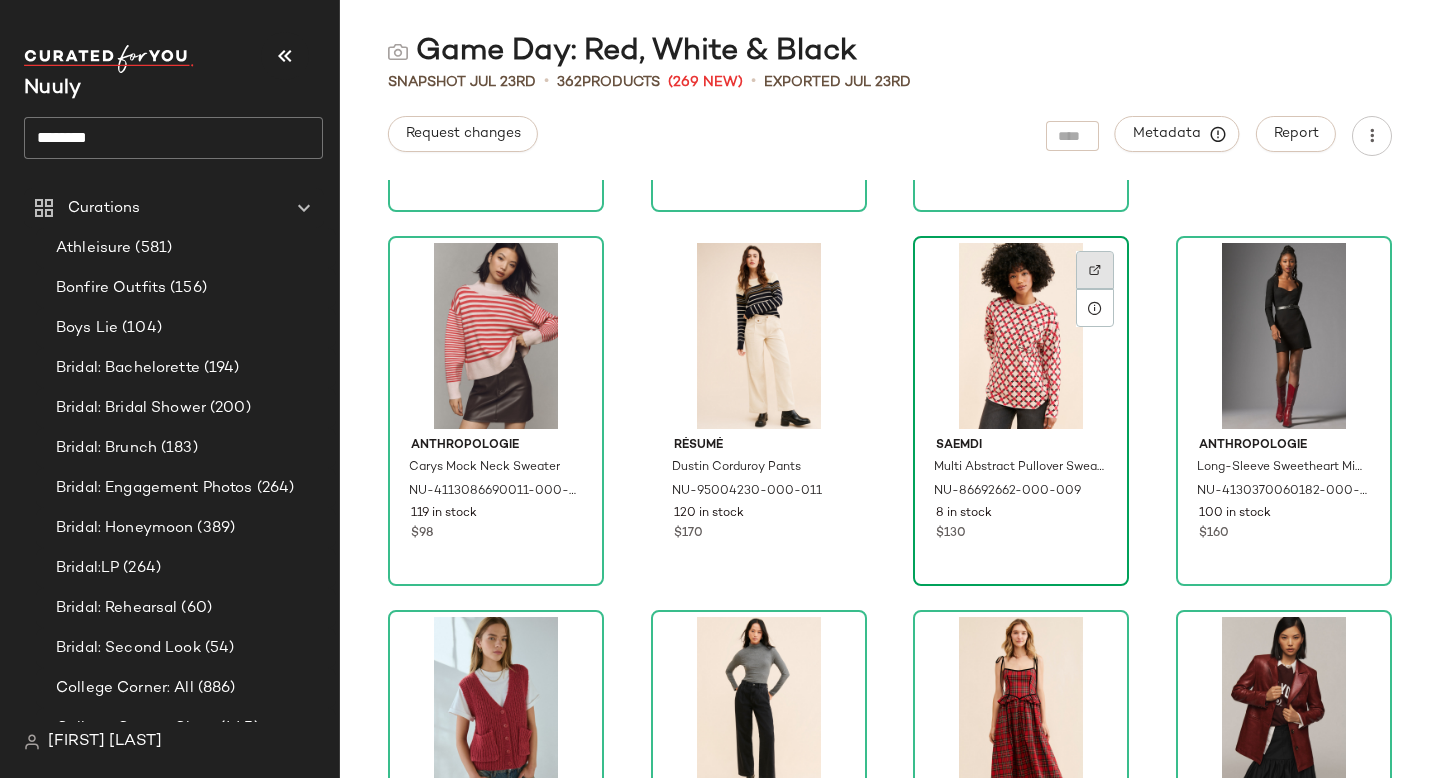 click 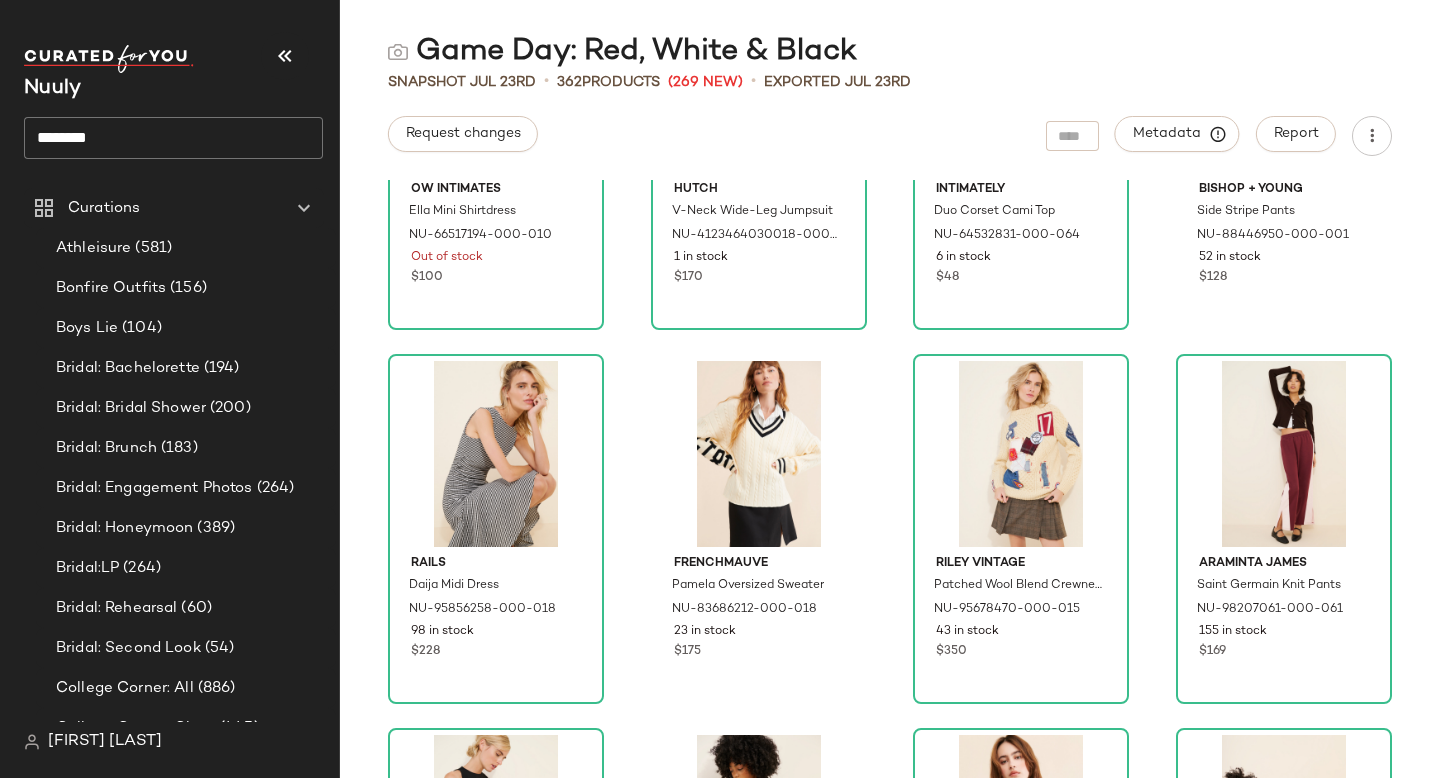 scroll, scrollTop: 28289, scrollLeft: 0, axis: vertical 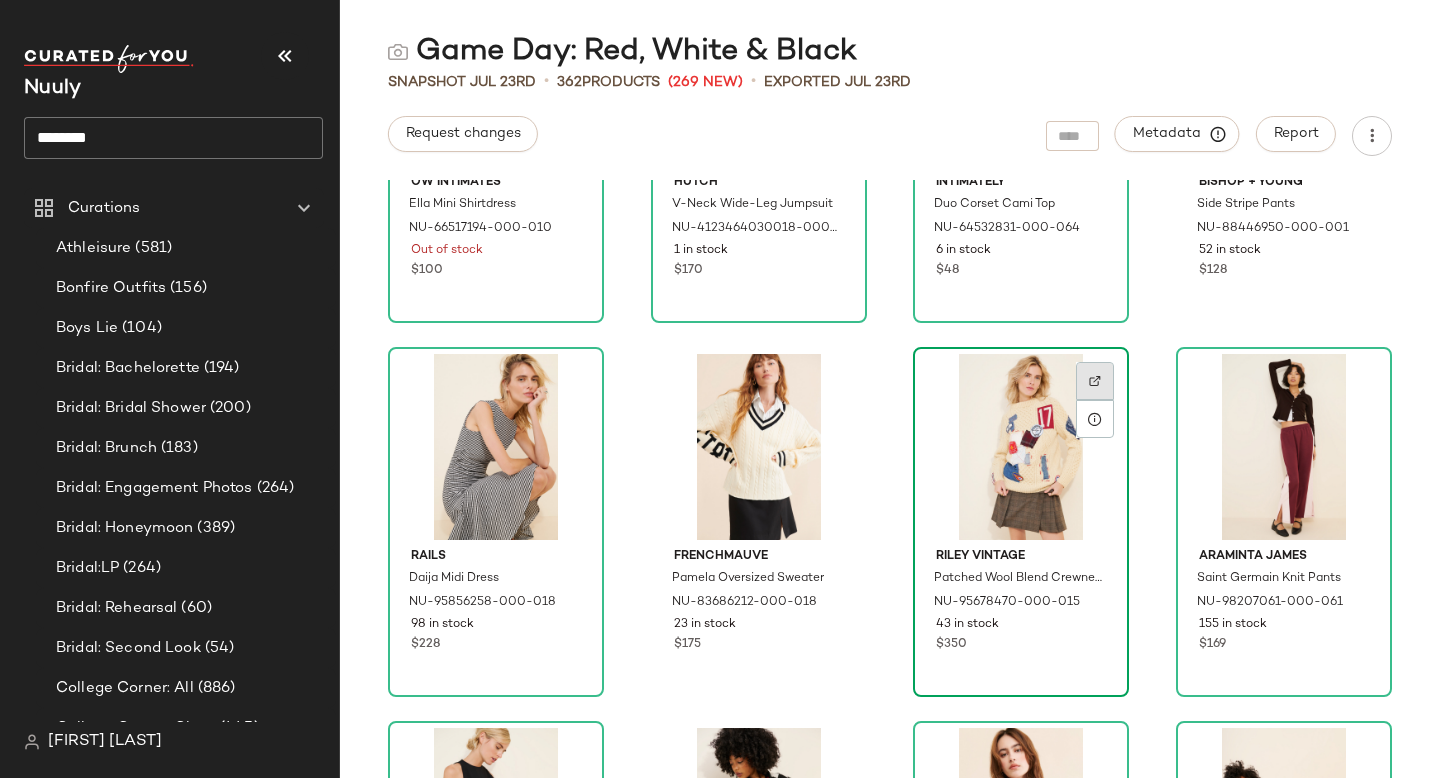 click 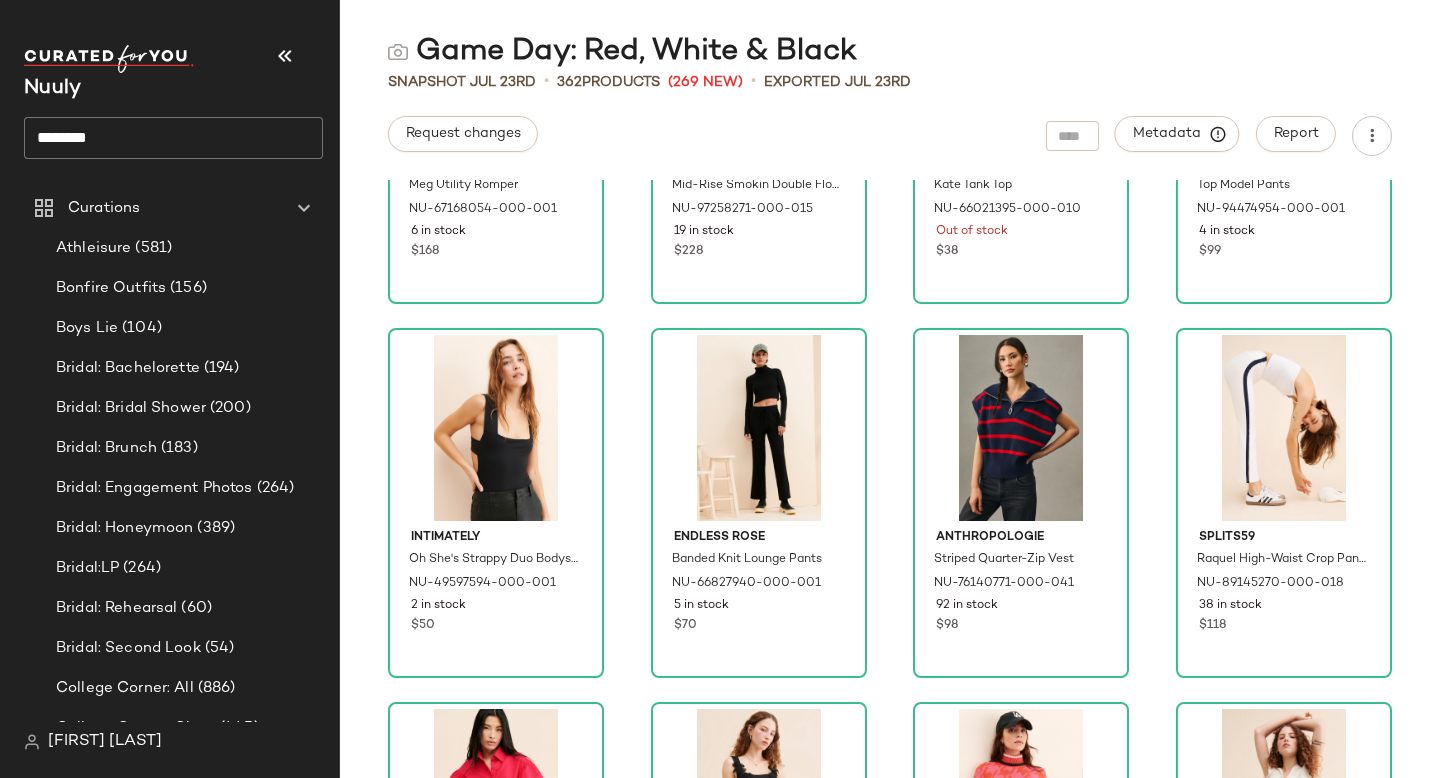 scroll, scrollTop: 29826, scrollLeft: 0, axis: vertical 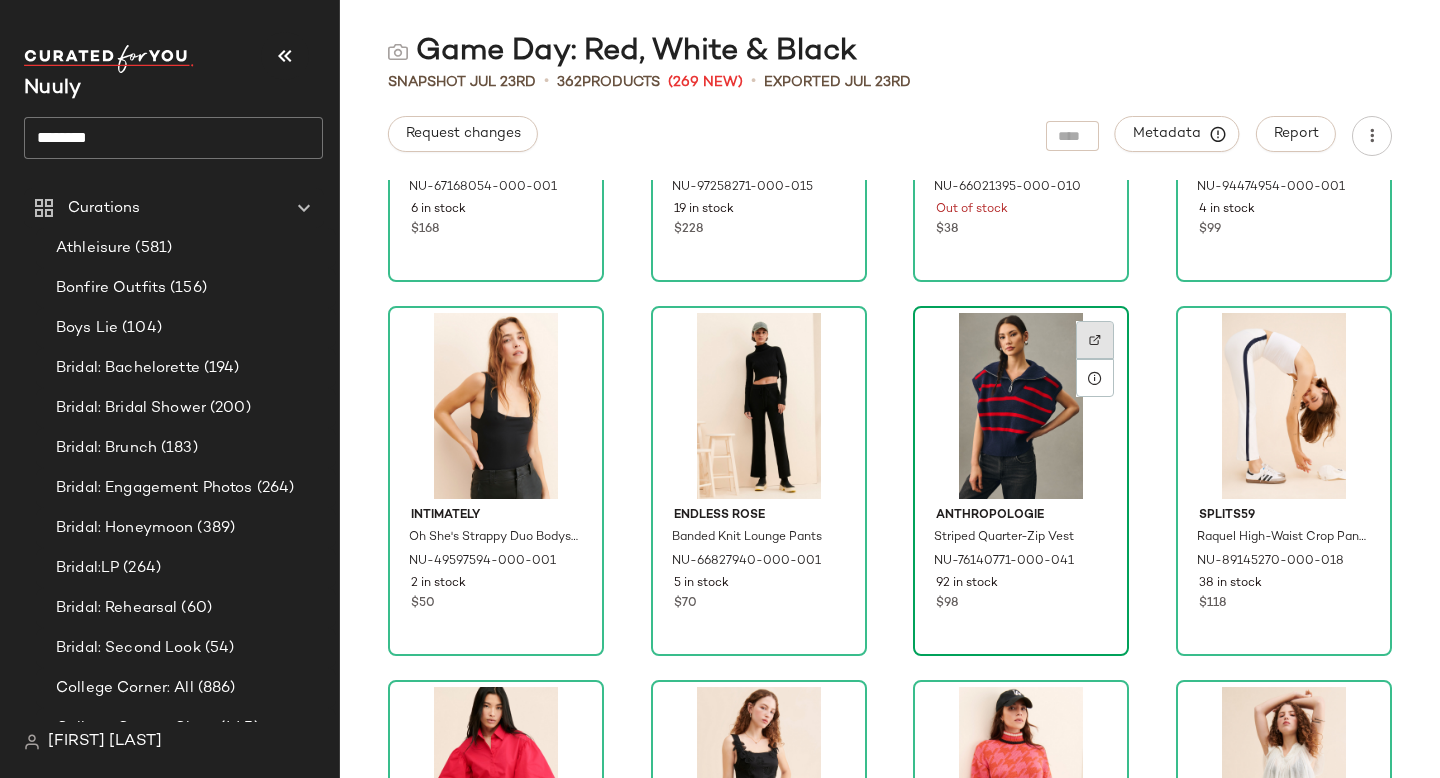 click 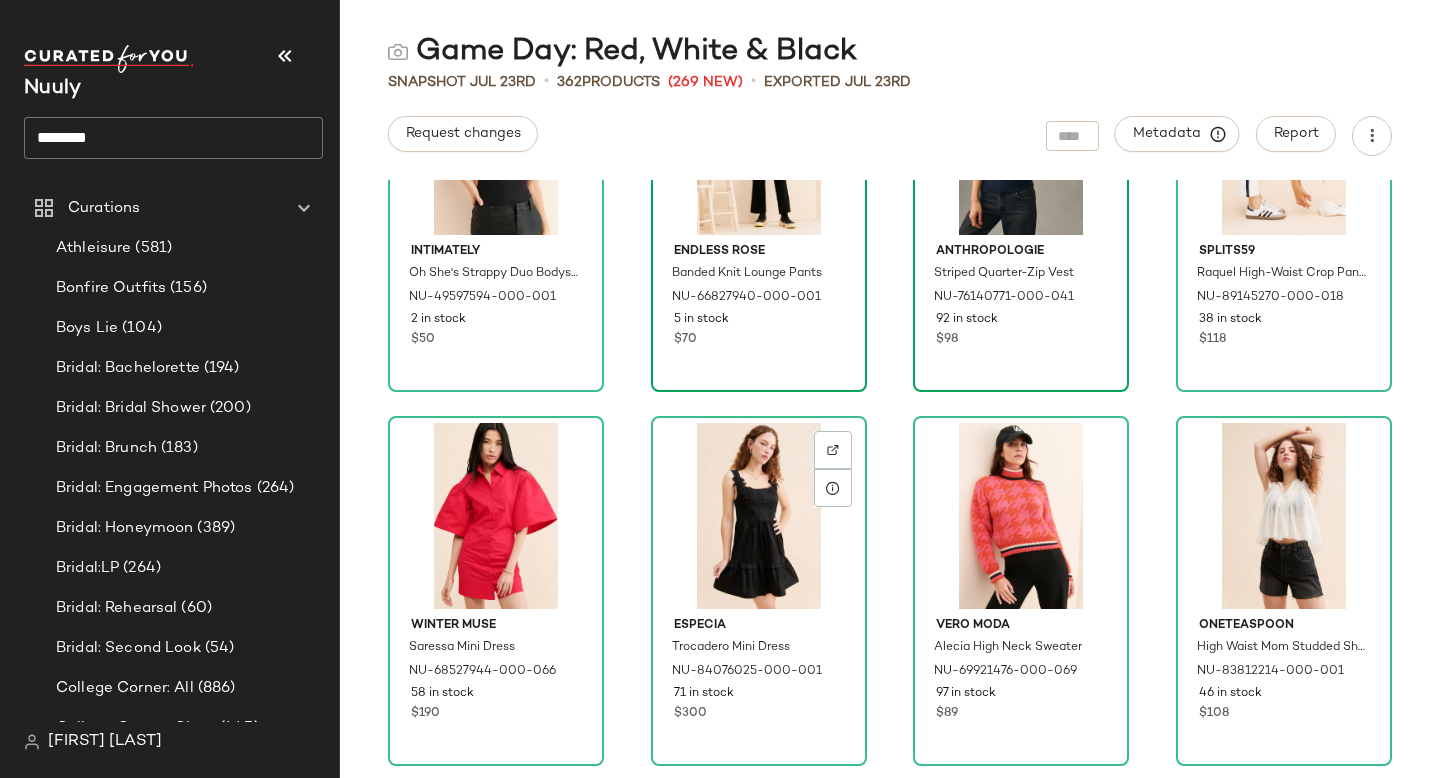 scroll, scrollTop: 30287, scrollLeft: 0, axis: vertical 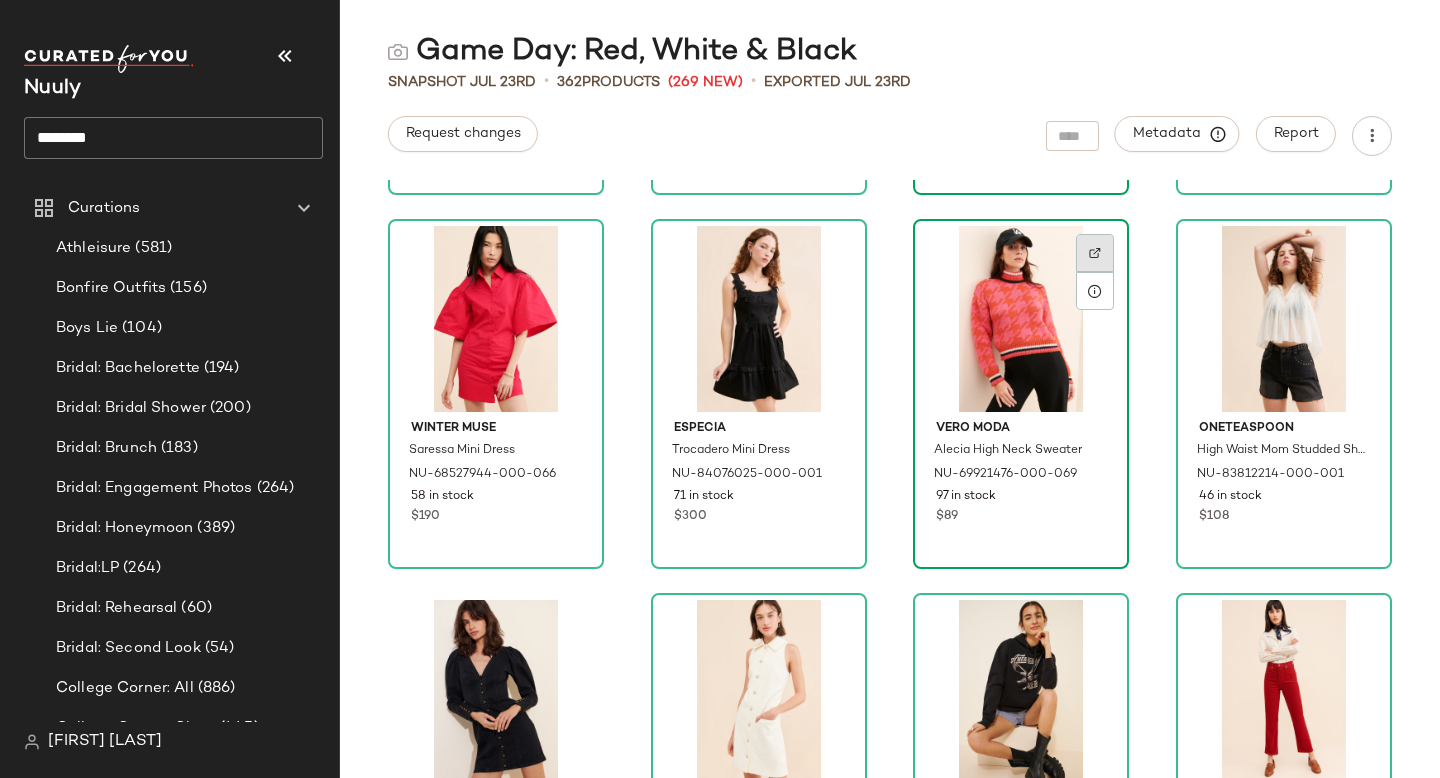 click 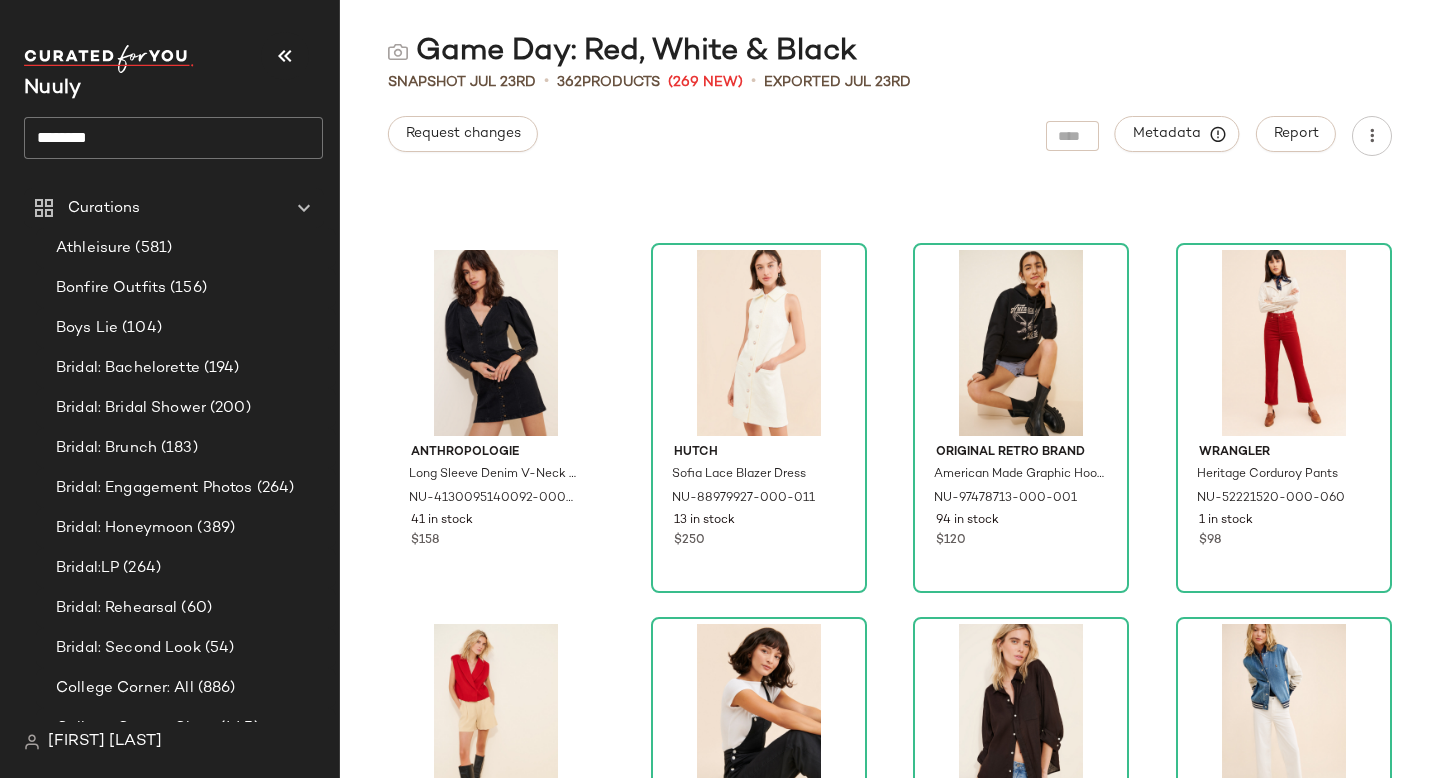 scroll, scrollTop: 30629, scrollLeft: 0, axis: vertical 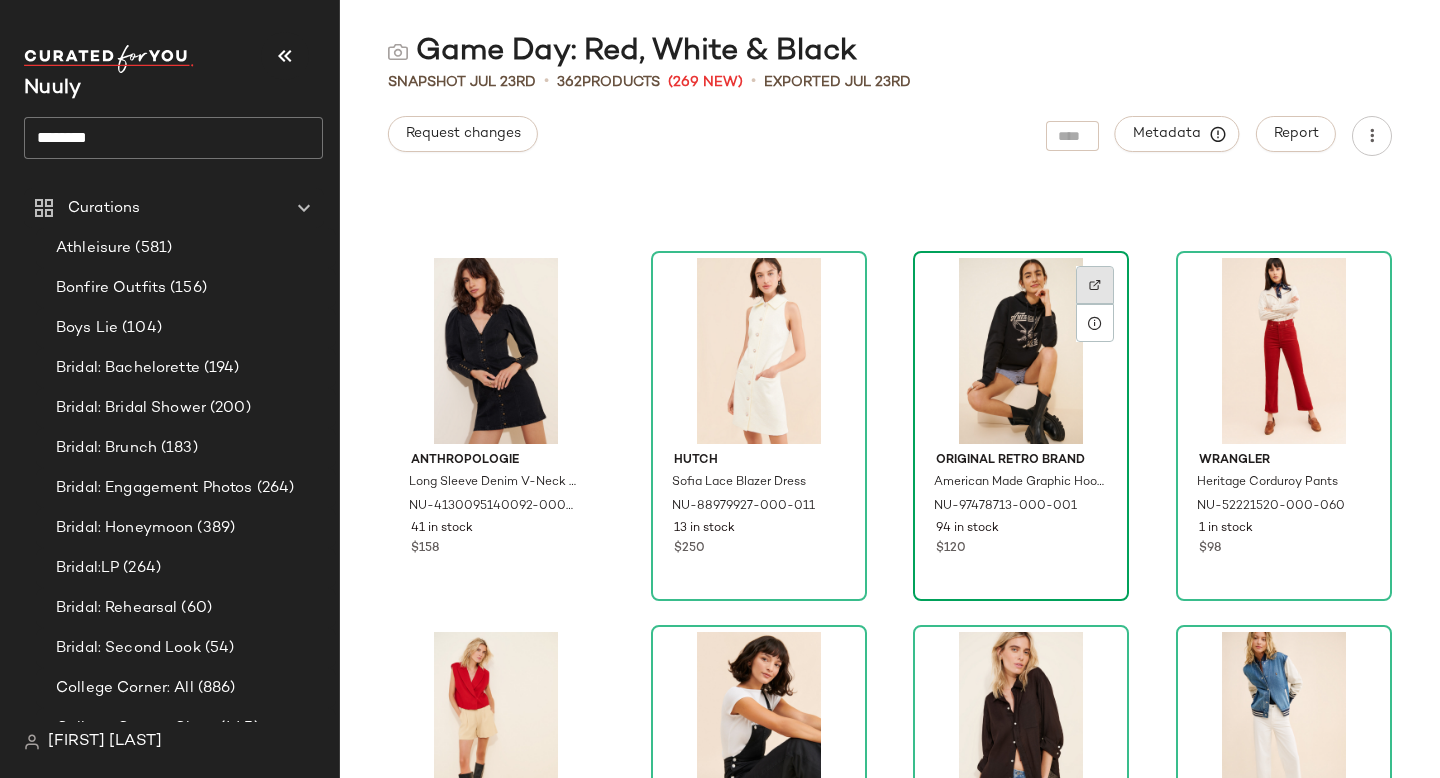 click 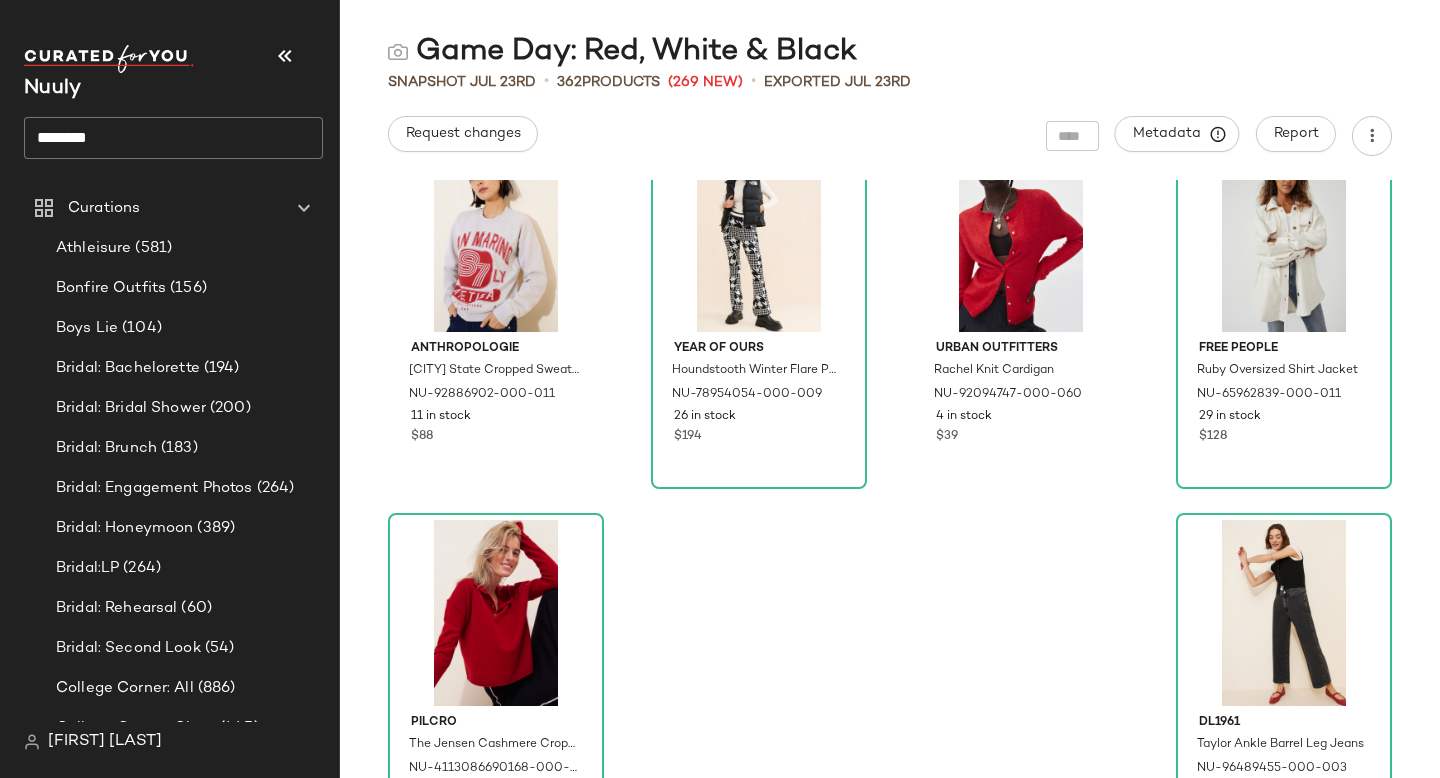 scroll, scrollTop: 33452, scrollLeft: 0, axis: vertical 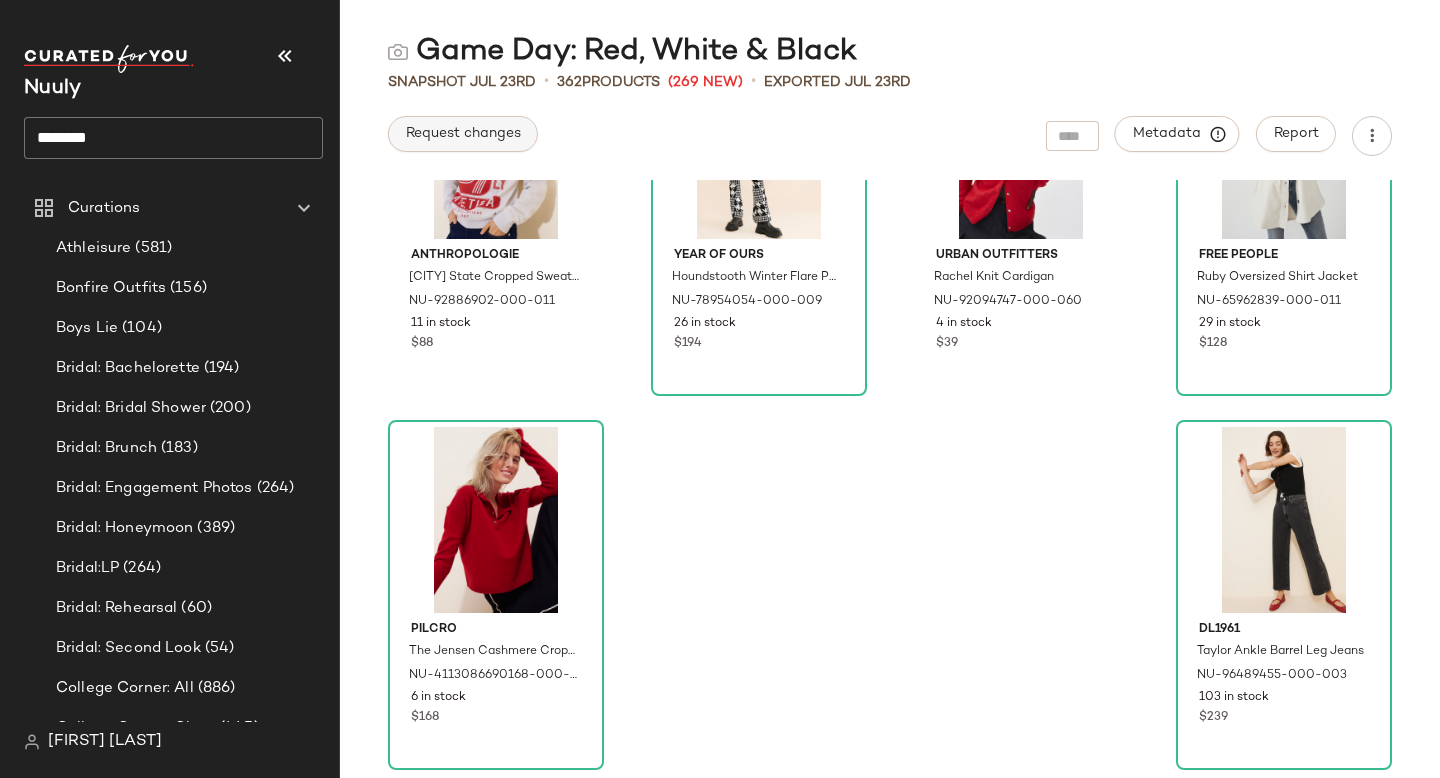 click on "Request changes" at bounding box center (463, 134) 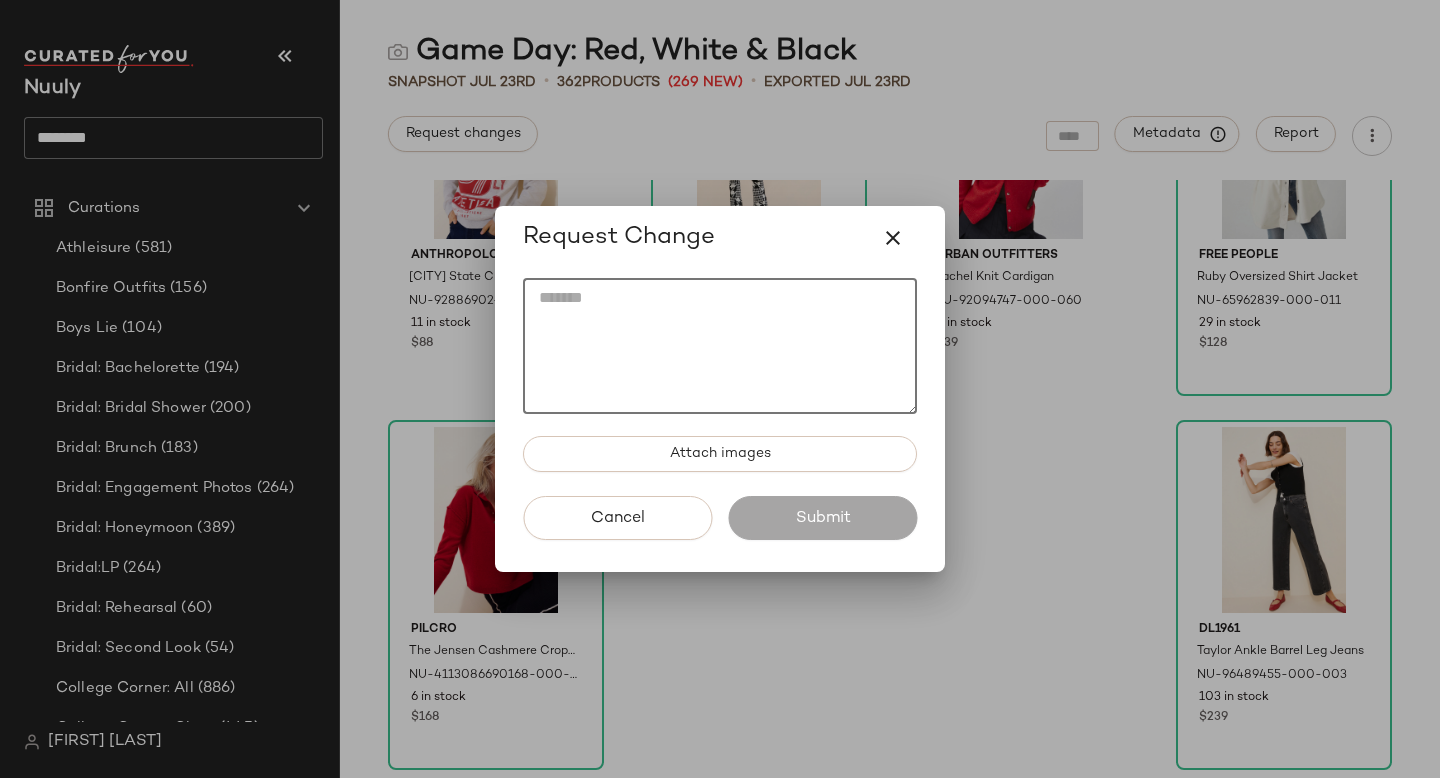 click 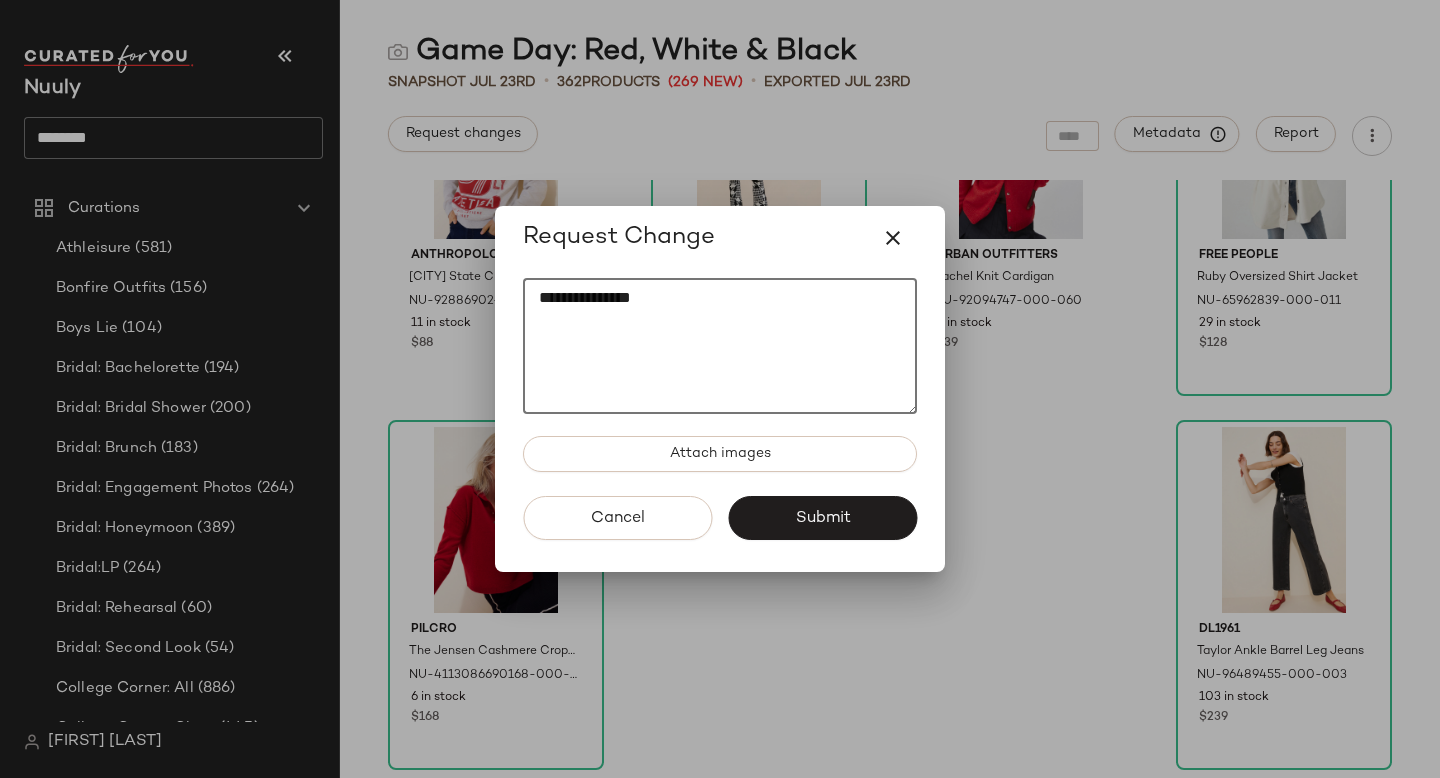 paste on "********" 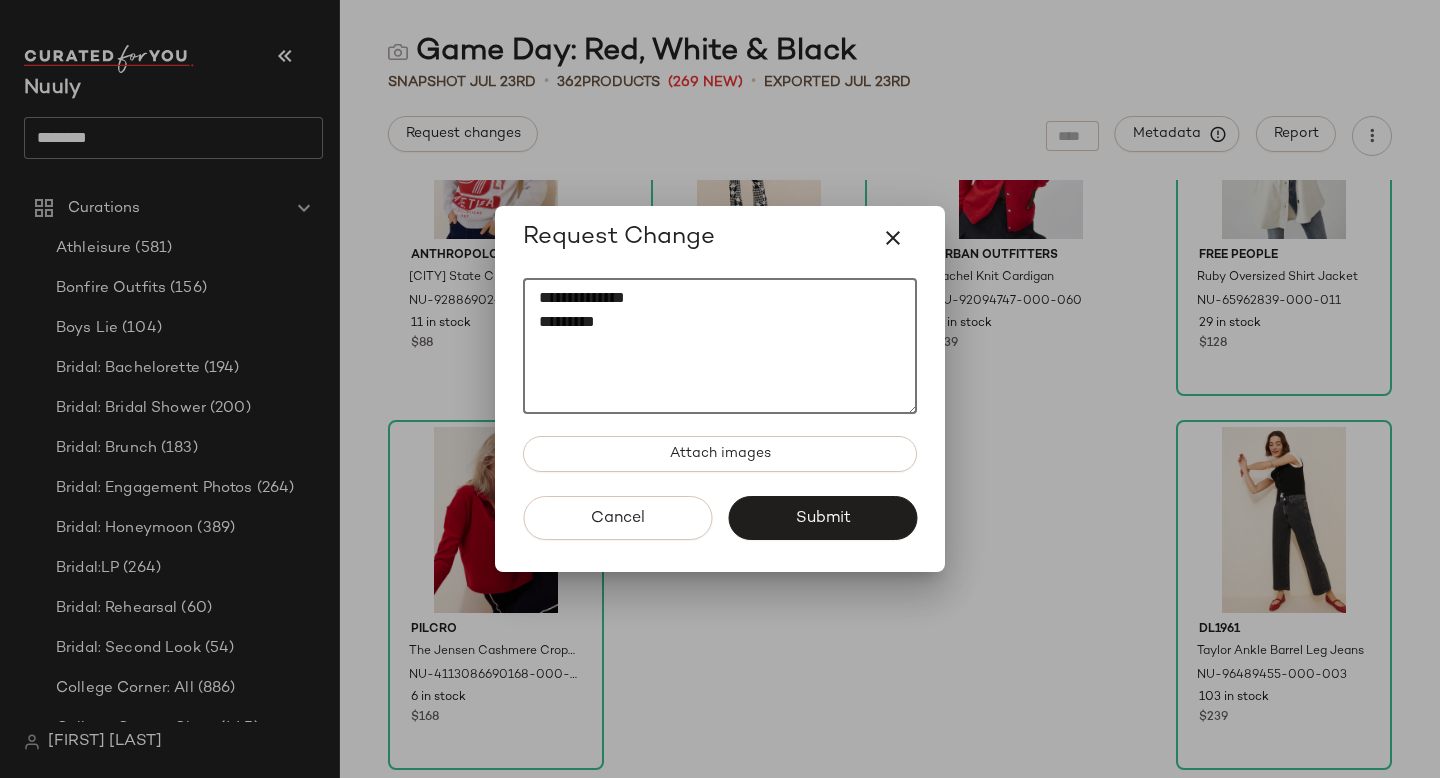 paste on "********" 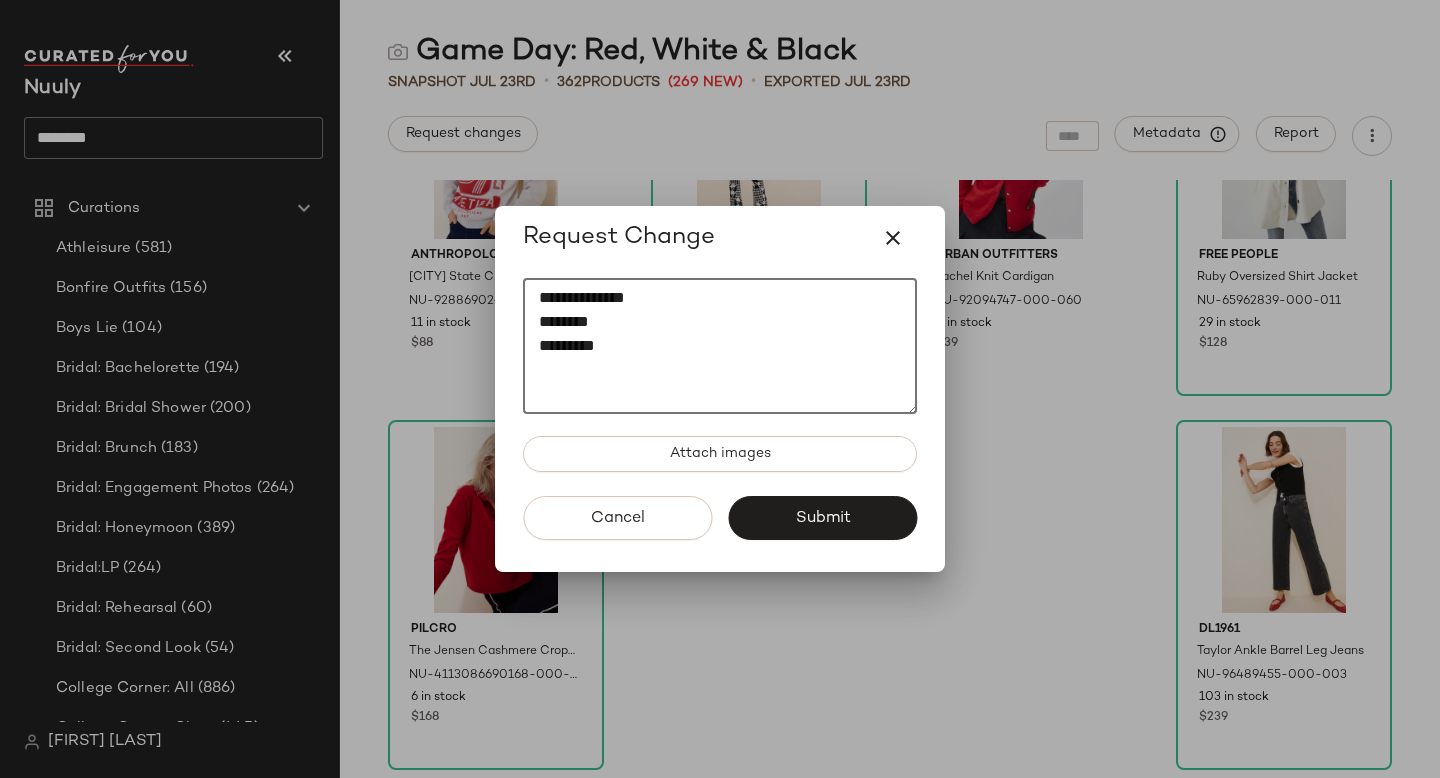 paste on "********" 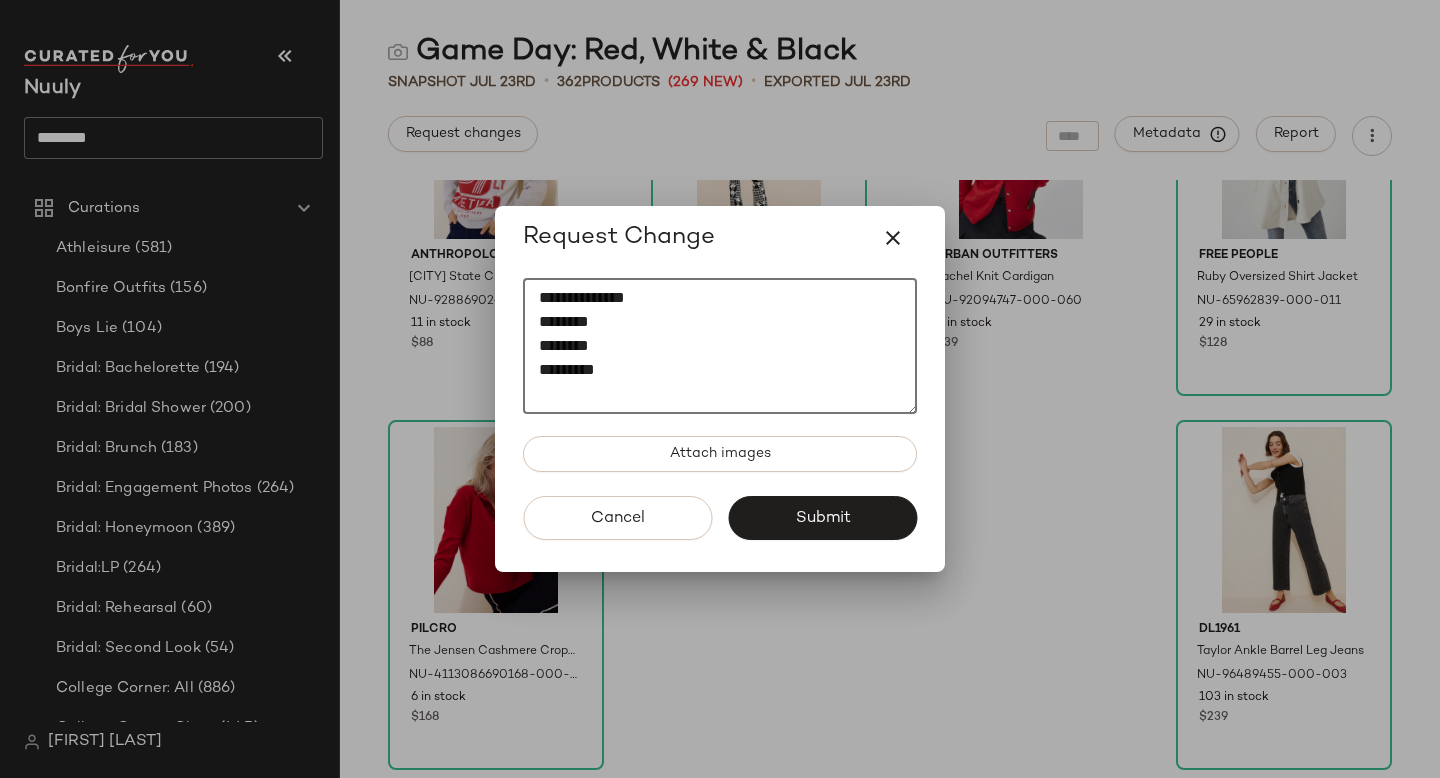 paste on "********" 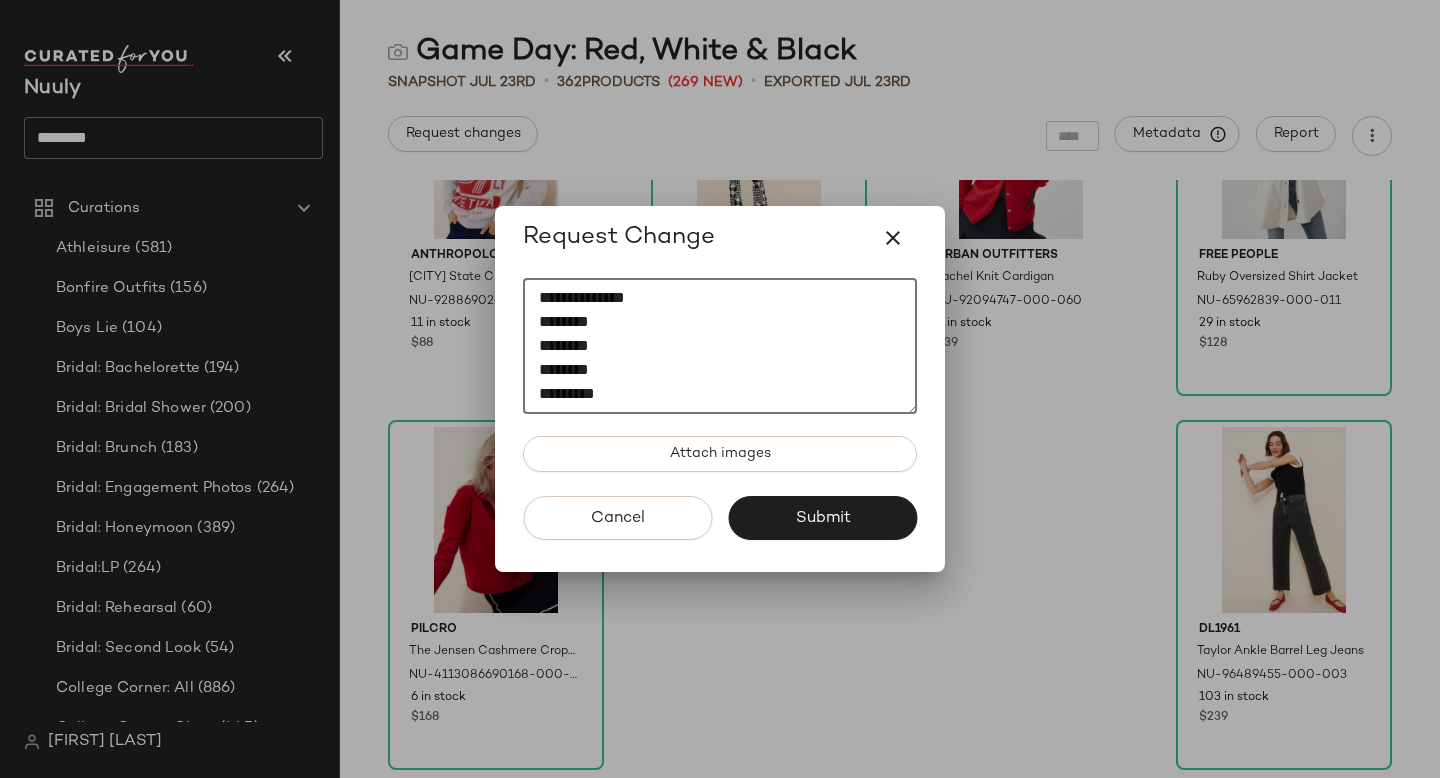 scroll, scrollTop: 12, scrollLeft: 0, axis: vertical 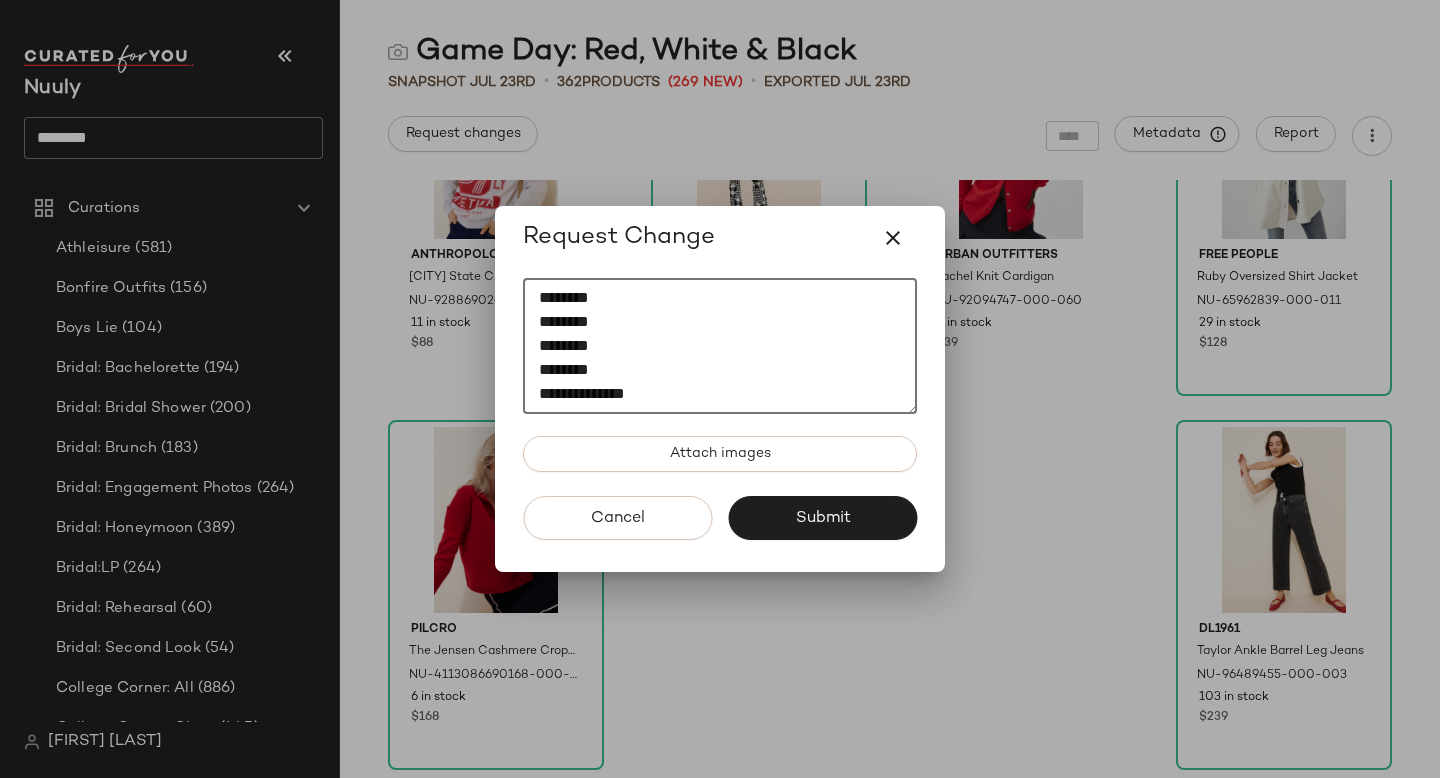 paste on "********" 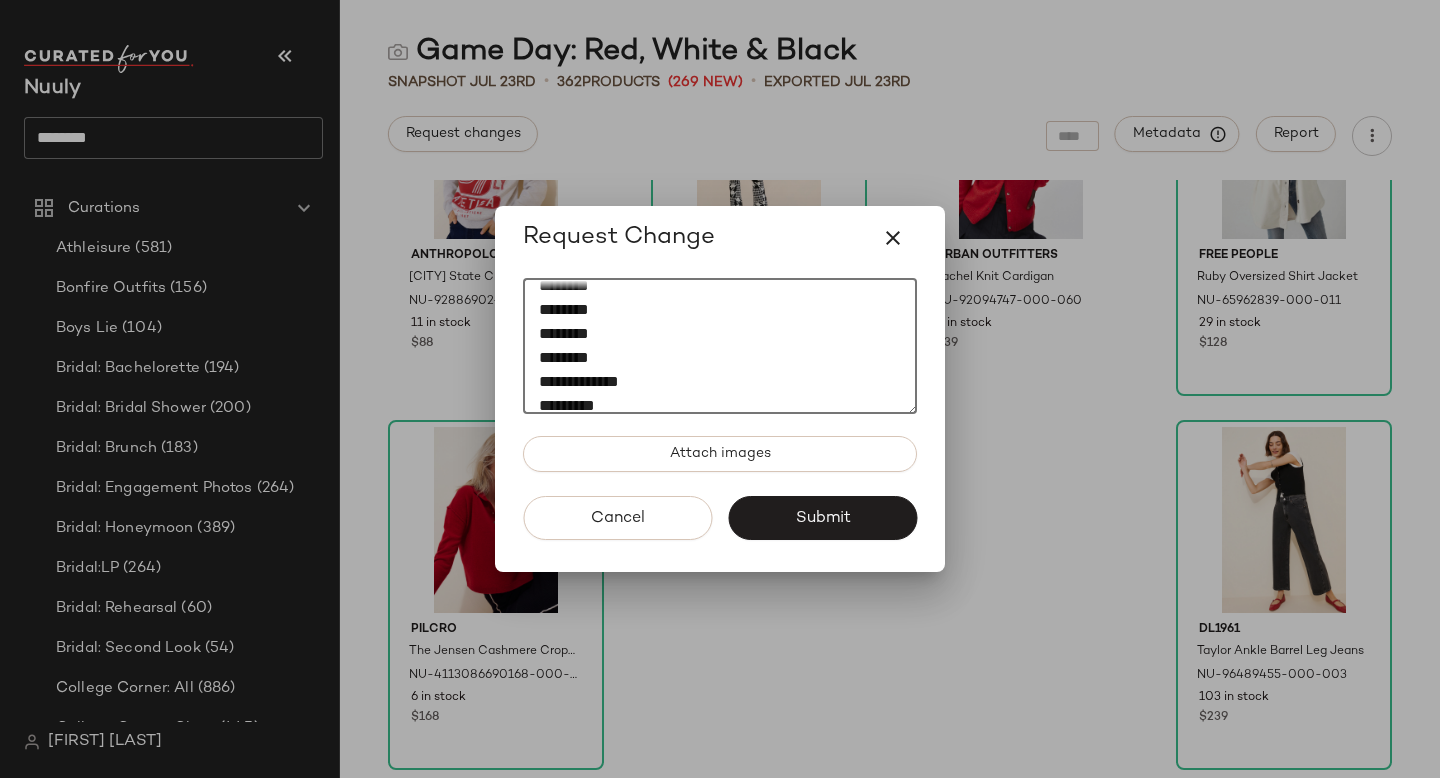scroll, scrollTop: 60, scrollLeft: 0, axis: vertical 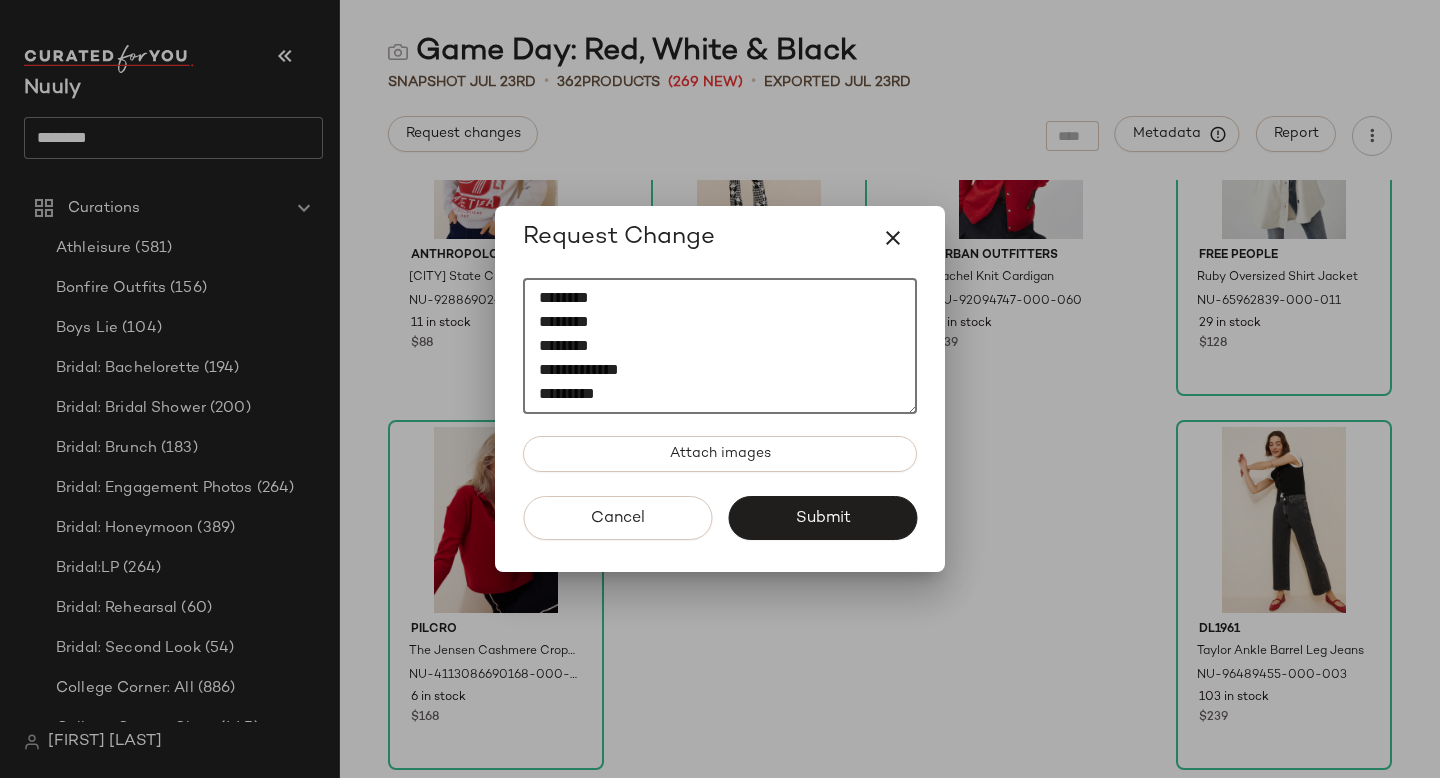 paste on "**********" 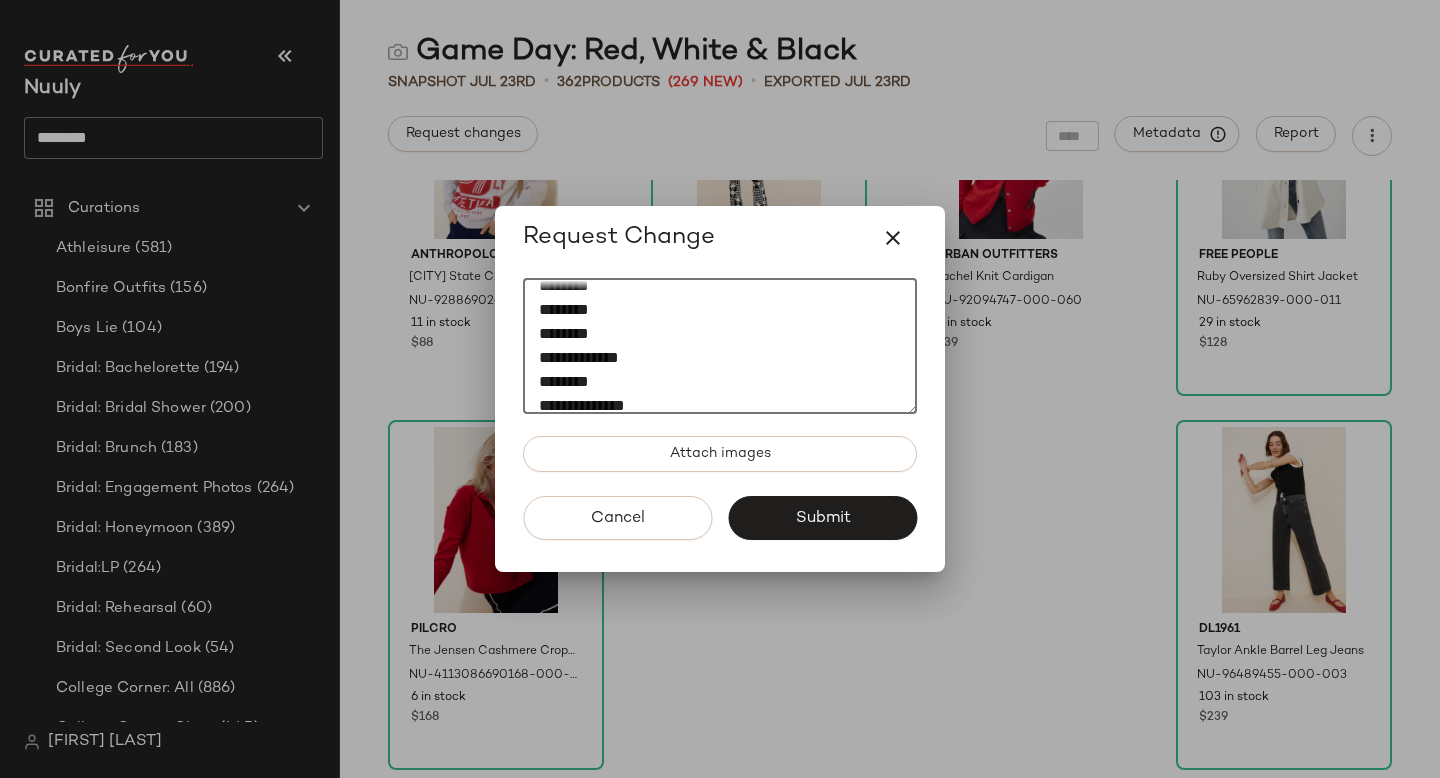 scroll, scrollTop: 84, scrollLeft: 0, axis: vertical 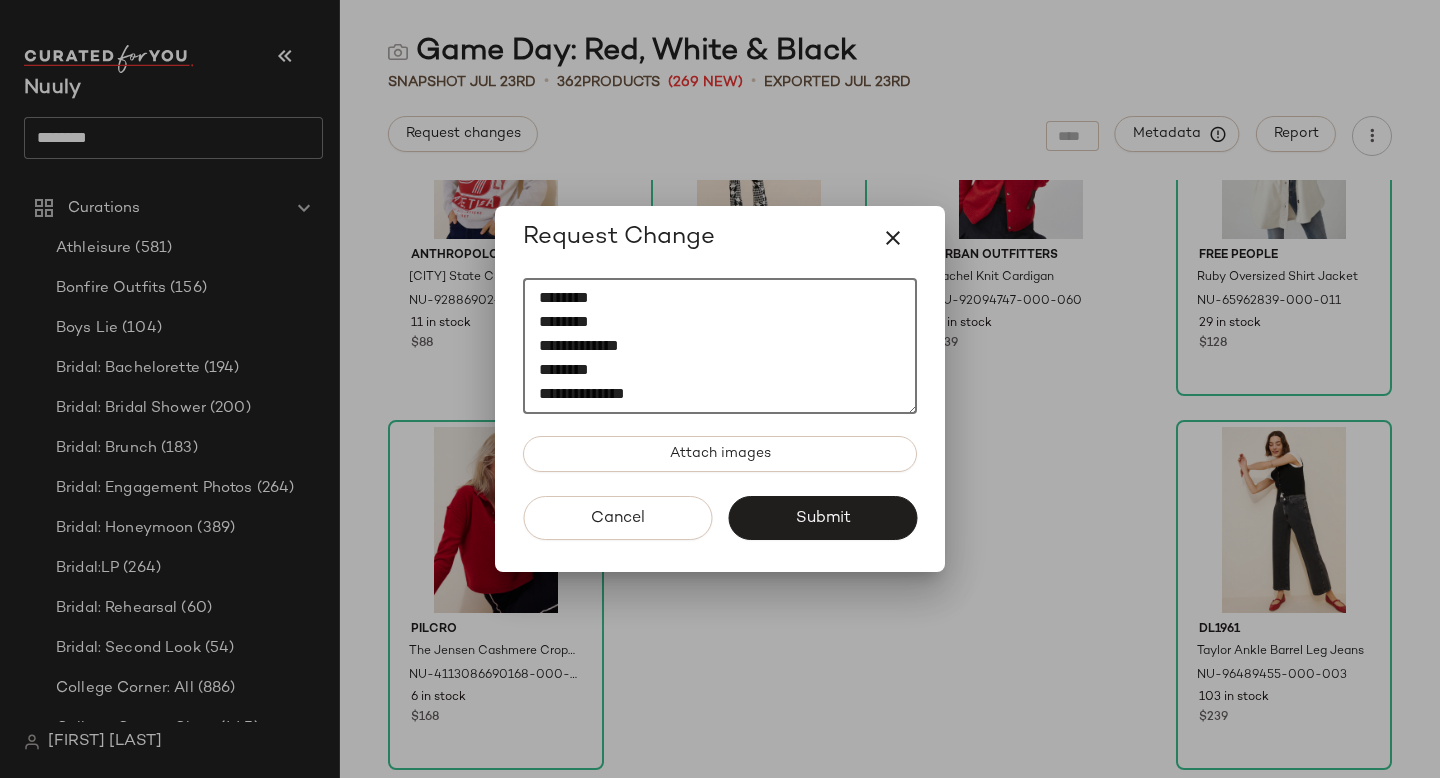 paste on "********" 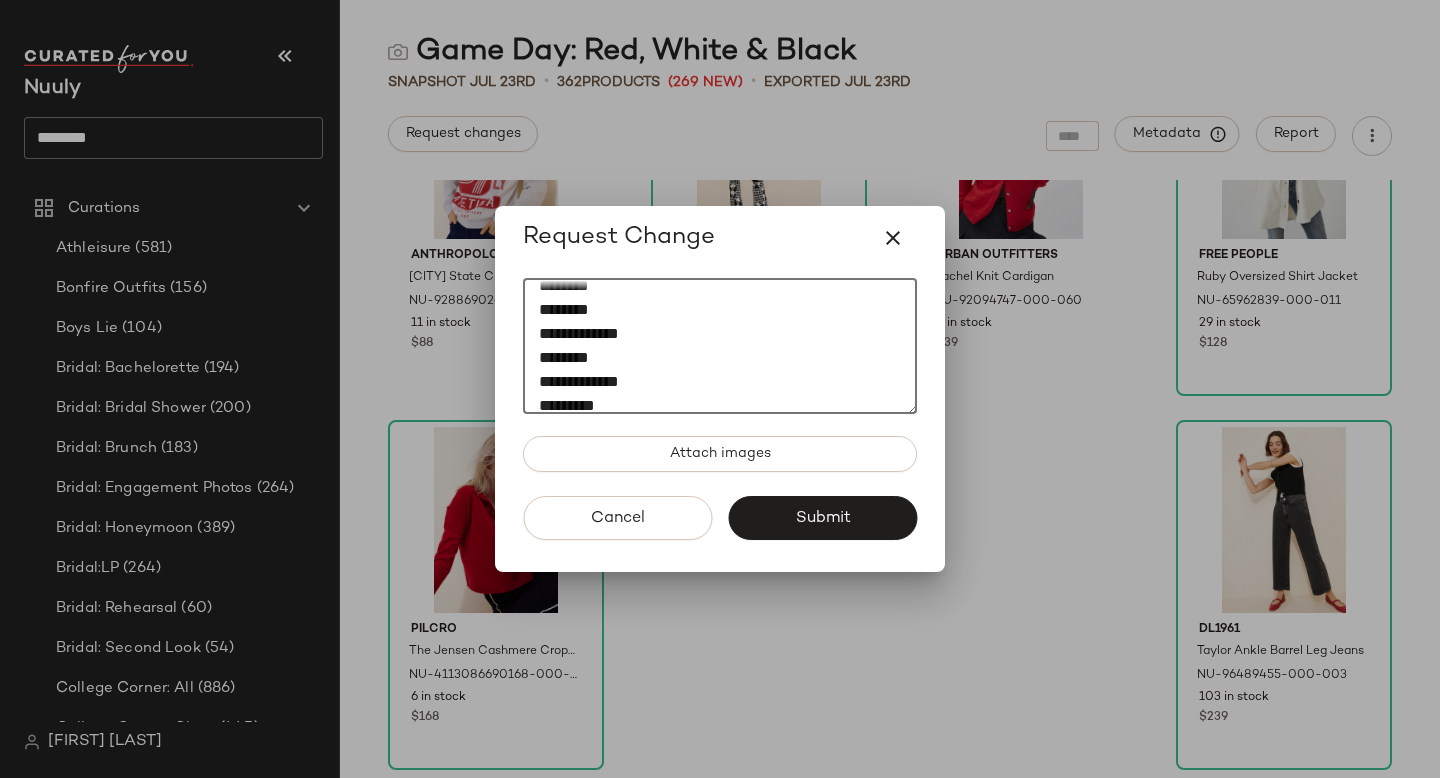 scroll, scrollTop: 108, scrollLeft: 0, axis: vertical 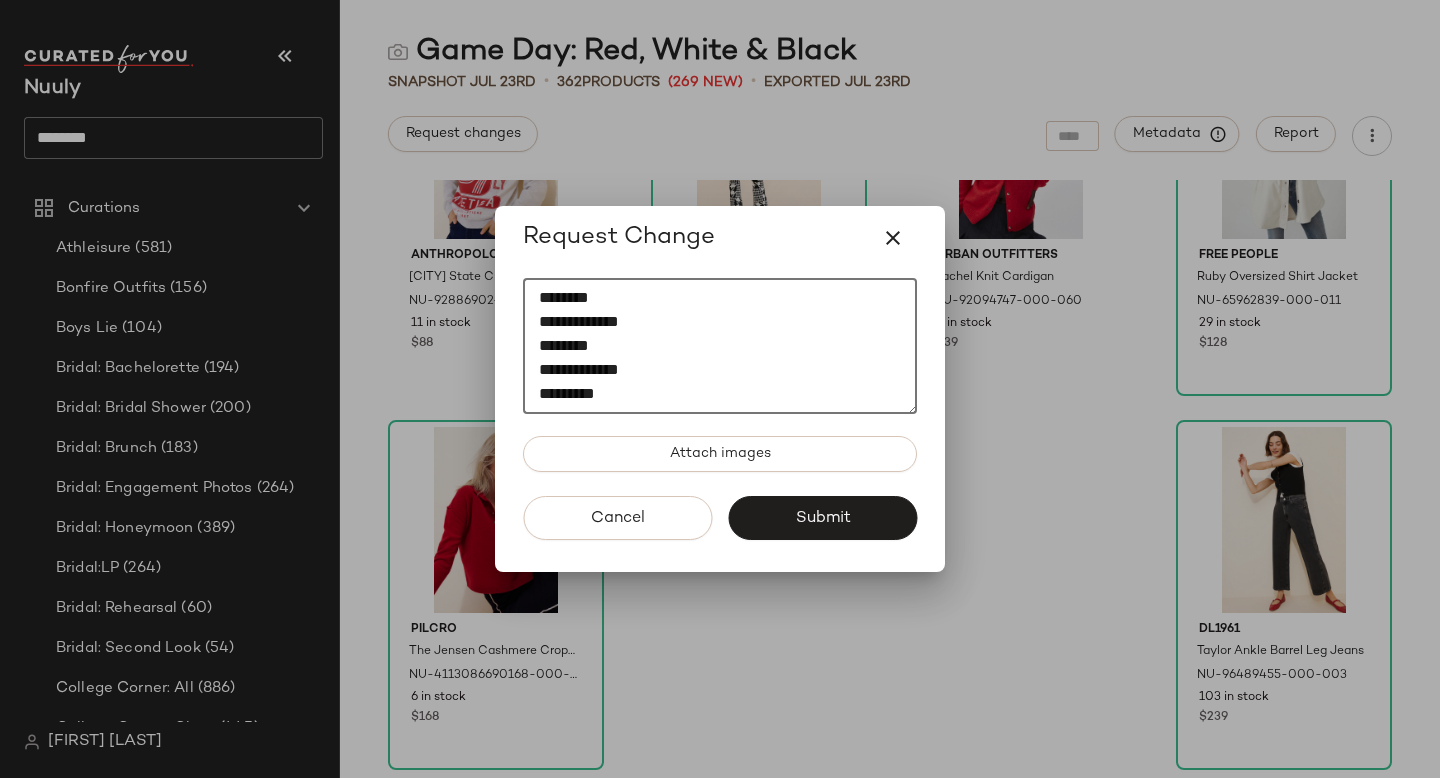 paste on "**********" 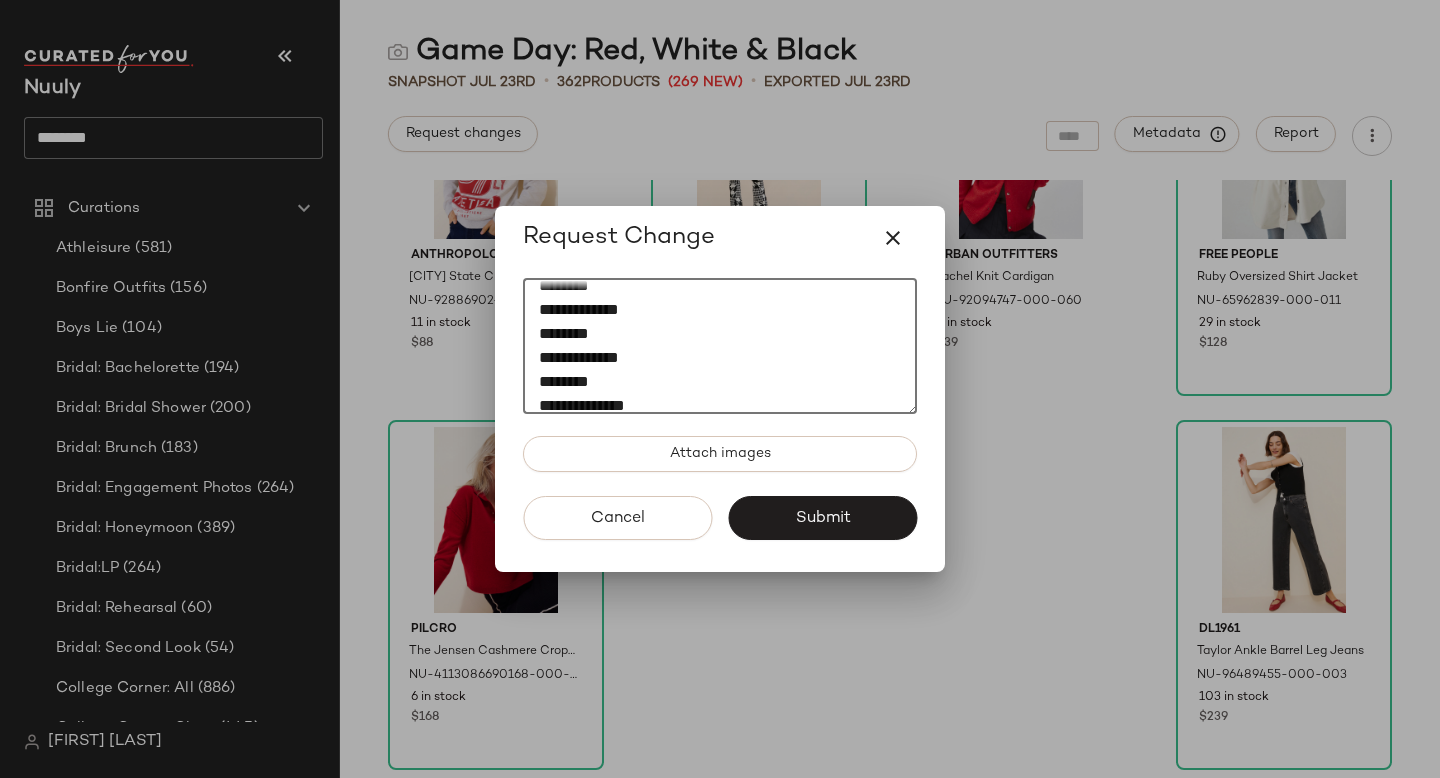 scroll, scrollTop: 132, scrollLeft: 0, axis: vertical 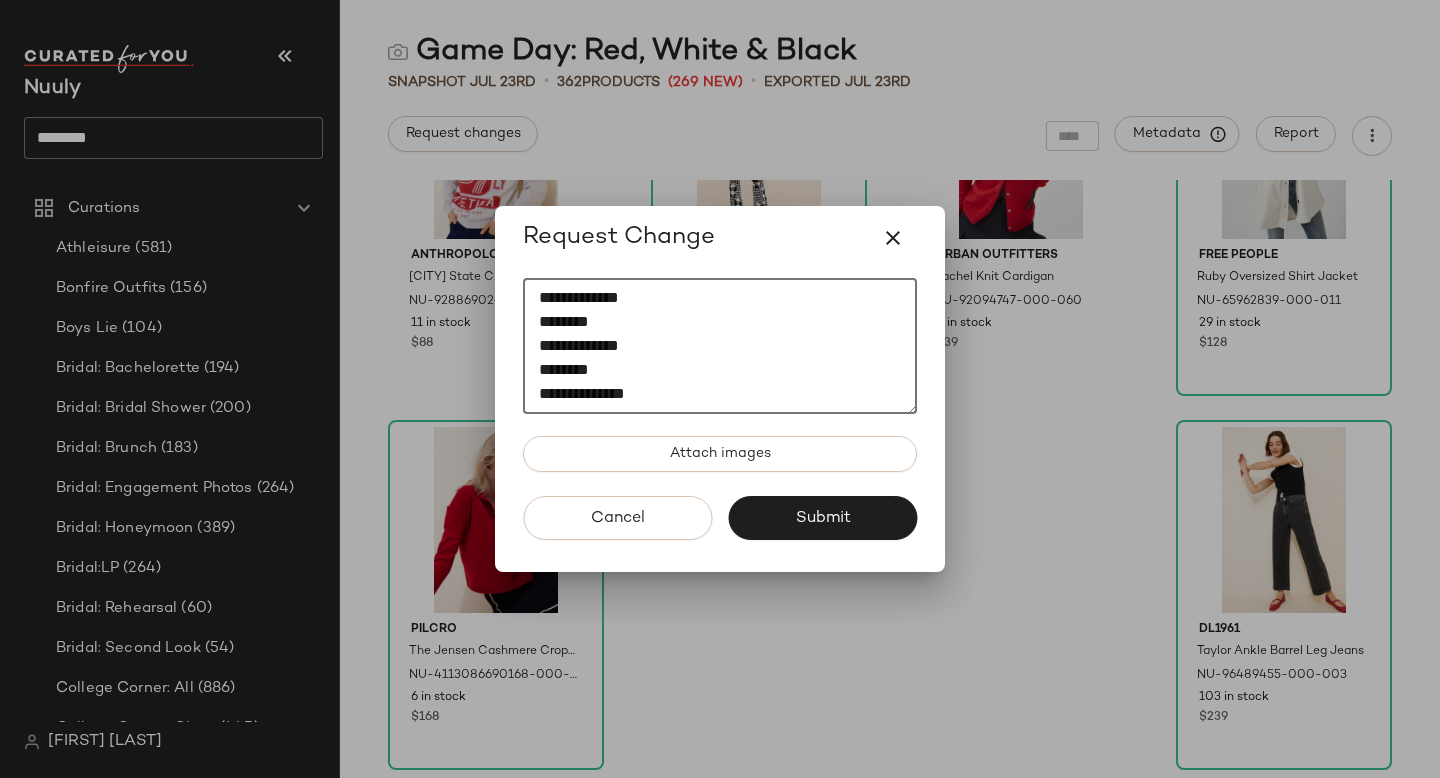 paste on "********" 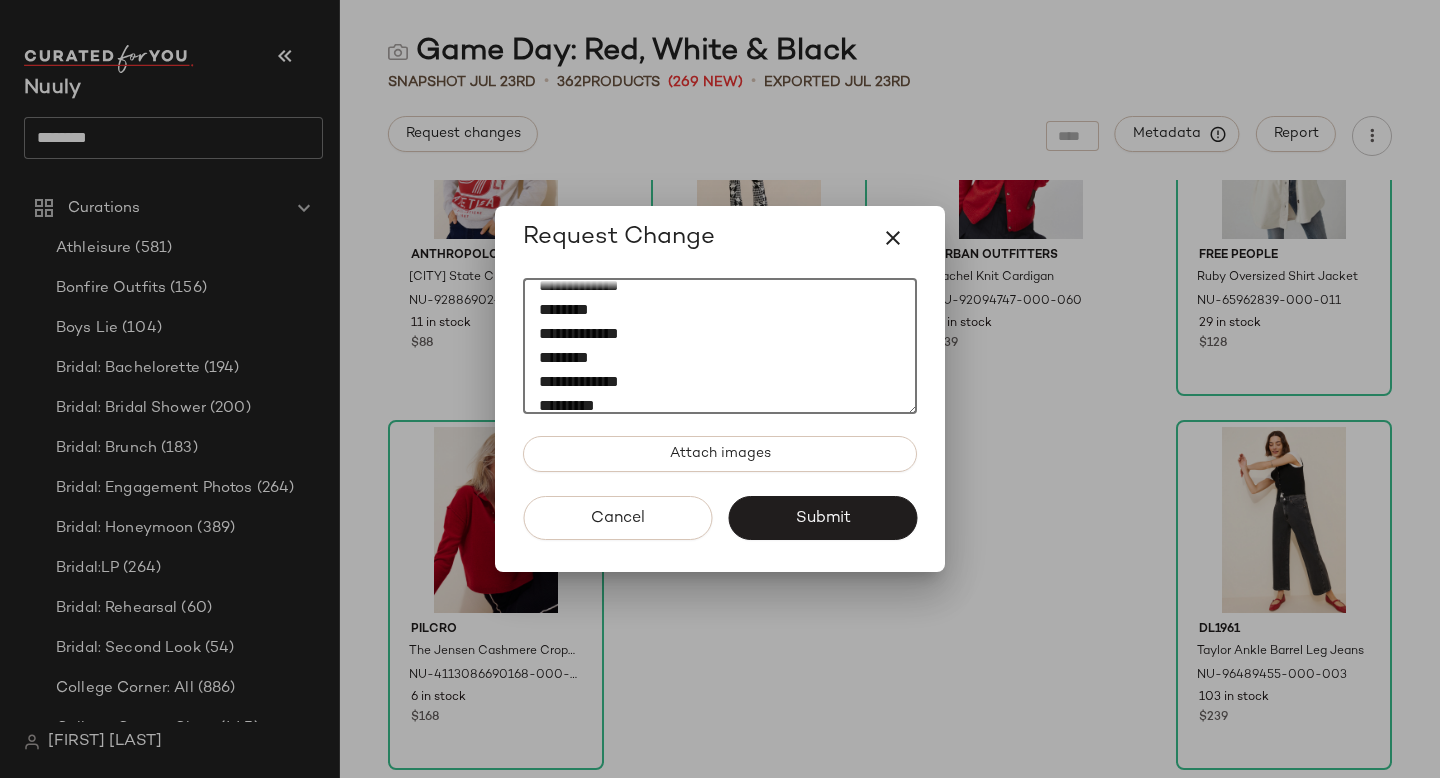 scroll, scrollTop: 156, scrollLeft: 0, axis: vertical 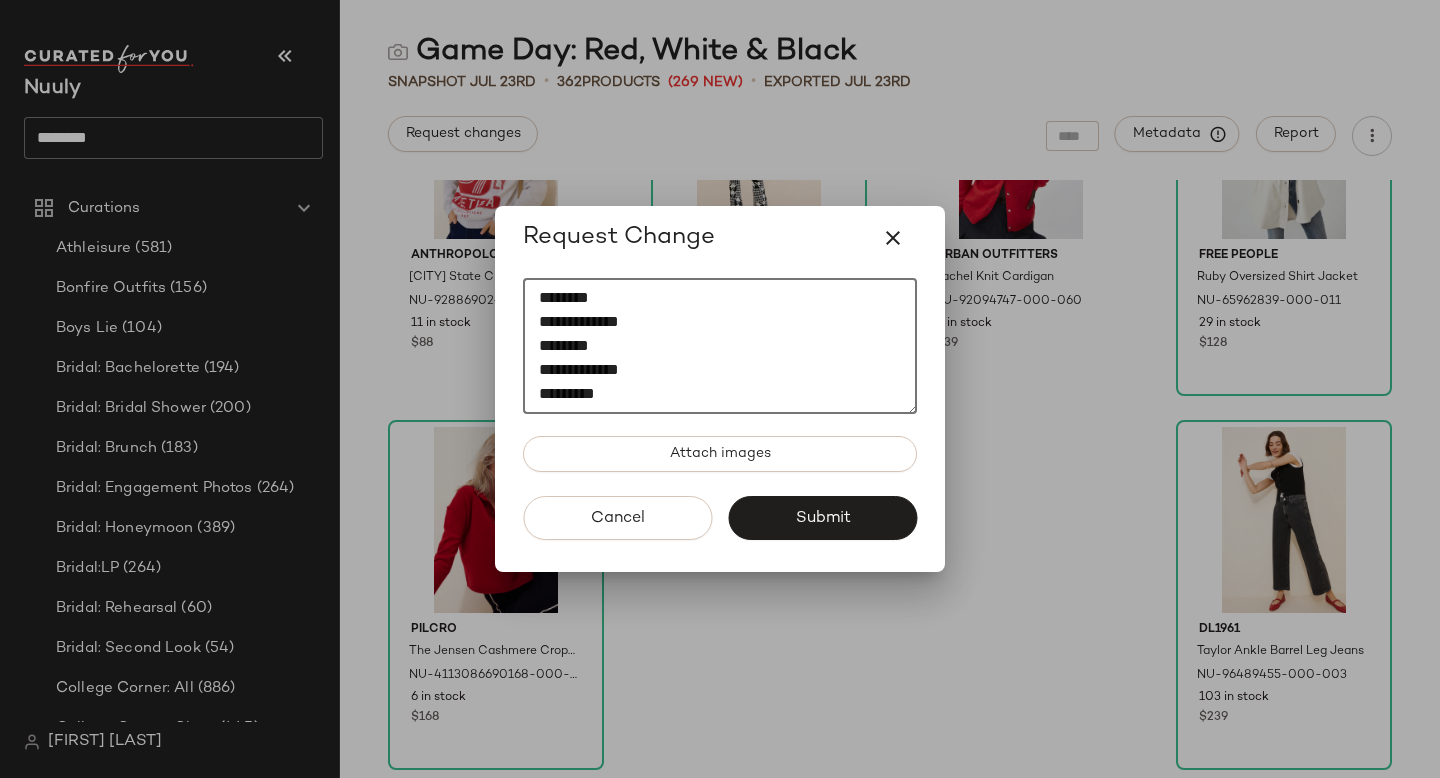 paste on "********" 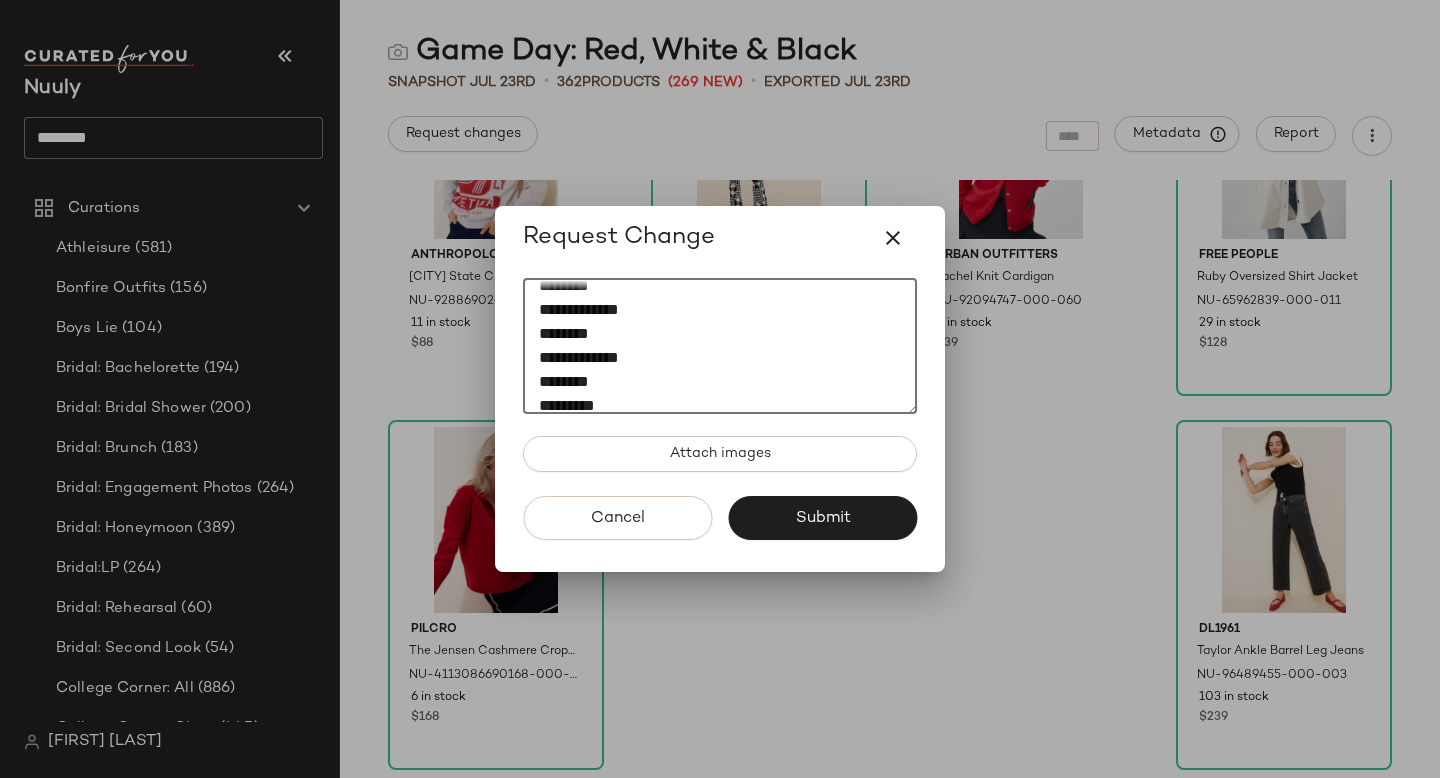 scroll, scrollTop: 180, scrollLeft: 0, axis: vertical 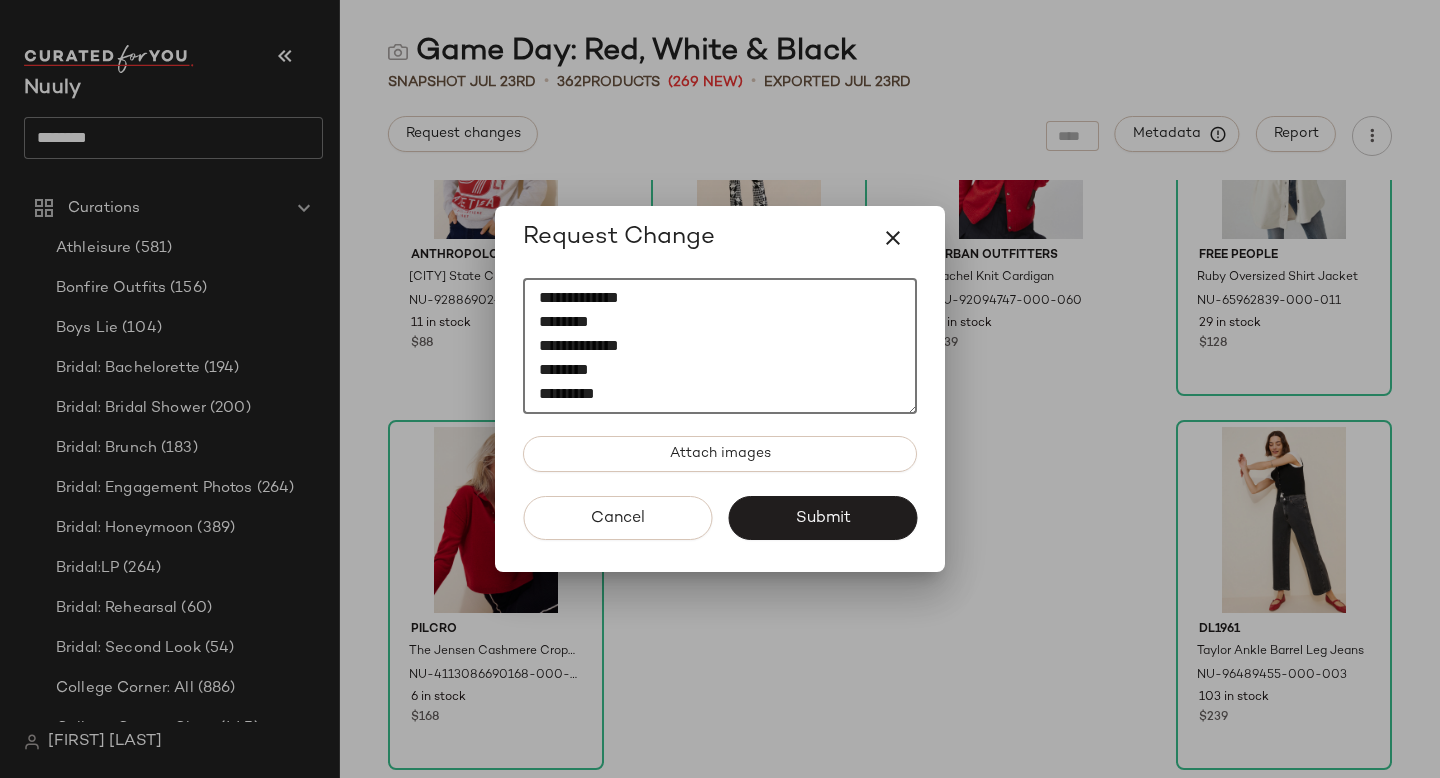 paste on "**********" 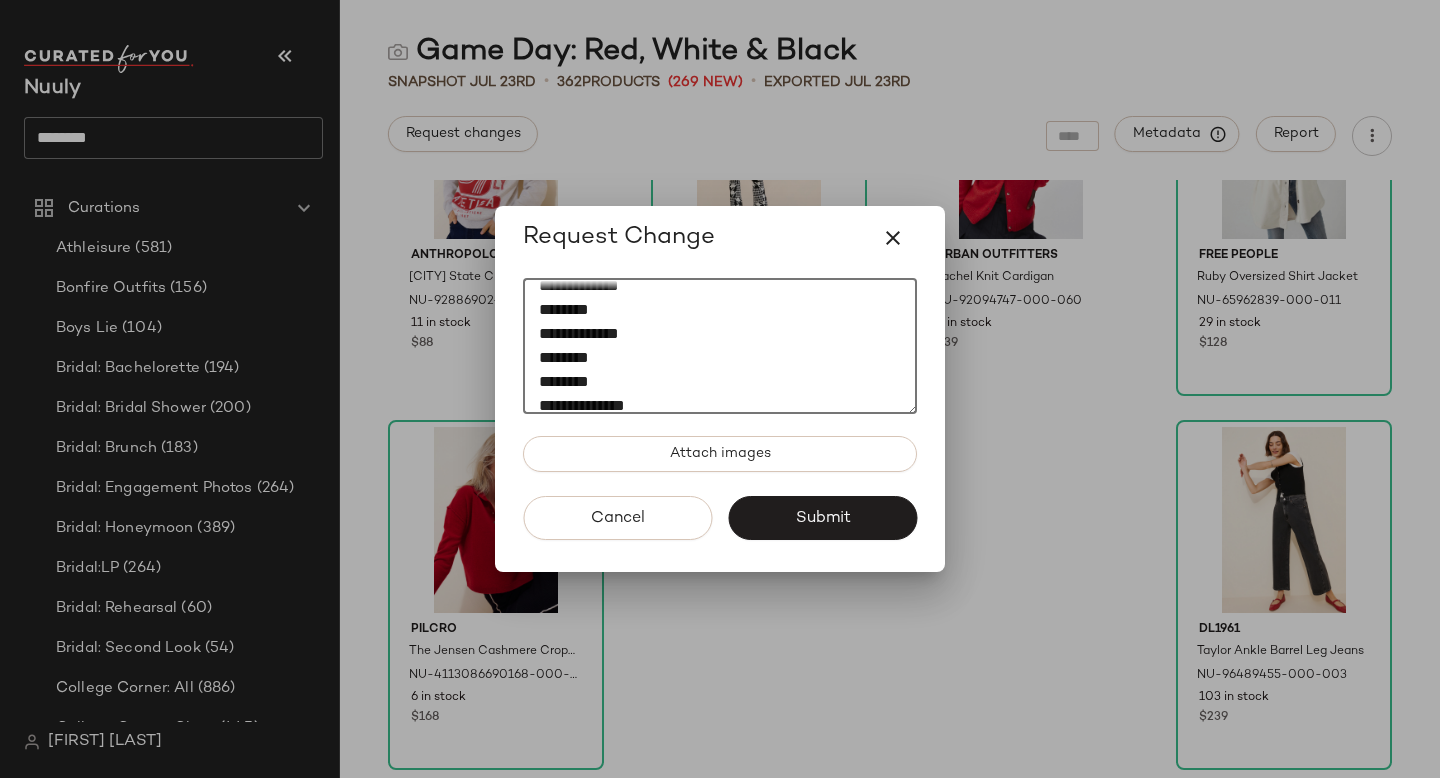 scroll, scrollTop: 204, scrollLeft: 0, axis: vertical 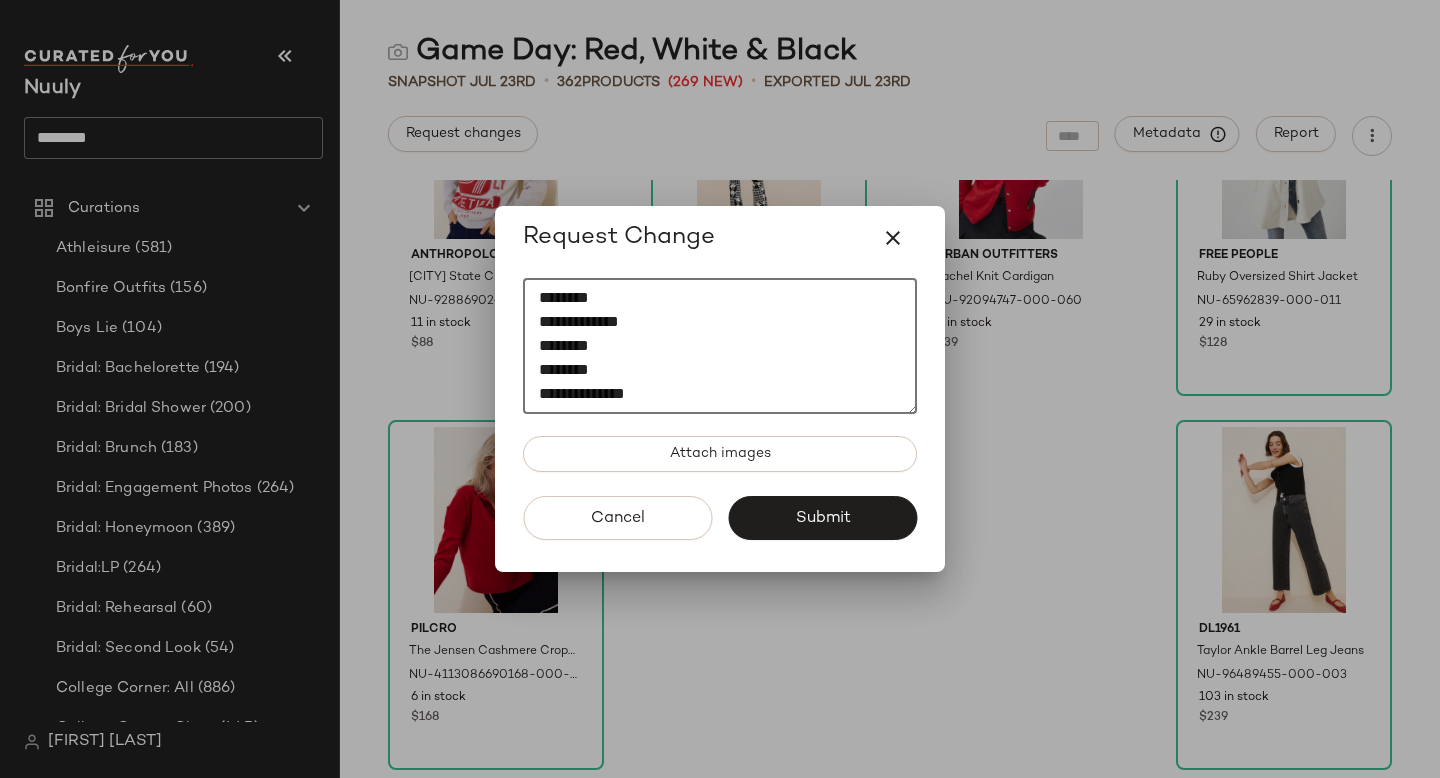 drag, startPoint x: 631, startPoint y: 325, endPoint x: 532, endPoint y: 325, distance: 99 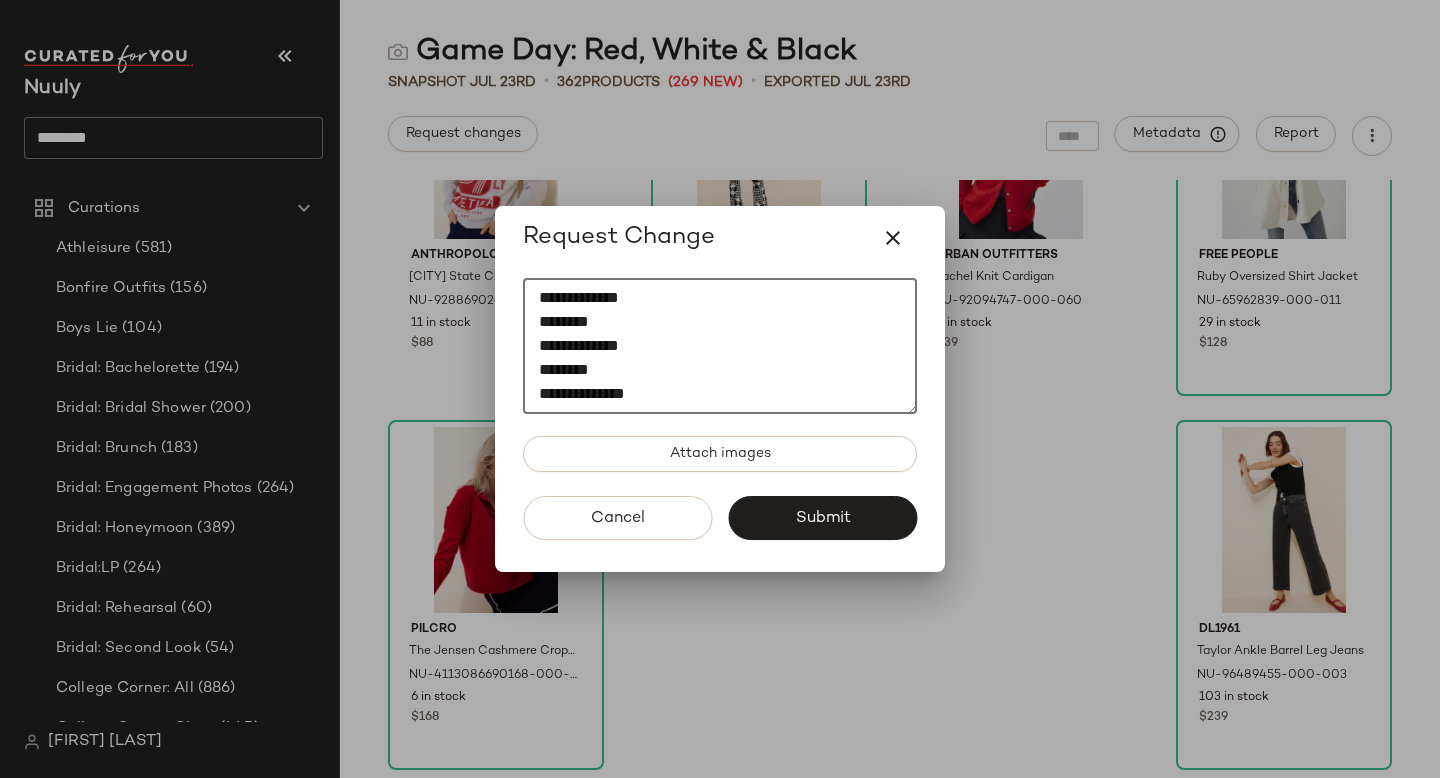 scroll, scrollTop: 192, scrollLeft: 0, axis: vertical 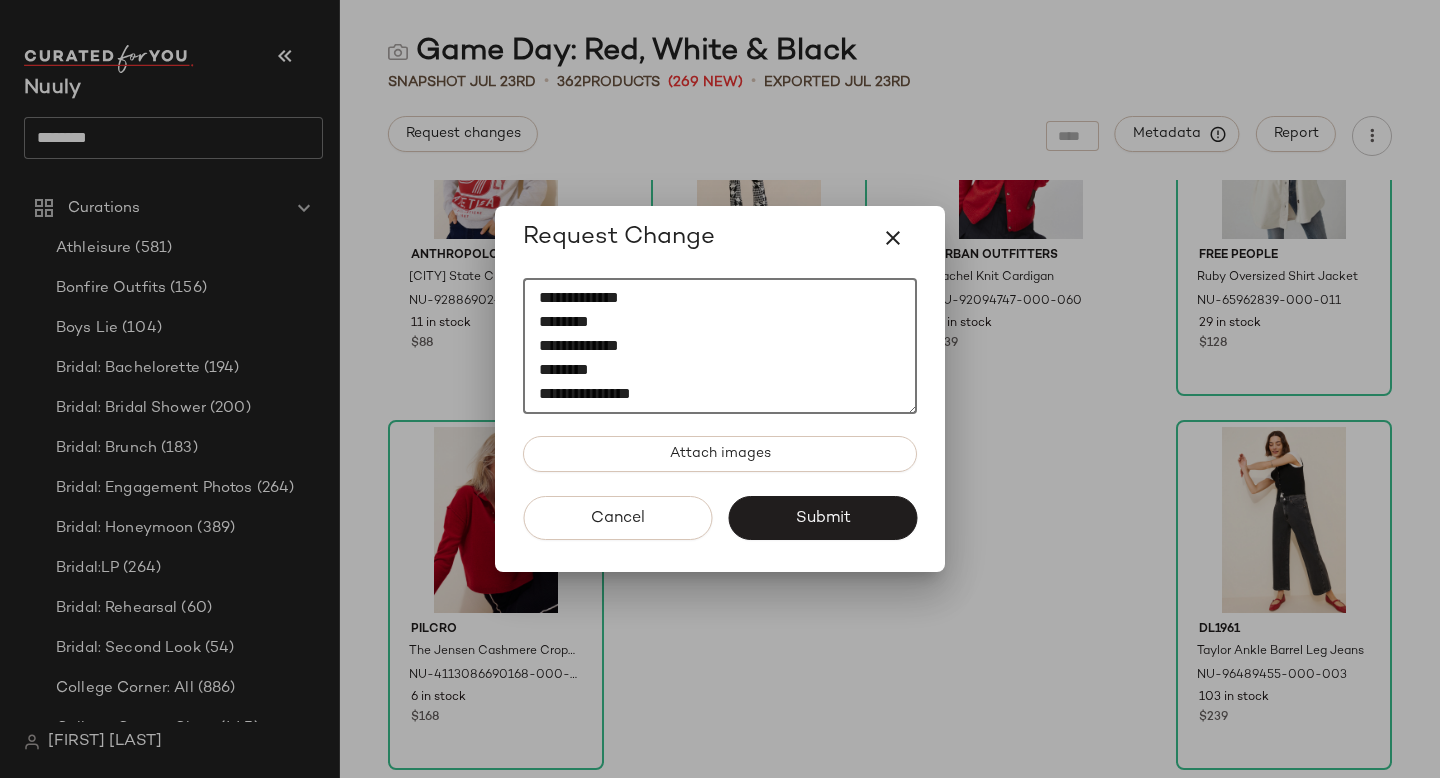 paste on "********" 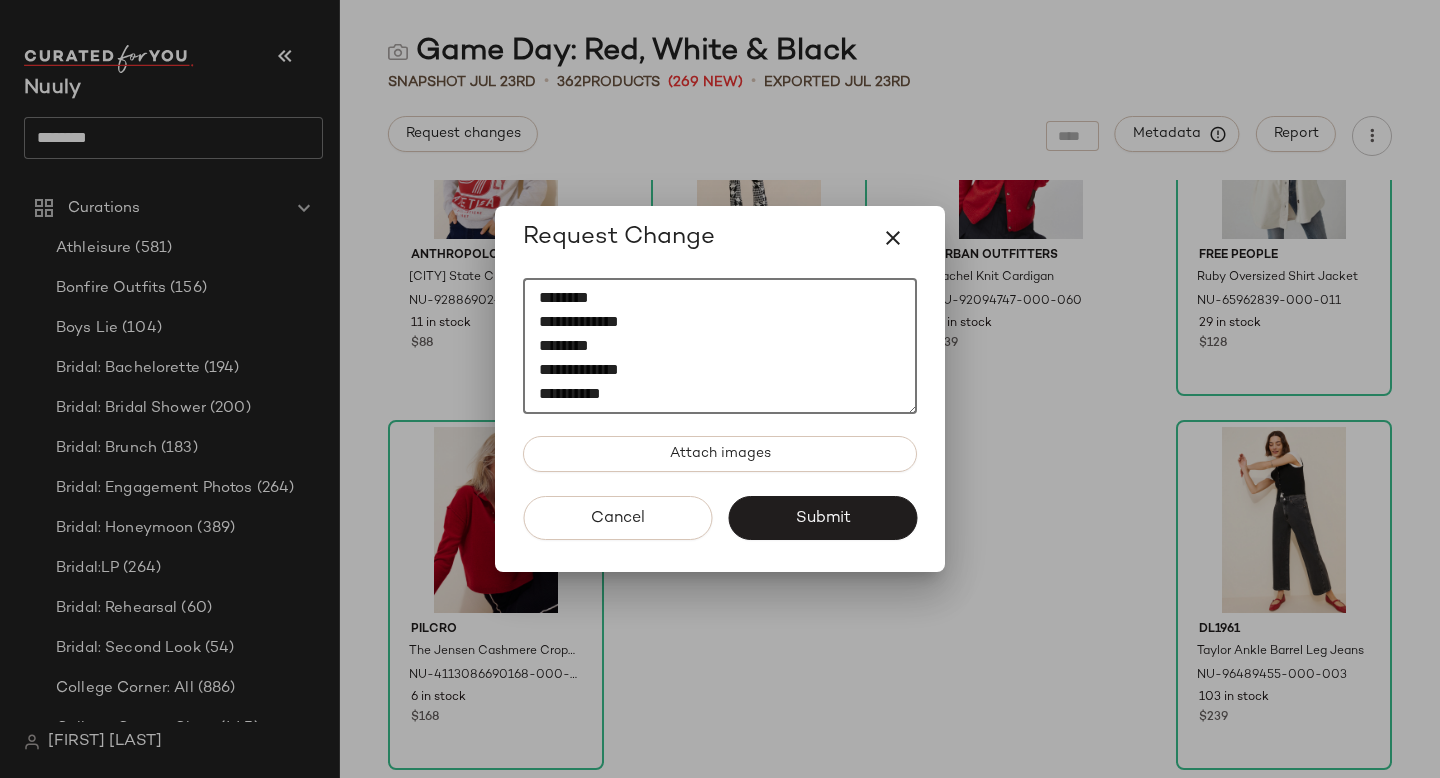 paste on "********" 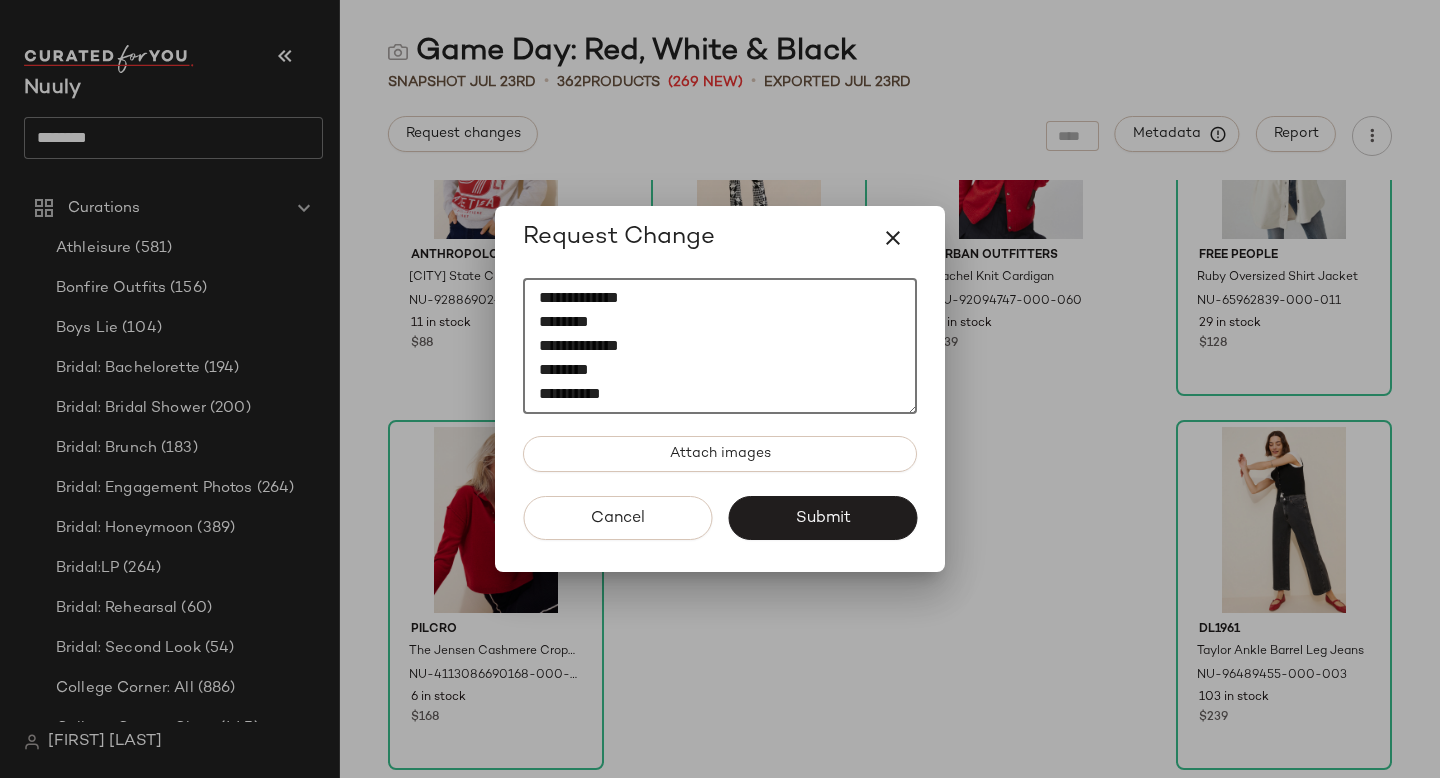 scroll, scrollTop: 228, scrollLeft: 0, axis: vertical 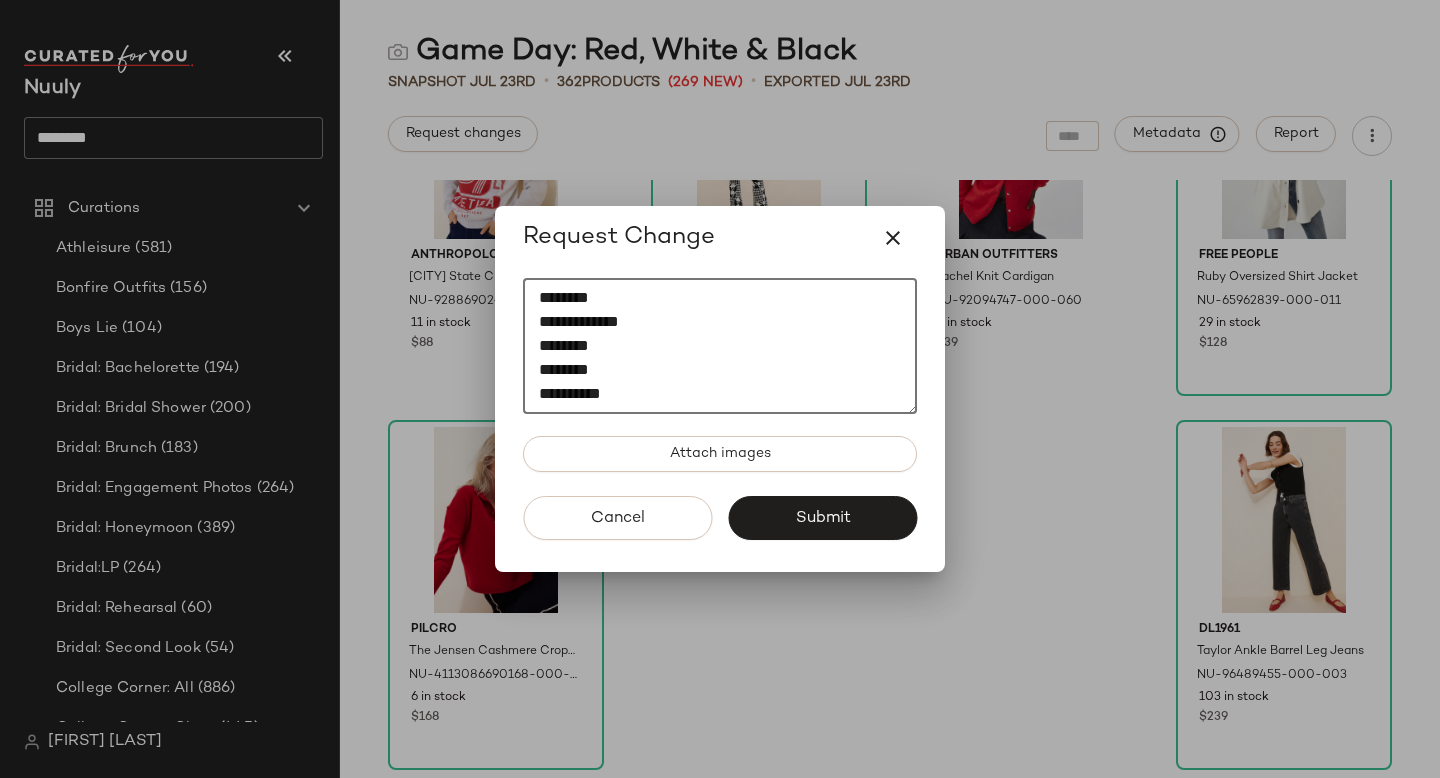 paste on "********" 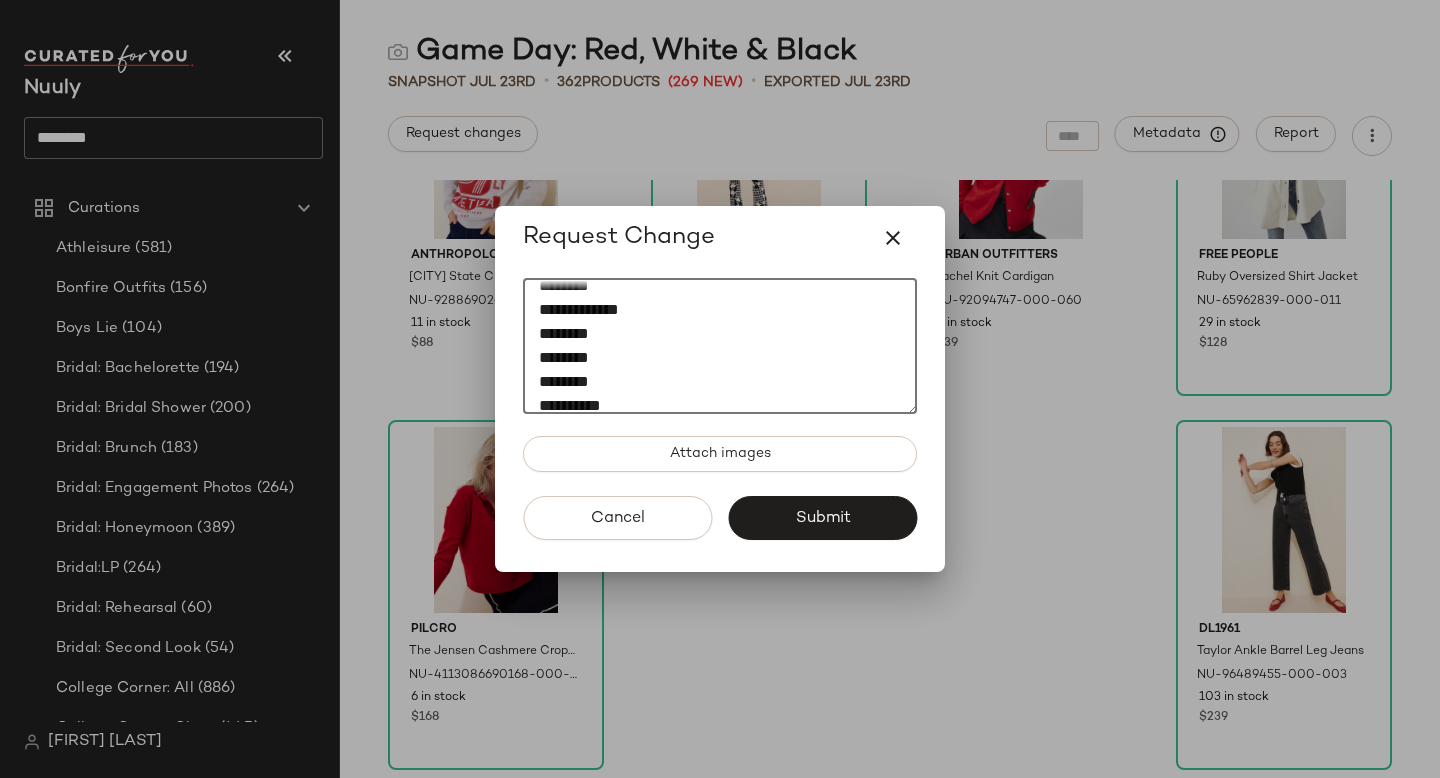 scroll, scrollTop: 276, scrollLeft: 0, axis: vertical 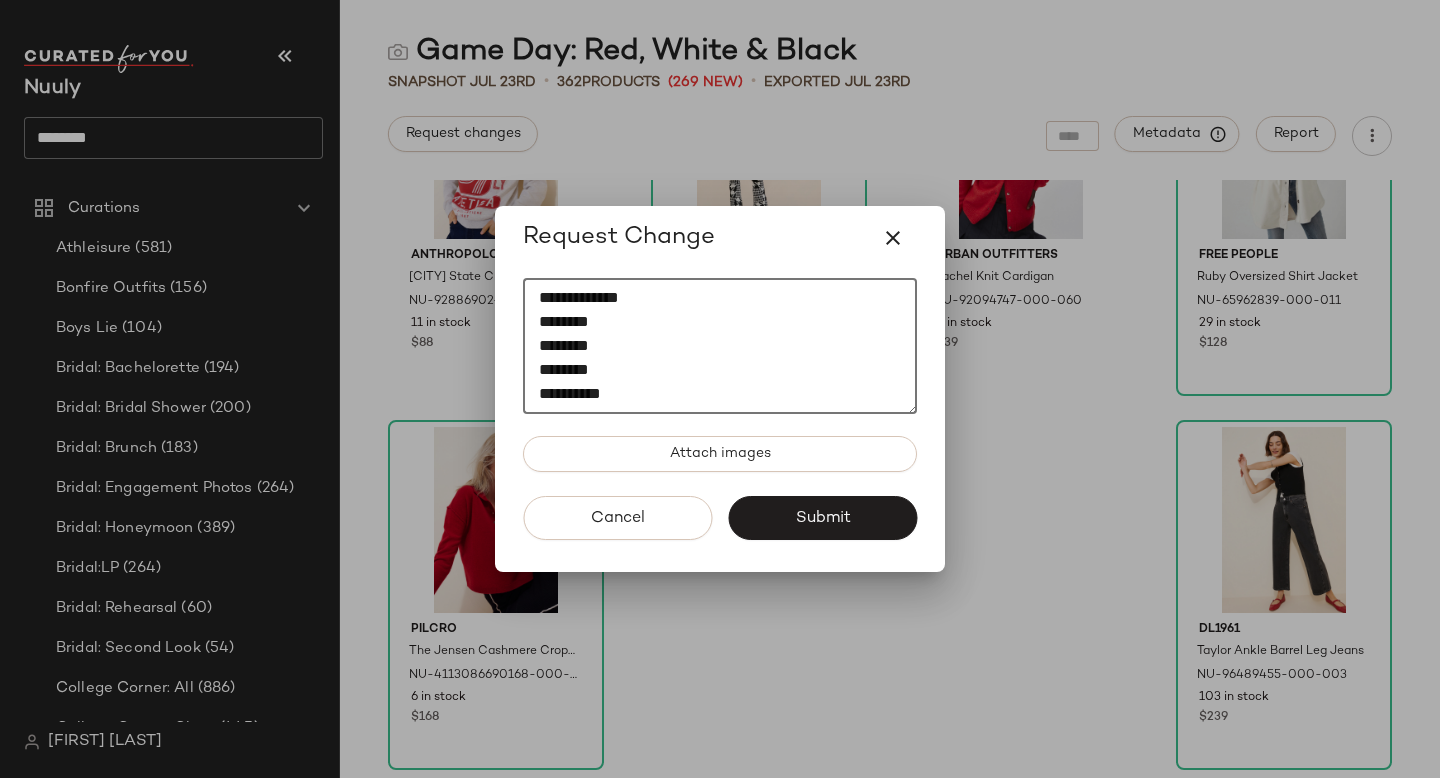 paste on "*********" 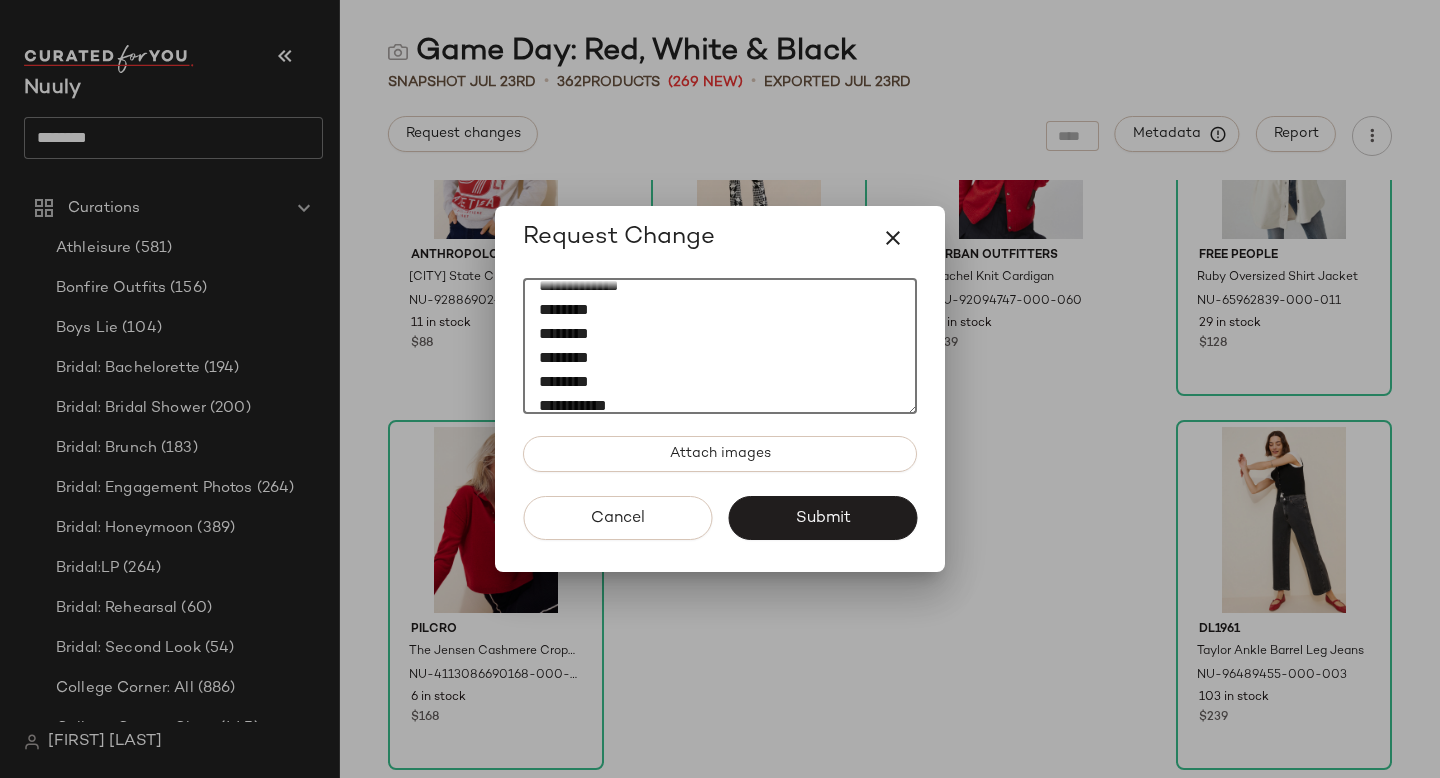 scroll, scrollTop: 300, scrollLeft: 0, axis: vertical 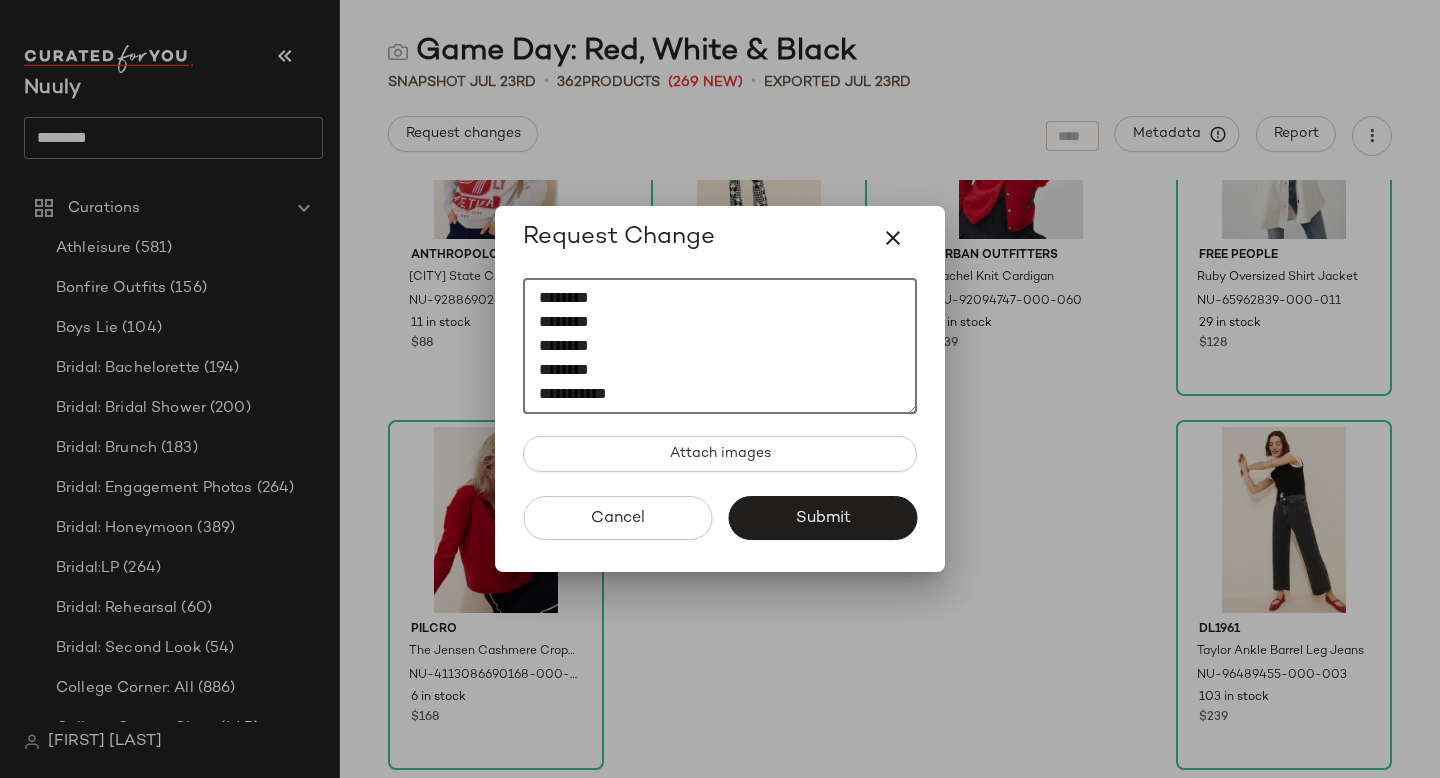 paste on "********" 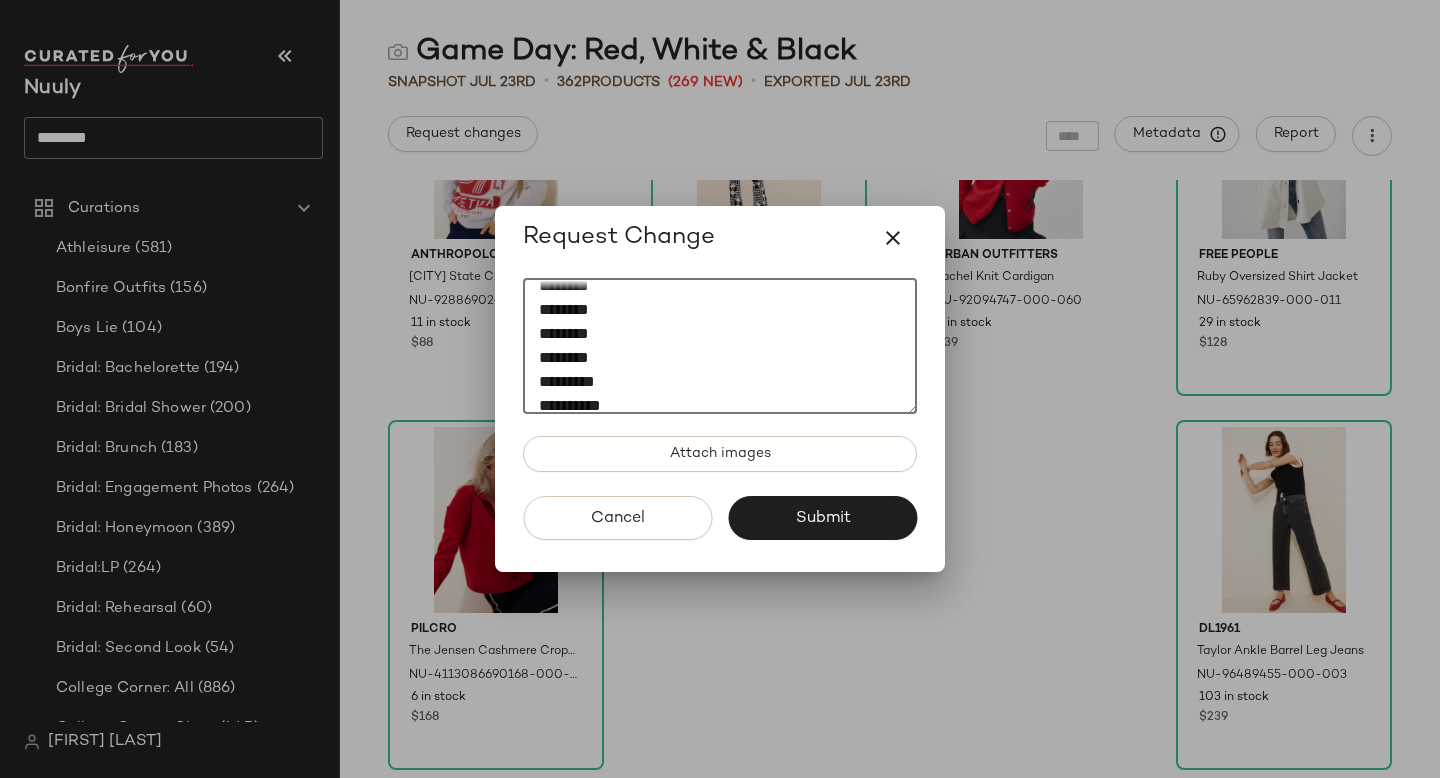 scroll, scrollTop: 324, scrollLeft: 0, axis: vertical 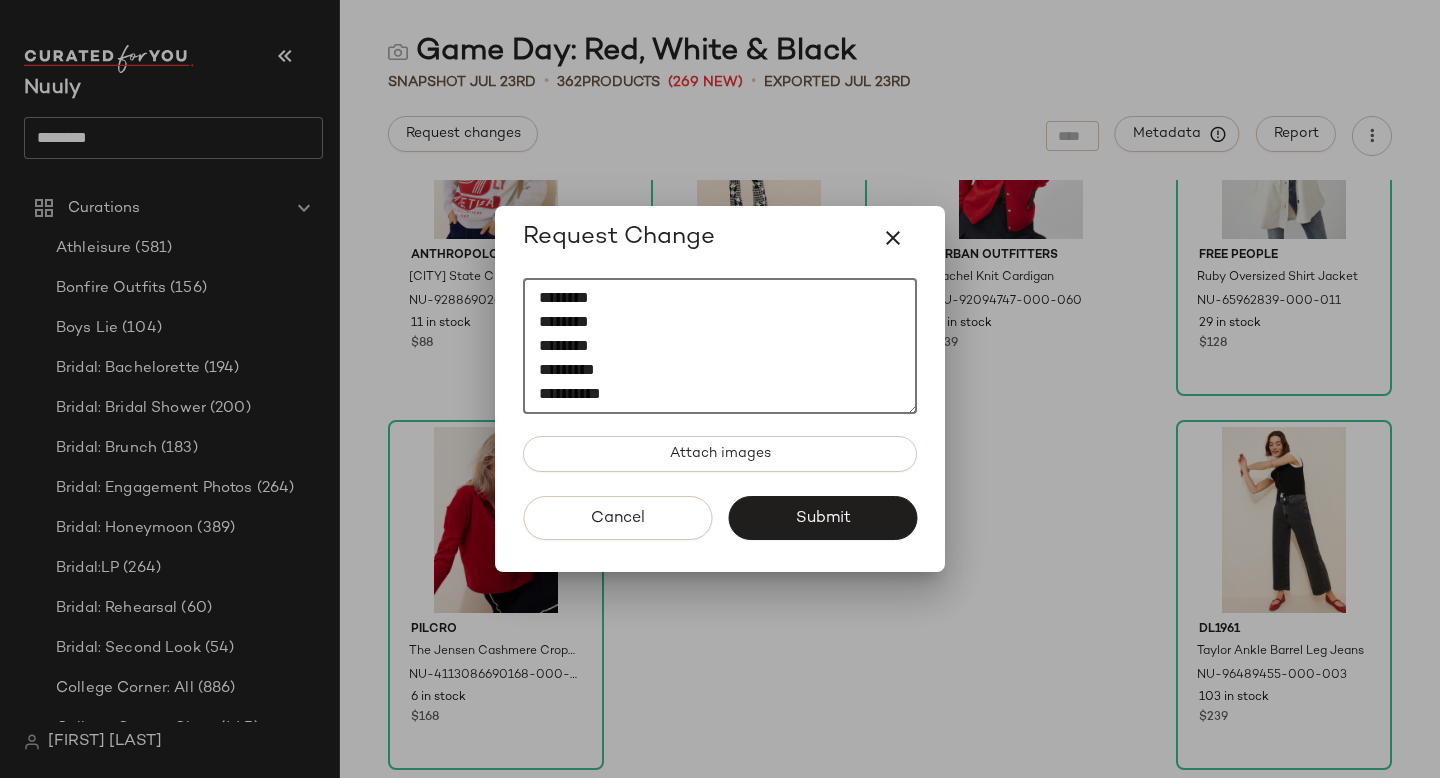 paste on "*********" 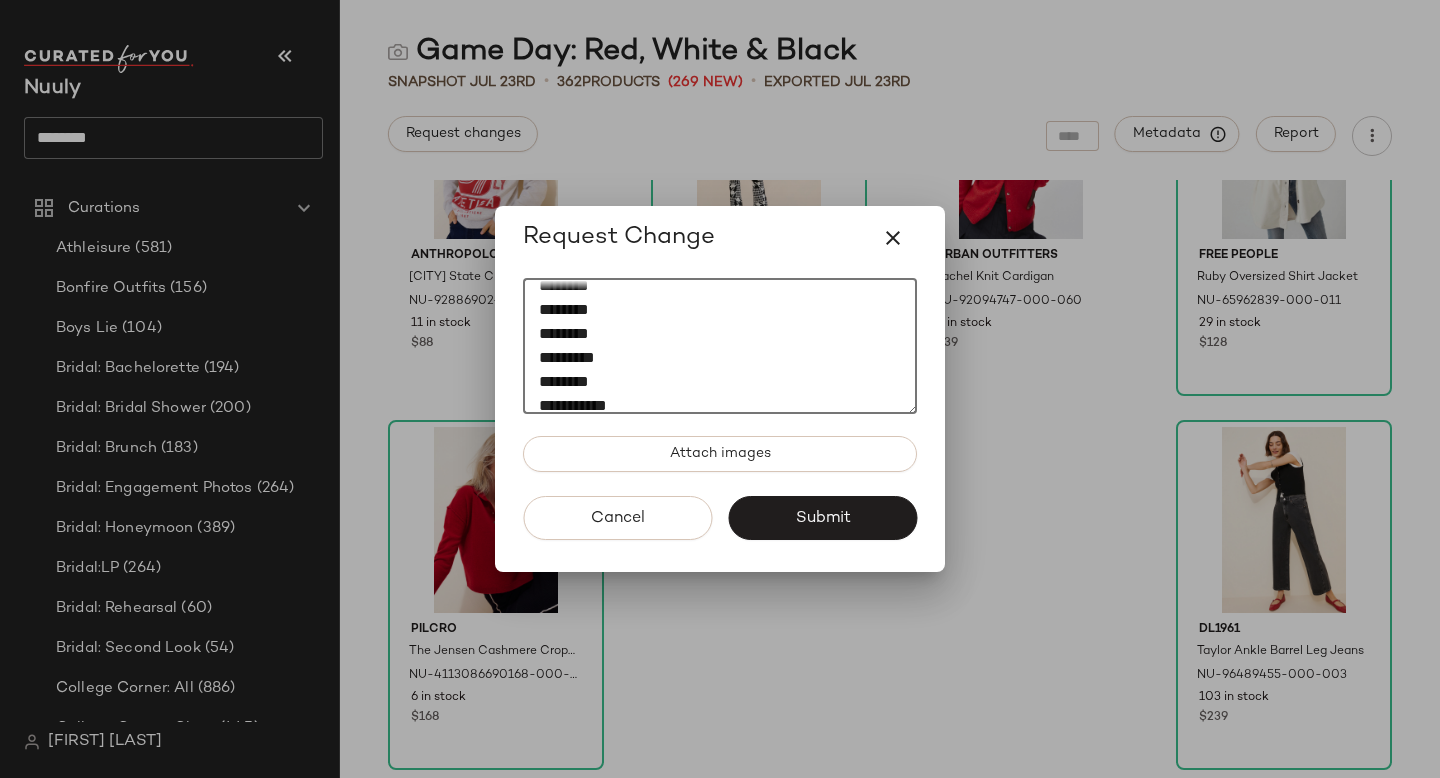 scroll, scrollTop: 348, scrollLeft: 0, axis: vertical 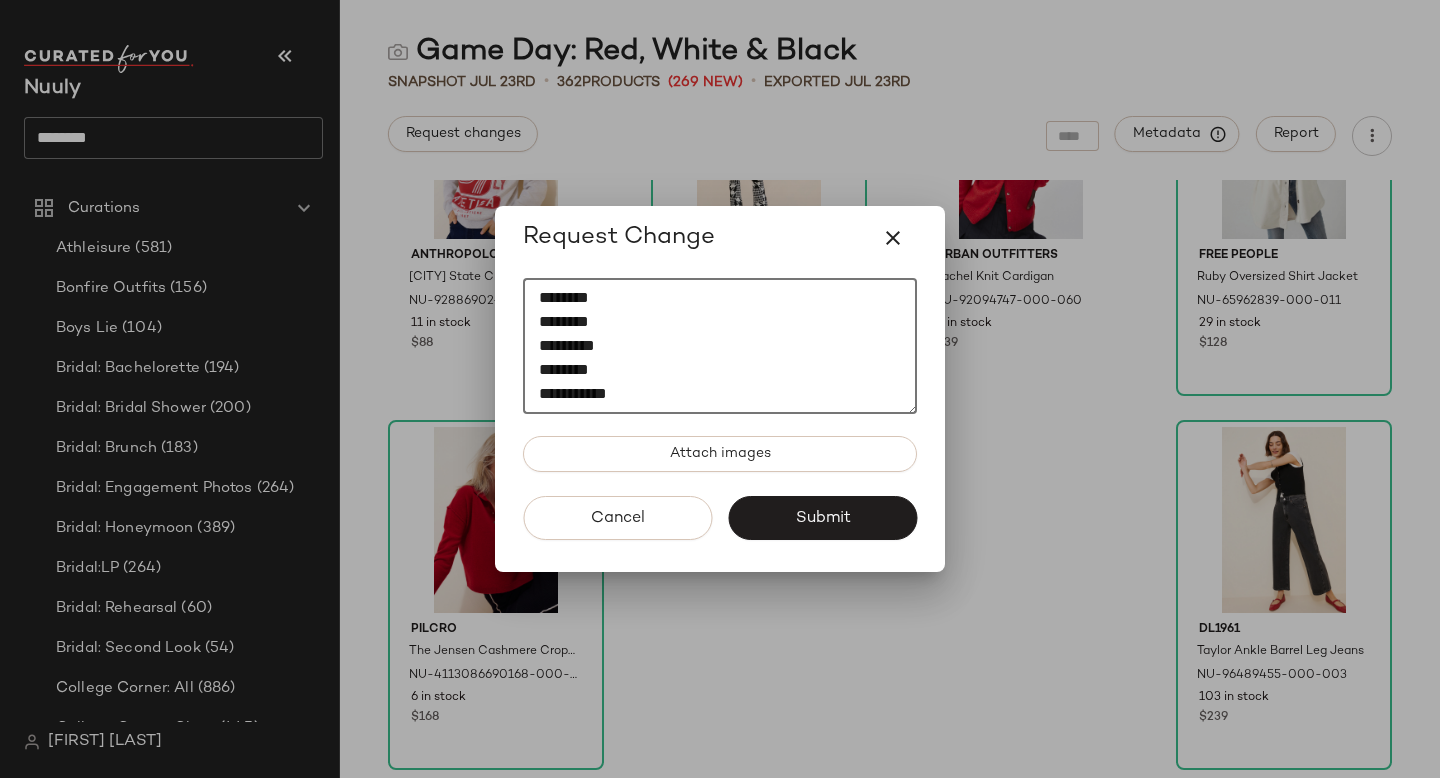 paste on "********" 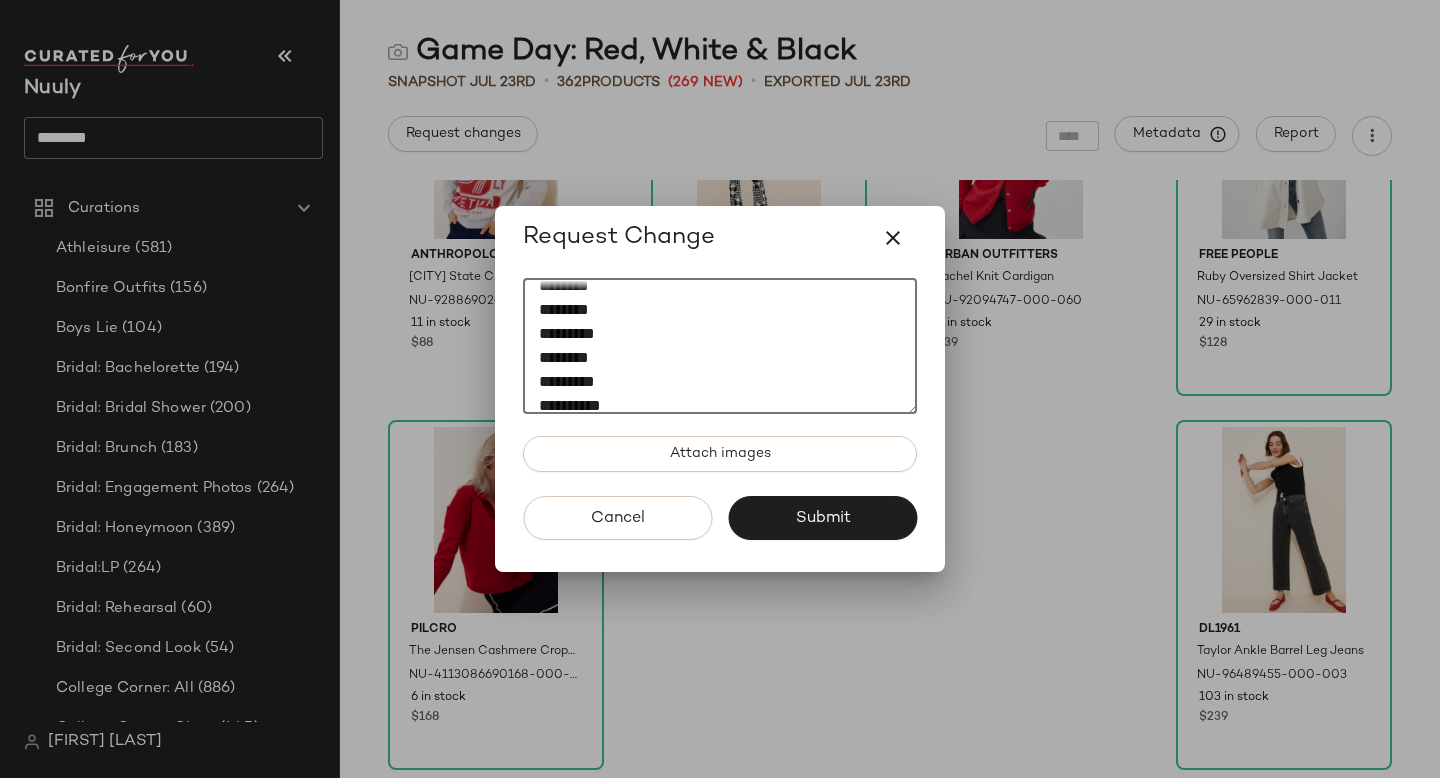scroll, scrollTop: 372, scrollLeft: 0, axis: vertical 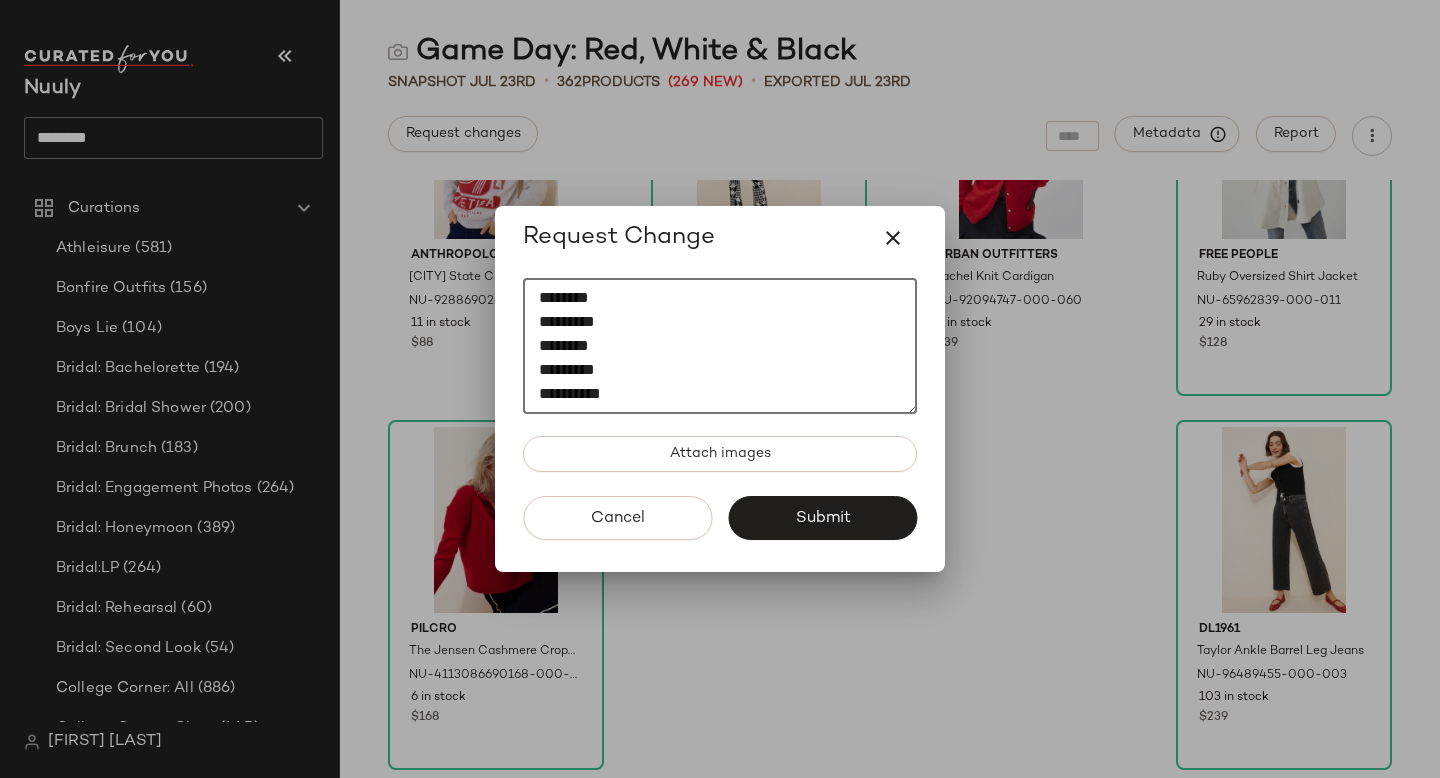 type on "**********" 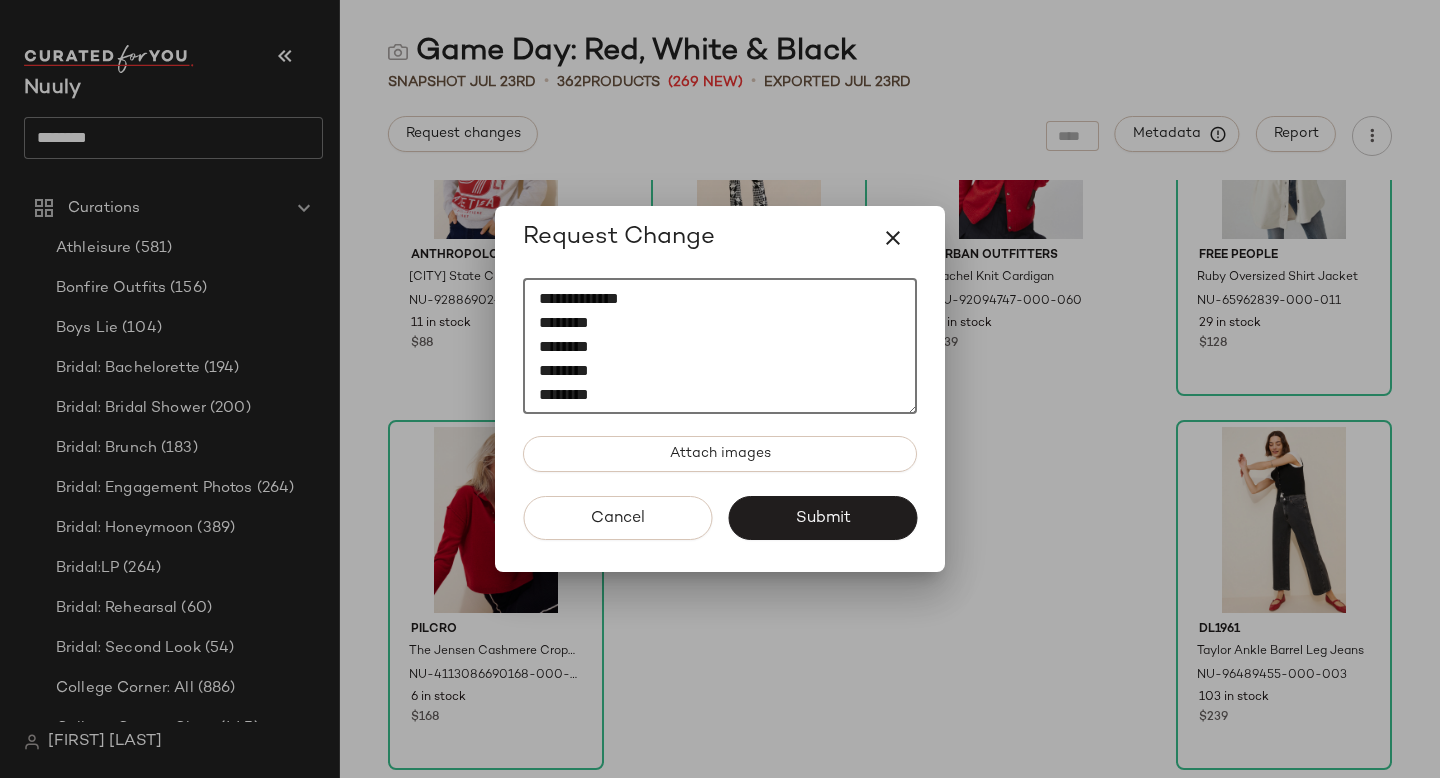 scroll, scrollTop: 408, scrollLeft: 0, axis: vertical 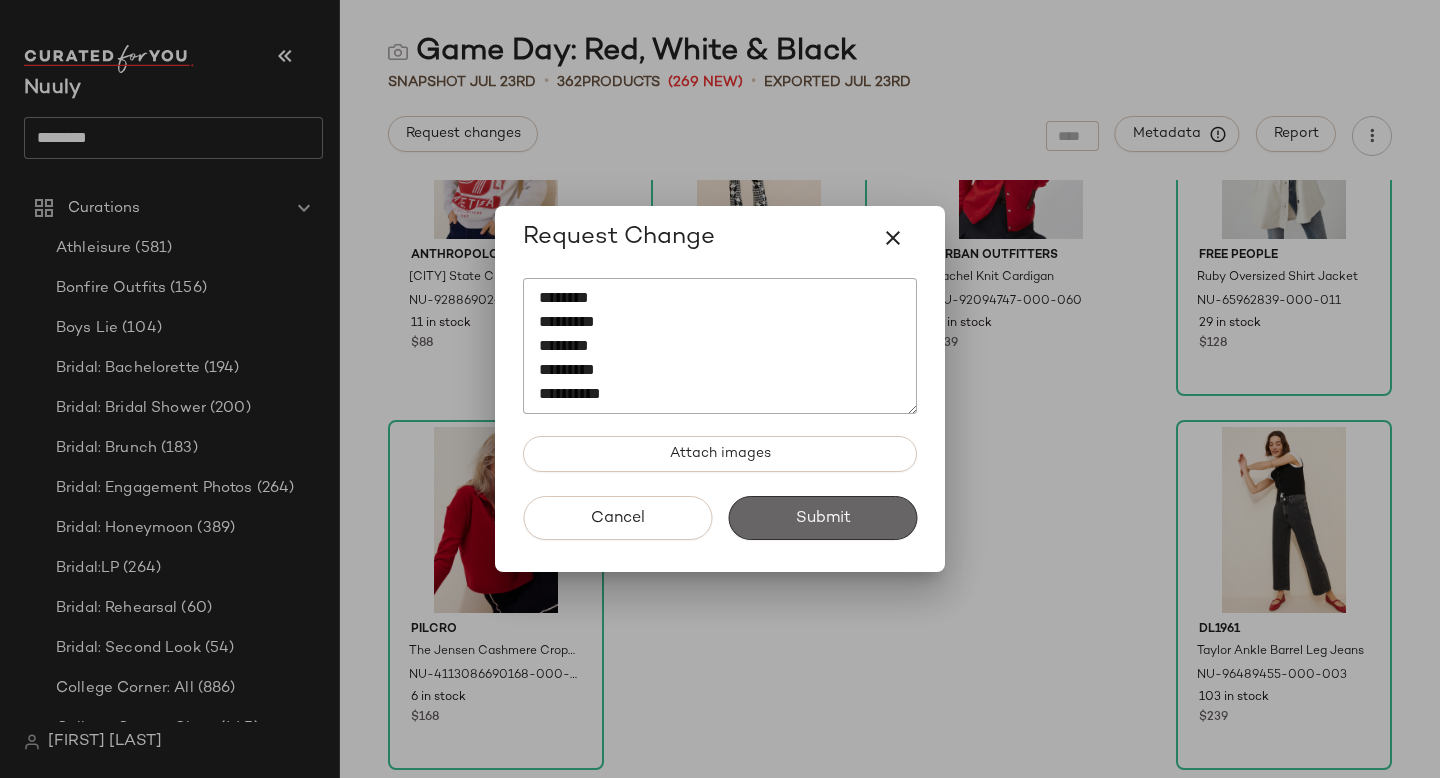click on "Submit" at bounding box center [822, 518] 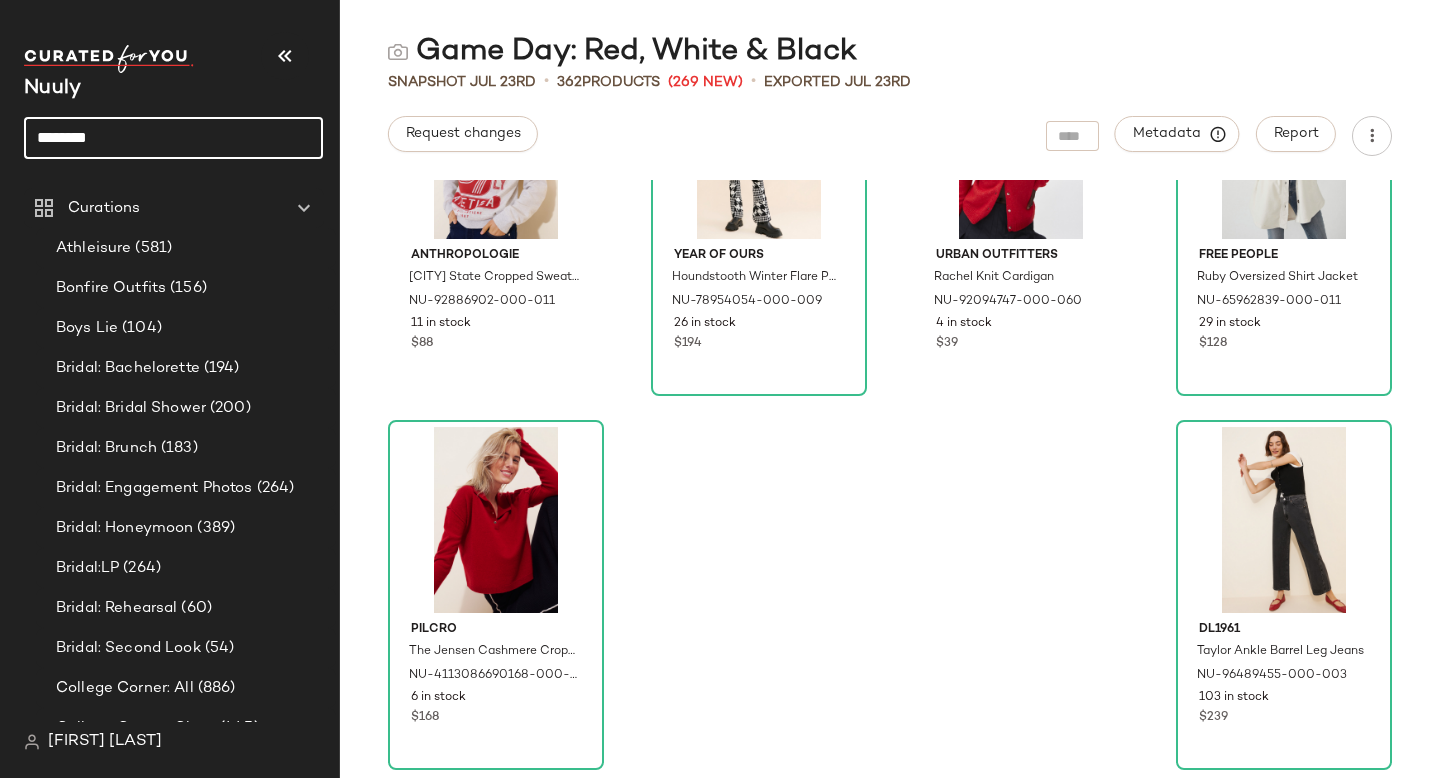 click on "********" 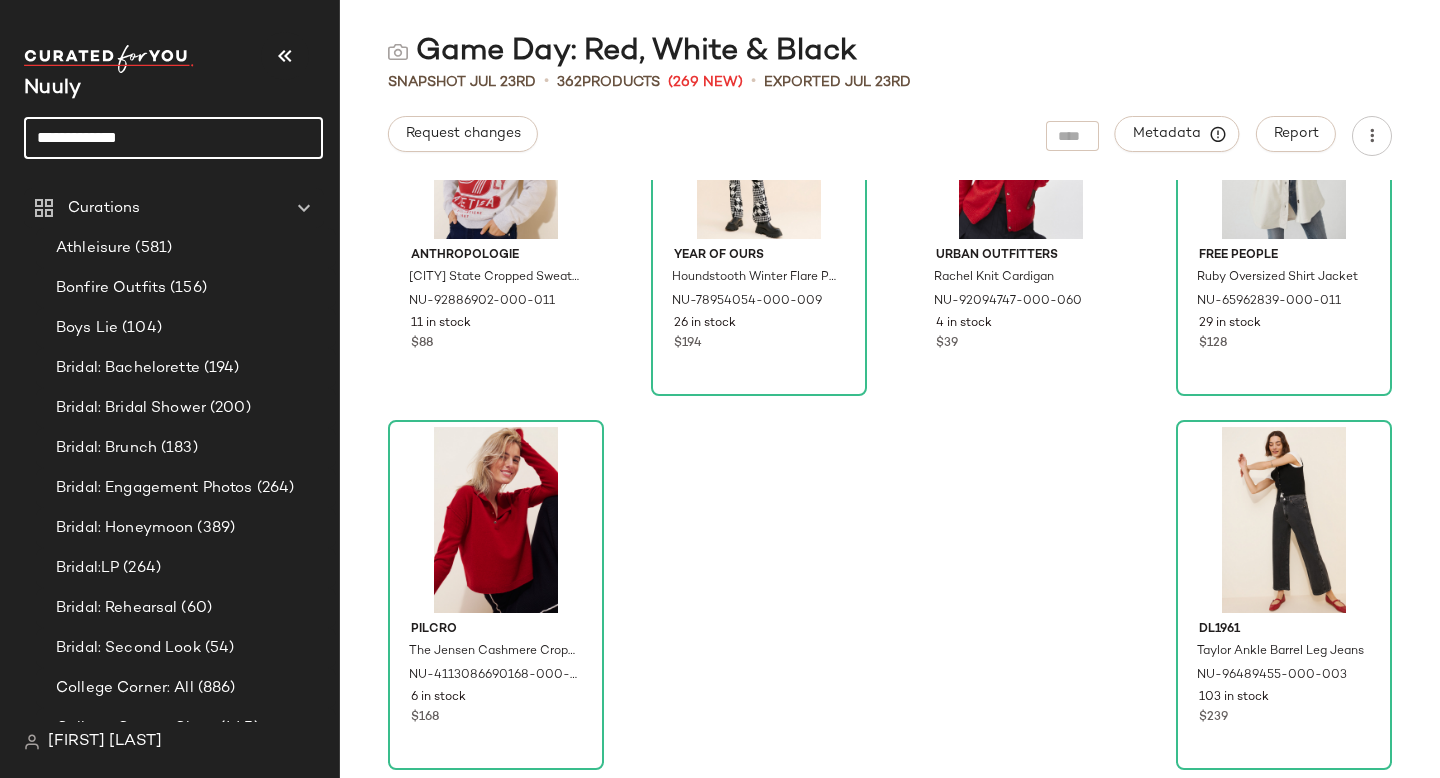 drag, startPoint x: 119, startPoint y: 134, endPoint x: 0, endPoint y: 118, distance: 120.070816 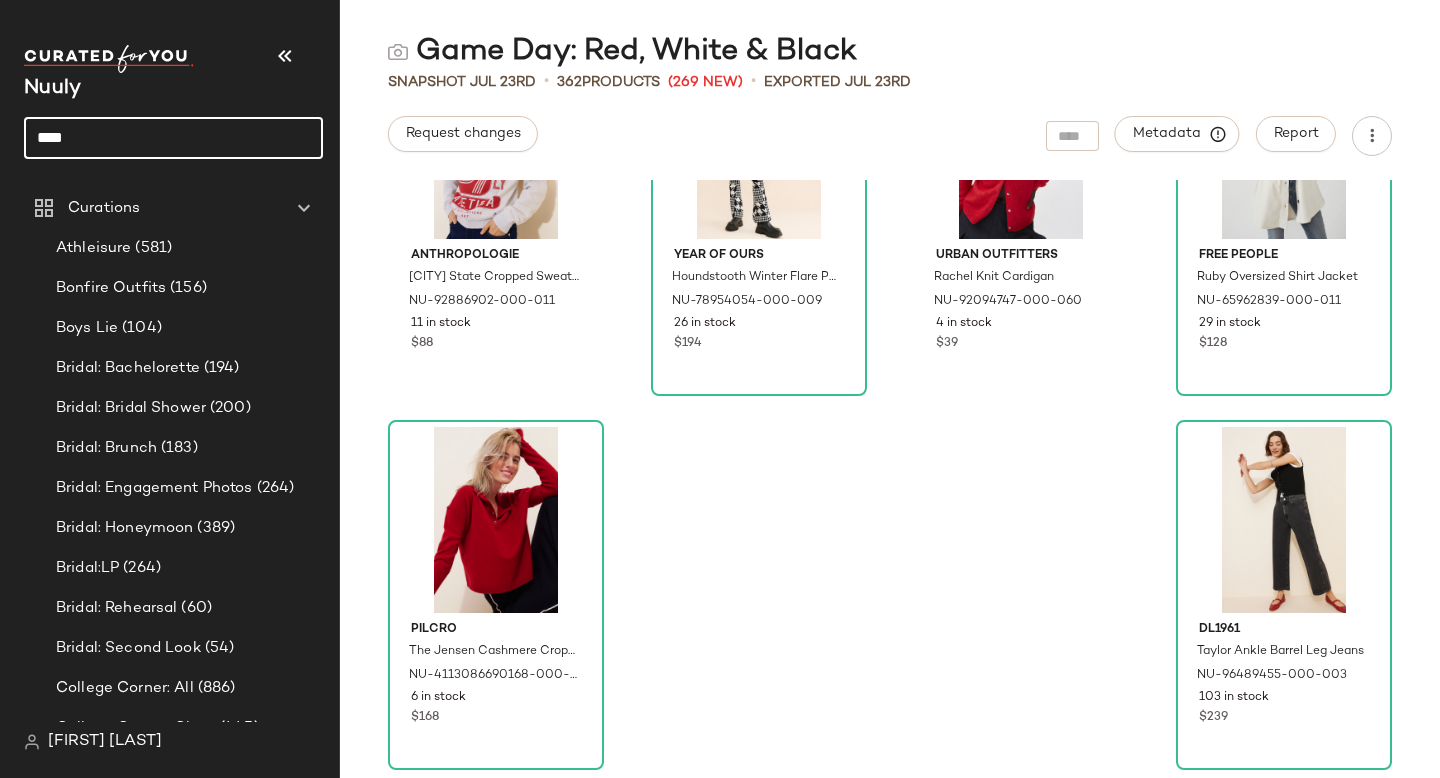 click on "****" 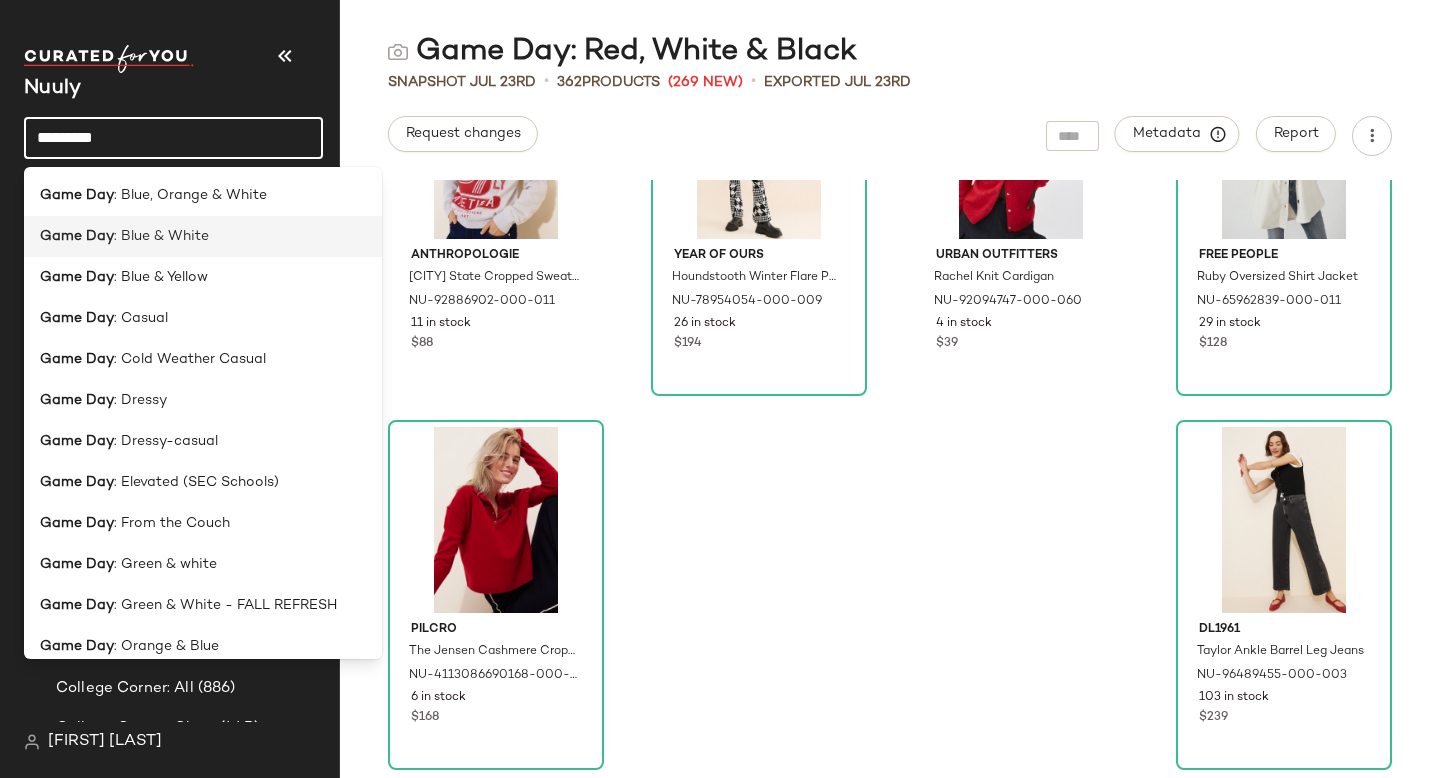 type on "********" 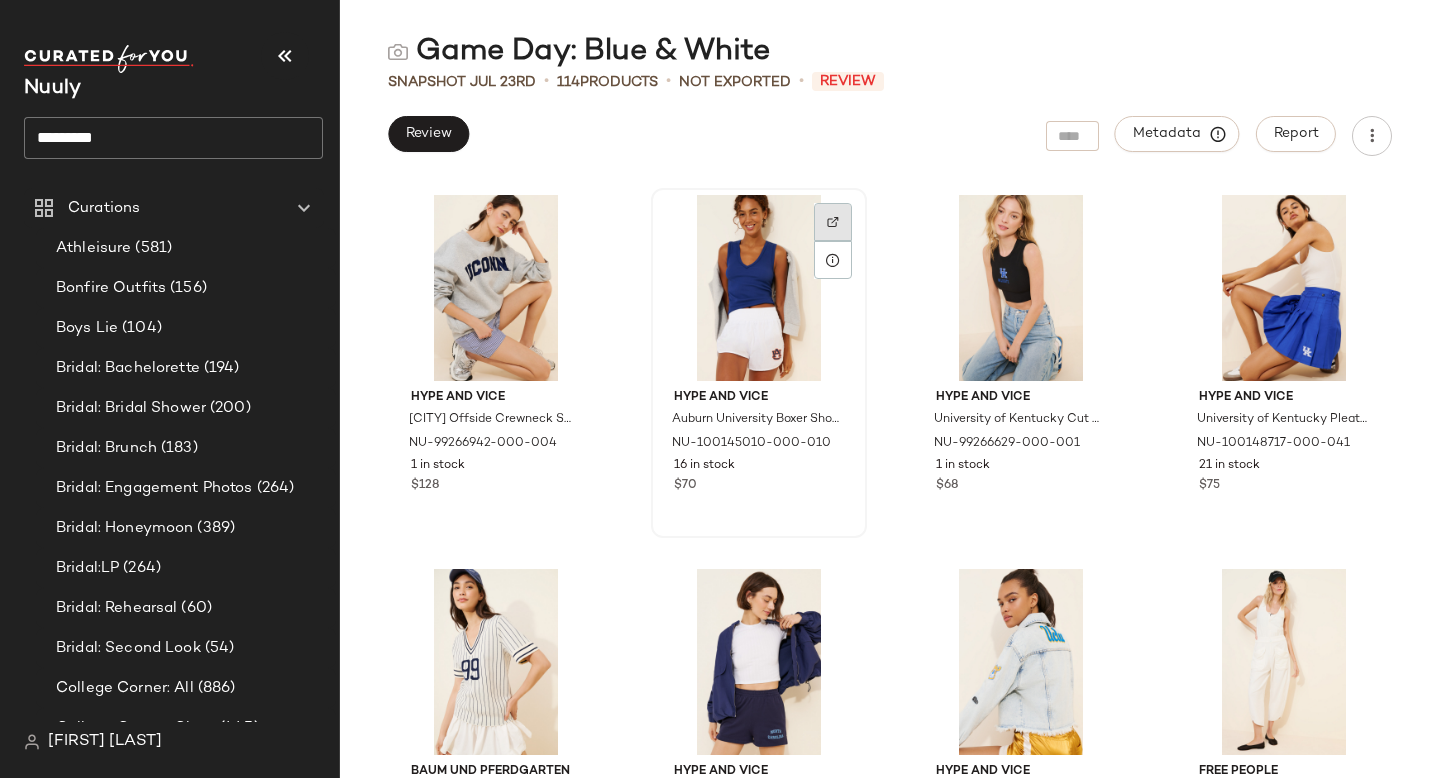 click 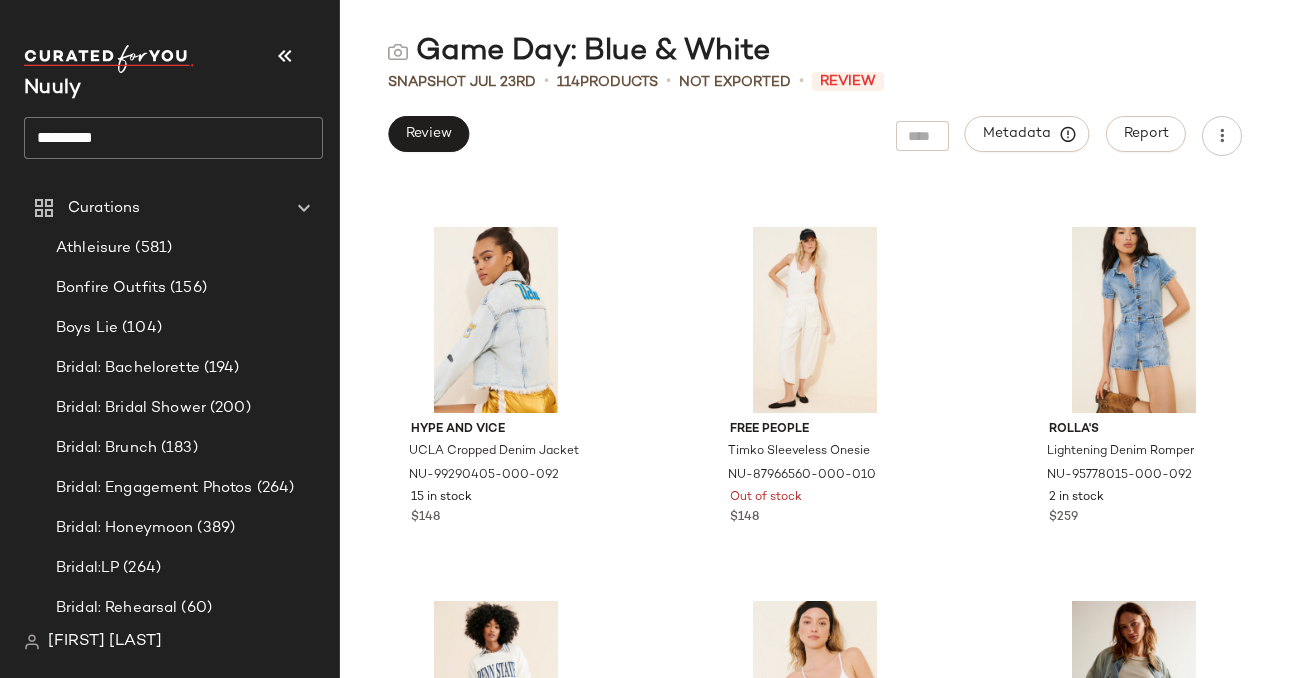 scroll, scrollTop: 742, scrollLeft: 0, axis: vertical 